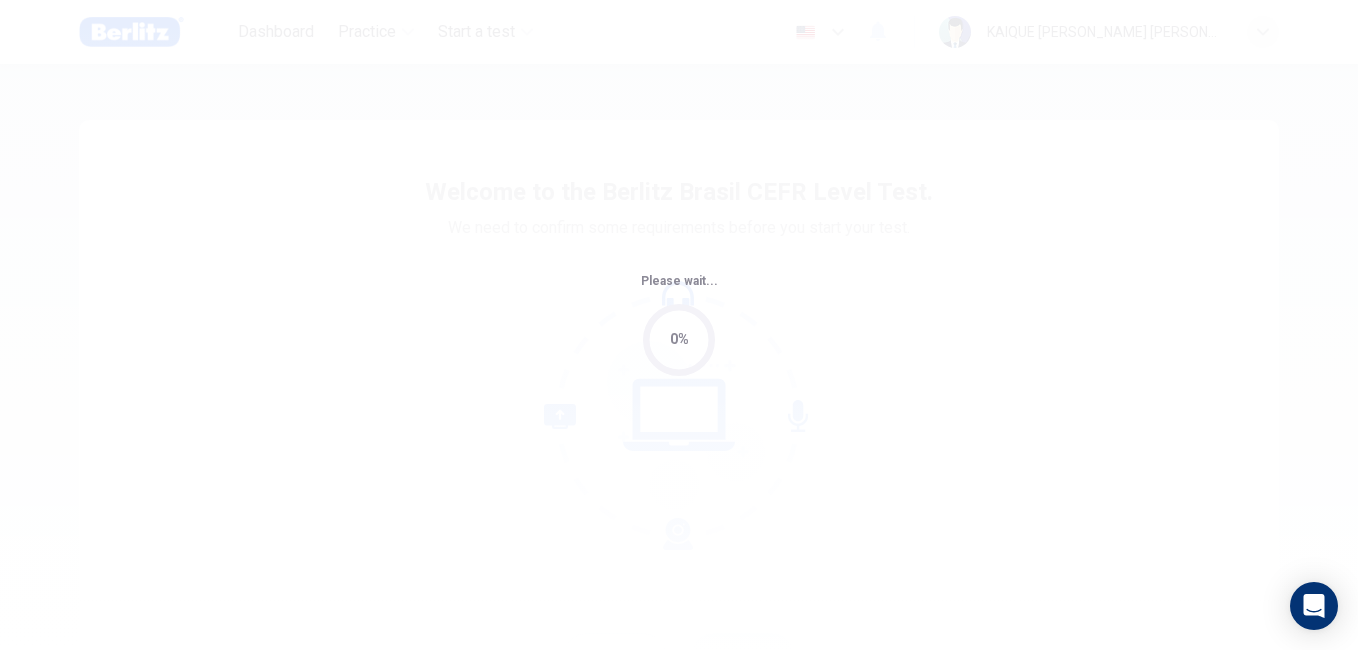 scroll, scrollTop: 0, scrollLeft: 0, axis: both 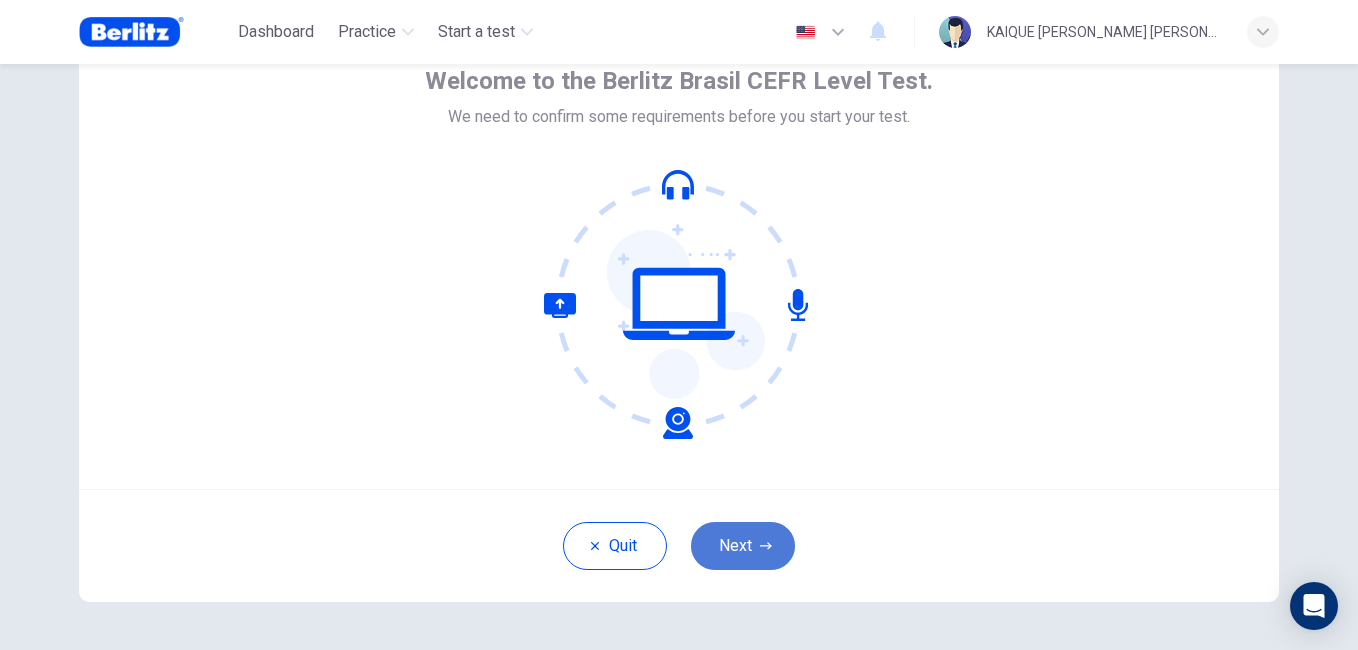 click on "Next" at bounding box center (743, 546) 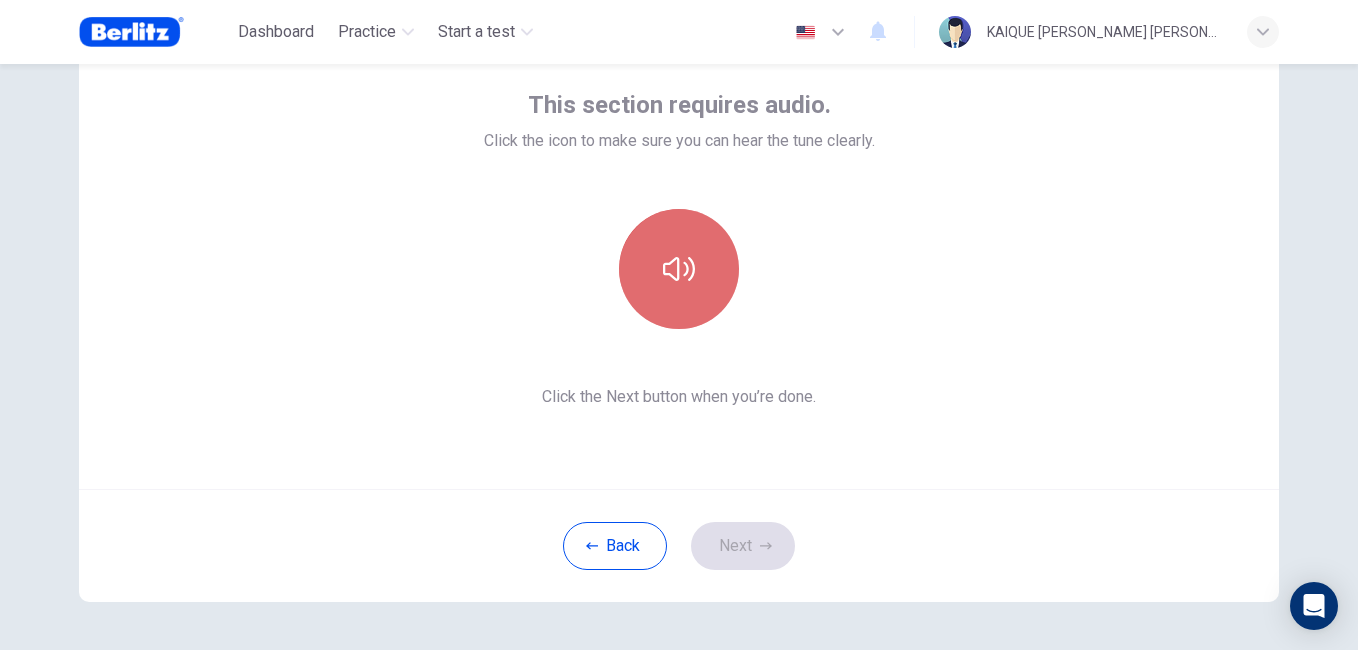 click at bounding box center [679, 269] 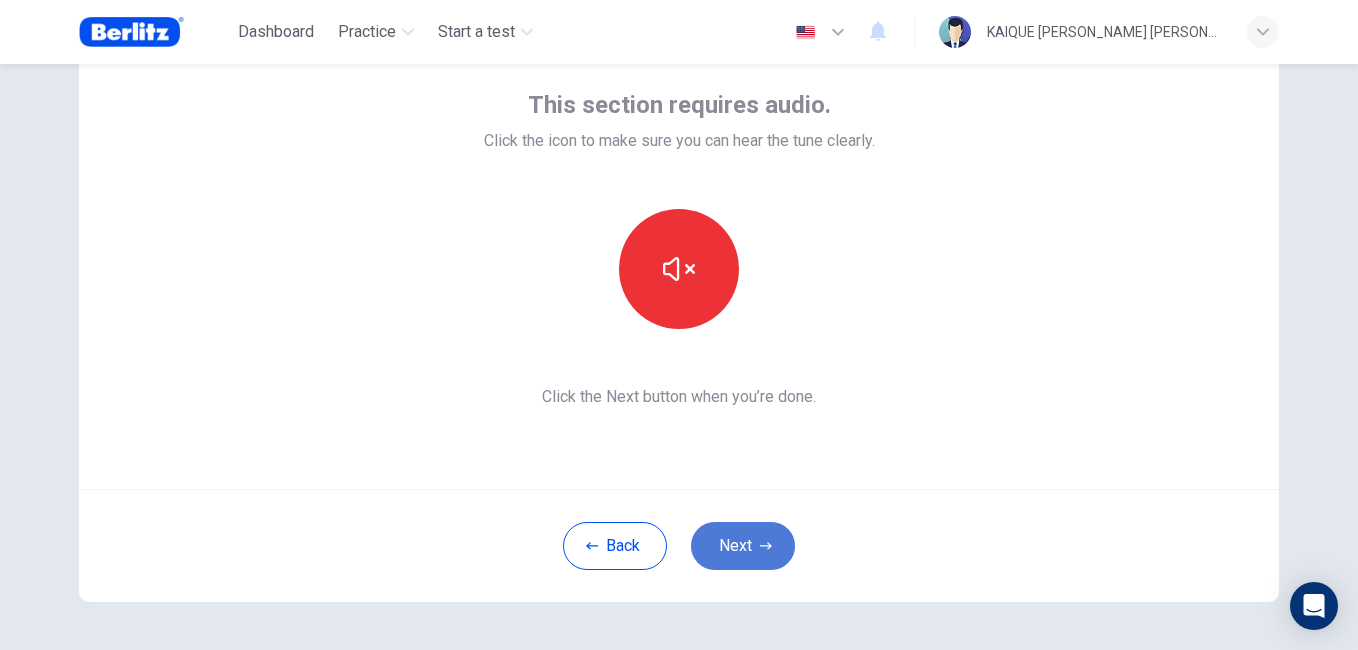 click on "Next" at bounding box center (743, 546) 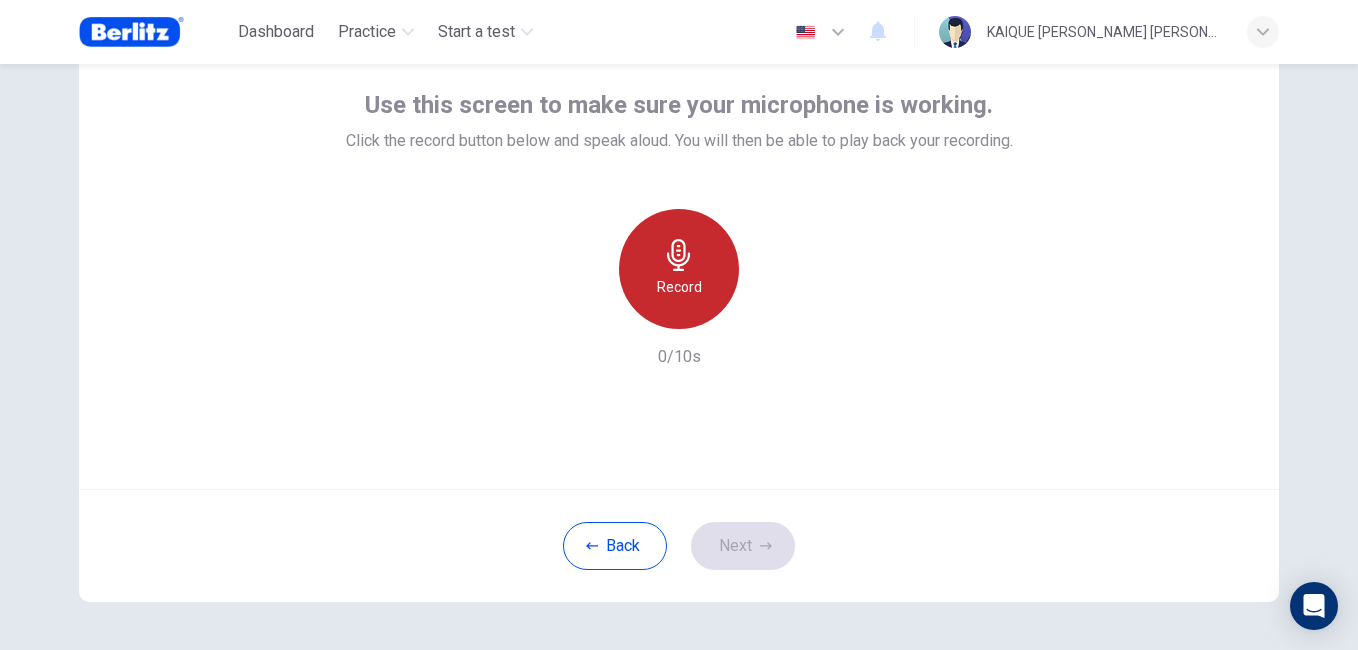 click on "Record" at bounding box center [679, 269] 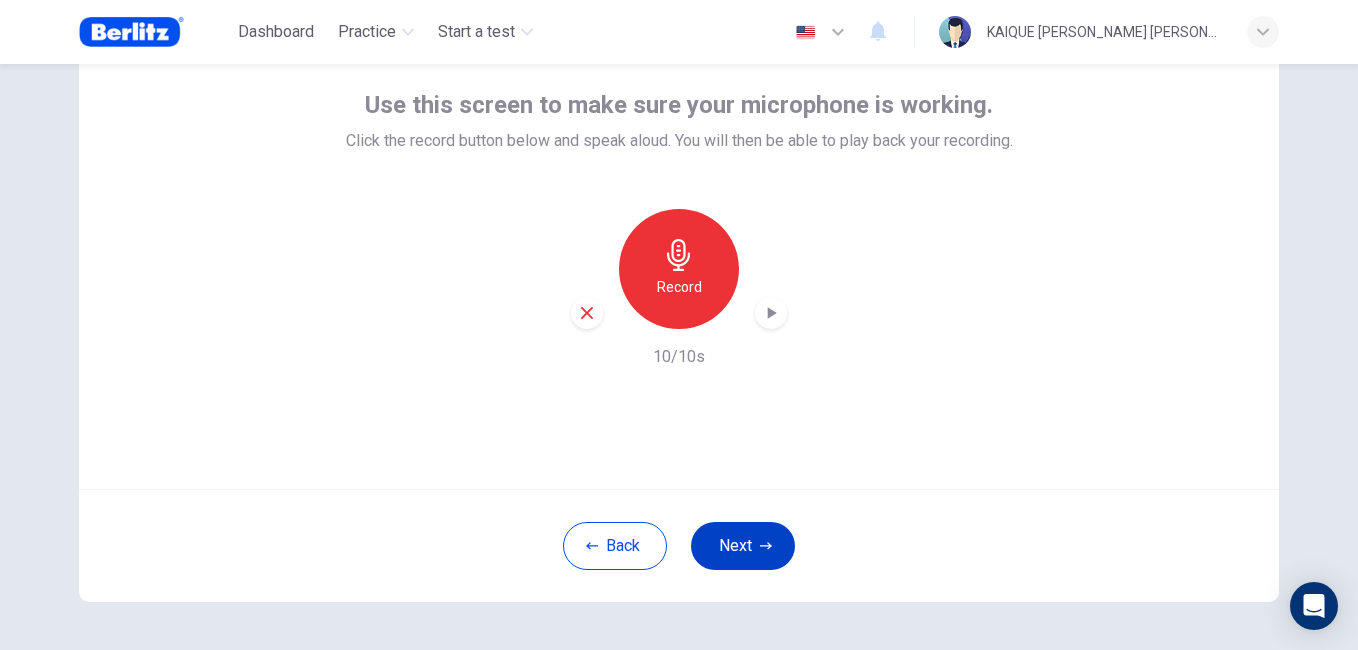 click on "Next" at bounding box center (743, 546) 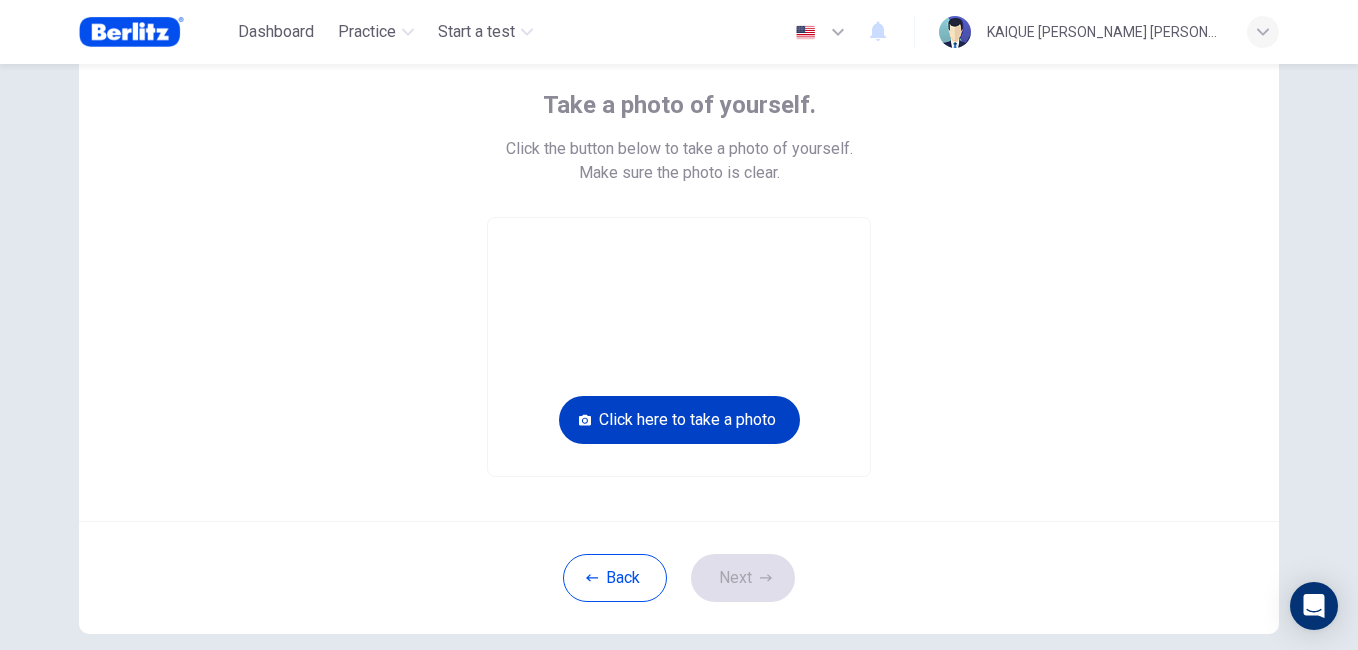 click on "Click here to take a photo" at bounding box center (679, 420) 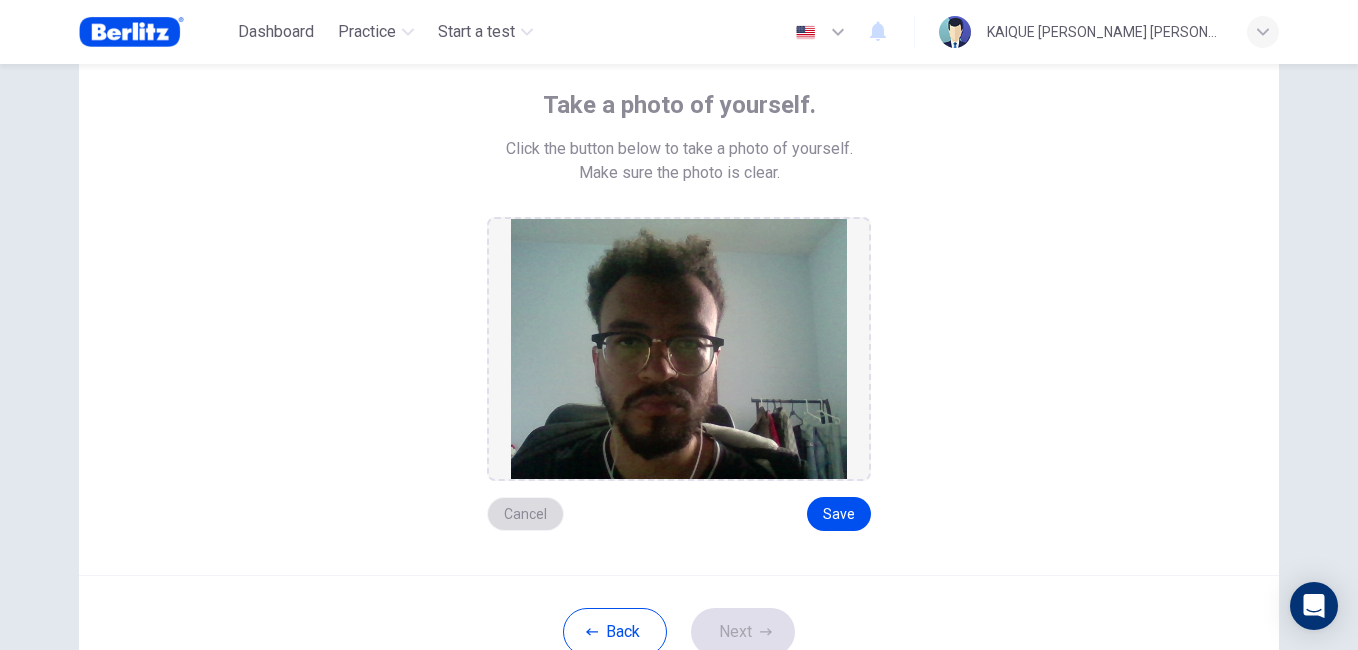 click on "Cancel" at bounding box center [525, 514] 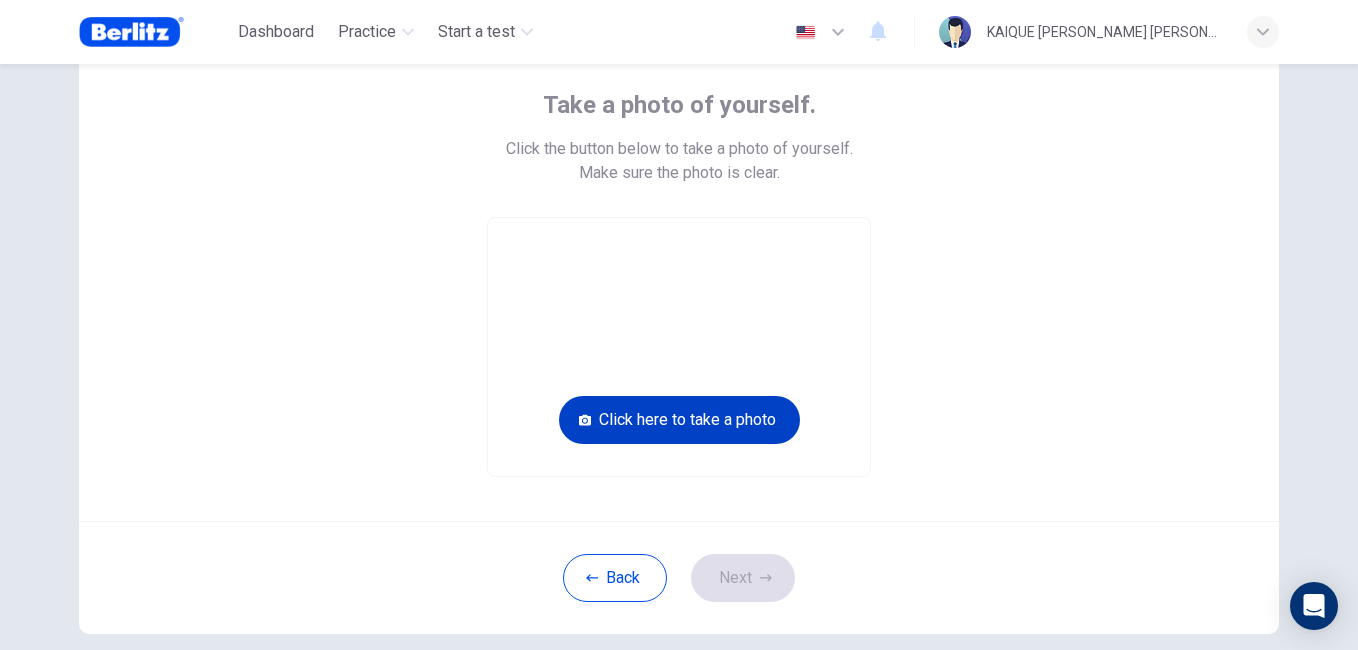 click on "Click here to take a photo" at bounding box center [679, 420] 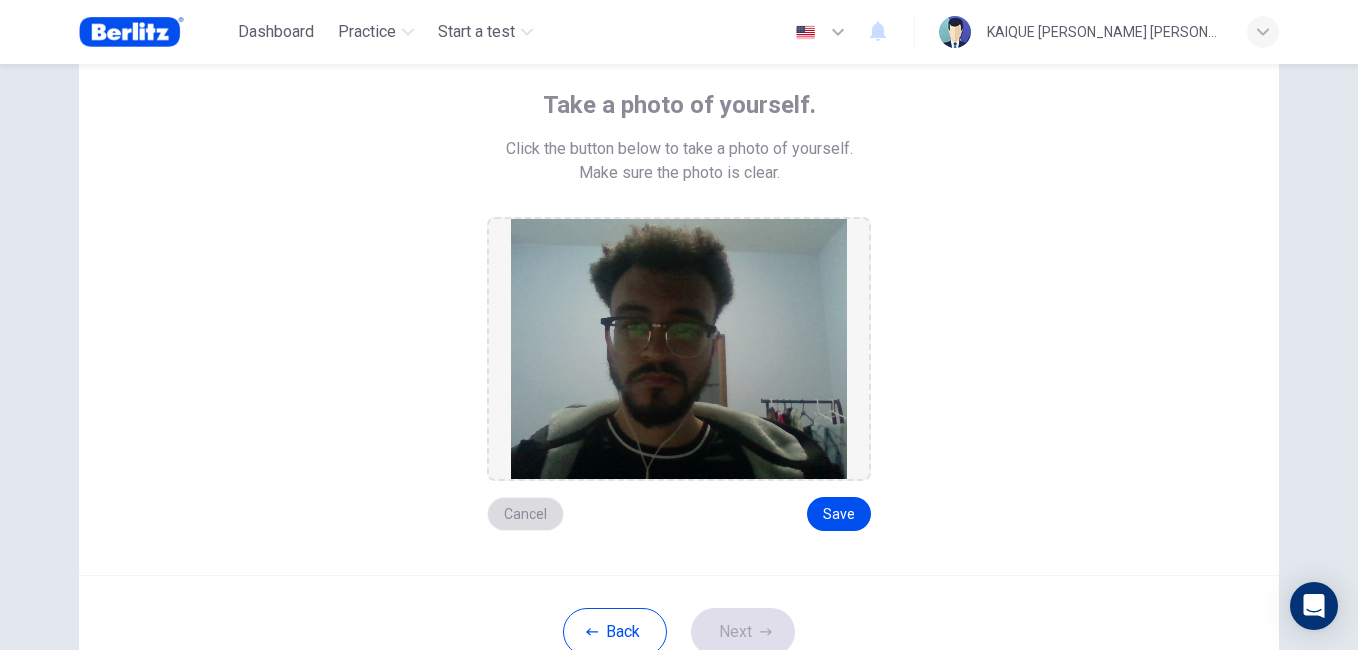 click on "Cancel" at bounding box center (525, 514) 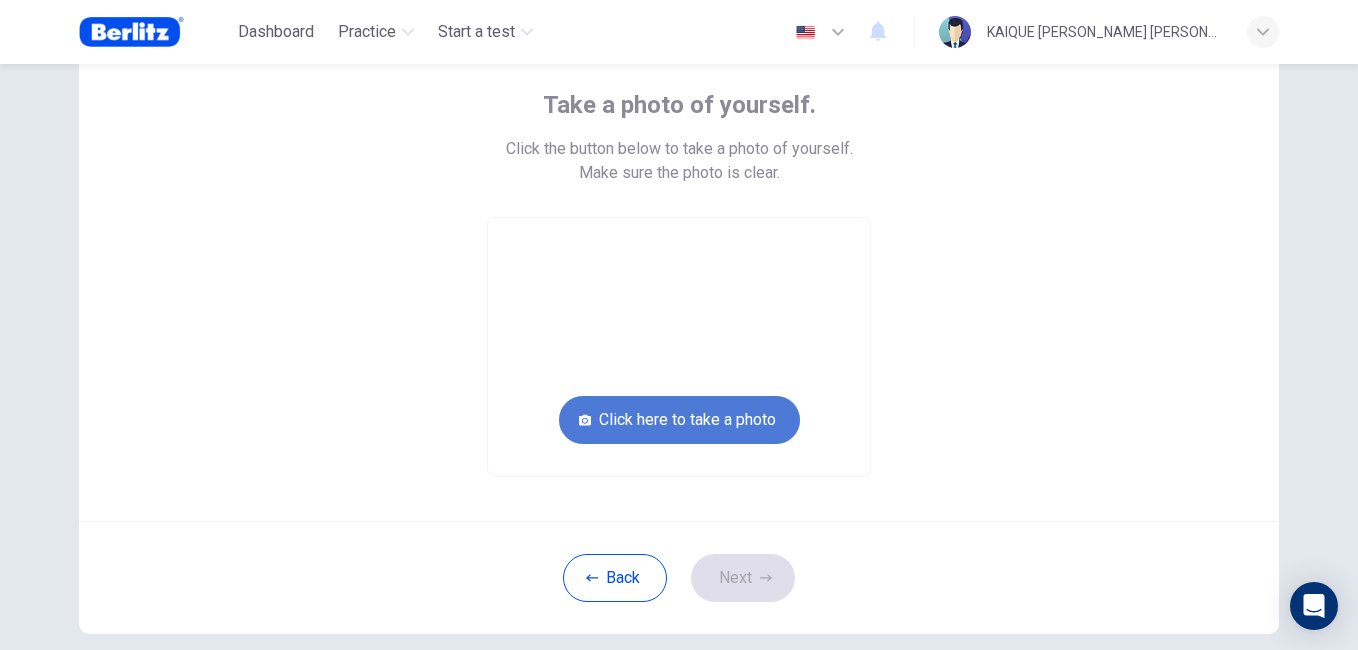 click on "Click here to take a photo" at bounding box center (679, 420) 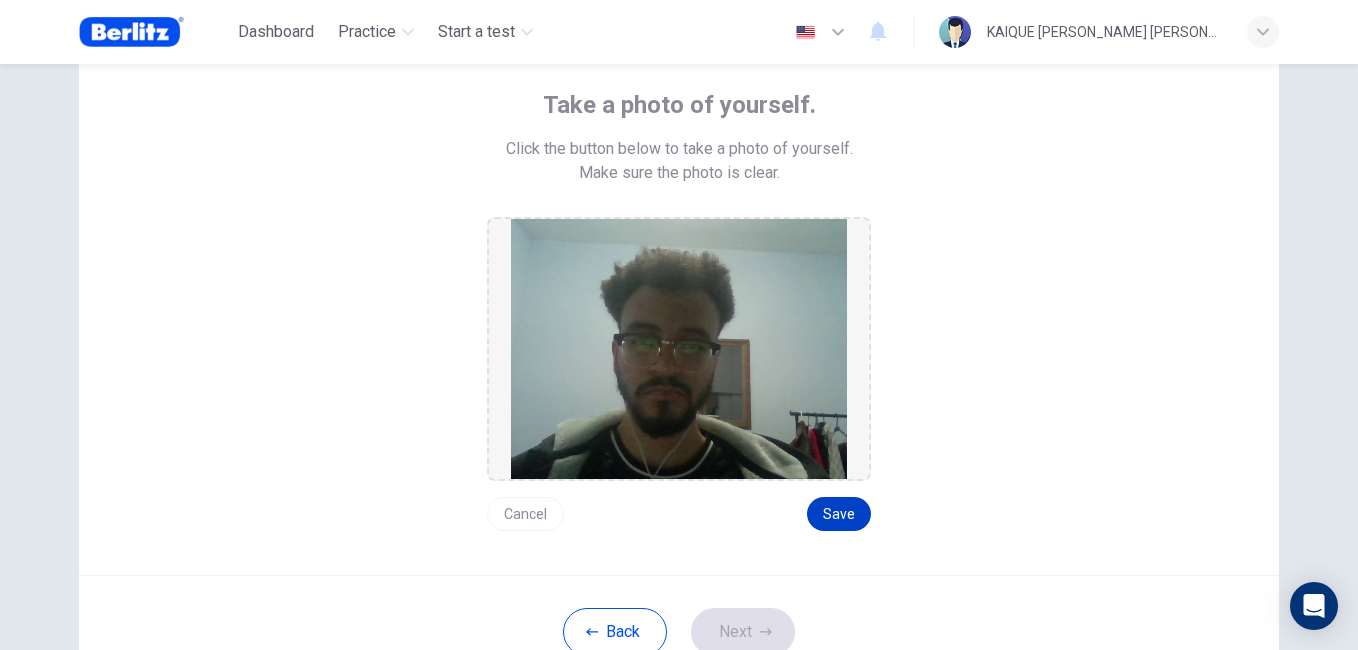 click on "Save" at bounding box center [839, 514] 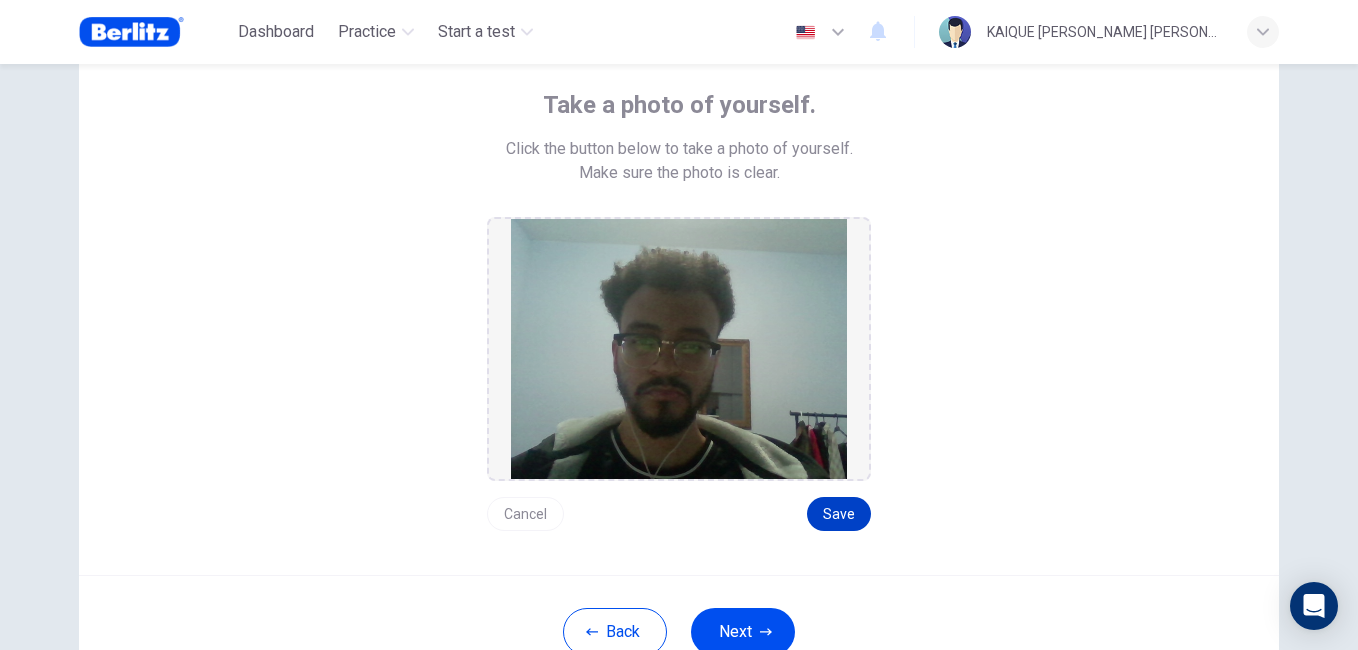 click on "Save" at bounding box center [839, 514] 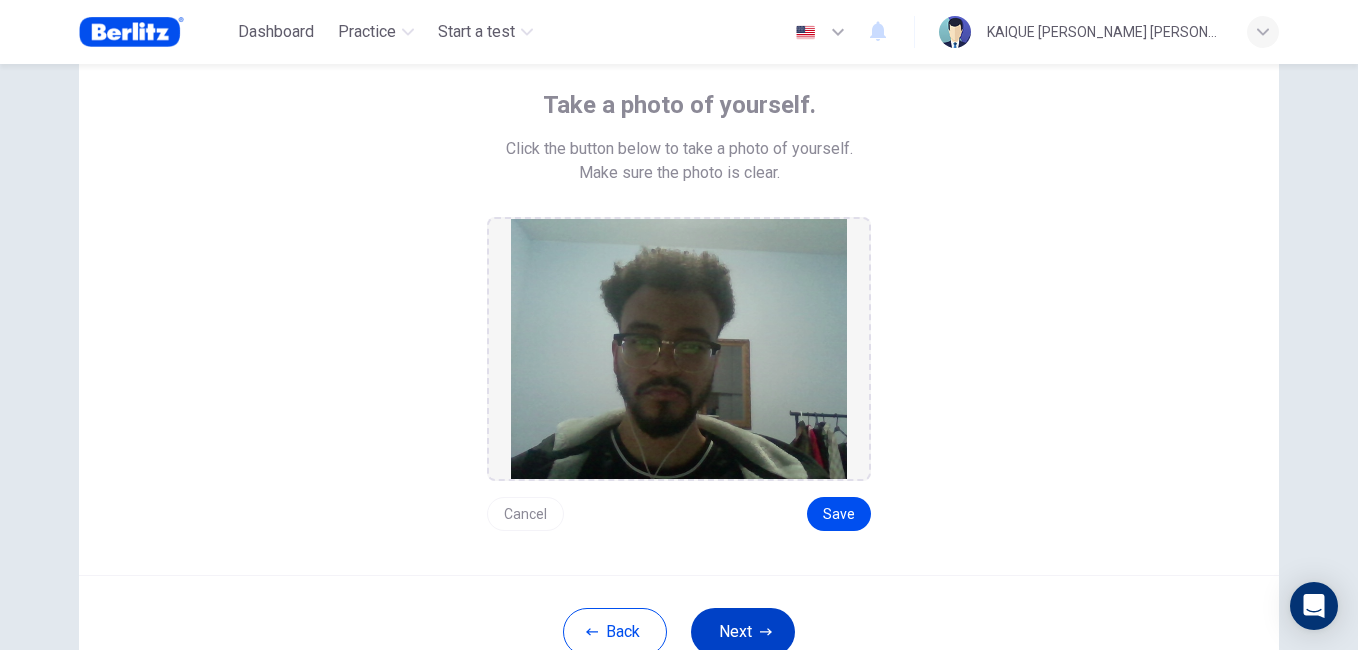 click on "Next" at bounding box center (743, 632) 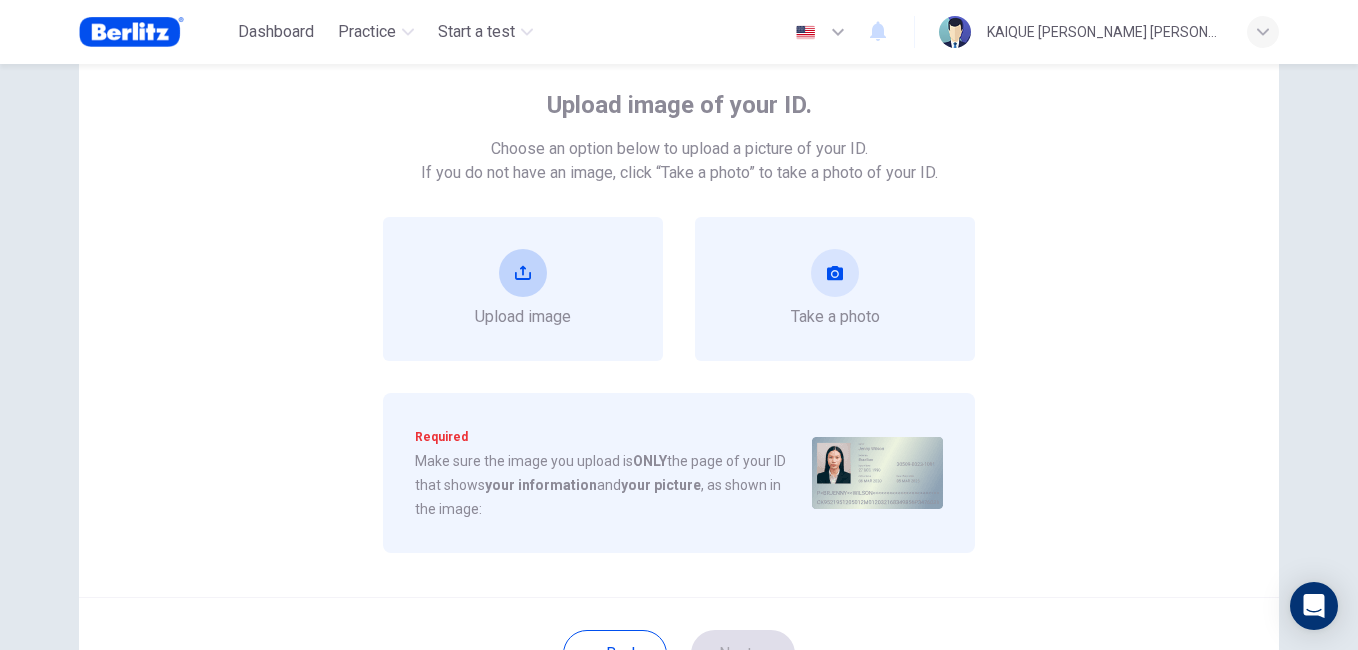 click at bounding box center (523, 273) 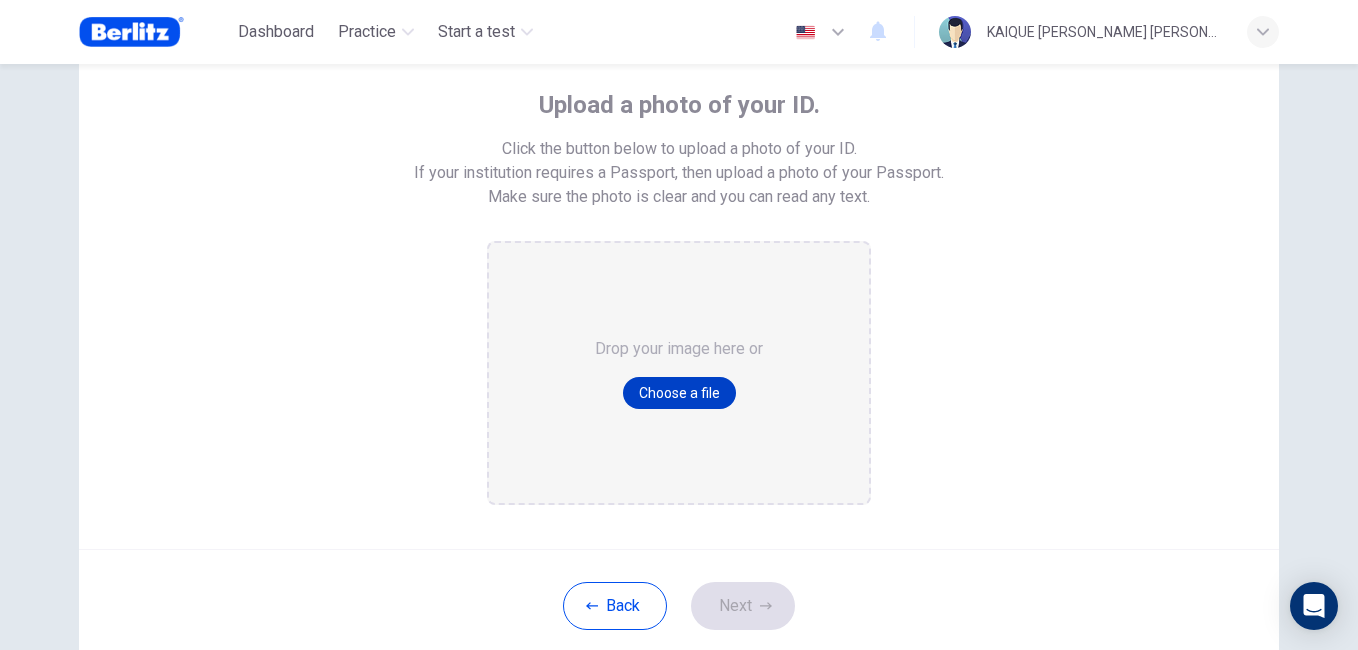 click on "Choose a file" at bounding box center (679, 393) 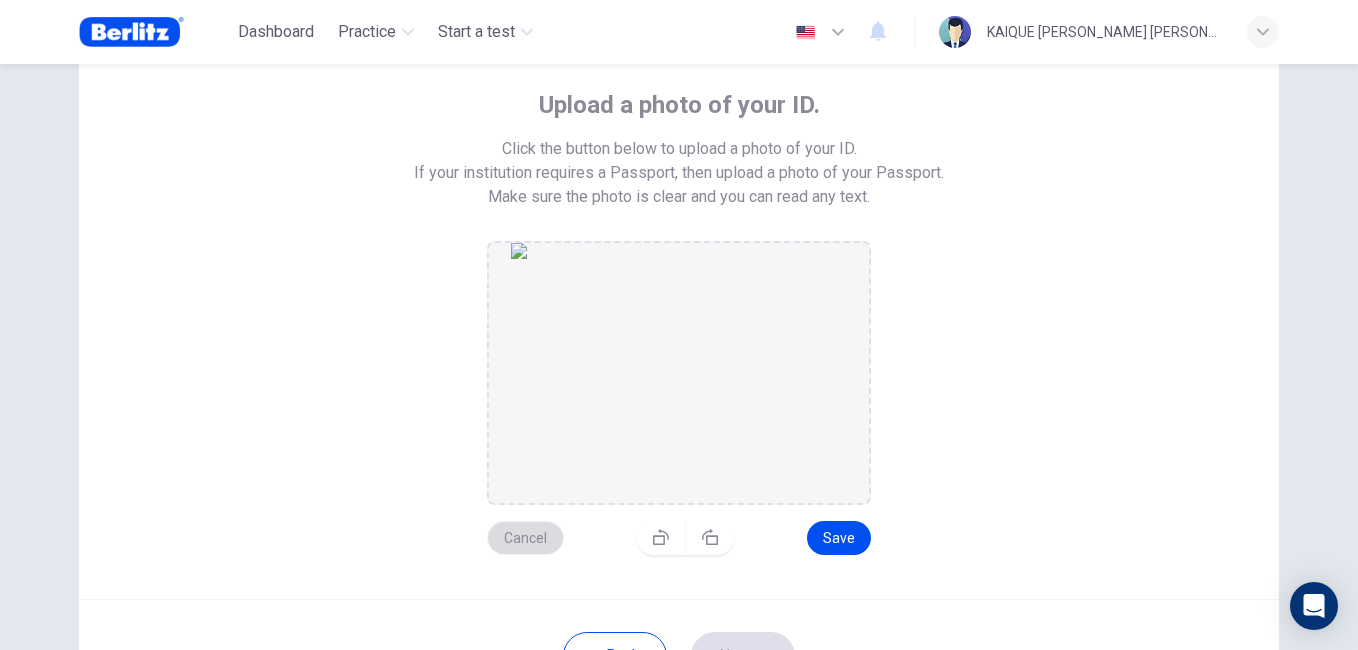 click on "Cancel" at bounding box center [525, 538] 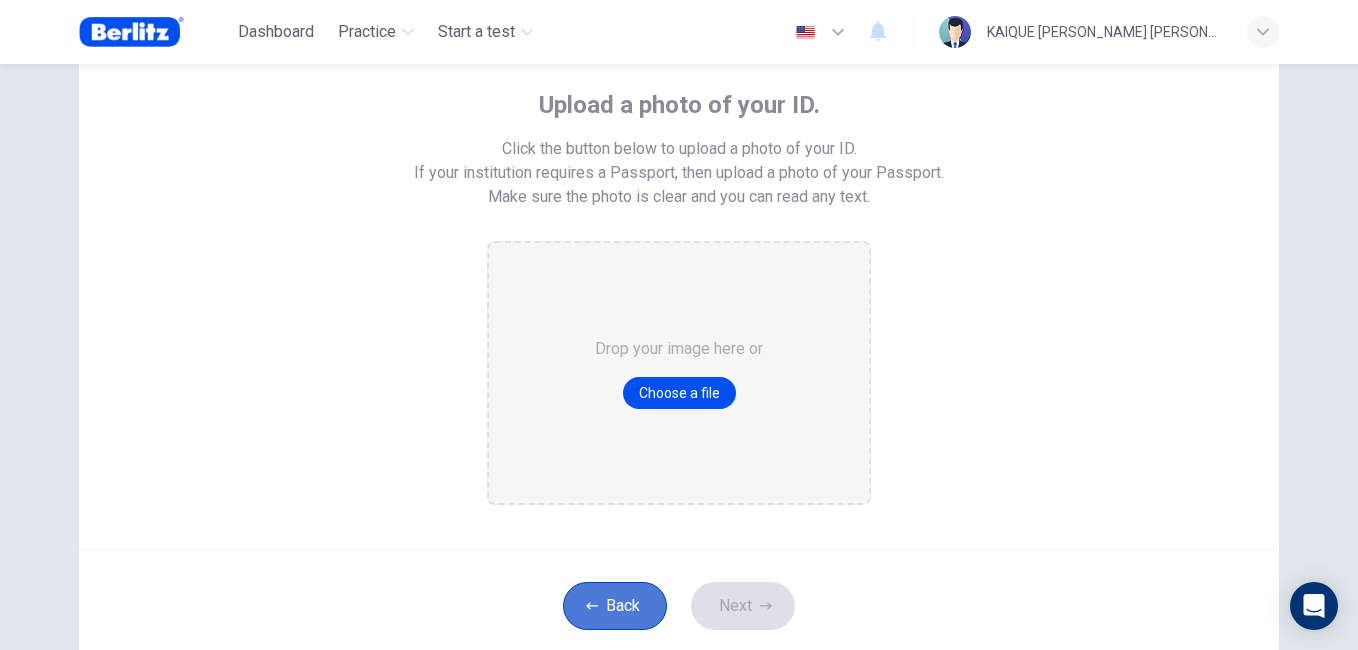 click on "Back" at bounding box center [615, 606] 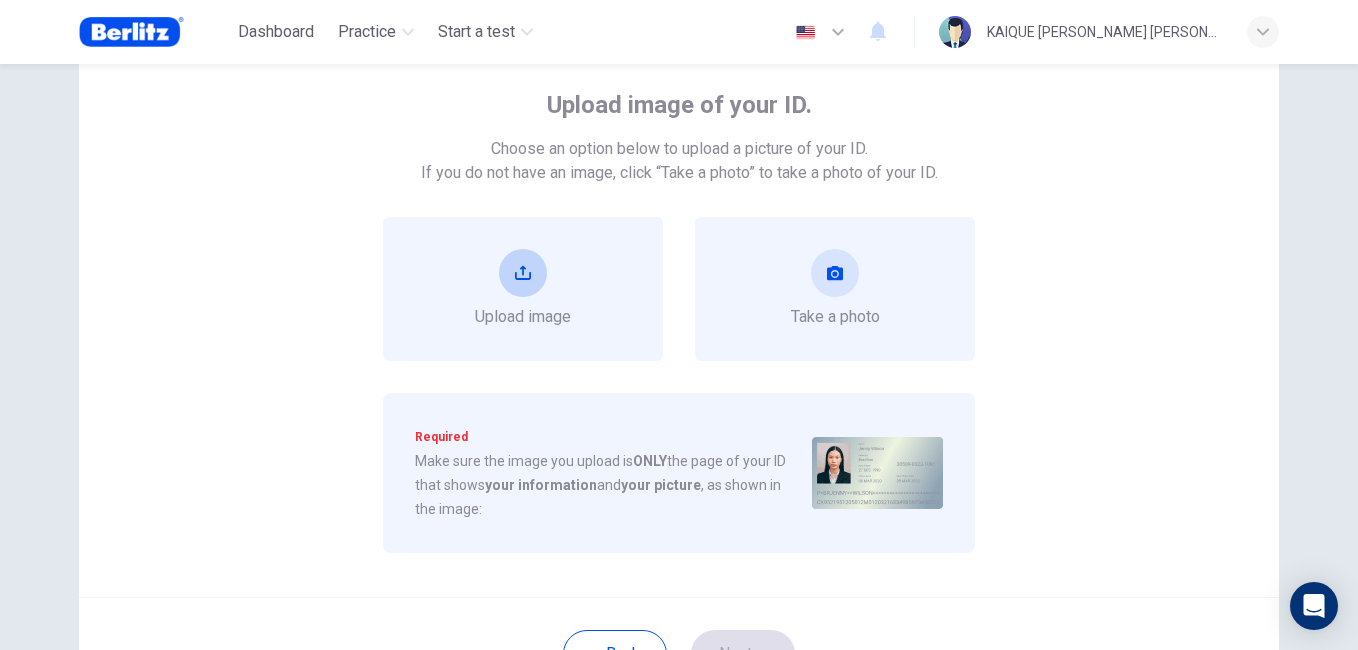 click on "Upload image" at bounding box center [523, 289] 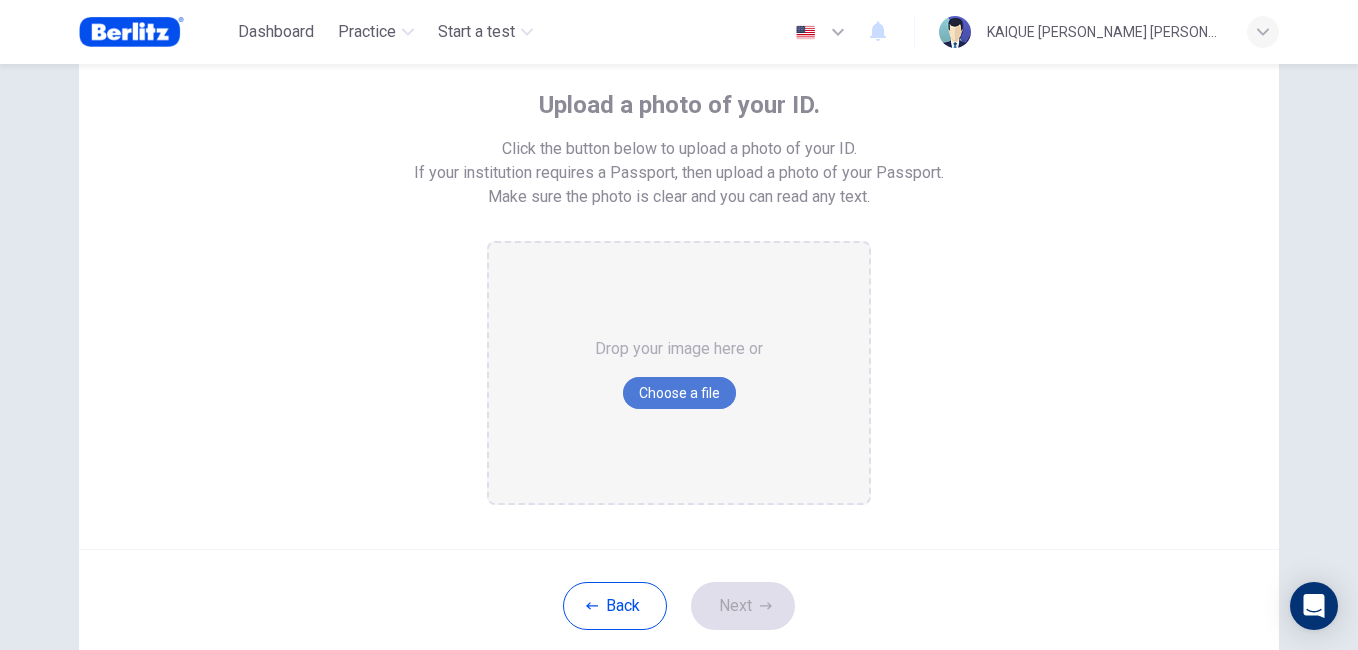 click on "Choose a file" at bounding box center [679, 393] 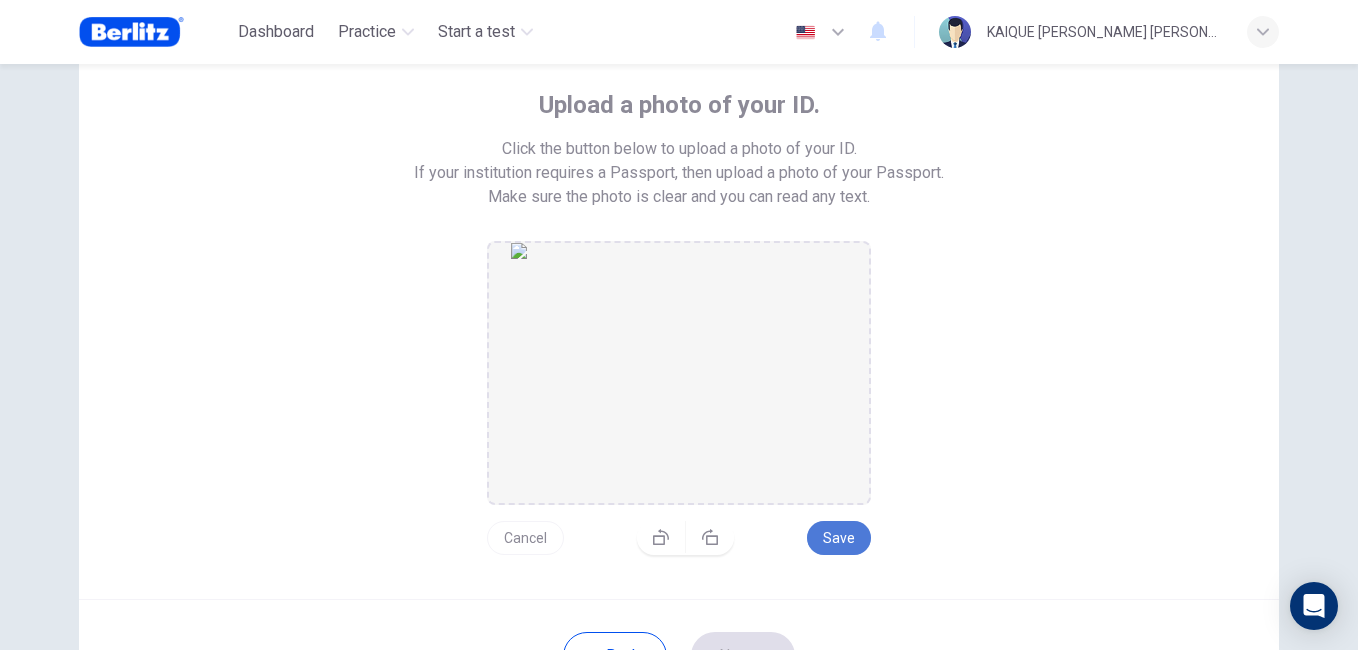 click on "Save" at bounding box center [839, 538] 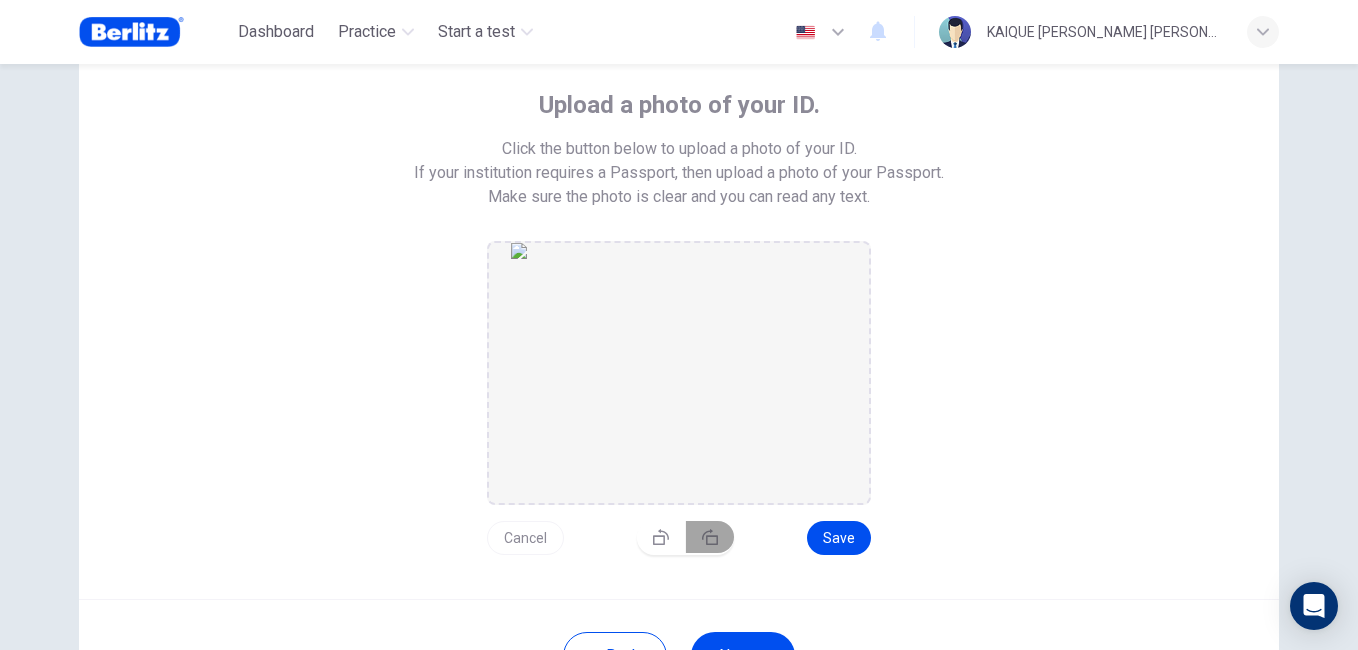 click 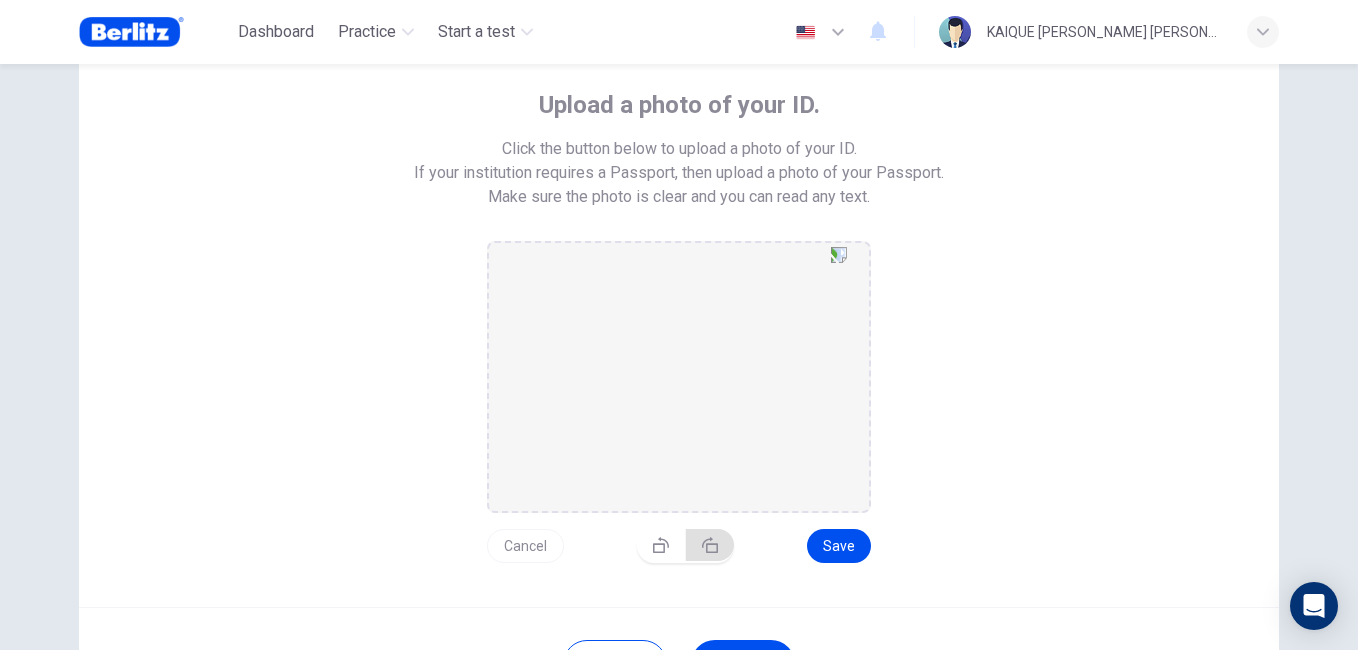 click 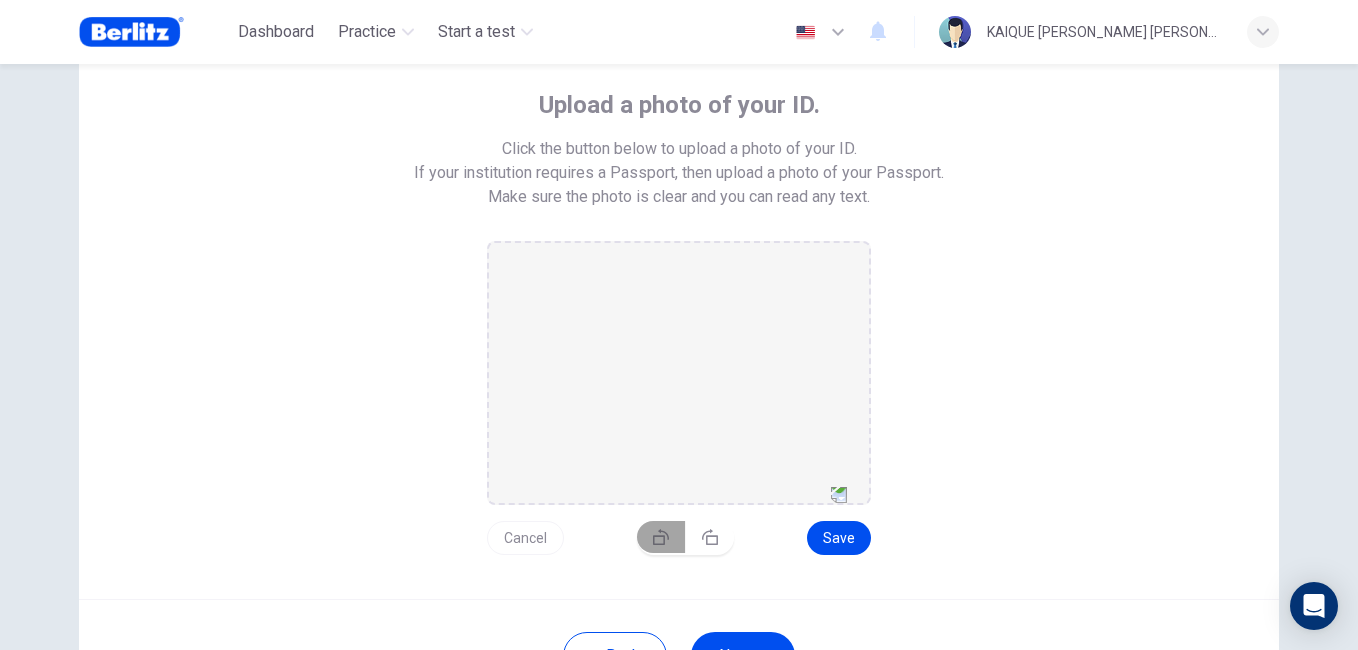 click 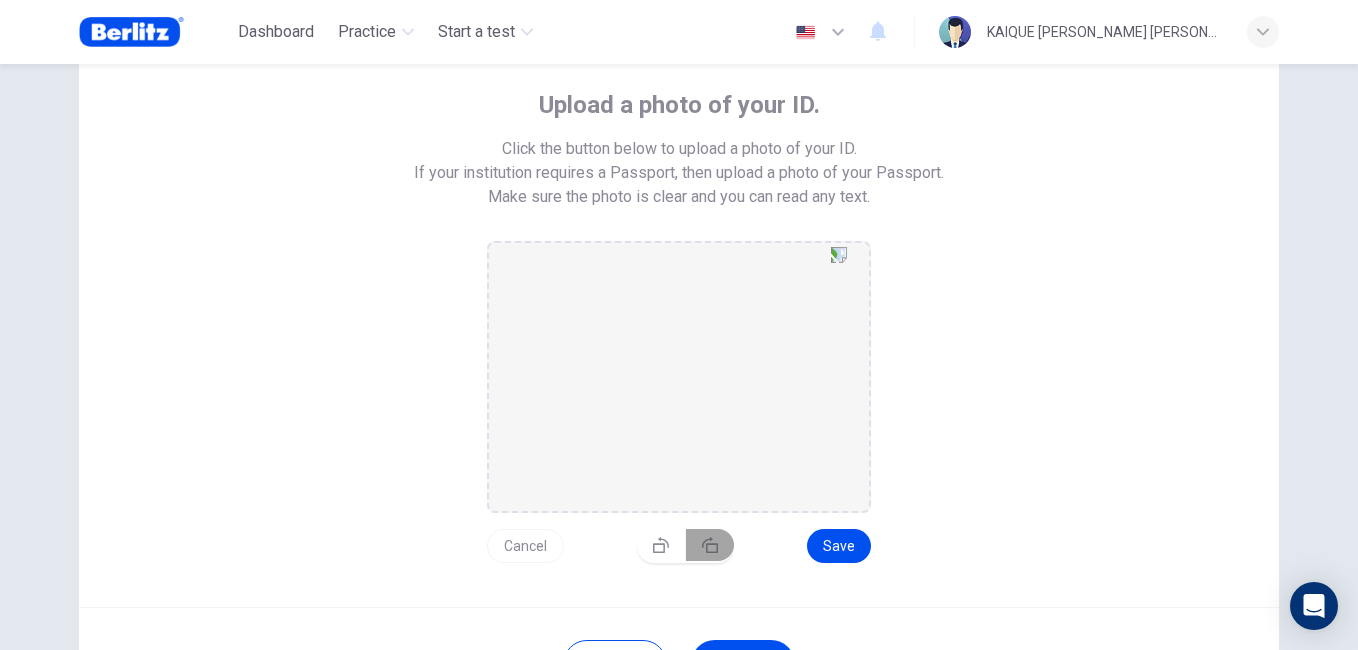 click 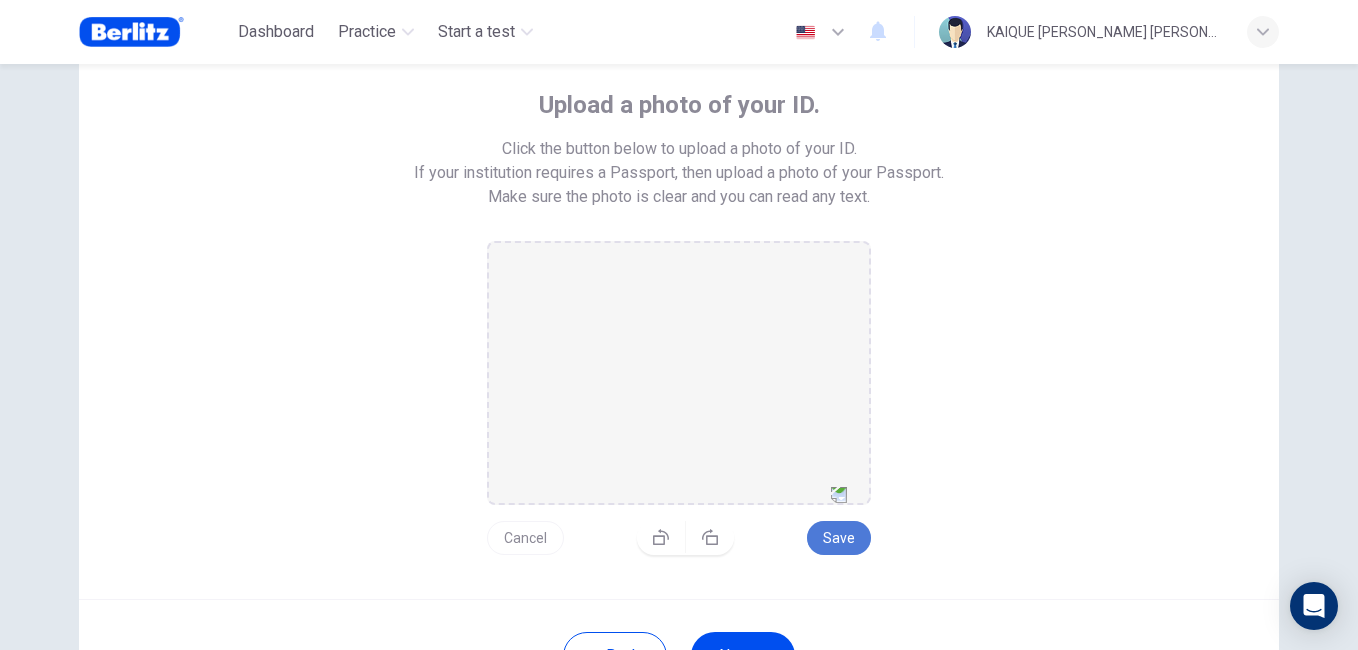 click on "Save" at bounding box center (839, 538) 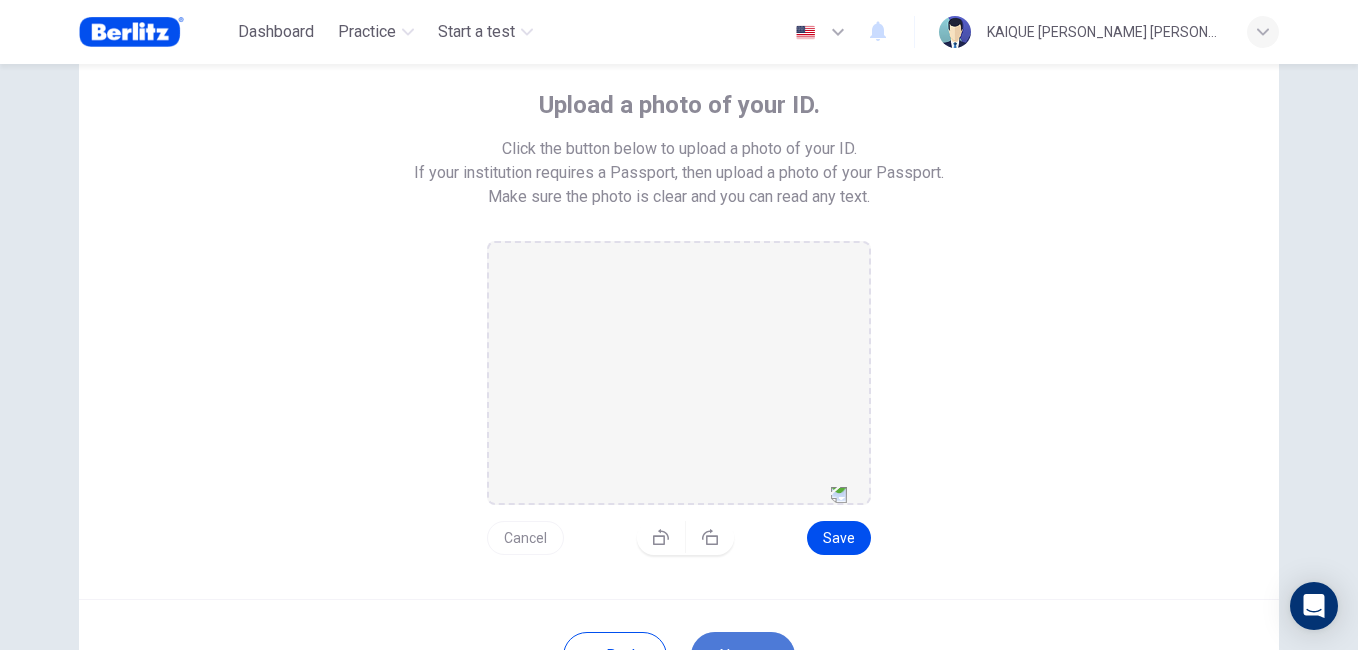 click on "Next" at bounding box center [743, 656] 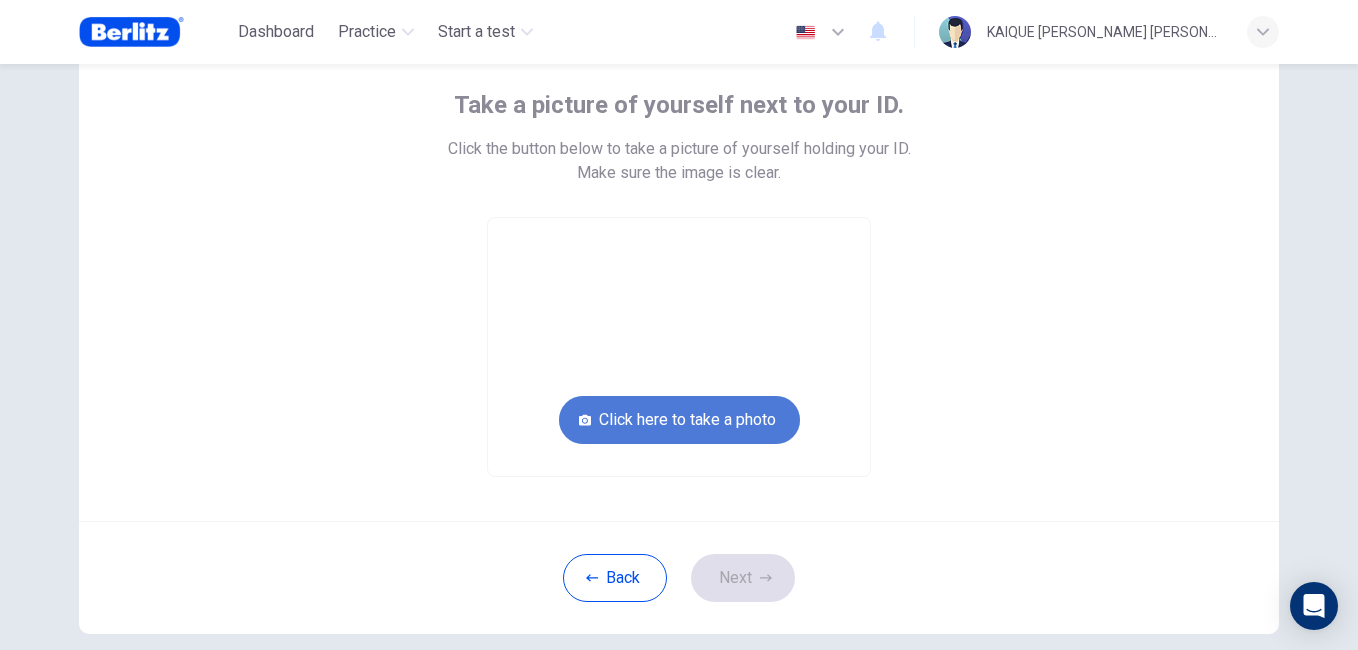 click on "Click here to take a photo" at bounding box center [679, 420] 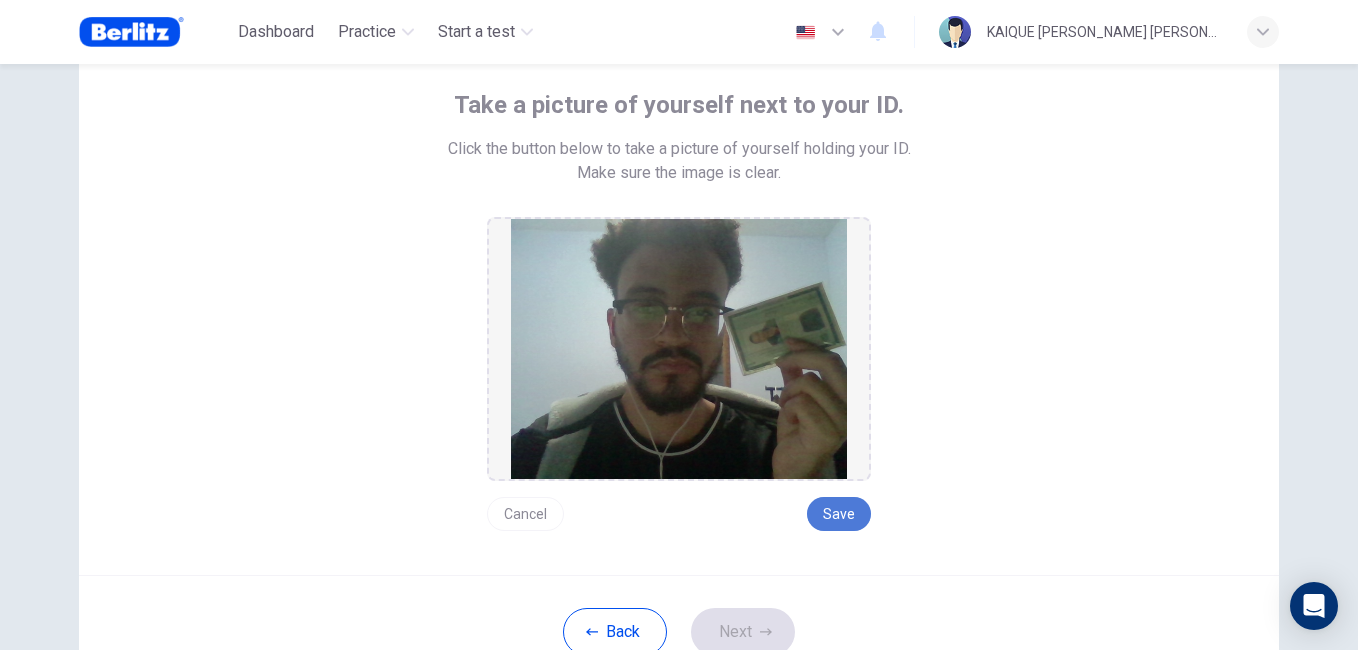 click on "Save" at bounding box center [839, 514] 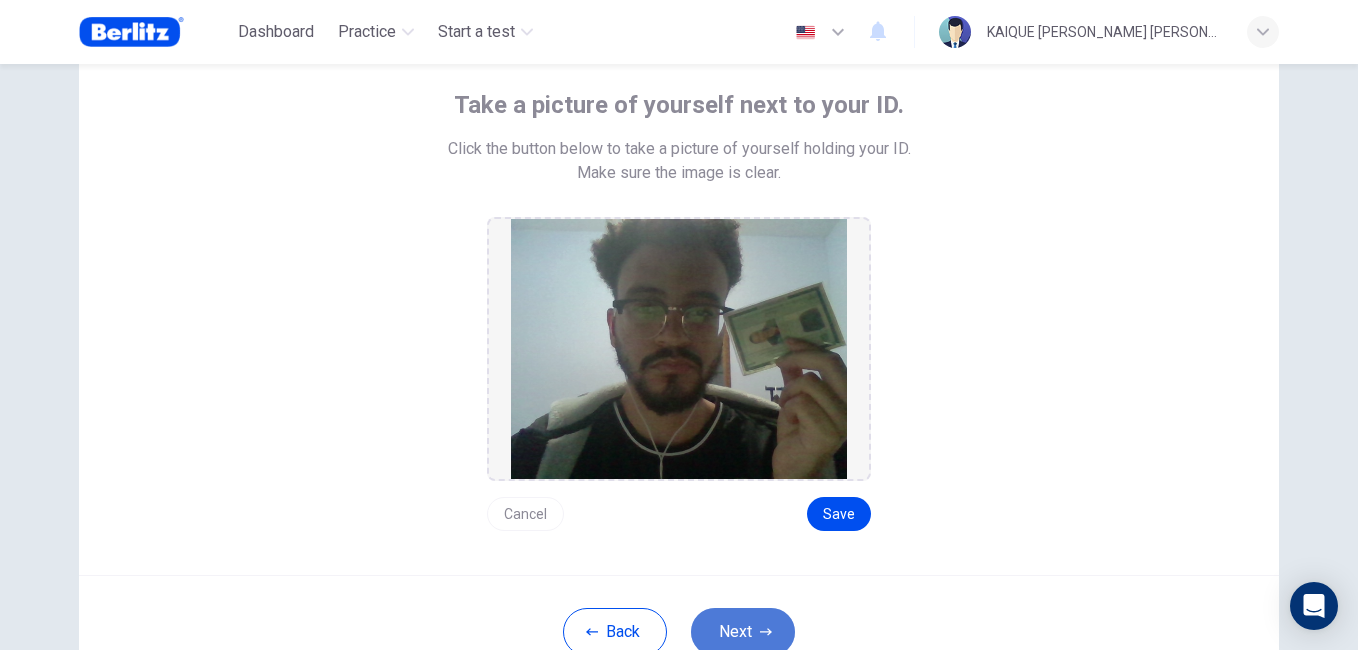 click on "Next" at bounding box center [743, 632] 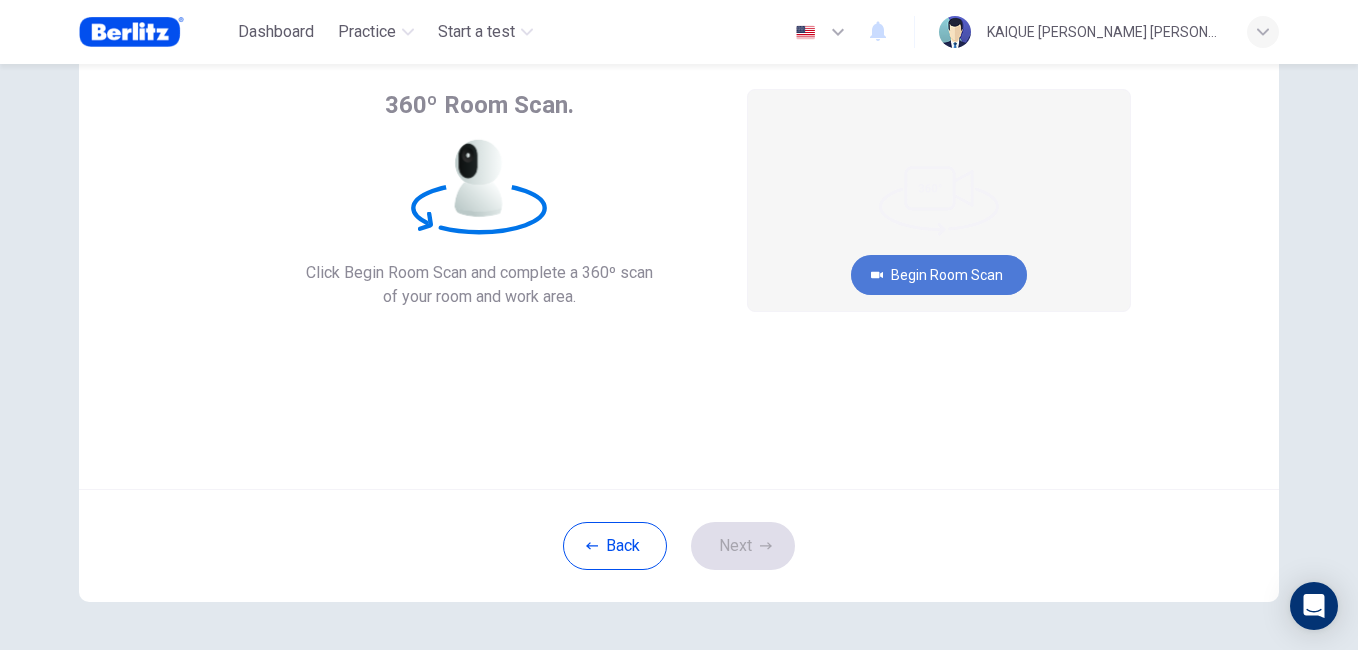 click on "Begin Room Scan" at bounding box center (939, 275) 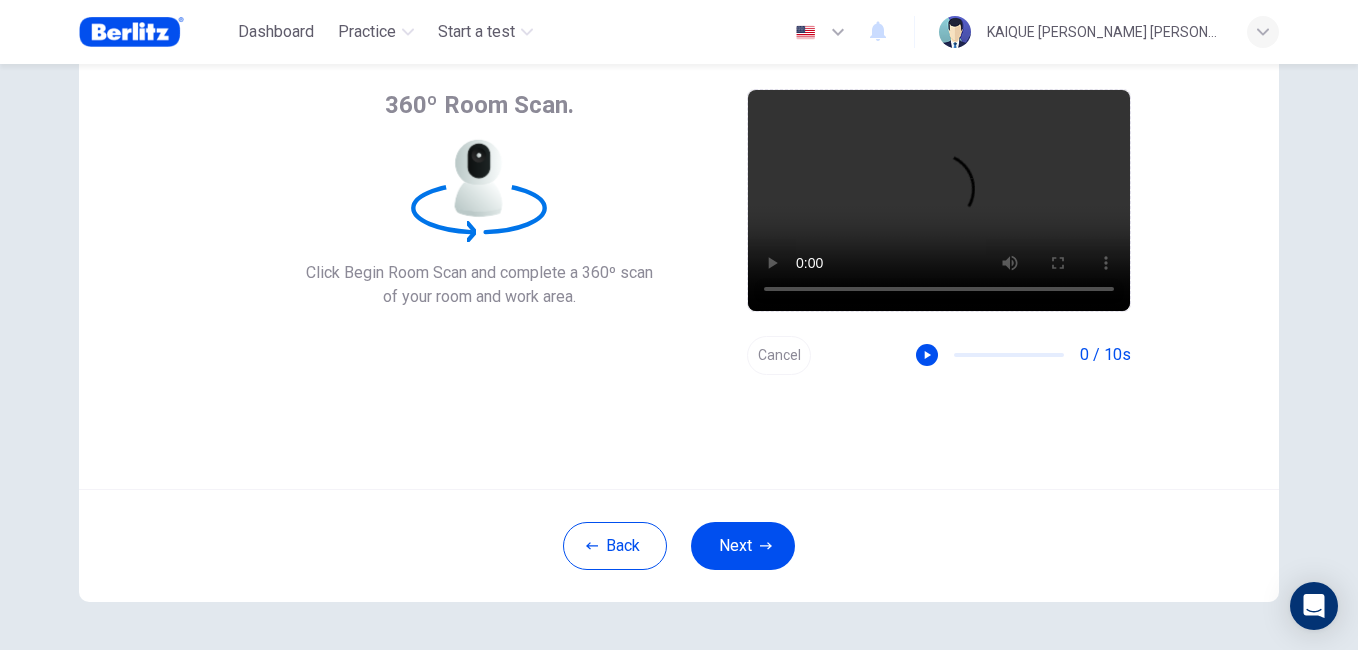 drag, startPoint x: 761, startPoint y: 378, endPoint x: 781, endPoint y: 335, distance: 47.423622 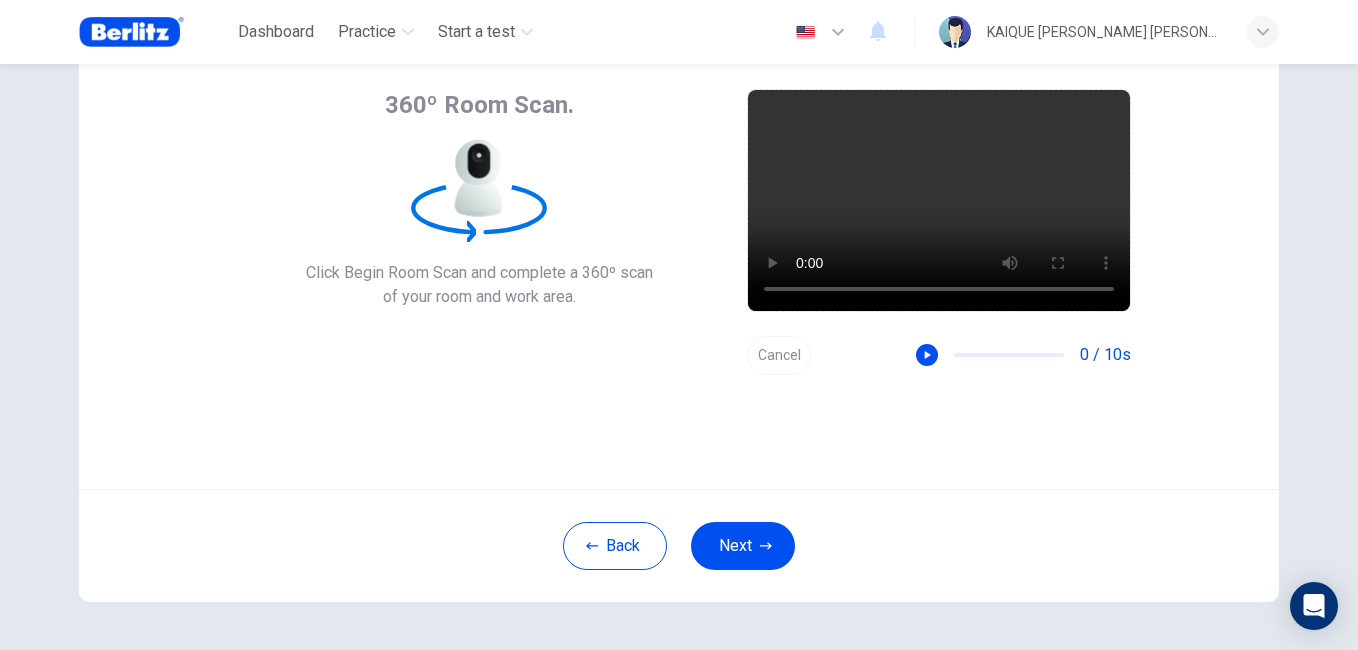 click on "360º Room Scan. Click Begin Room Scan and complete a 360º scan of your room and work area. Begin Room Scan Cancel 0 / 10s" at bounding box center [679, 249] 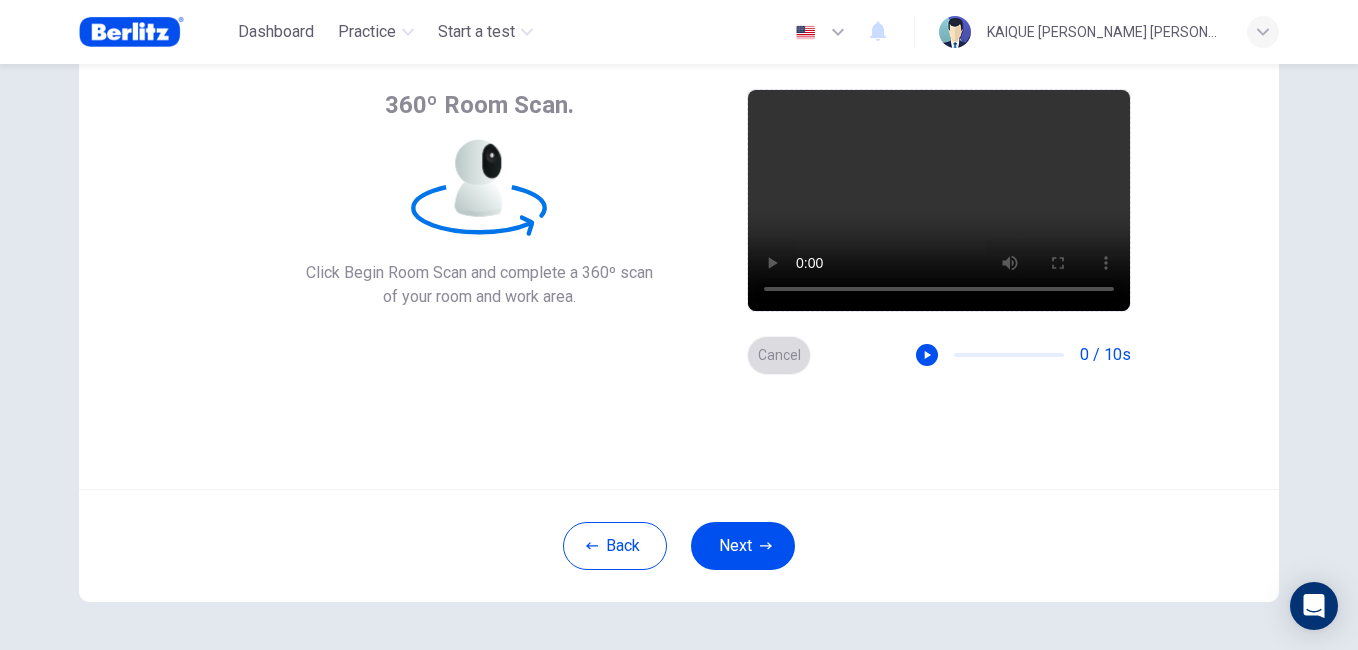 click on "Cancel" at bounding box center [779, 355] 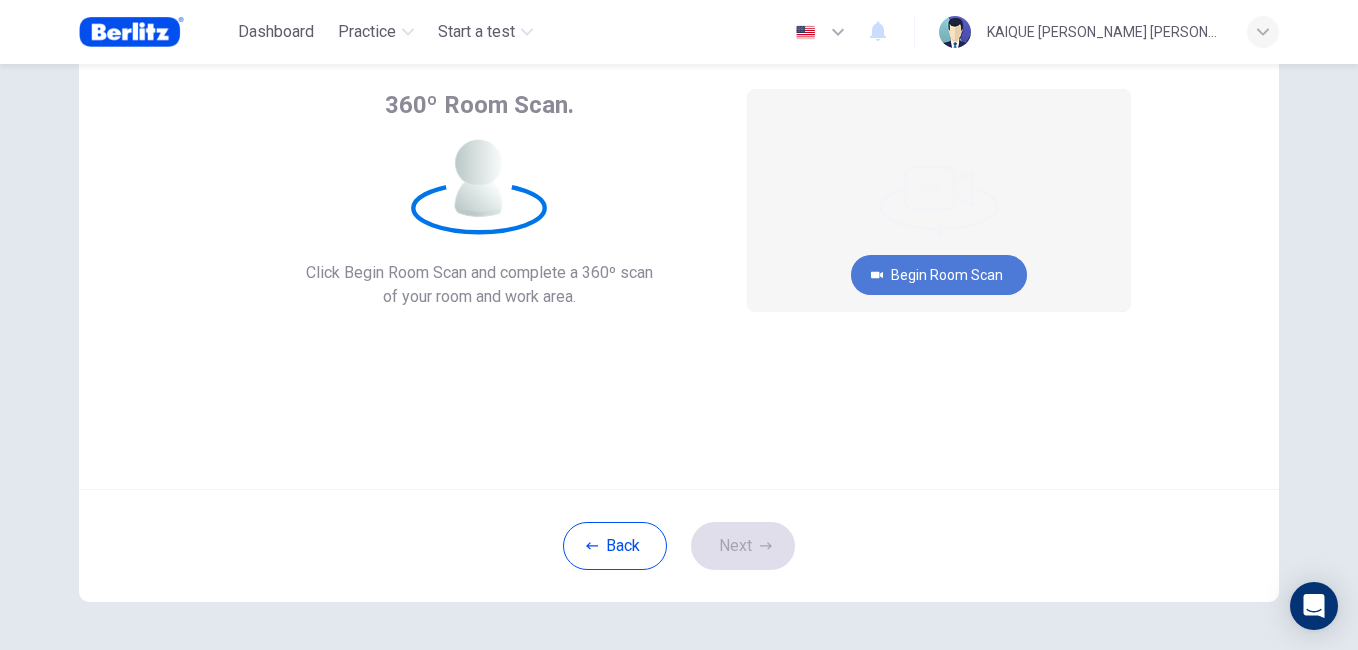 click on "Begin Room Scan" at bounding box center (939, 275) 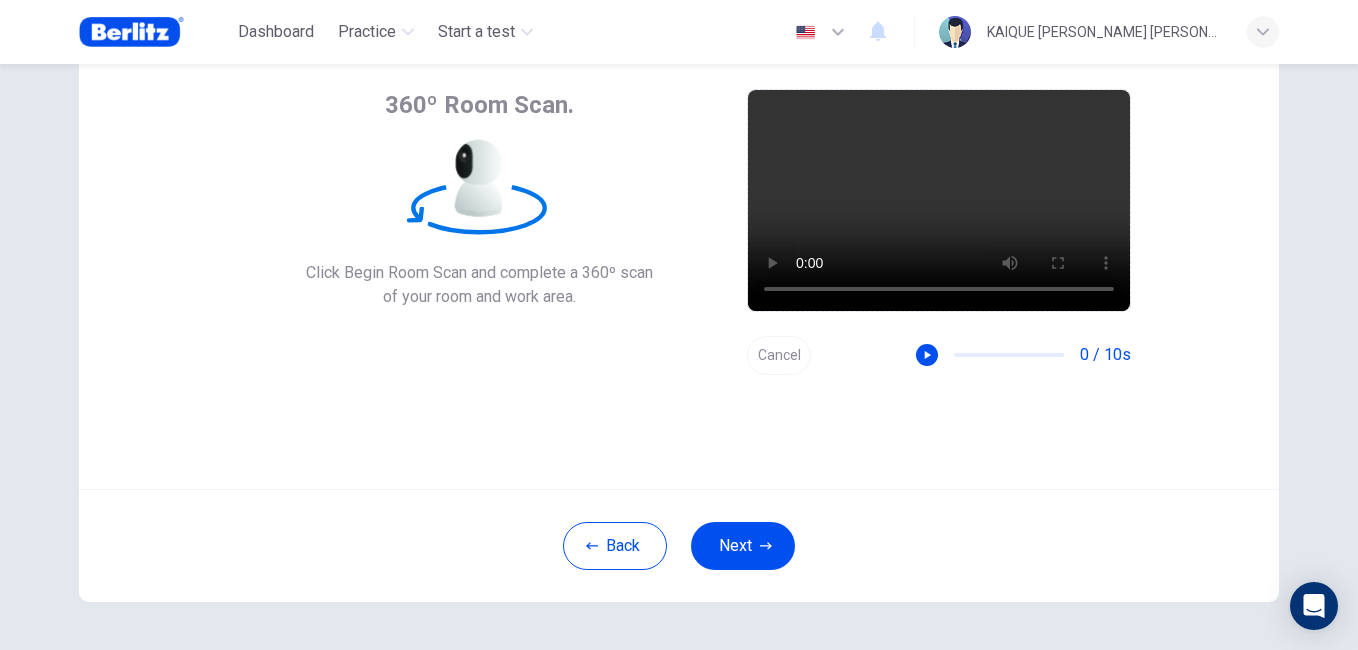 click on "Cancel" at bounding box center [779, 355] 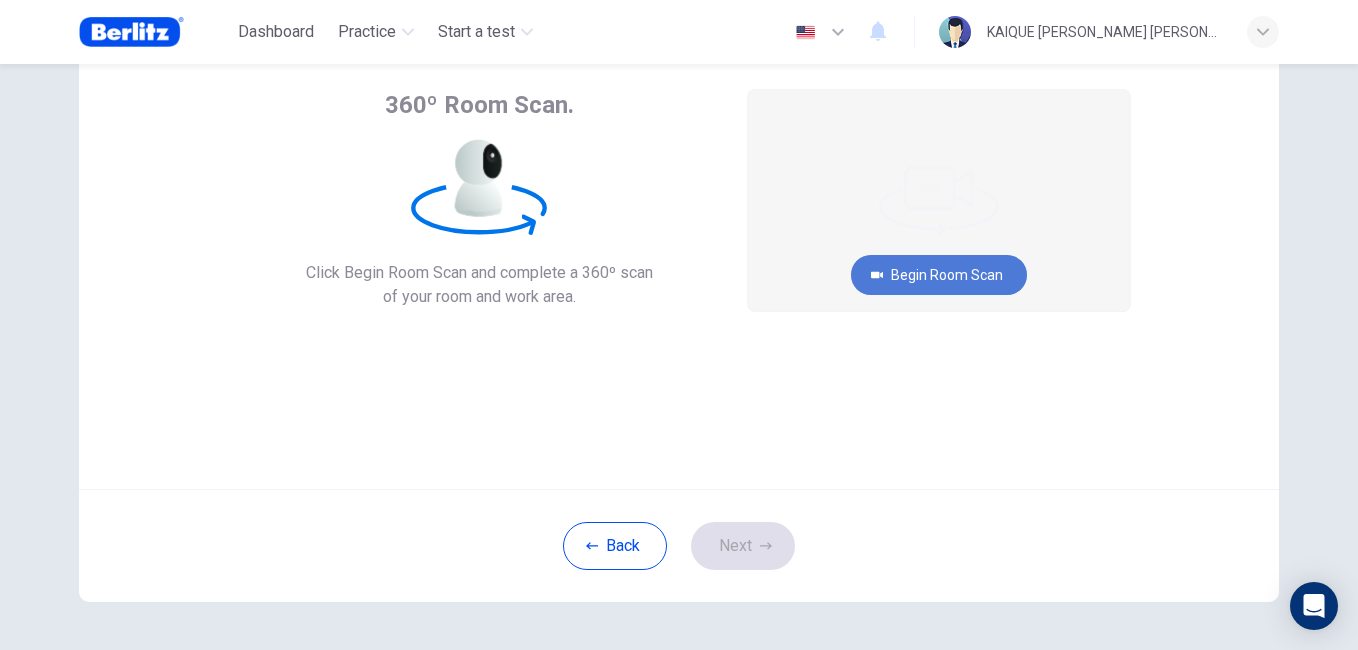 click on "Begin Room Scan" at bounding box center (939, 275) 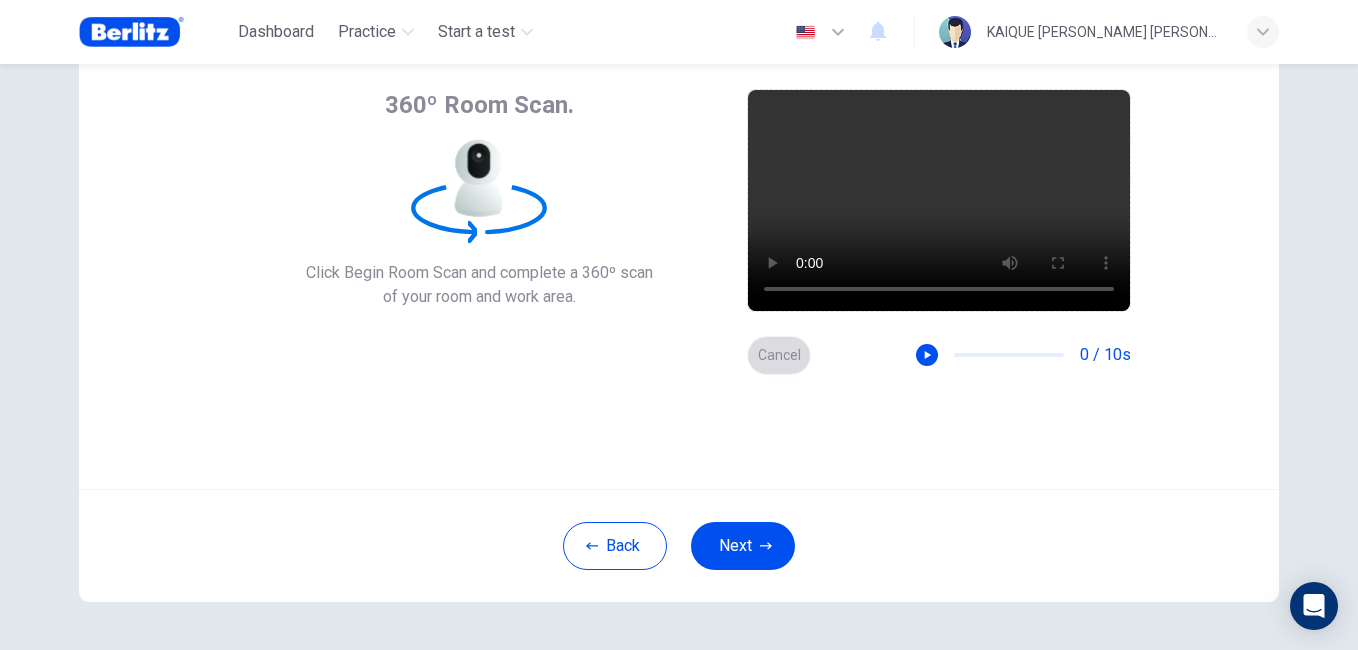 click on "Cancel" at bounding box center [779, 355] 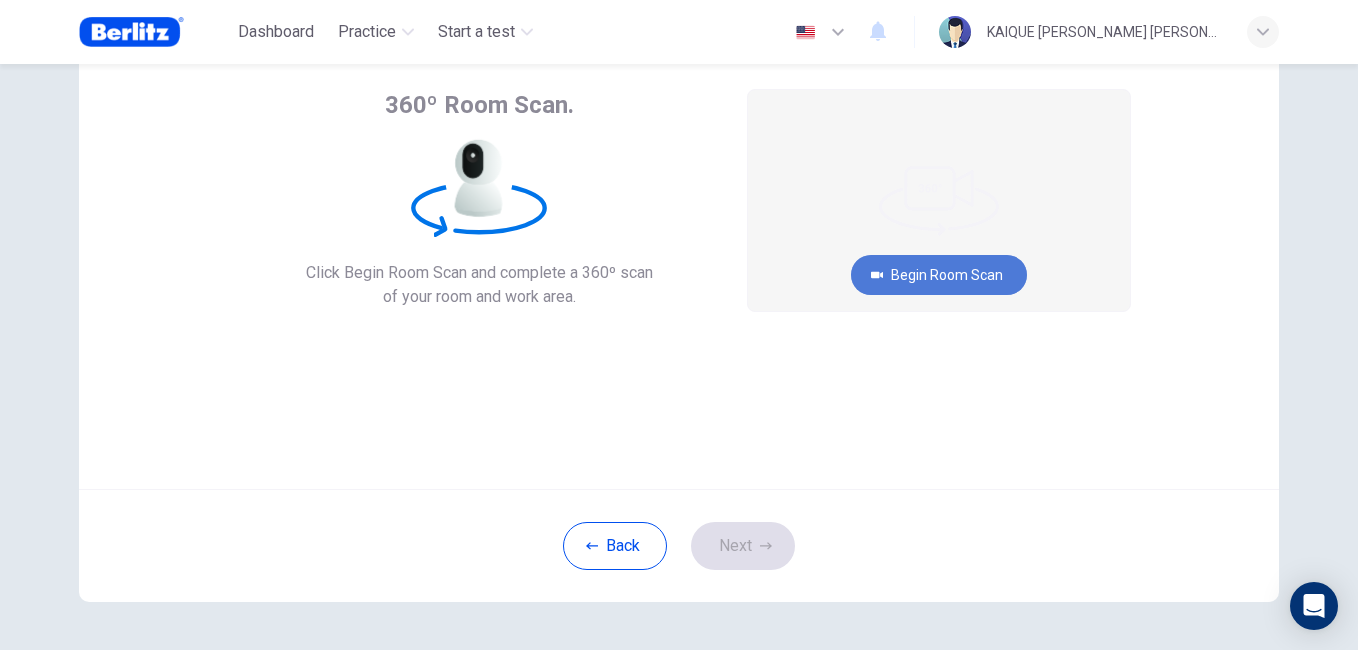 click on "Begin Room Scan" at bounding box center [939, 275] 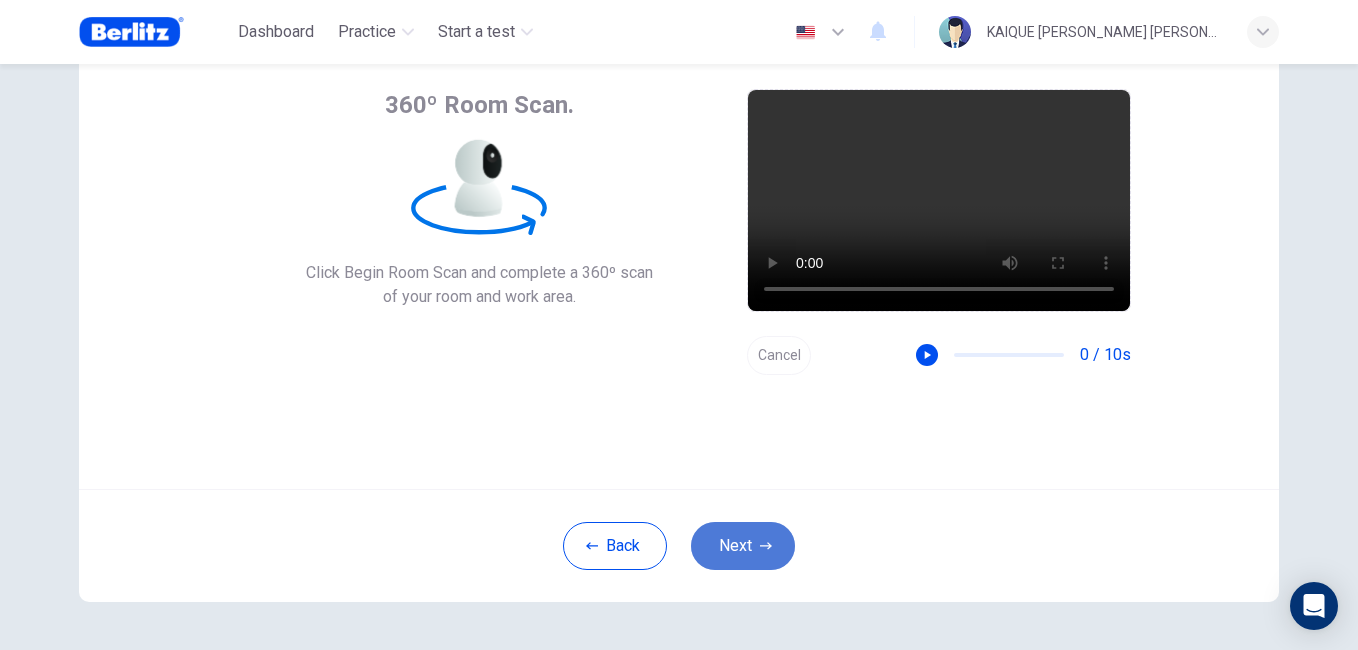 click on "Next" at bounding box center [743, 546] 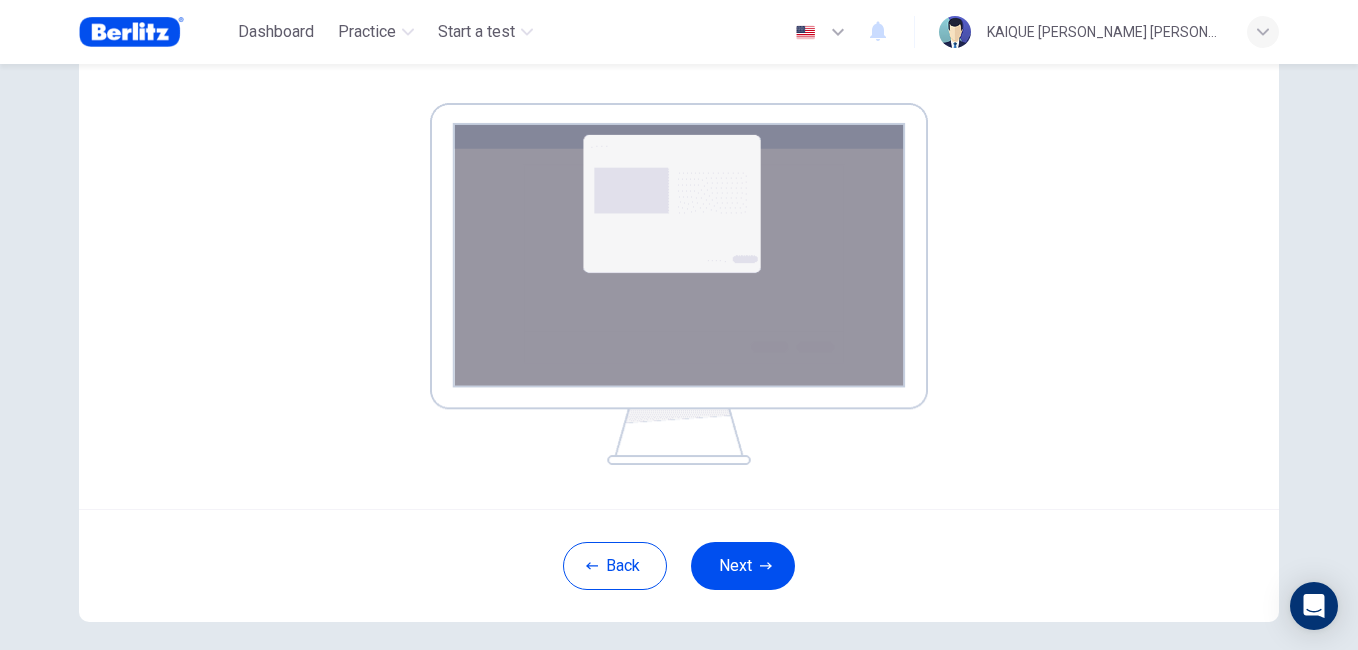 scroll, scrollTop: 297, scrollLeft: 0, axis: vertical 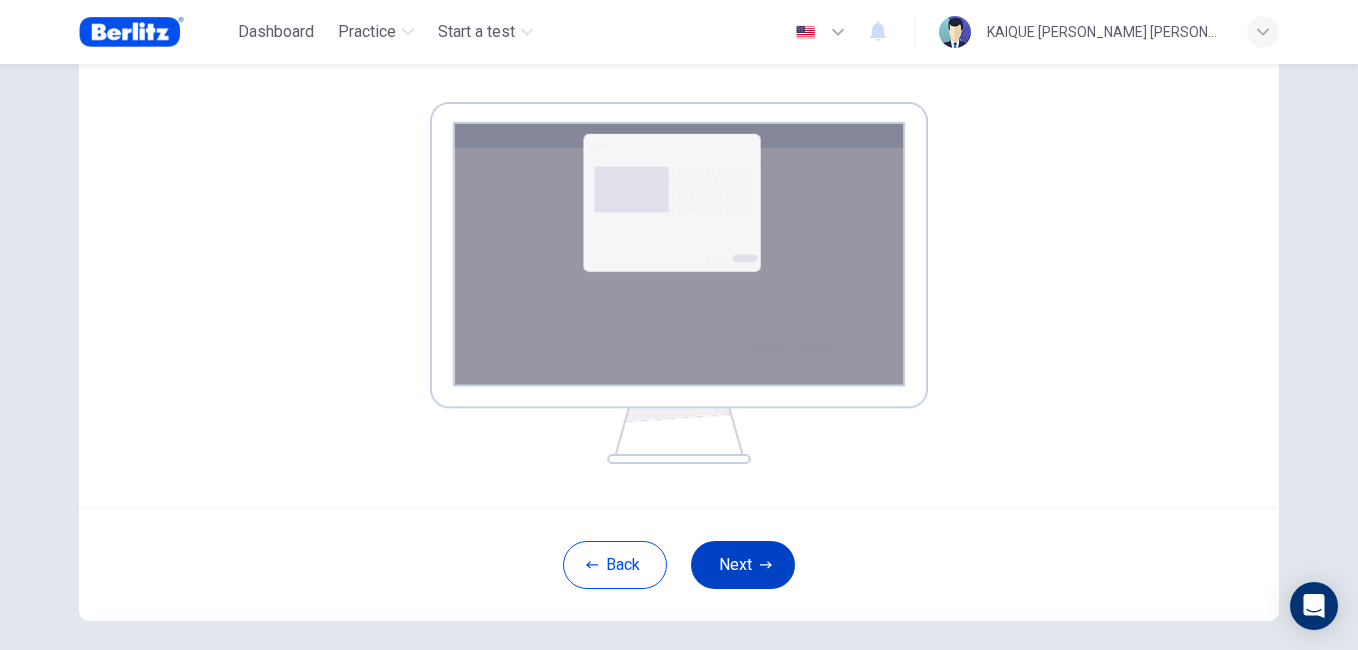 click on "Next" at bounding box center [743, 565] 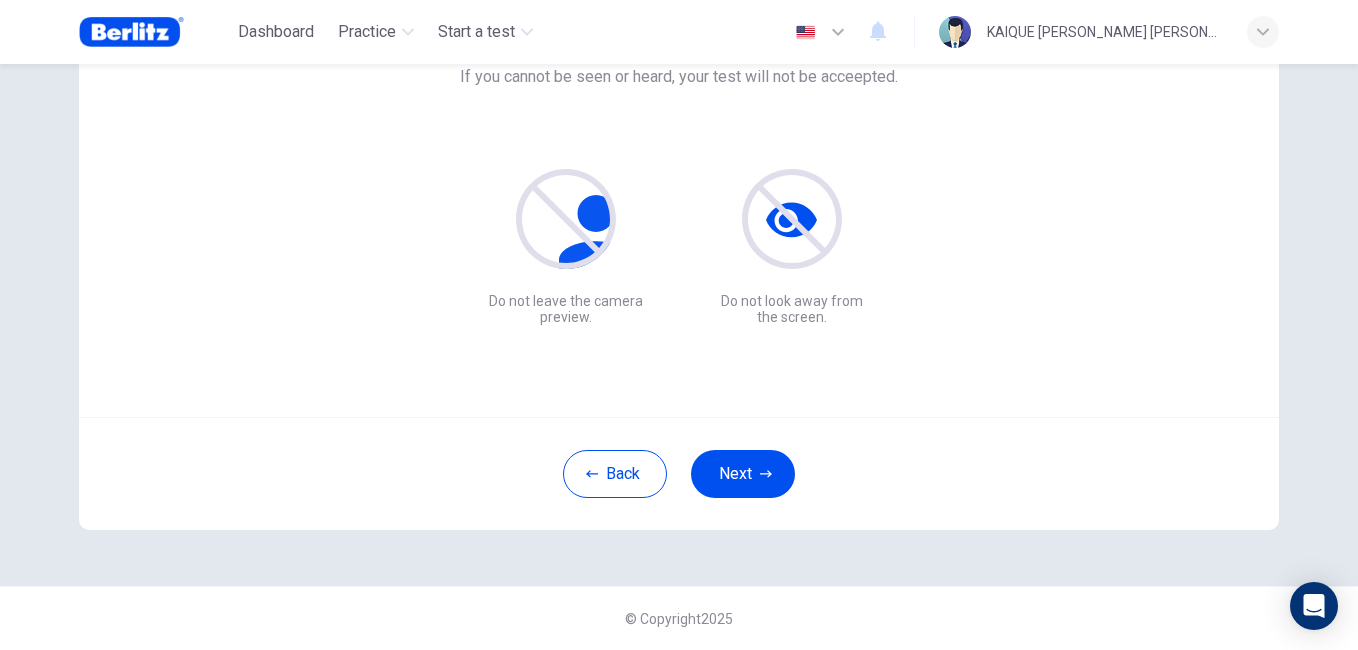 scroll, scrollTop: 183, scrollLeft: 0, axis: vertical 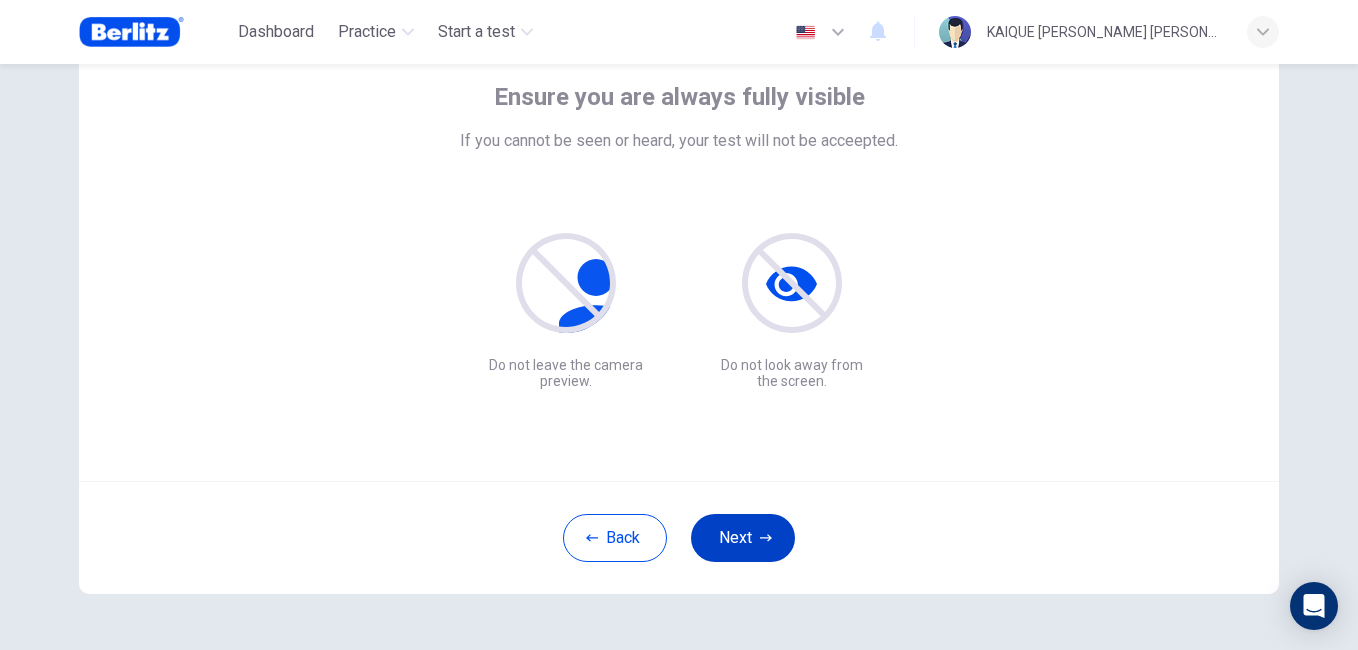 click on "Next" at bounding box center (743, 538) 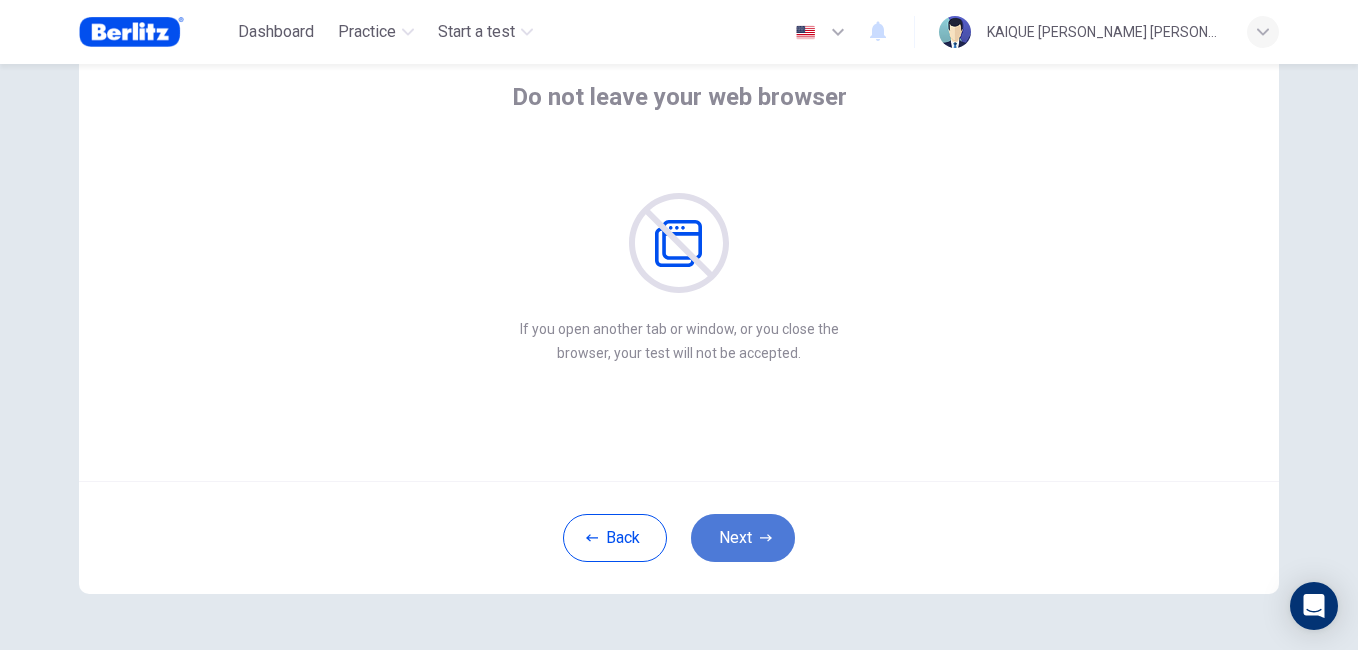 click on "Next" at bounding box center [743, 538] 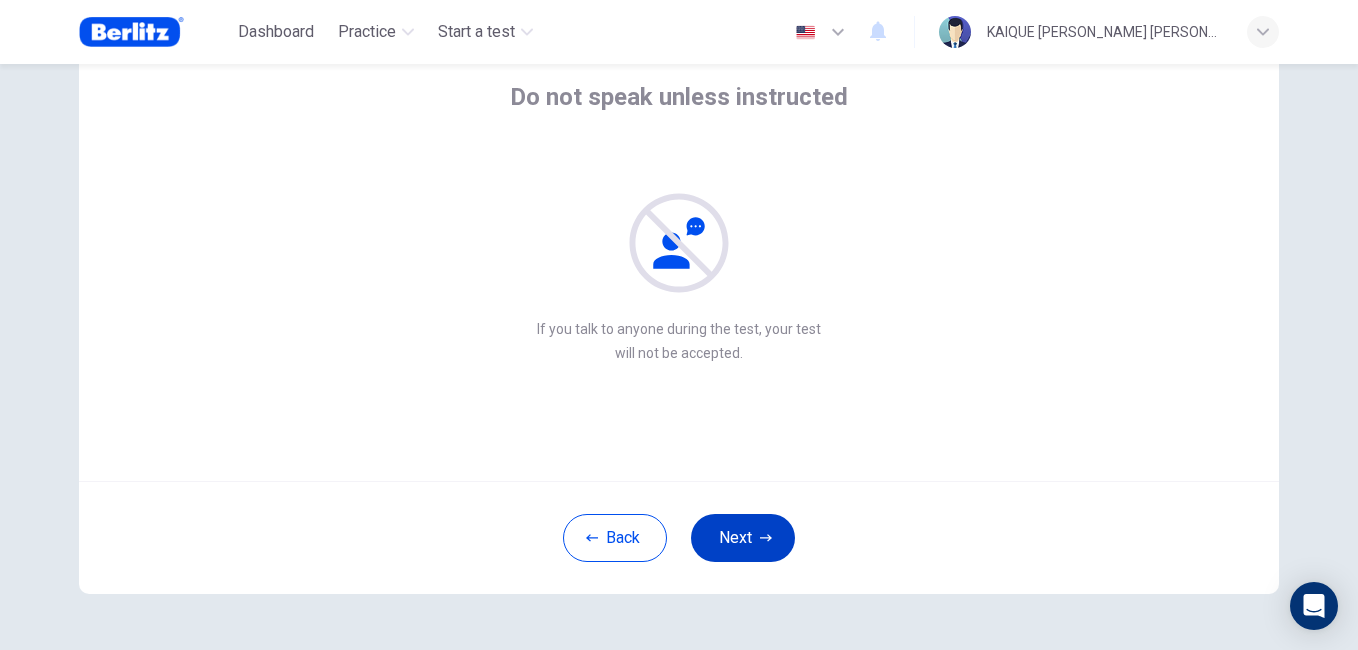 click on "Next" at bounding box center [743, 538] 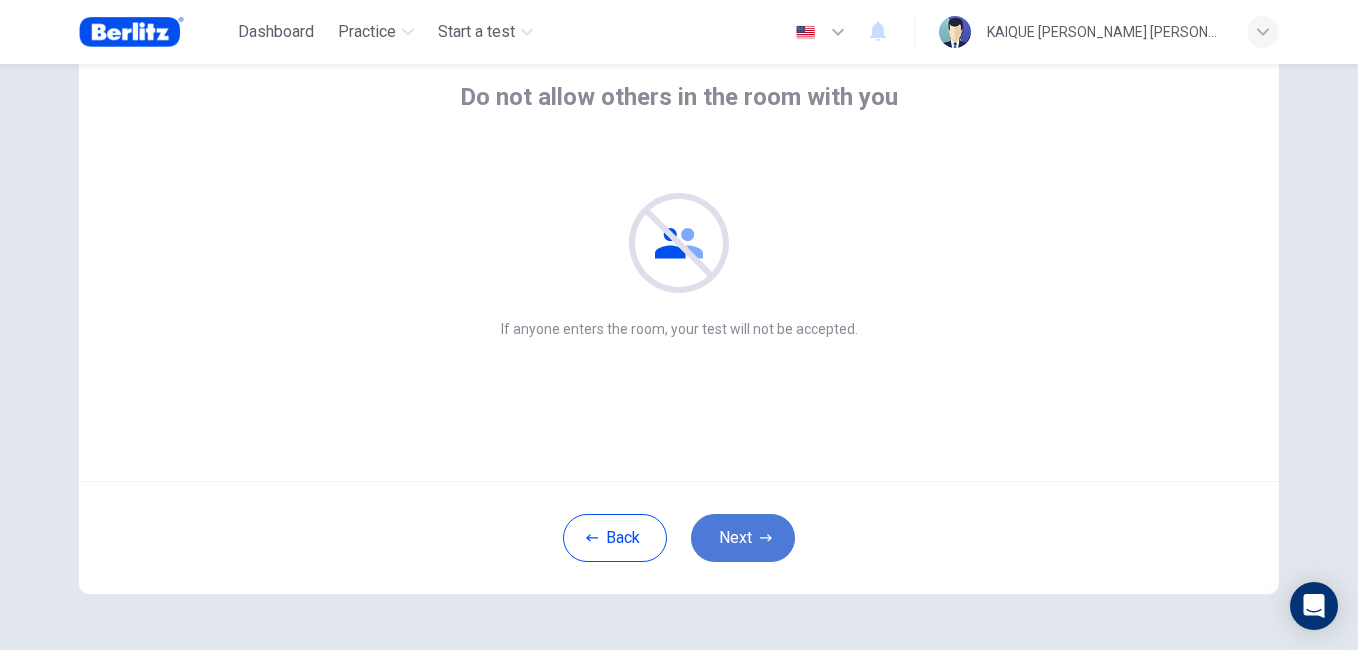 click on "Next" at bounding box center [743, 538] 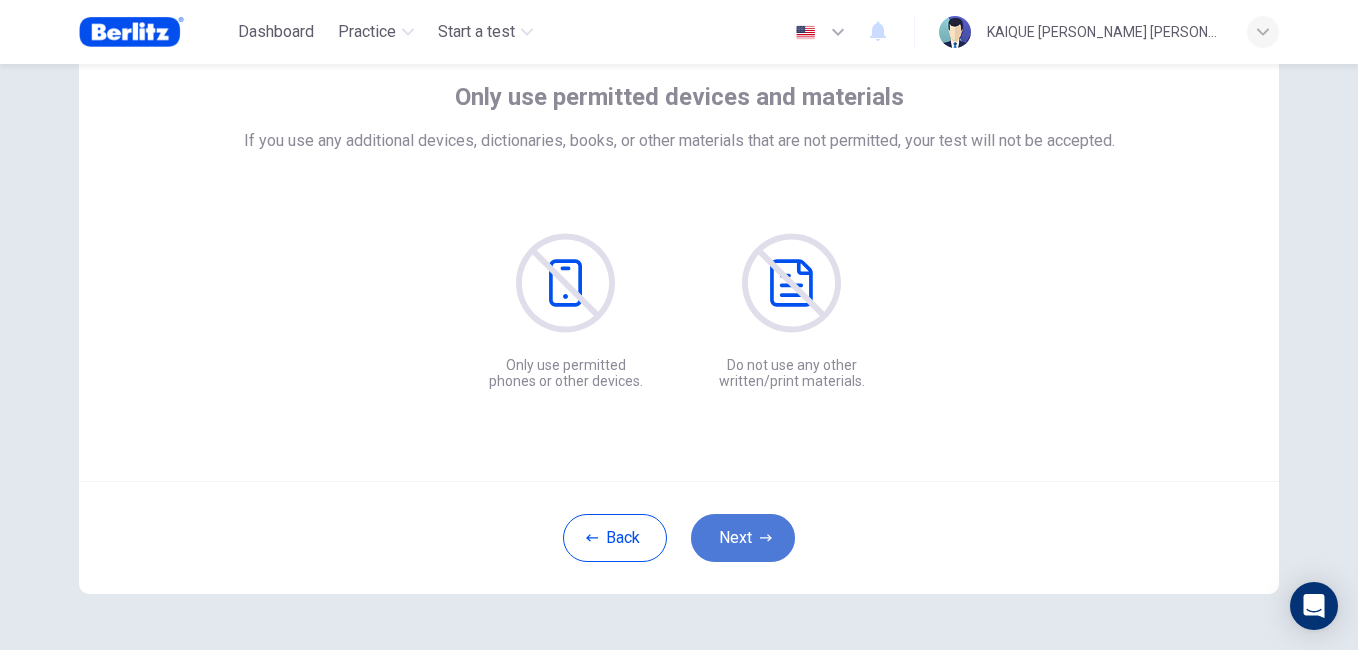 click on "Next" at bounding box center (743, 538) 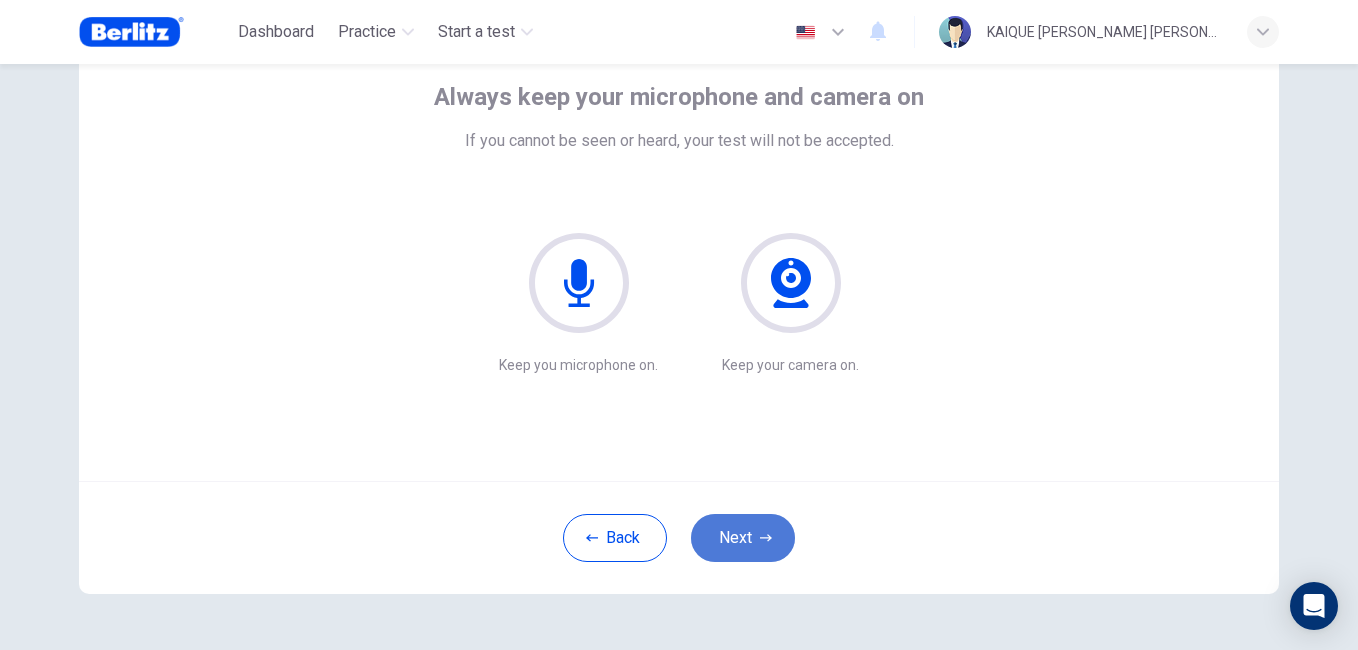 click 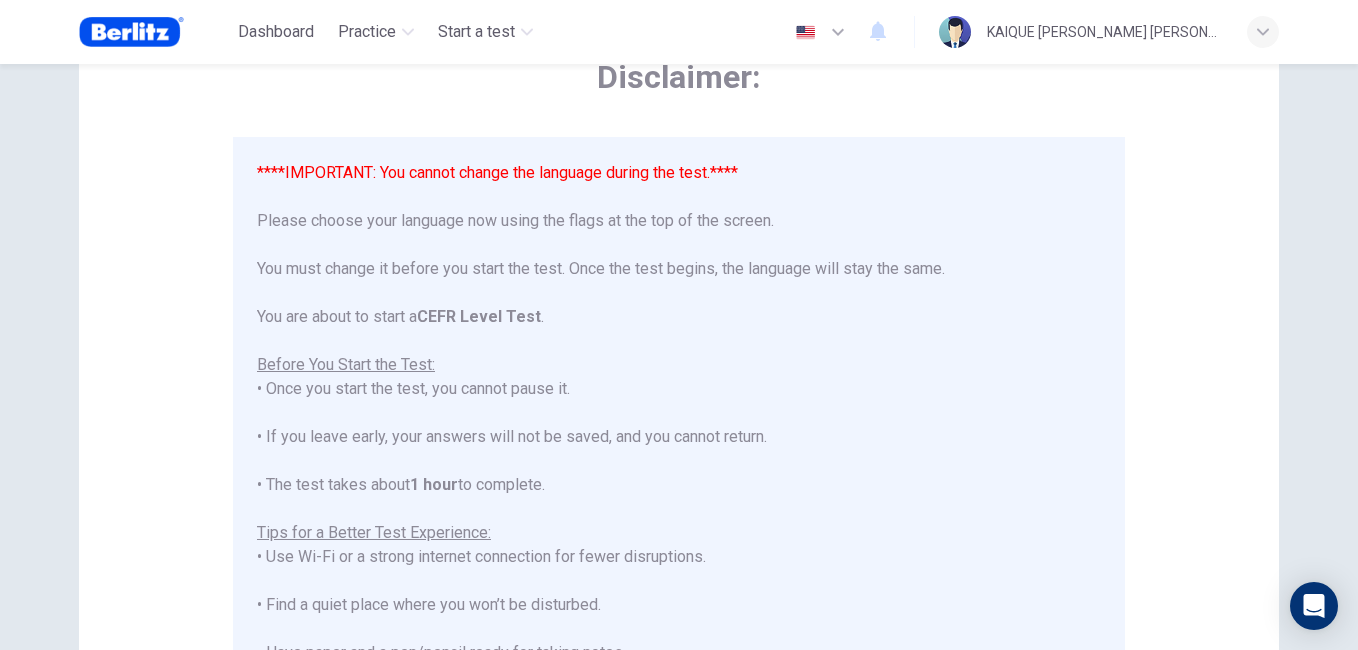 scroll, scrollTop: 191, scrollLeft: 0, axis: vertical 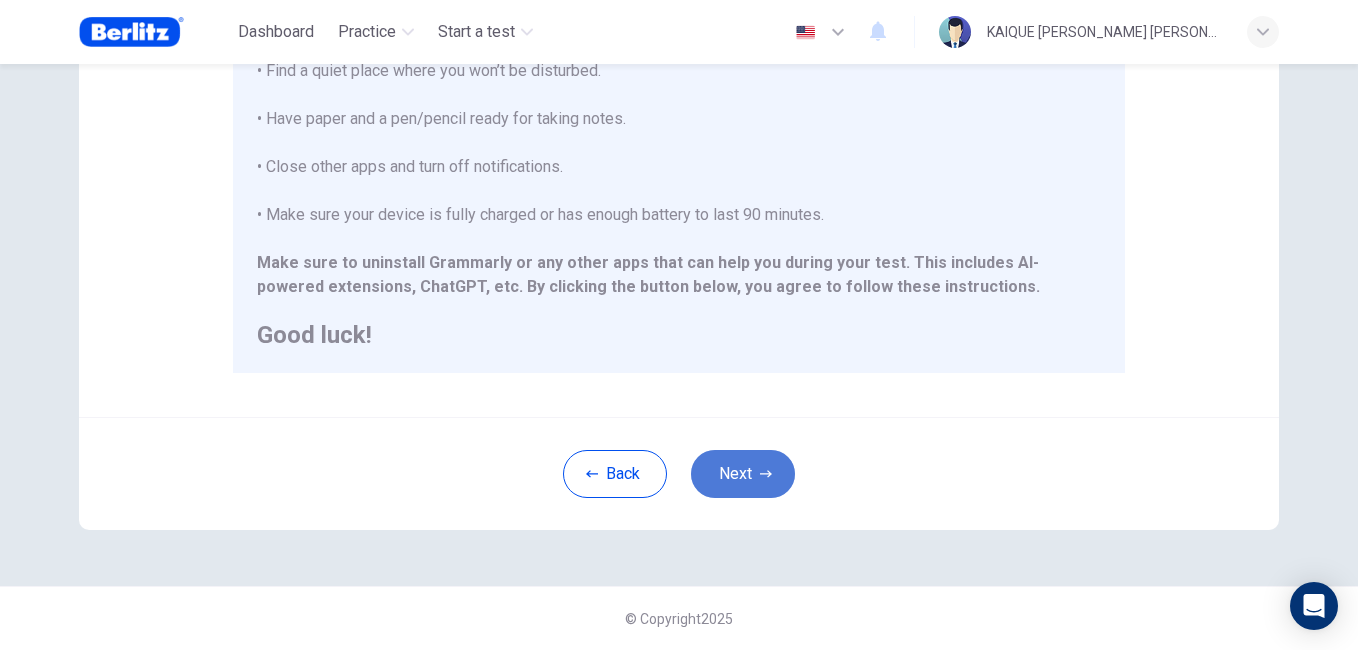 click on "Next" at bounding box center (743, 474) 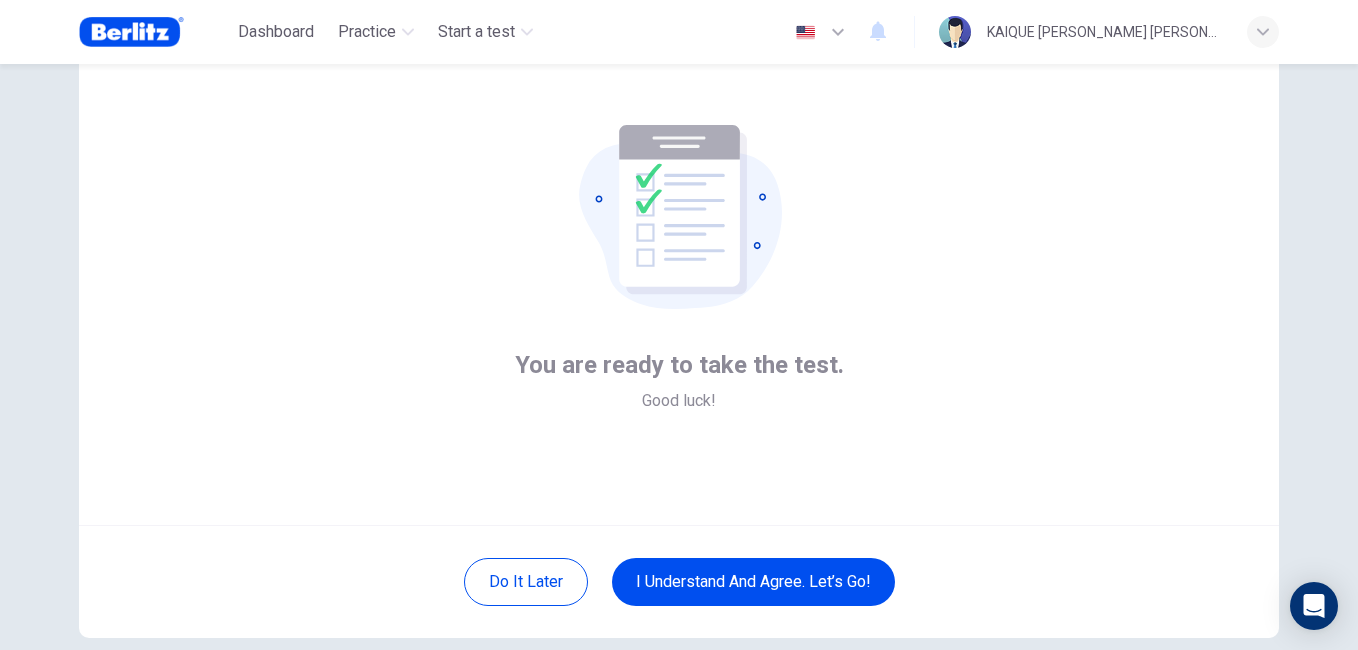 scroll, scrollTop: 100, scrollLeft: 0, axis: vertical 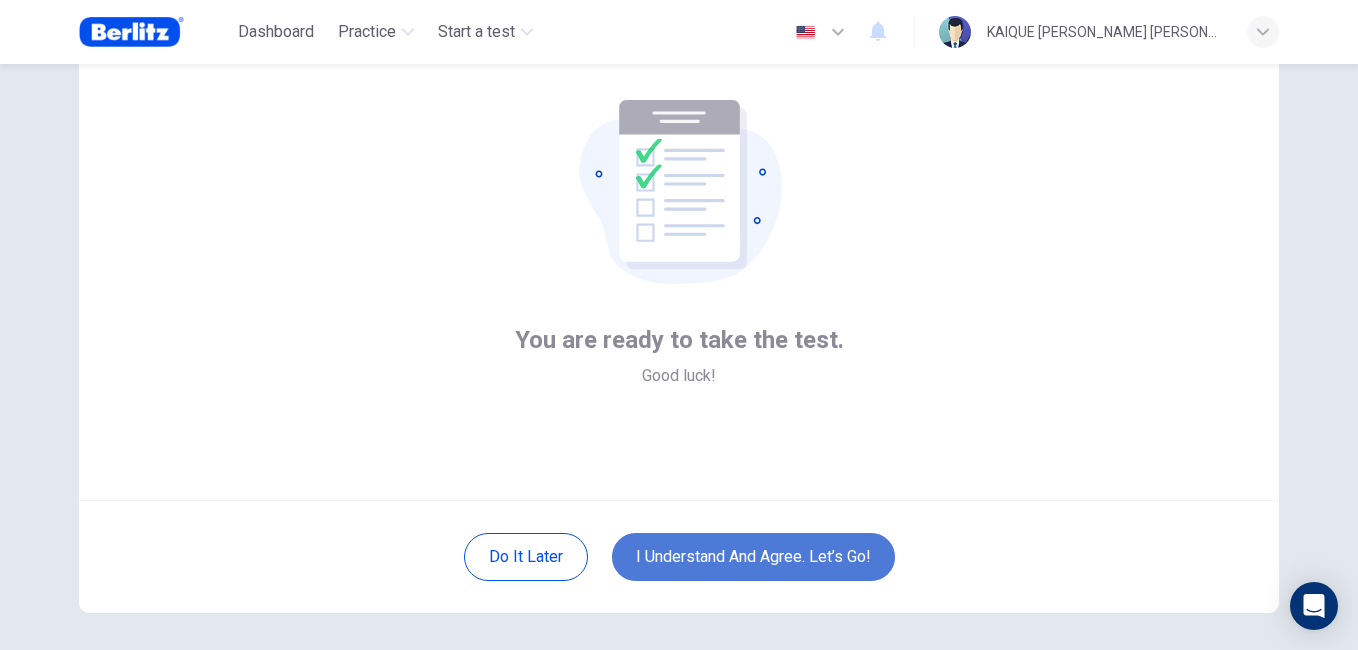 click on "I understand and agree. Let’s go!" at bounding box center [753, 557] 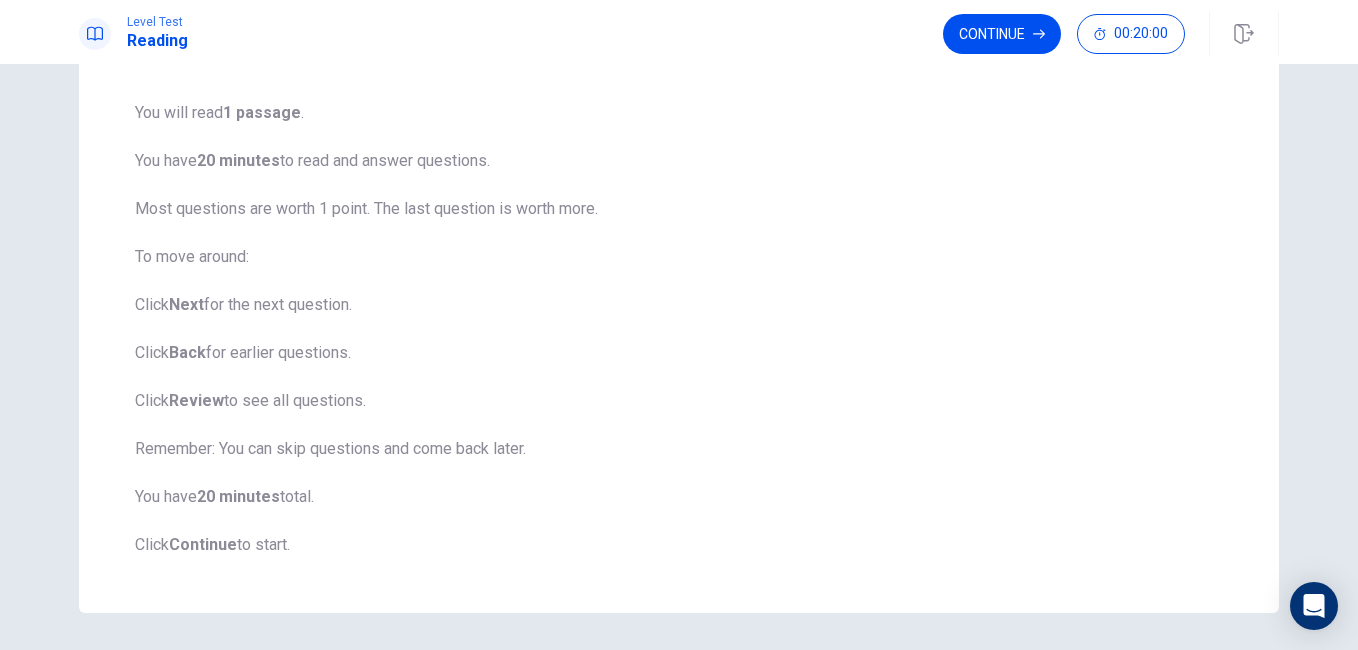 scroll, scrollTop: 206, scrollLeft: 0, axis: vertical 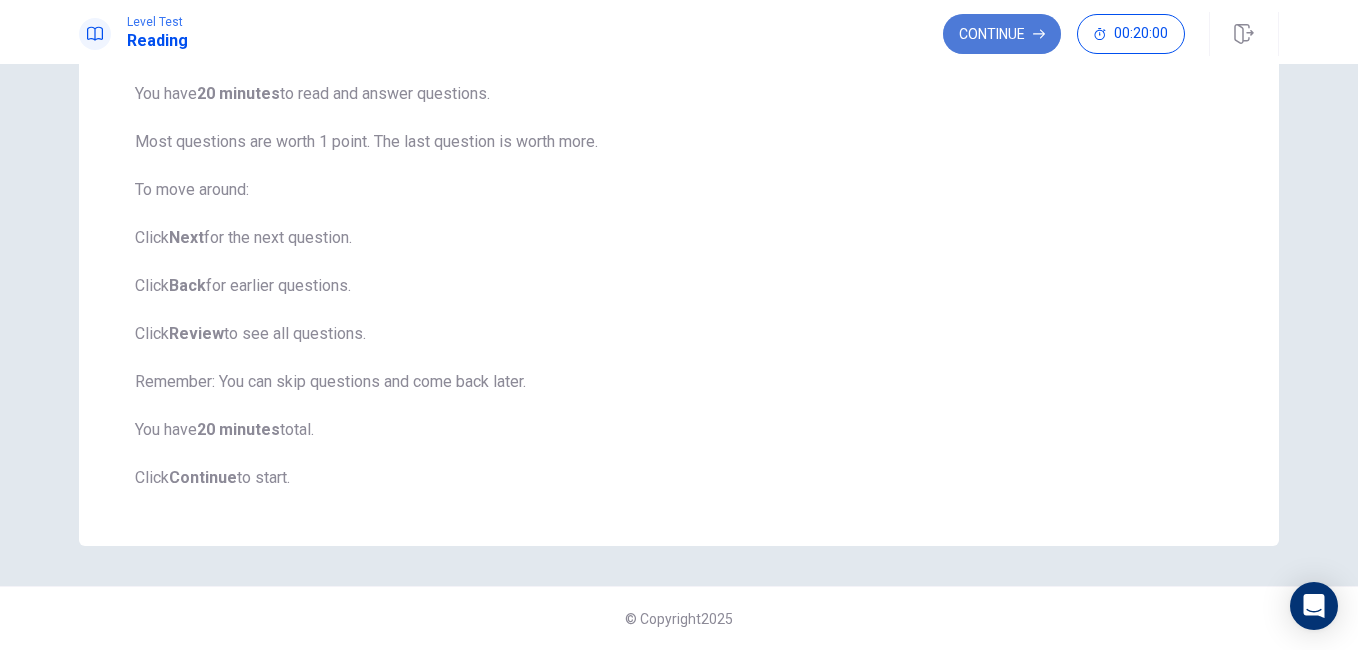 click on "Continue" at bounding box center [1002, 34] 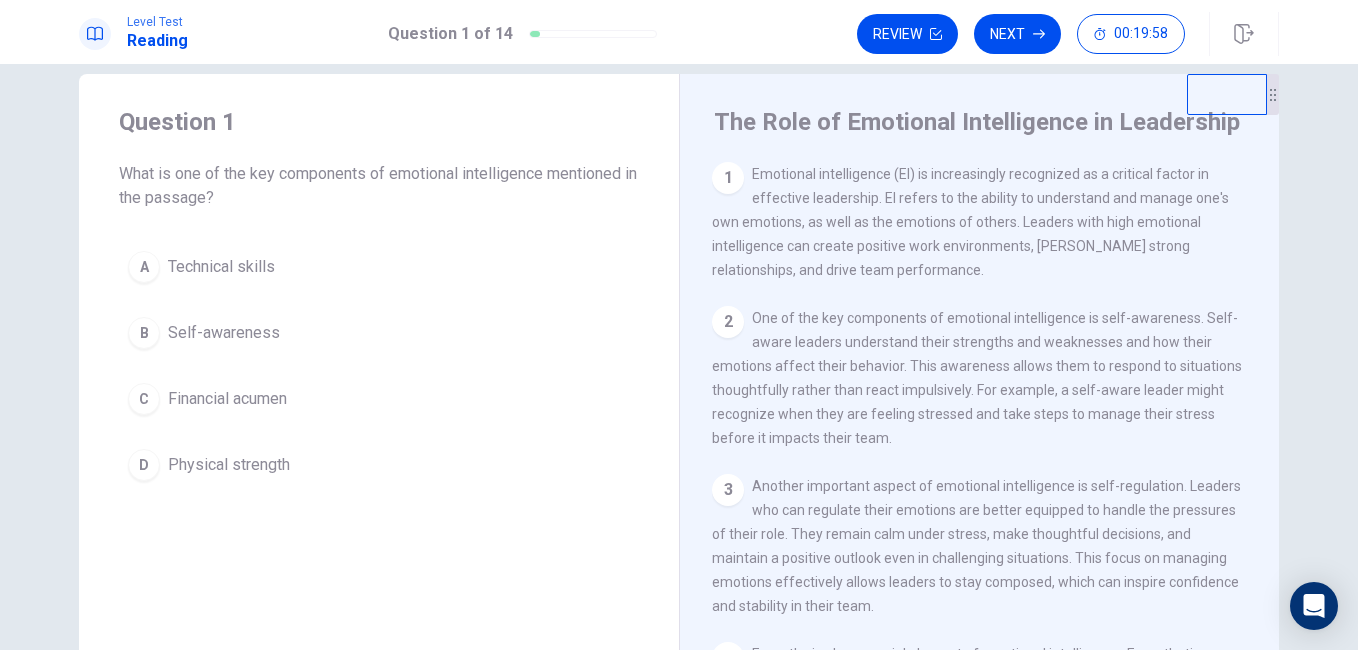 scroll, scrollTop: 26, scrollLeft: 0, axis: vertical 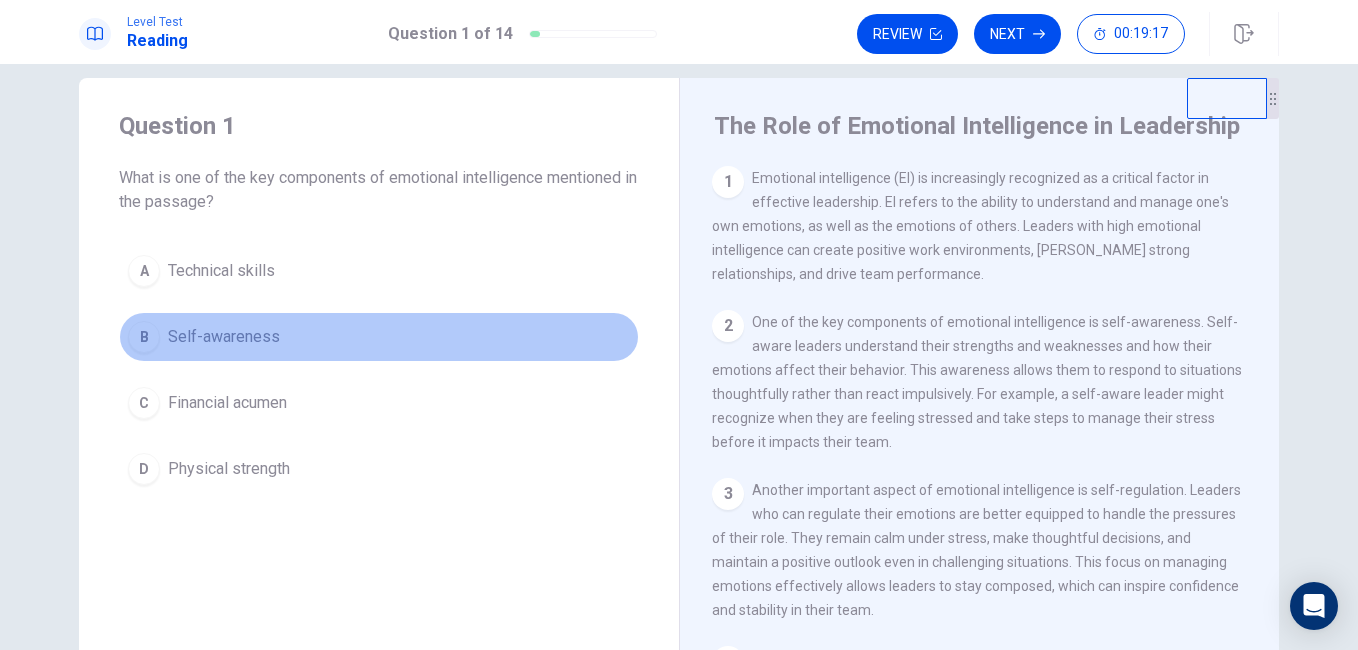 click on "B" at bounding box center [144, 337] 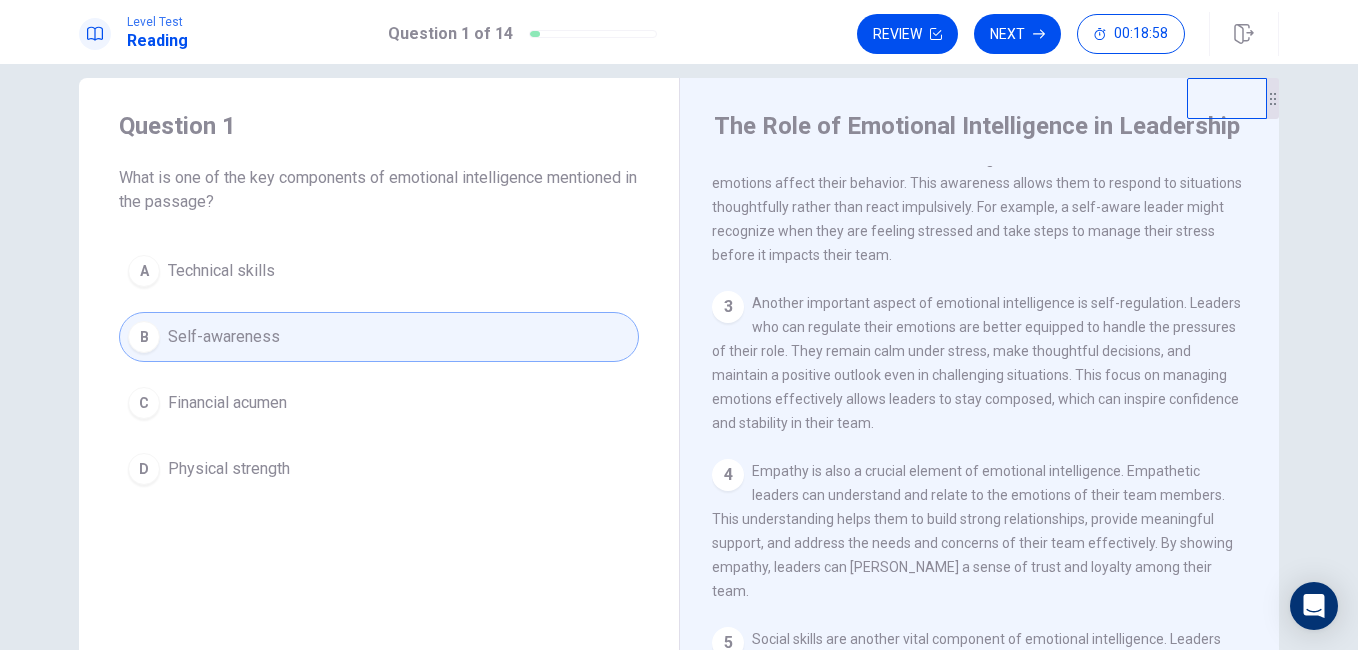 scroll, scrollTop: 188, scrollLeft: 0, axis: vertical 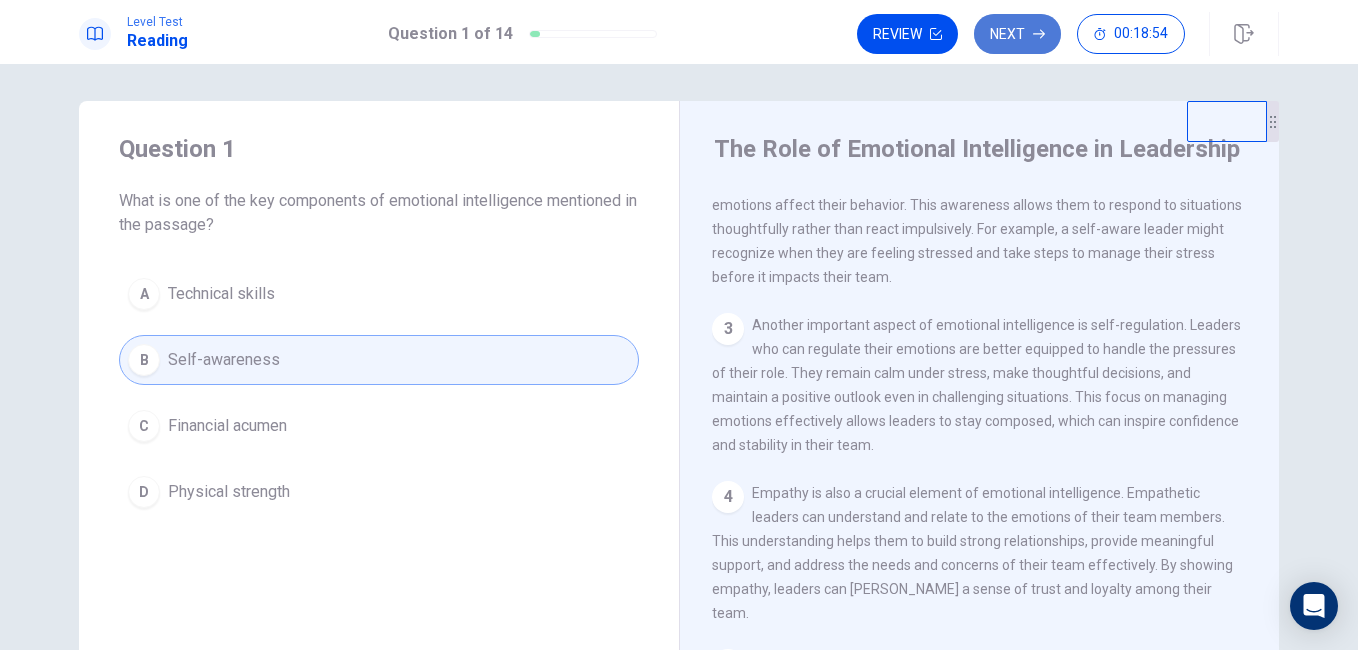 click on "Next" at bounding box center [1017, 34] 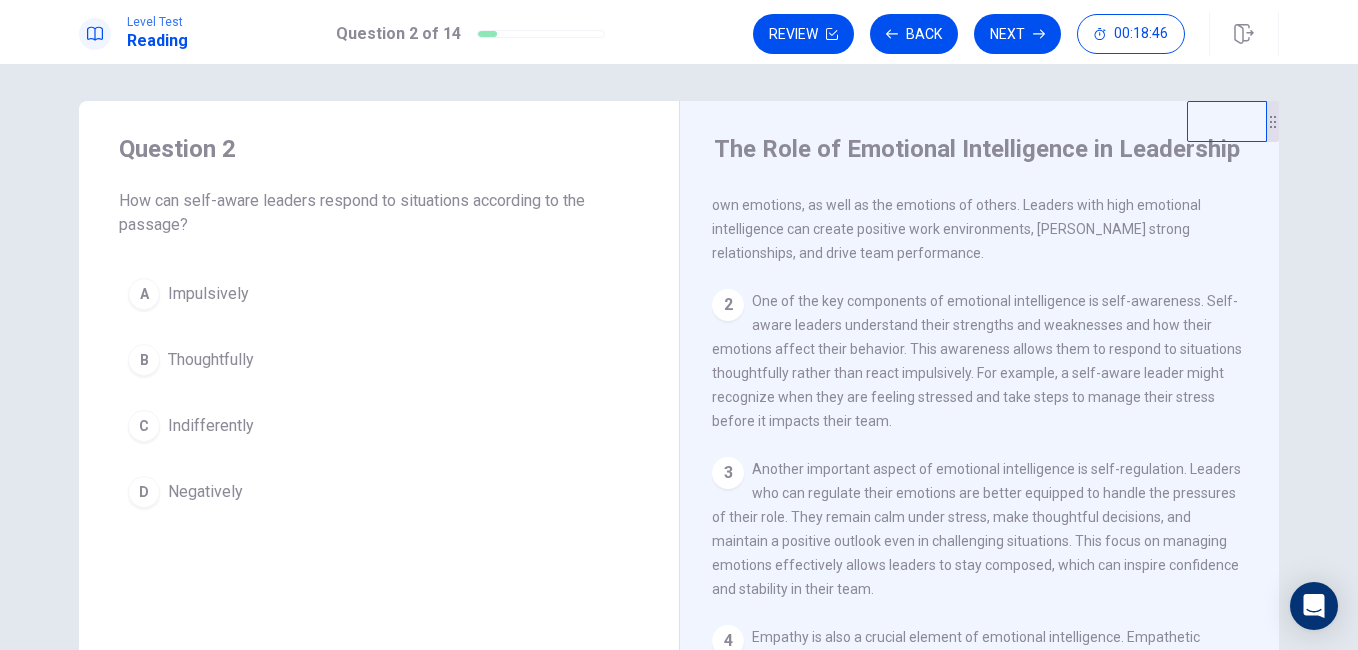 scroll, scrollTop: 0, scrollLeft: 0, axis: both 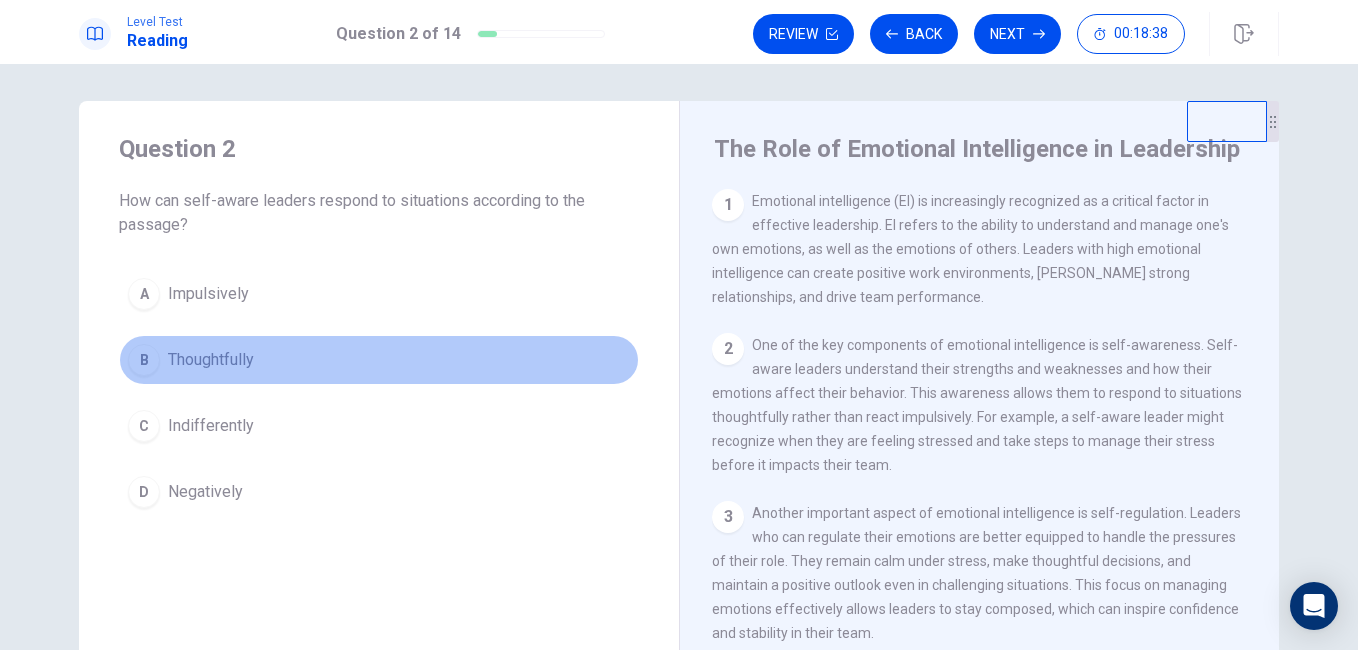 click on "Thoughtfully" at bounding box center [211, 360] 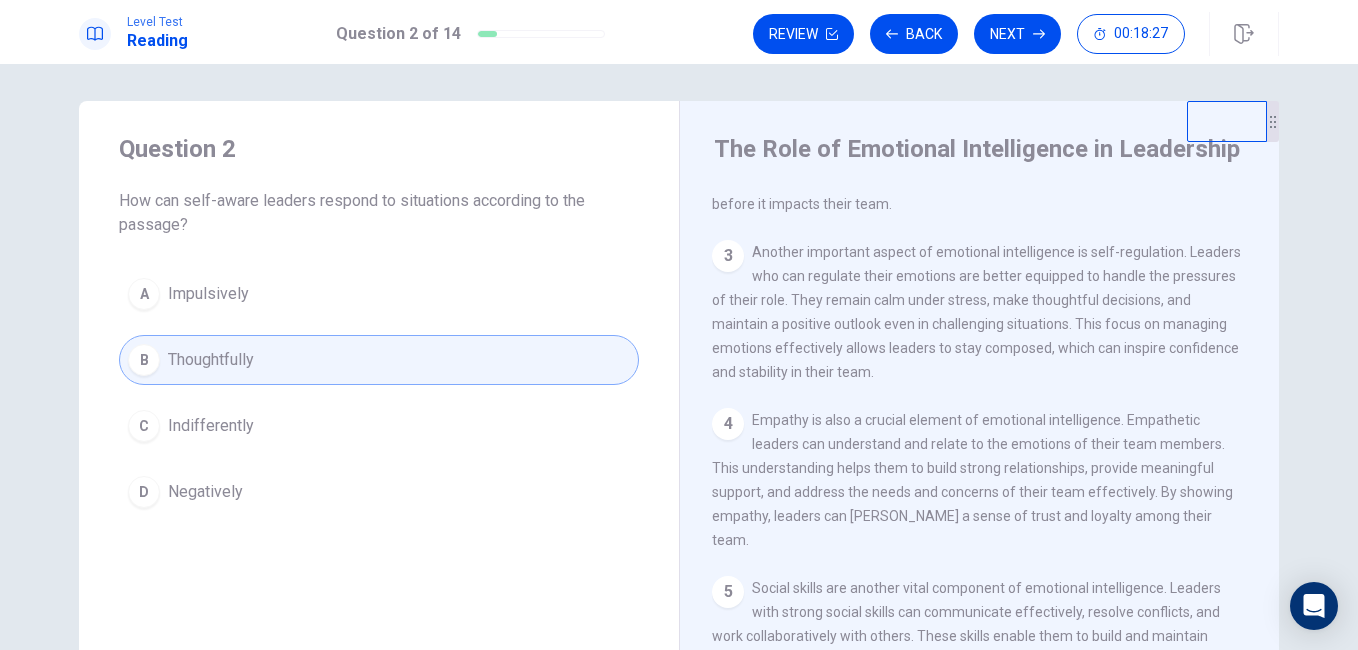 scroll, scrollTop: 277, scrollLeft: 0, axis: vertical 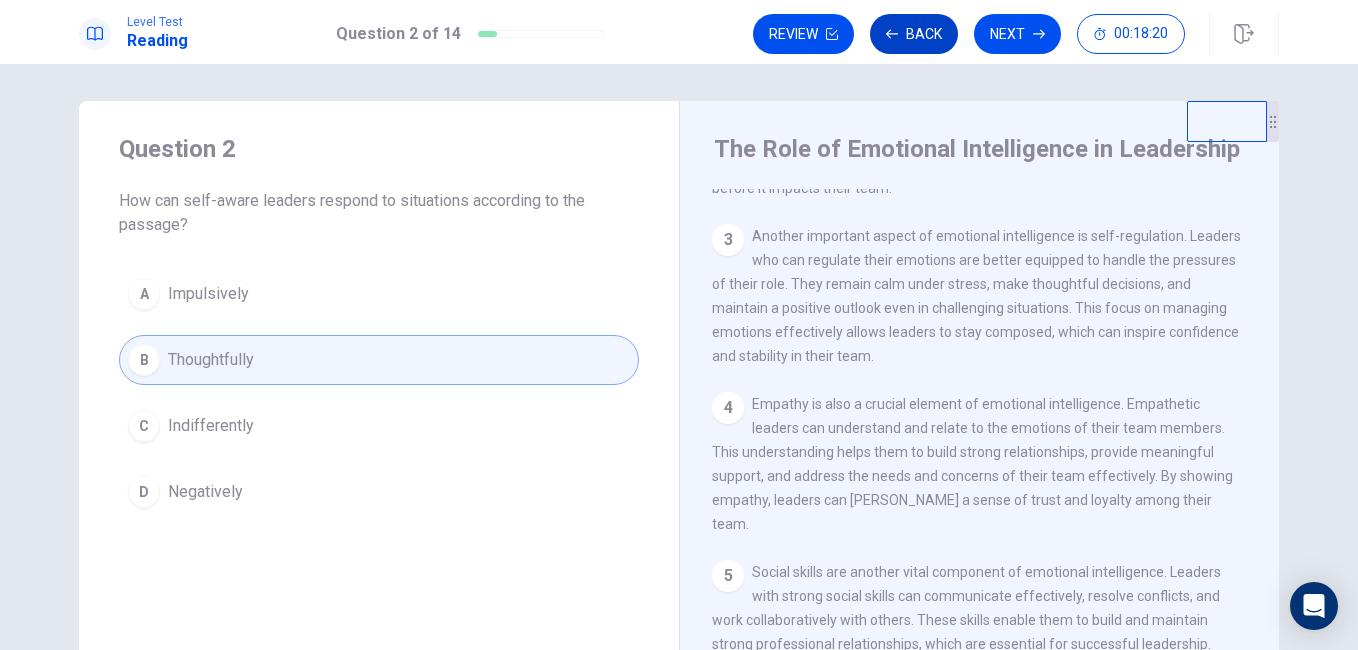 click on "Back" at bounding box center [914, 34] 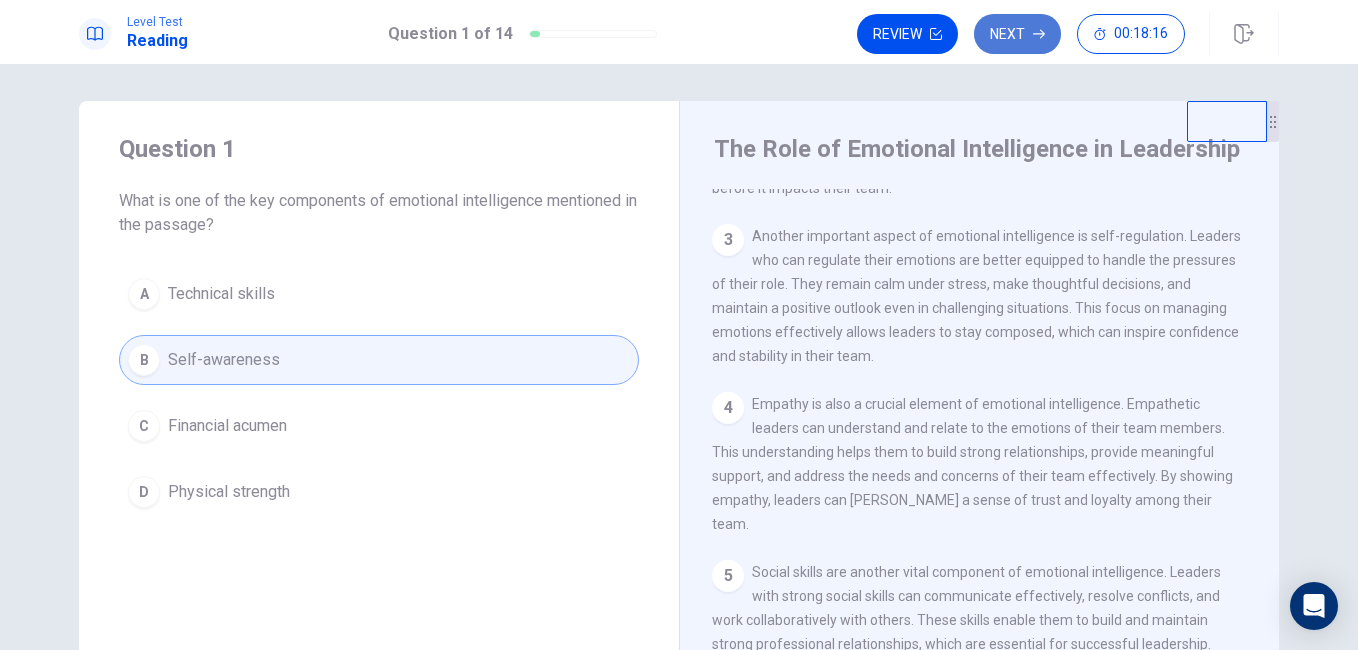 click on "Next" at bounding box center [1017, 34] 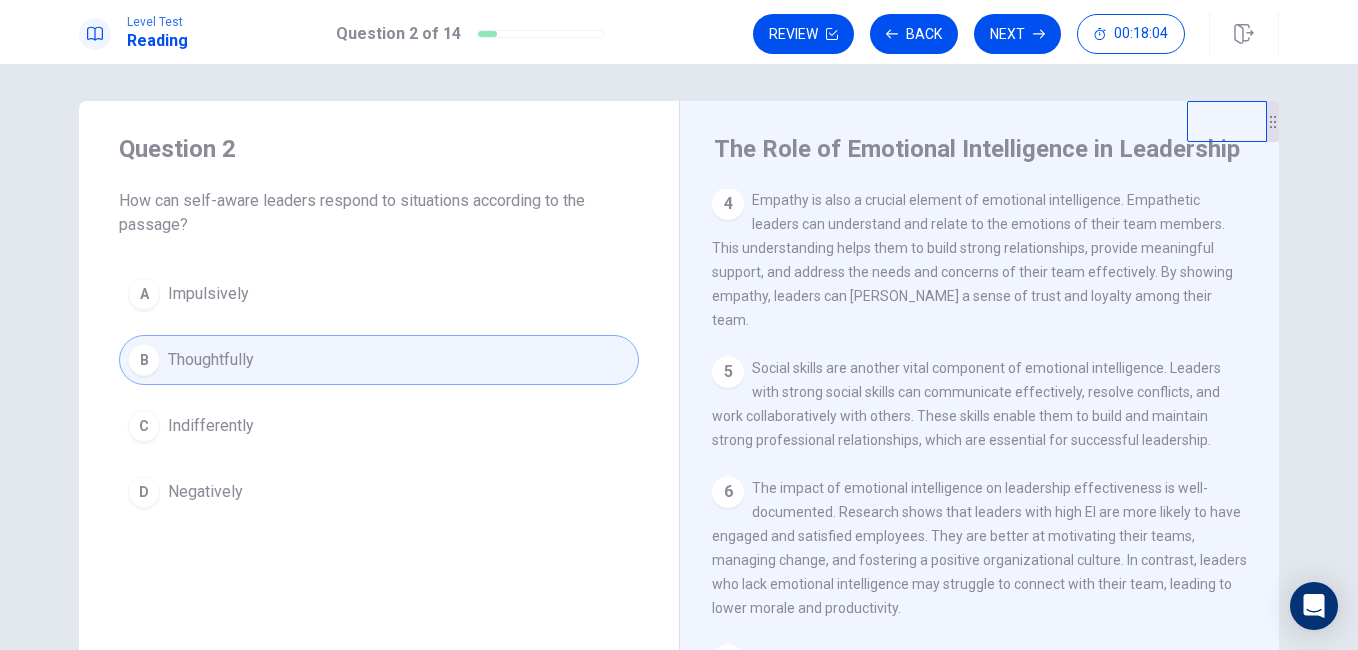 scroll, scrollTop: 518, scrollLeft: 0, axis: vertical 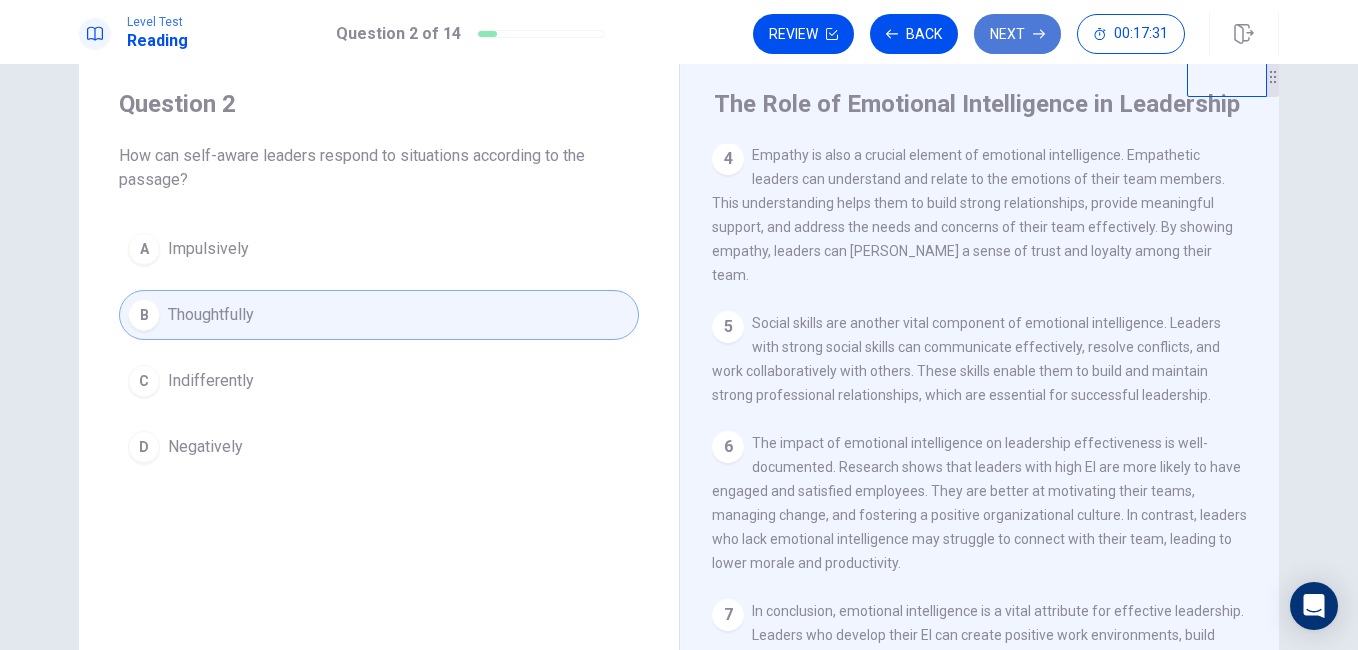 click on "Next" at bounding box center [1017, 34] 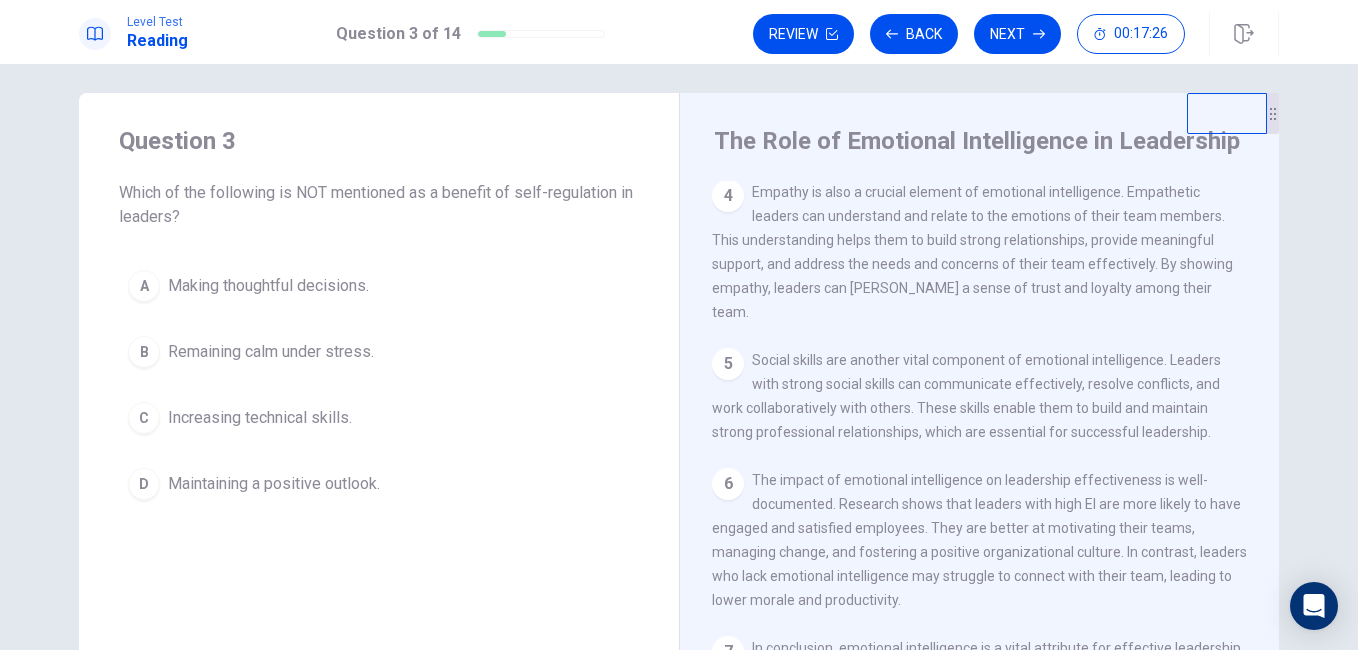 scroll, scrollTop: 12, scrollLeft: 0, axis: vertical 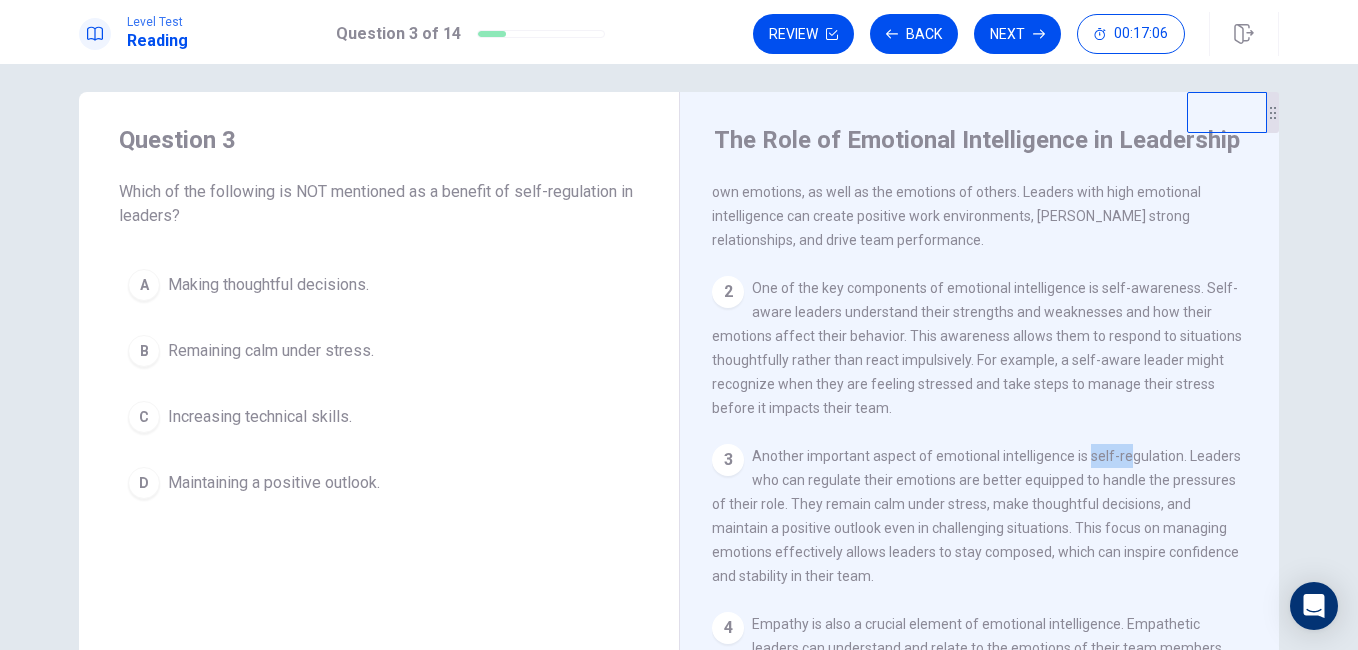 click on "Another important aspect of emotional intelligence is self-regulation. Leaders who can regulate their emotions are better equipped to handle the pressures of their role. They remain calm under stress, make thoughtful decisions, and maintain a positive outlook even in challenging situations. This focus on managing emotions effectively allows leaders to stay composed, which can inspire confidence and stability in their team." at bounding box center (976, 516) 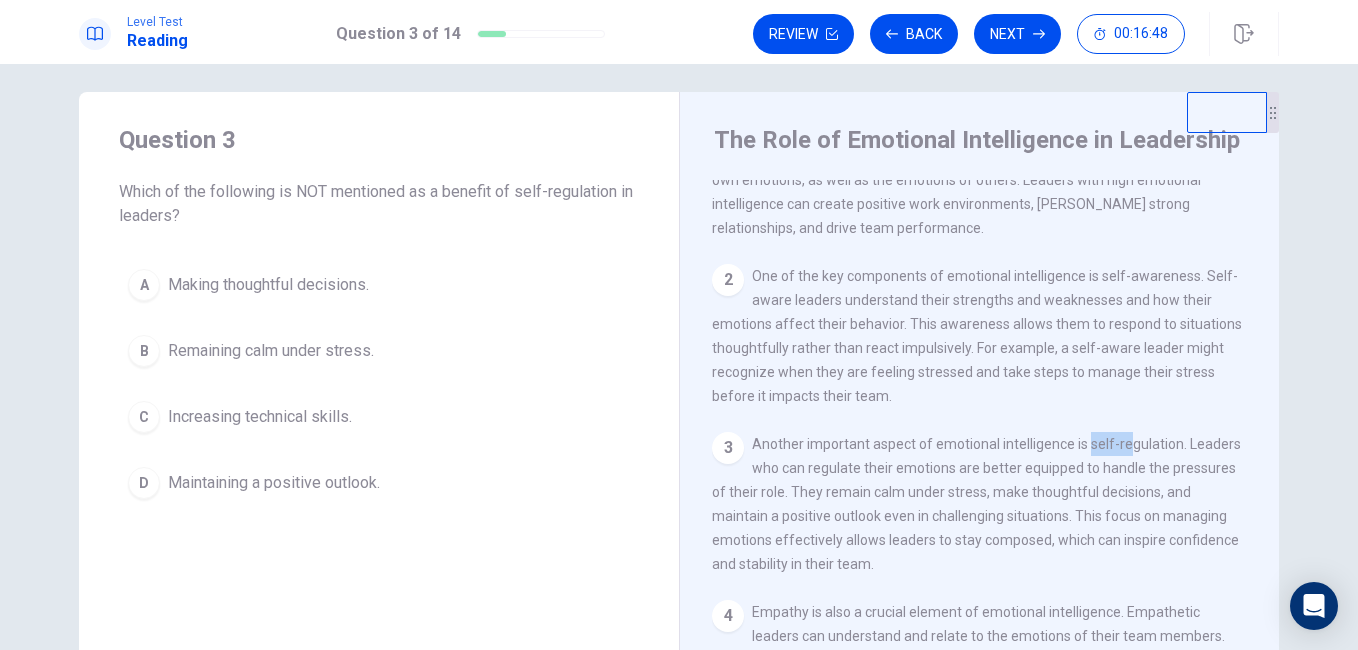 scroll, scrollTop: 72, scrollLeft: 0, axis: vertical 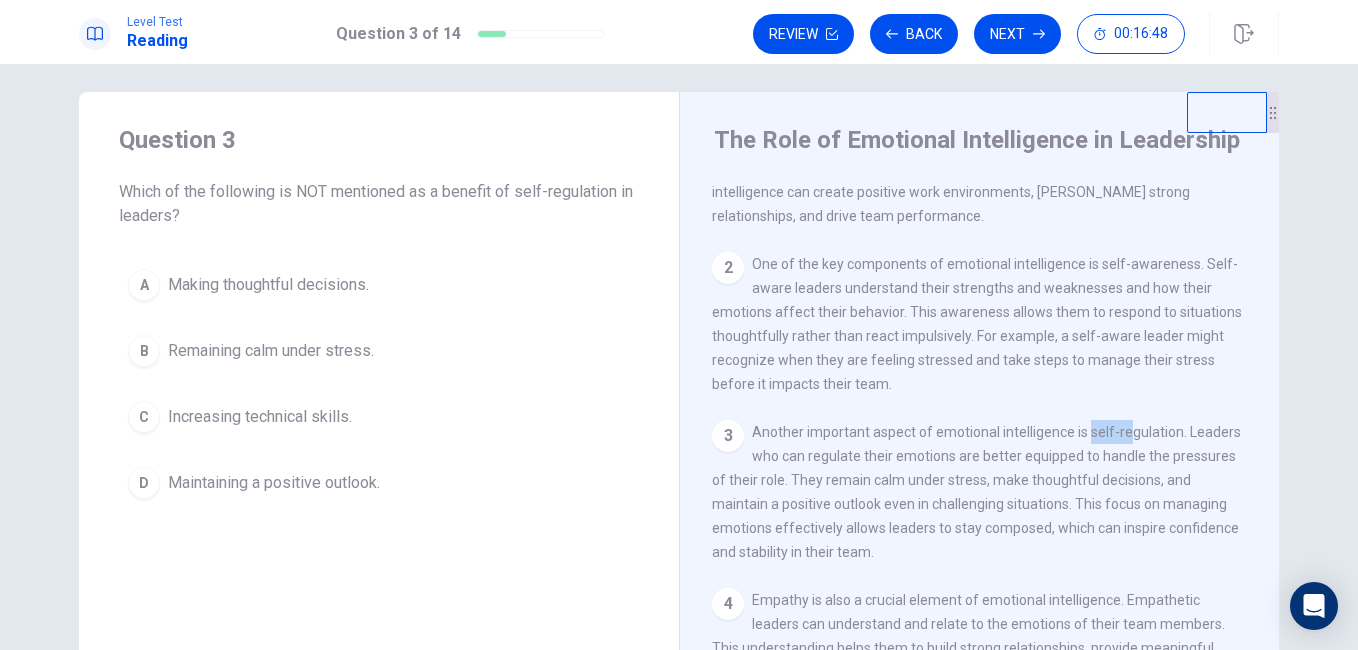 click on "Another important aspect of emotional intelligence is self-regulation. Leaders who can regulate their emotions are better equipped to handle the pressures of their role. They remain calm under stress, make thoughtful decisions, and maintain a positive outlook even in challenging situations. This focus on managing emotions effectively allows leaders to stay composed, which can inspire confidence and stability in their team." at bounding box center [976, 492] 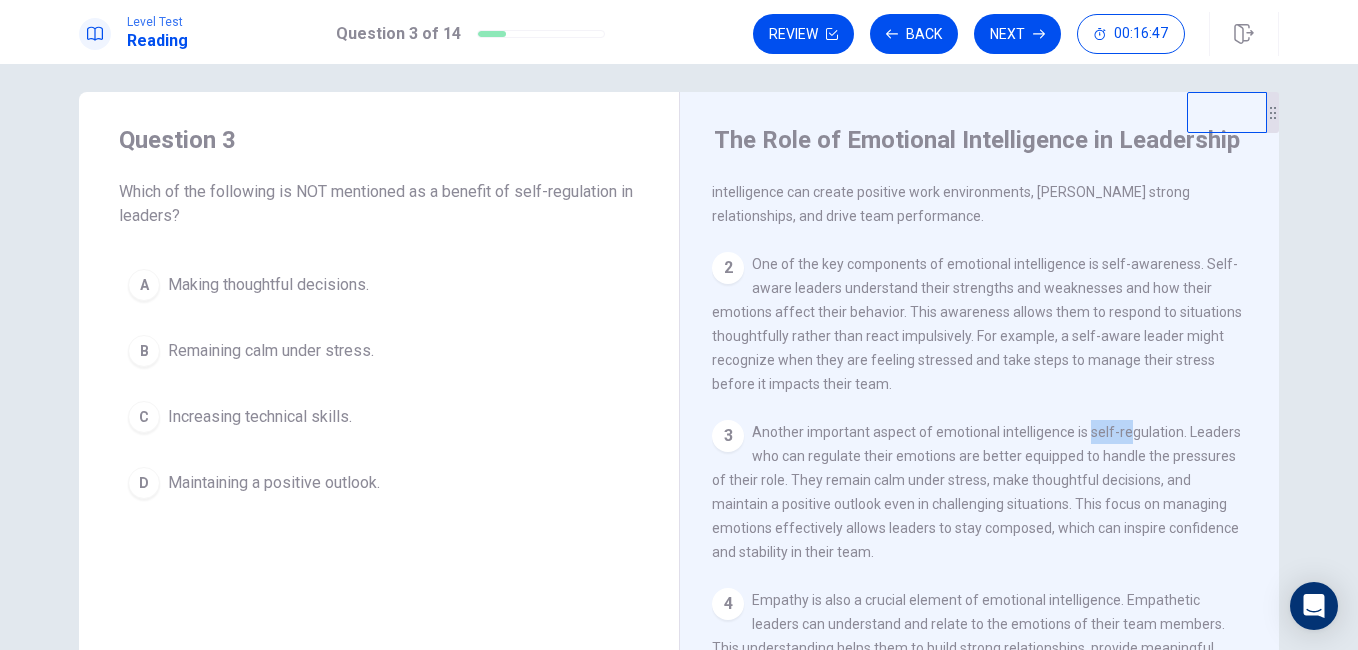 click on "Another important aspect of emotional intelligence is self-regulation. Leaders who can regulate their emotions are better equipped to handle the pressures of their role. They remain calm under stress, make thoughtful decisions, and maintain a positive outlook even in challenging situations. This focus on managing emotions effectively allows leaders to stay composed, which can inspire confidence and stability in their team." at bounding box center [976, 492] 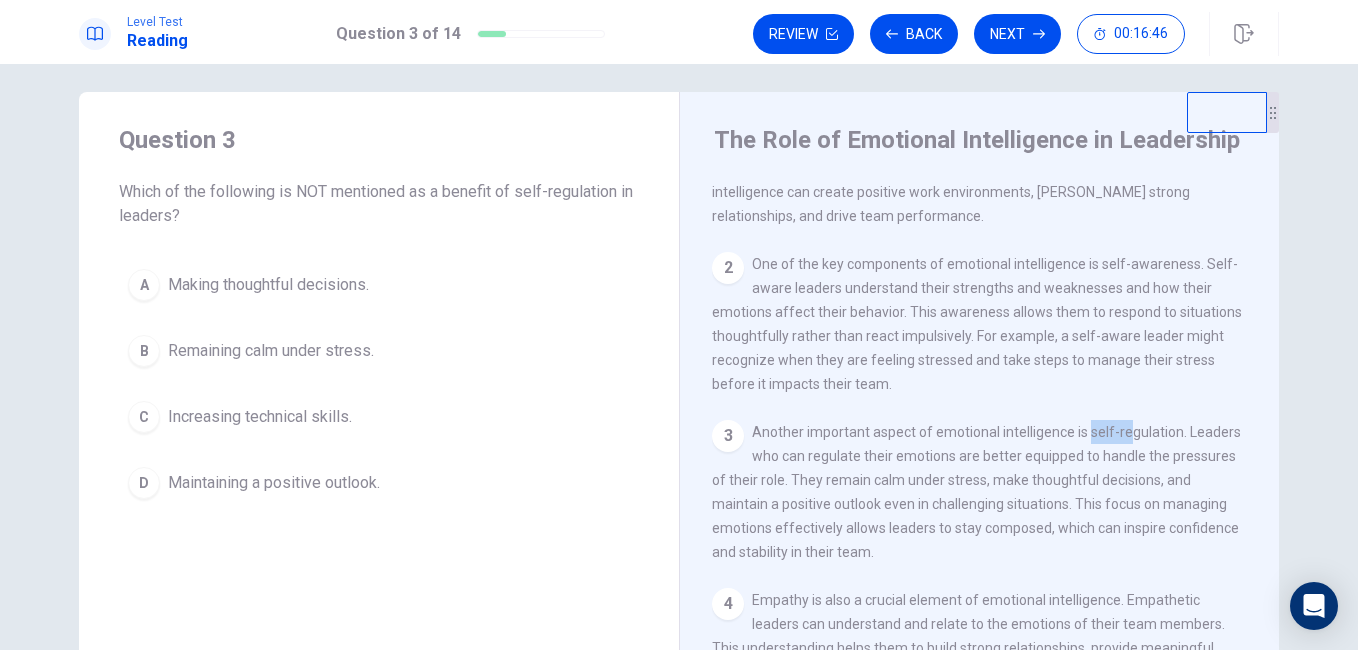 click on "Another important aspect of emotional intelligence is self-regulation. Leaders who can regulate their emotions are better equipped to handle the pressures of their role. They remain calm under stress, make thoughtful decisions, and maintain a positive outlook even in challenging situations. This focus on managing emotions effectively allows leaders to stay composed, which can inspire confidence and stability in their team." at bounding box center [976, 492] 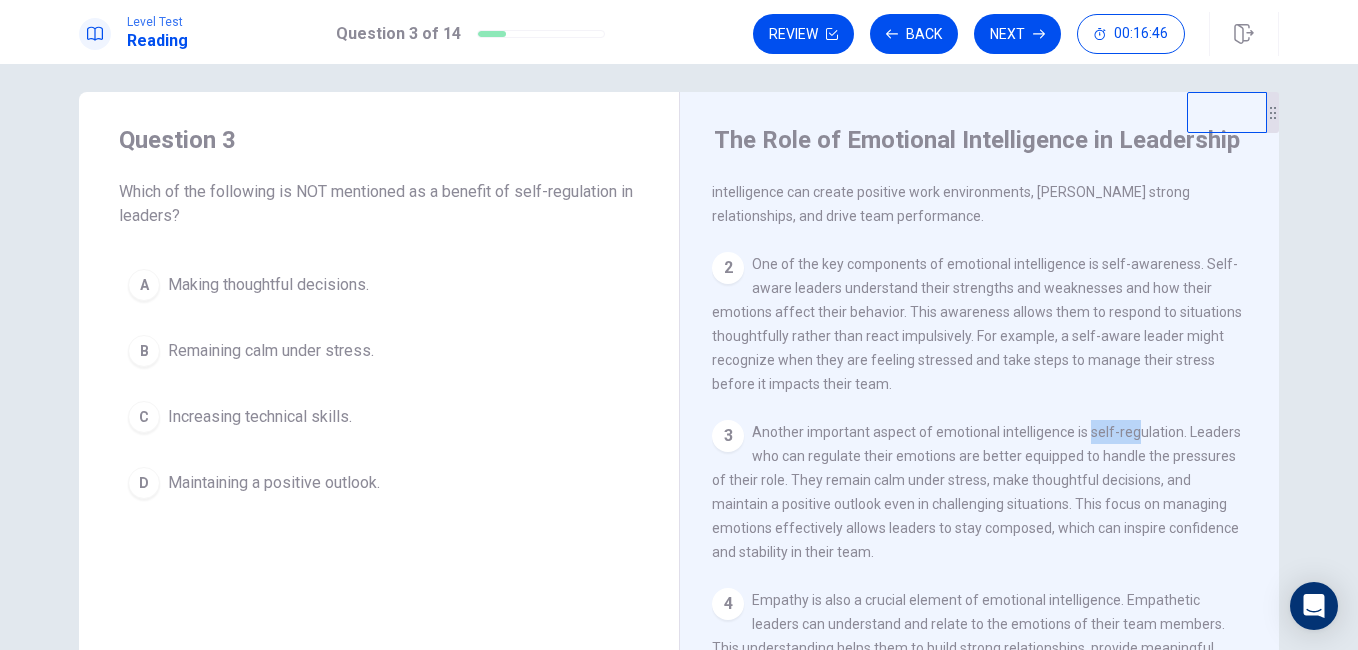click on "Another important aspect of emotional intelligence is self-regulation. Leaders who can regulate their emotions are better equipped to handle the pressures of their role. They remain calm under stress, make thoughtful decisions, and maintain a positive outlook even in challenging situations. This focus on managing emotions effectively allows leaders to stay composed, which can inspire confidence and stability in their team." at bounding box center (976, 492) 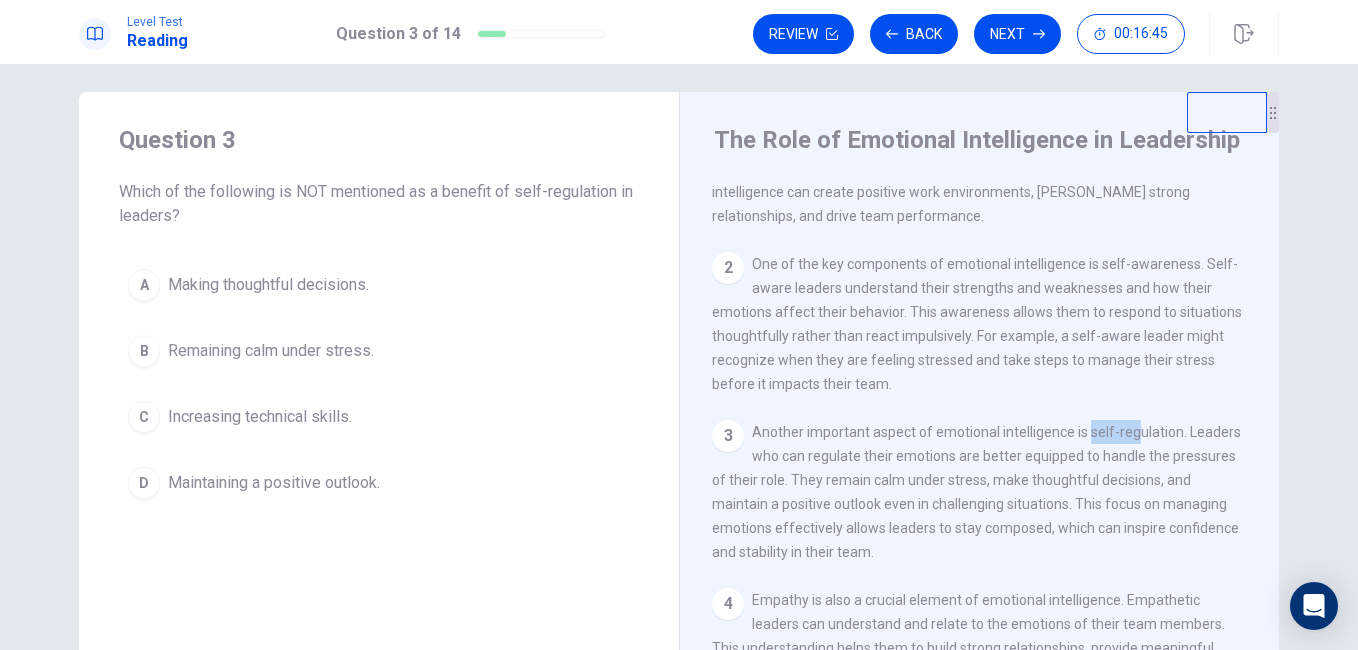 click on "Another important aspect of emotional intelligence is self-regulation. Leaders who can regulate their emotions are better equipped to handle the pressures of their role. They remain calm under stress, make thoughtful decisions, and maintain a positive outlook even in challenging situations. This focus on managing emotions effectively allows leaders to stay composed, which can inspire confidence and stability in their team." at bounding box center [976, 492] 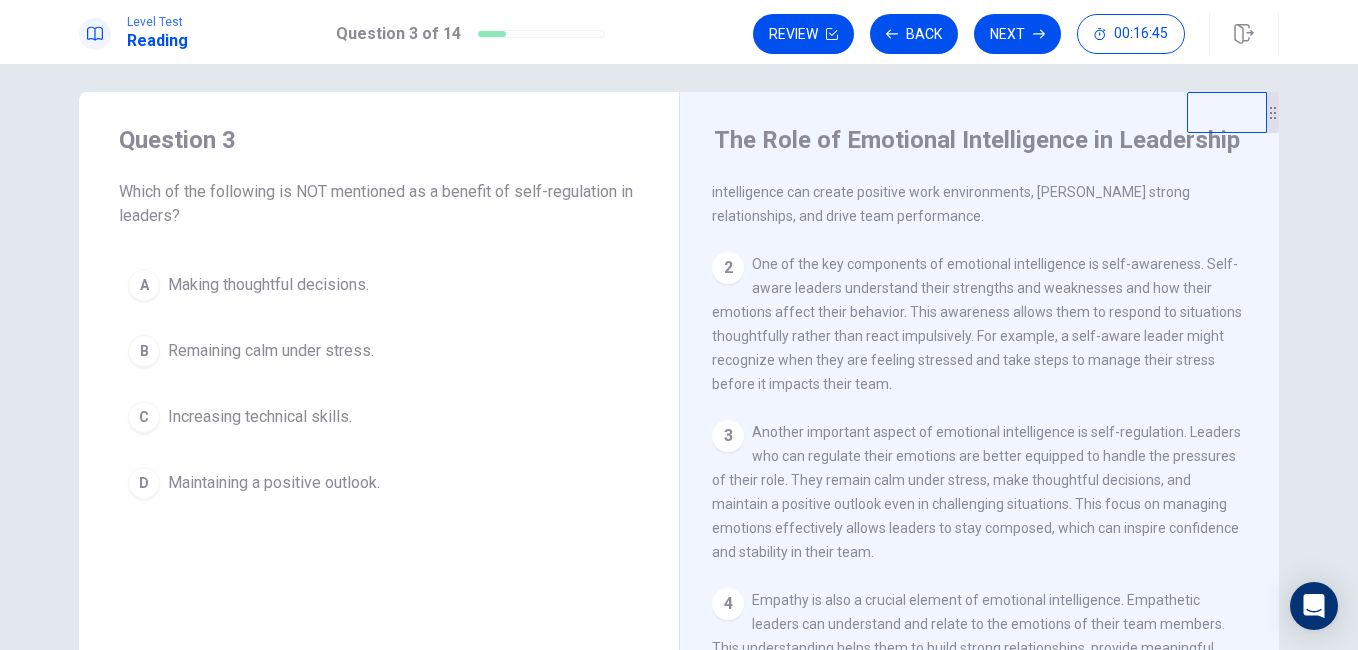click on "Another important aspect of emotional intelligence is self-regulation. Leaders who can regulate their emotions are better equipped to handle the pressures of their role. They remain calm under stress, make thoughtful decisions, and maintain a positive outlook even in challenging situations. This focus on managing emotions effectively allows leaders to stay composed, which can inspire confidence and stability in their team." at bounding box center (976, 492) 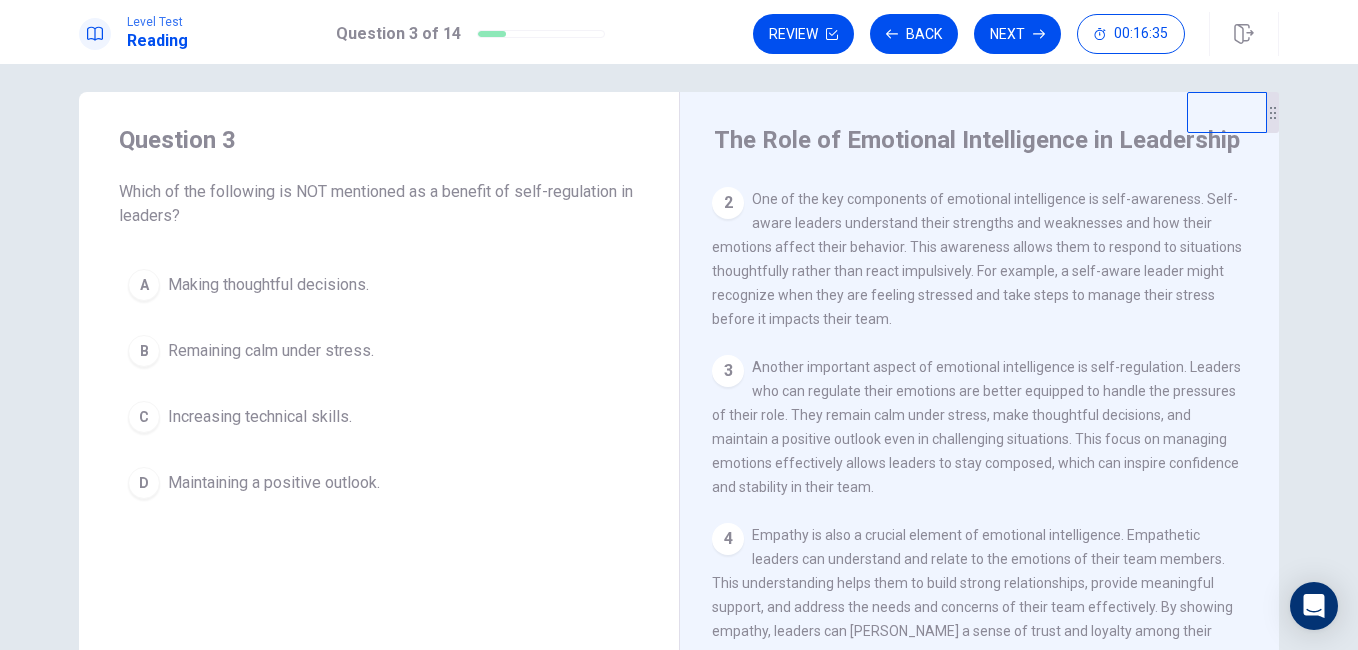 scroll, scrollTop: 138, scrollLeft: 0, axis: vertical 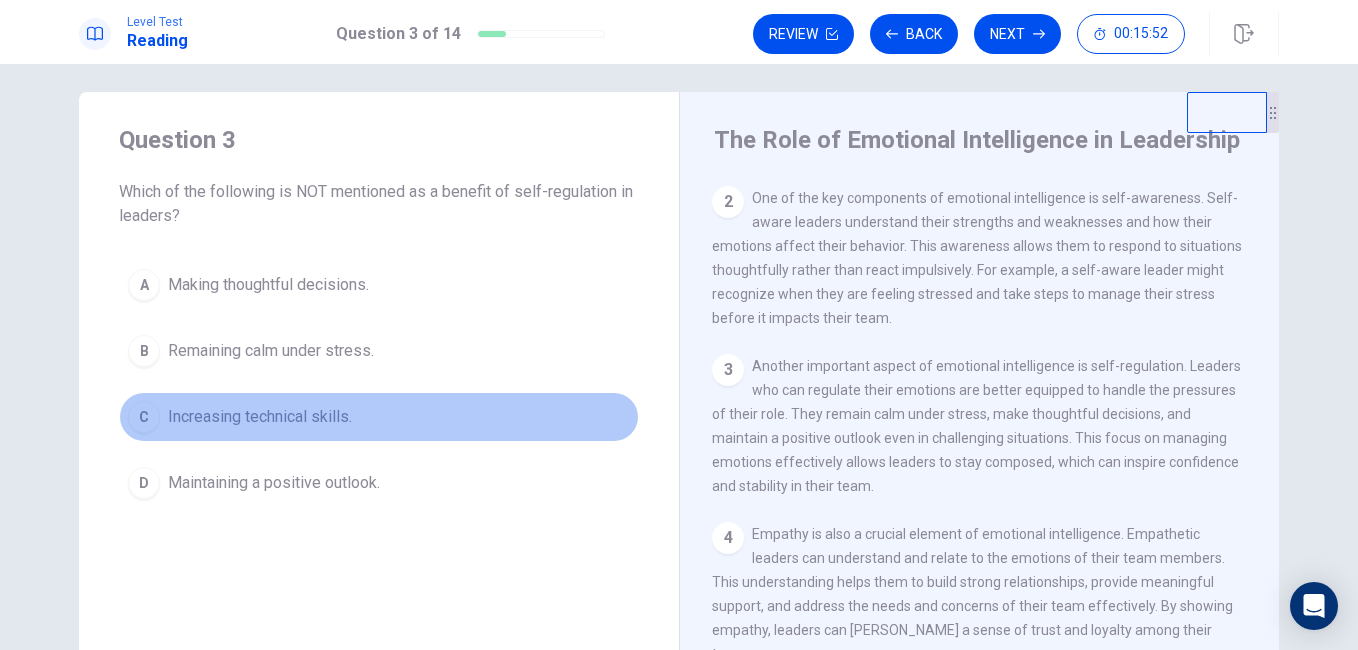 click on "Increasing technical skills." at bounding box center [260, 417] 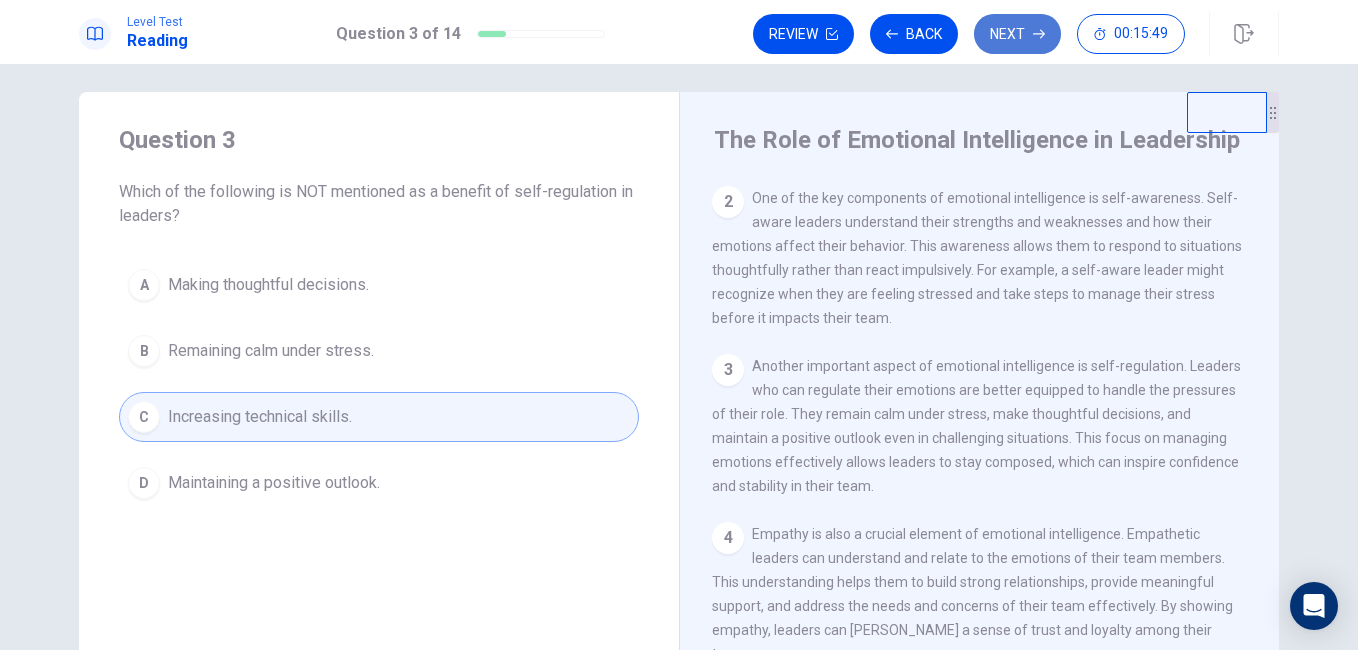 click on "Next" at bounding box center [1017, 34] 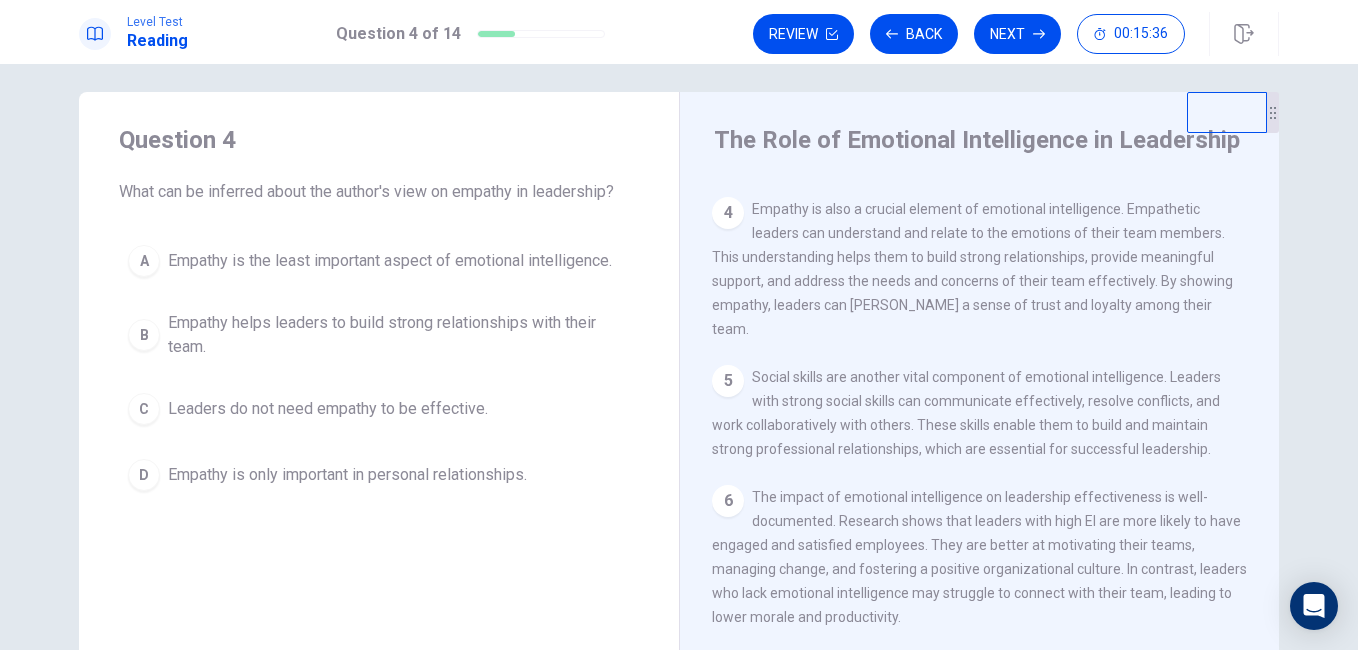 scroll, scrollTop: 468, scrollLeft: 0, axis: vertical 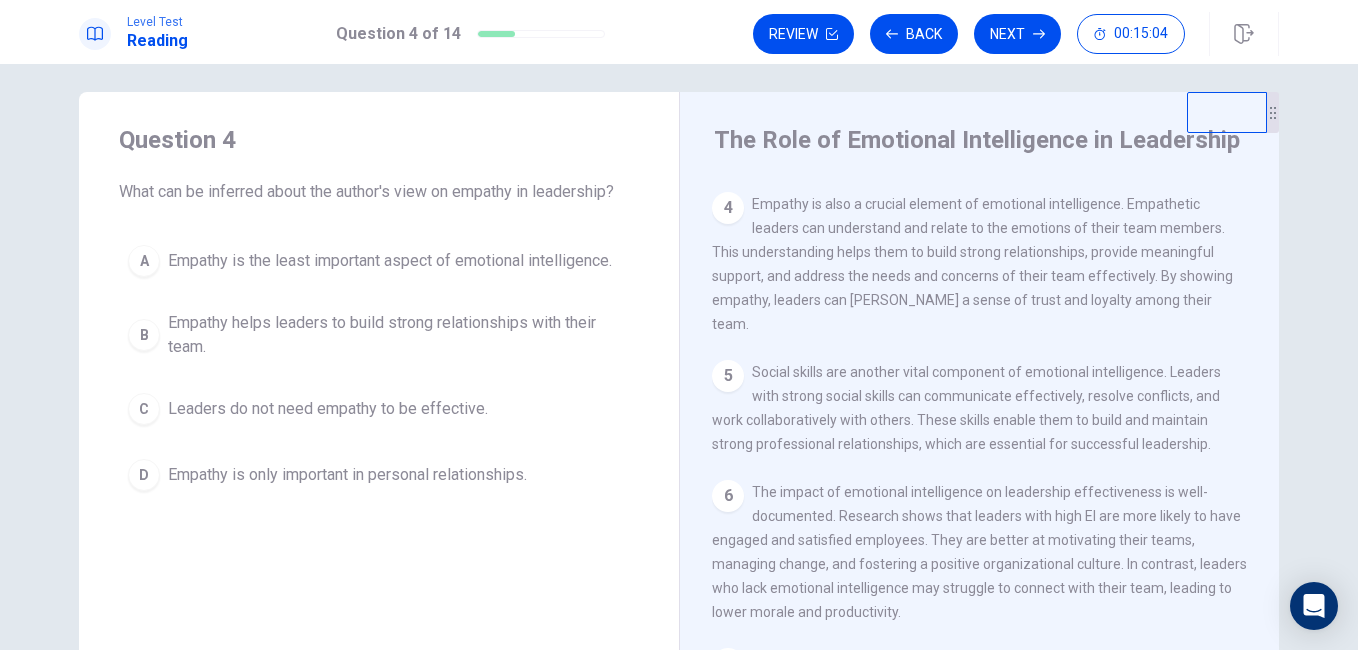 click on "Empathy helps leaders to build strong relationships with their team." at bounding box center (399, 335) 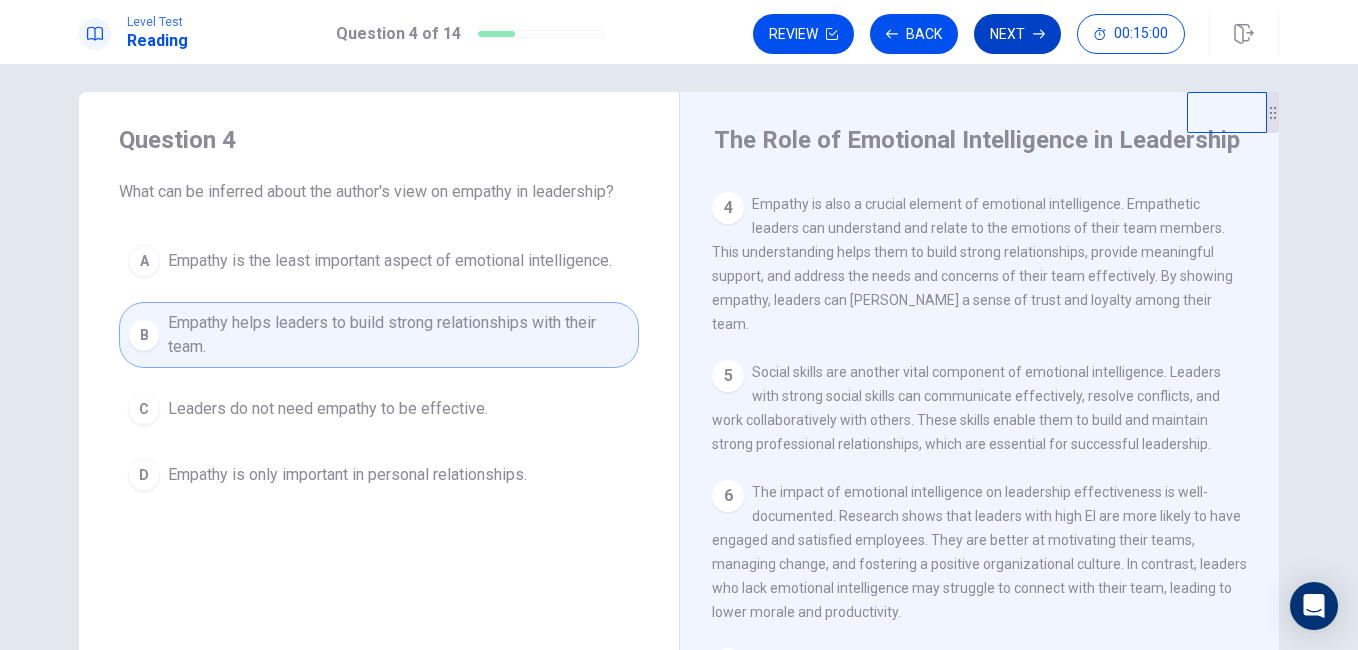 click on "Next" at bounding box center [1017, 34] 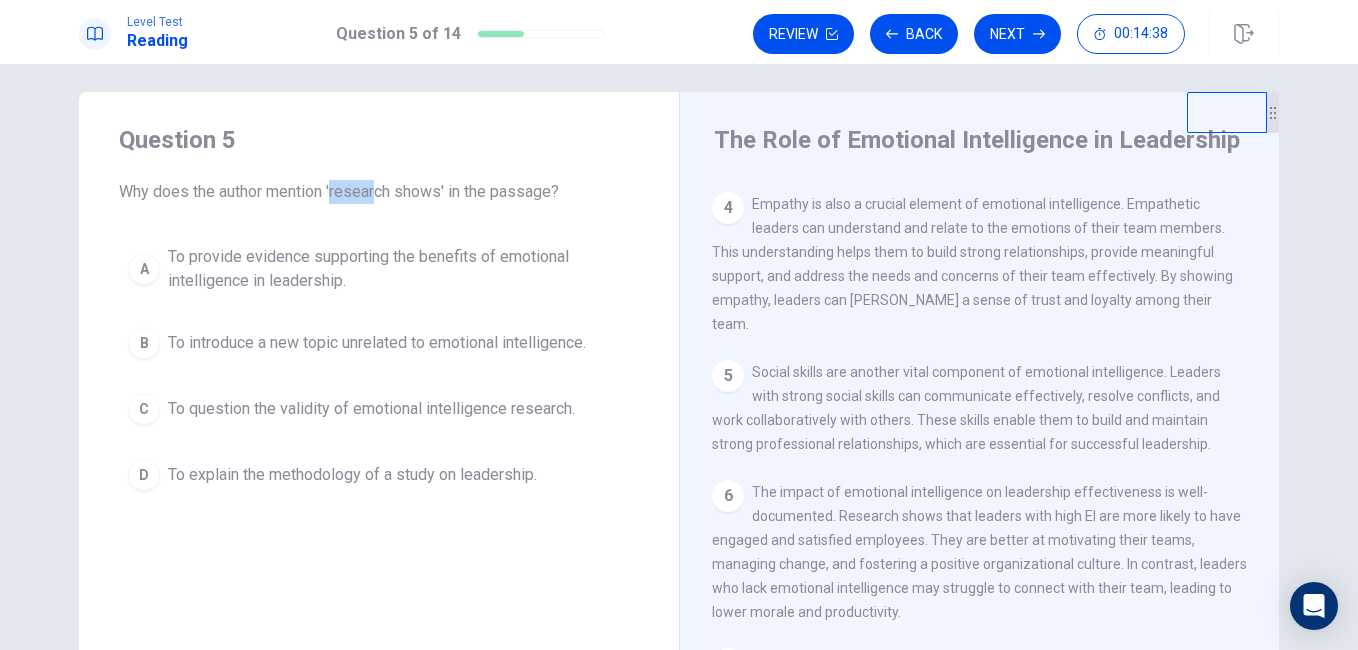click on "The impact of emotional intelligence on leadership effectiveness is well-documented. Research shows that leaders with high EI are more likely to have engaged and satisfied employees. They are better at motivating their teams, managing change, and fostering a positive organizational culture. In contrast, leaders who lack emotional intelligence may struggle to connect with their team, leading to lower morale and productivity." at bounding box center [979, 552] 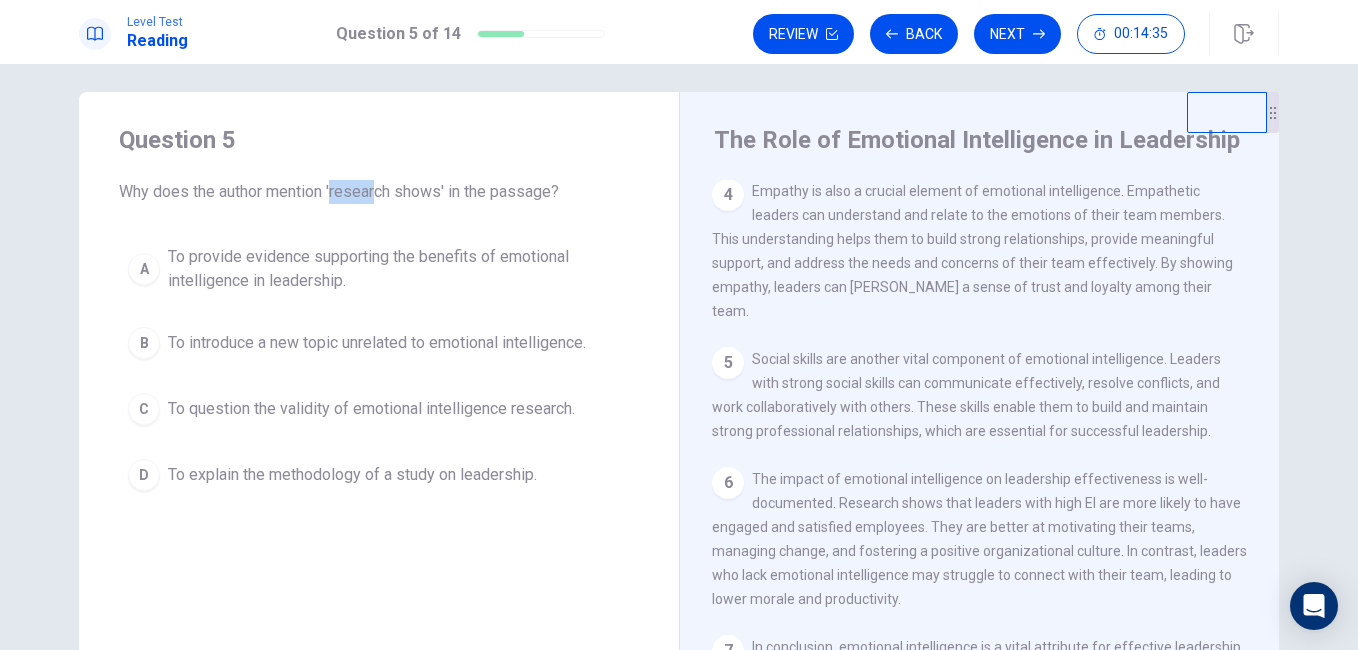 scroll, scrollTop: 518, scrollLeft: 0, axis: vertical 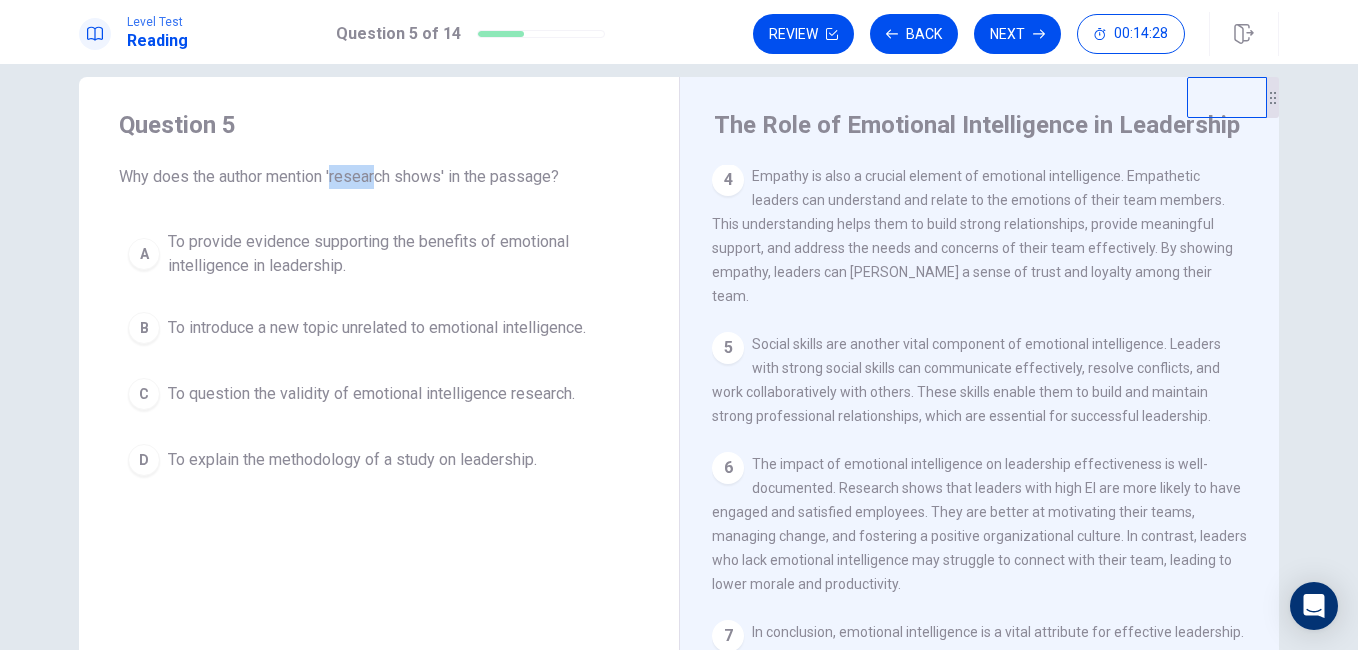 click on "Question 5 Why does the author mention 'research shows' in the passage?" at bounding box center (379, 149) 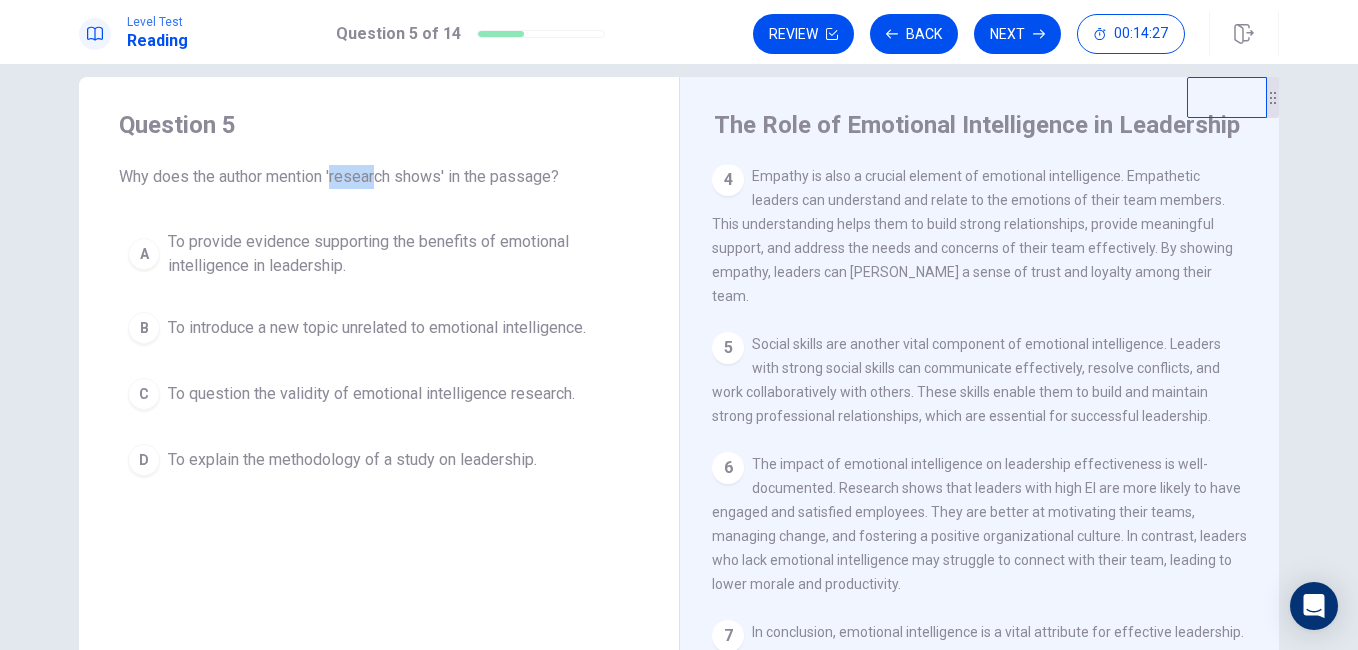 click on "Why does the author mention 'research shows' in the passage?" at bounding box center (379, 177) 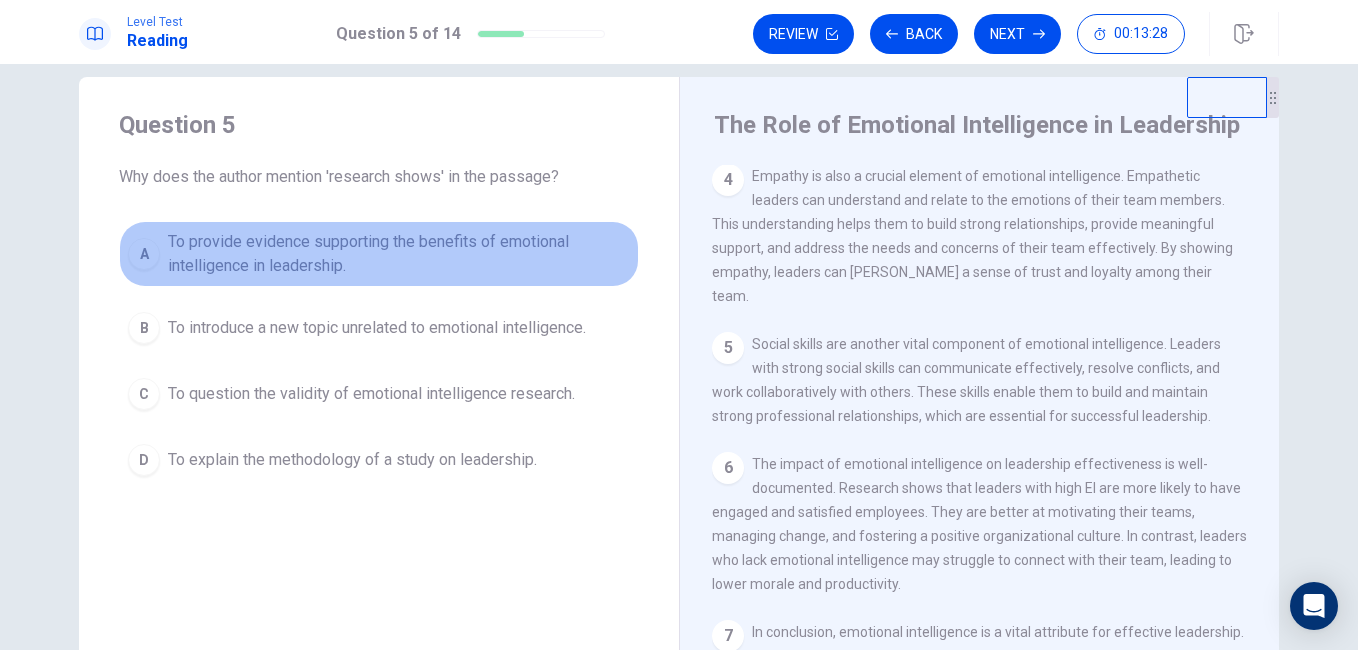 click on "To provide evidence supporting the benefits of emotional intelligence in leadership." at bounding box center (399, 254) 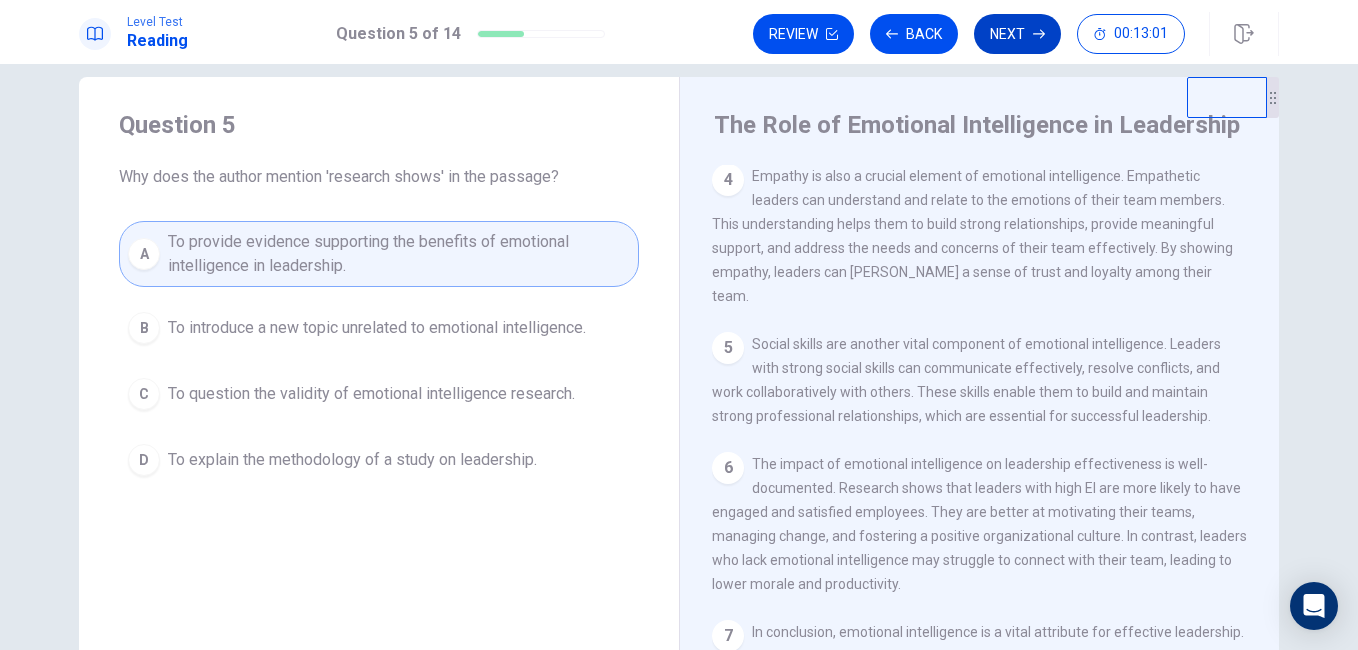 click on "Next" at bounding box center [1017, 34] 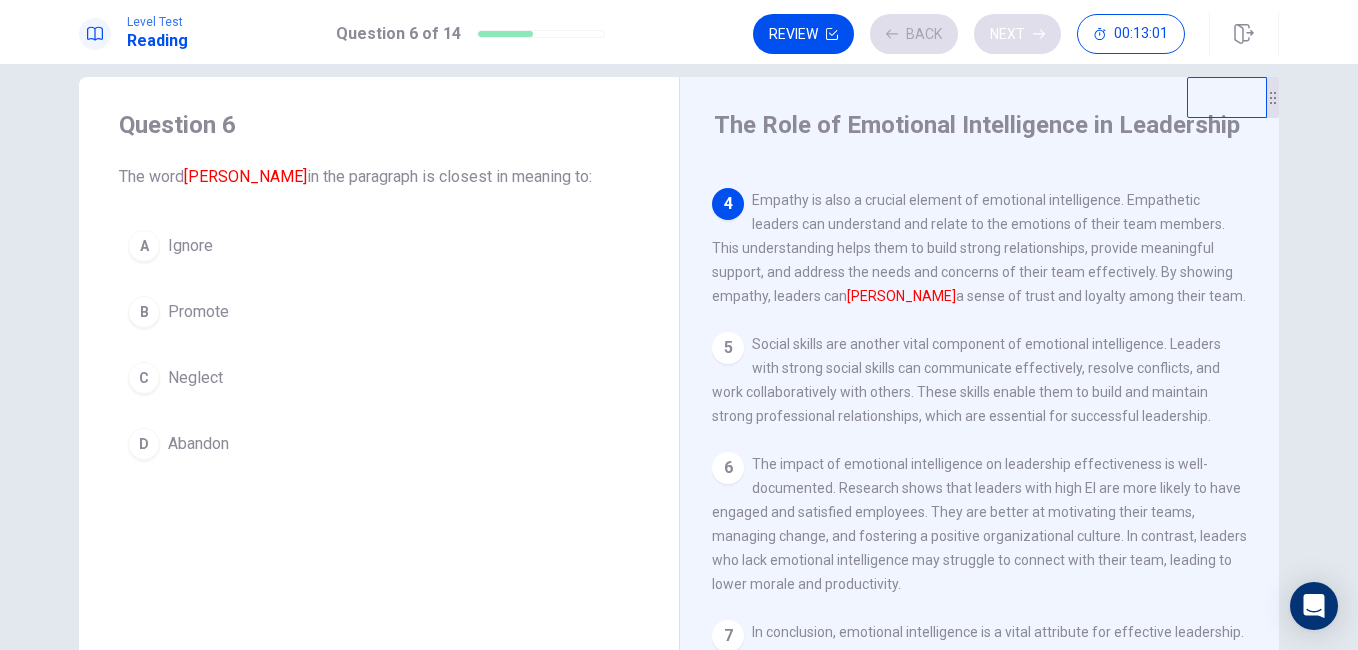 scroll, scrollTop: 497, scrollLeft: 0, axis: vertical 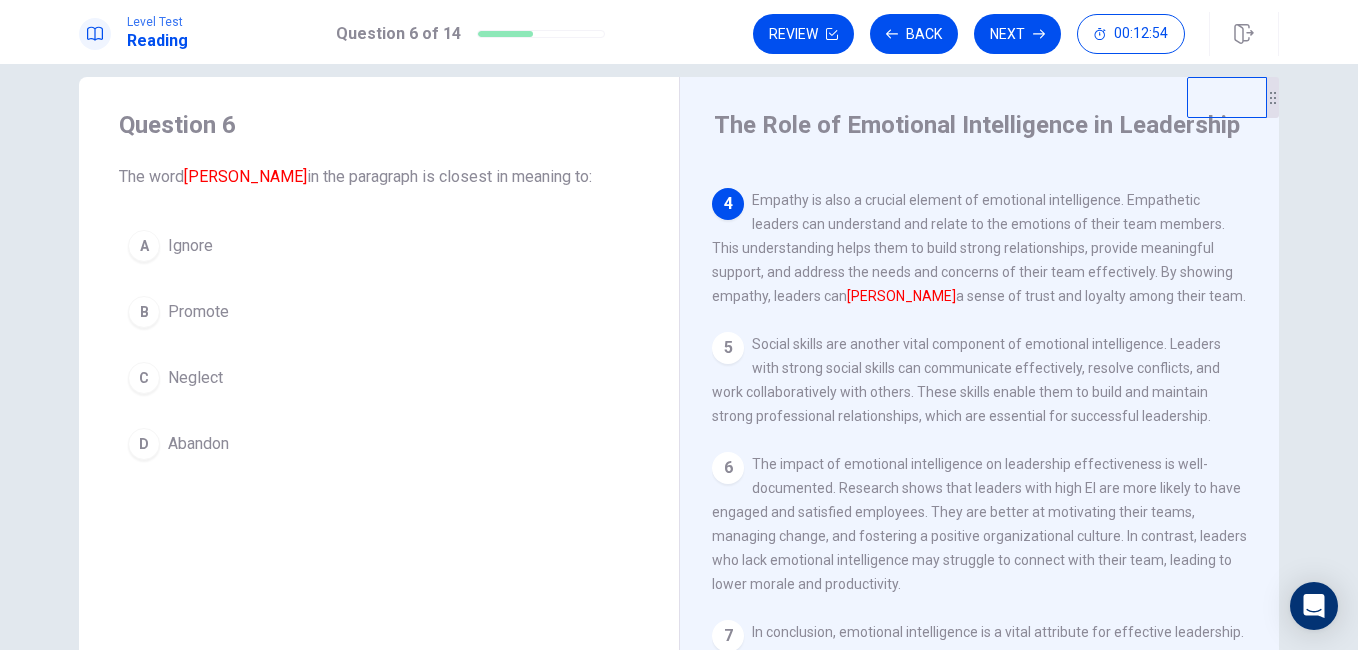 click on "Promote" at bounding box center (198, 312) 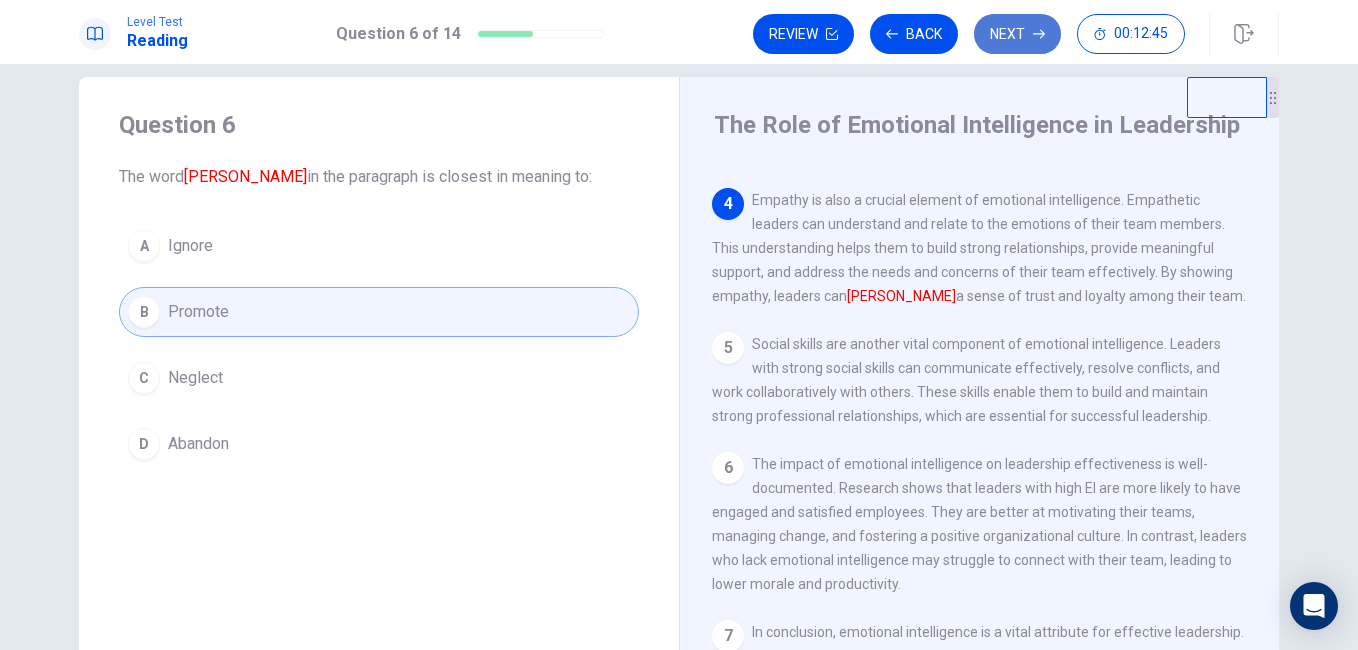 click on "Next" at bounding box center [1017, 34] 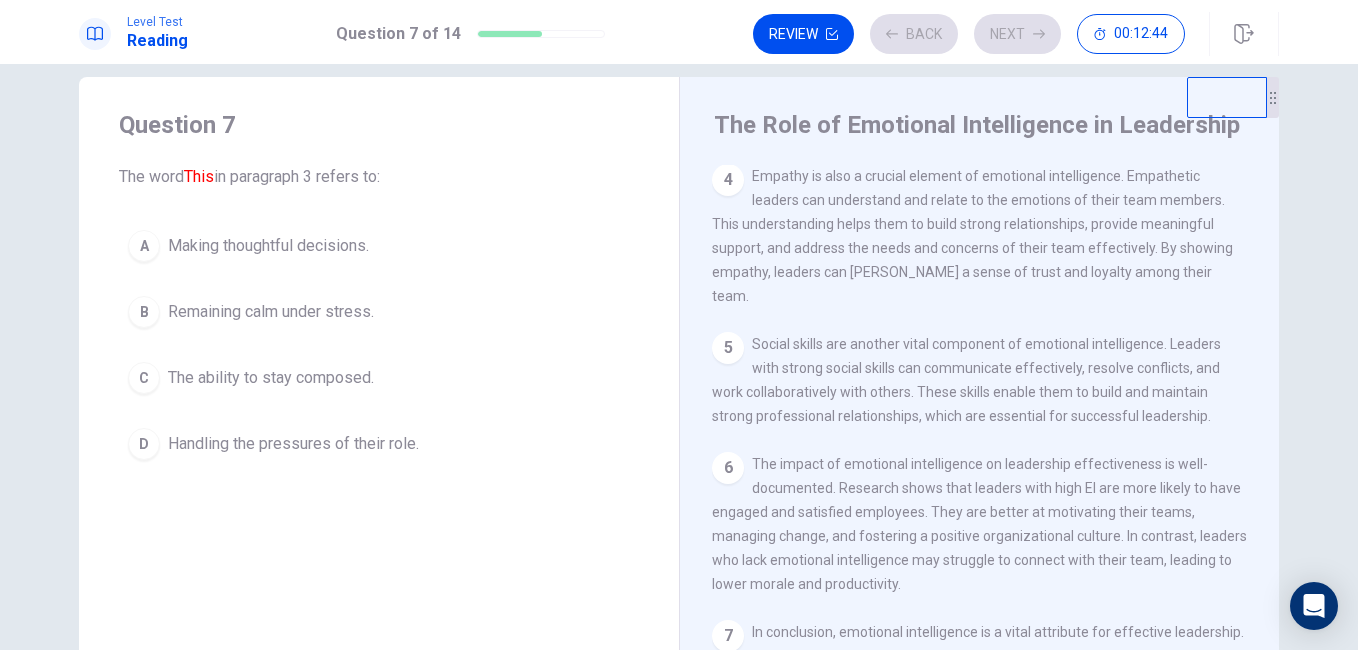 scroll, scrollTop: 323, scrollLeft: 0, axis: vertical 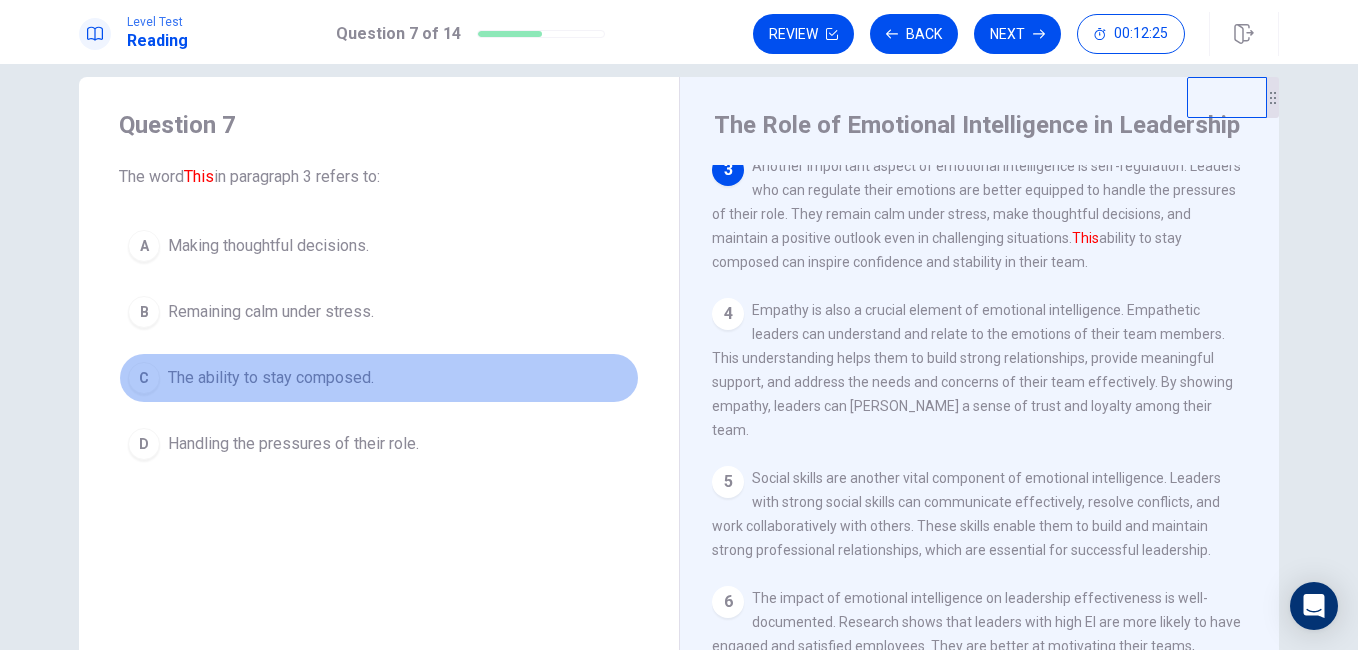 click on "The ability to stay composed." at bounding box center [271, 378] 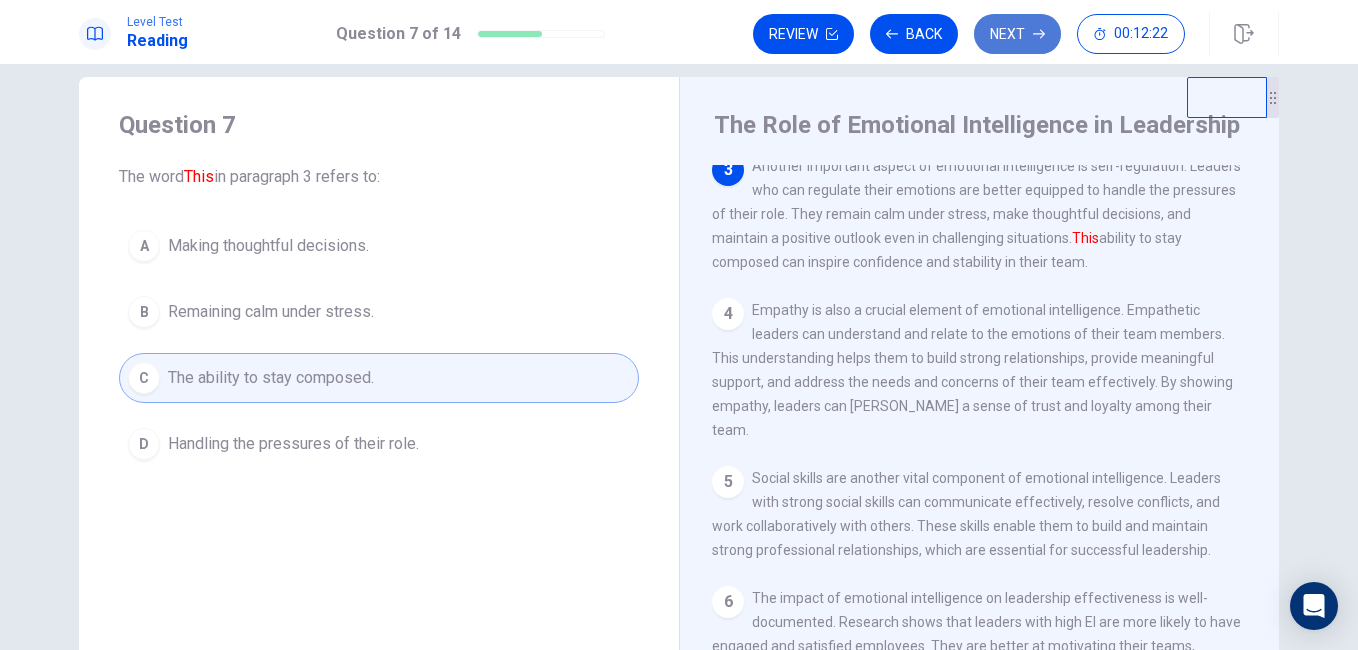 click on "Next" at bounding box center [1017, 34] 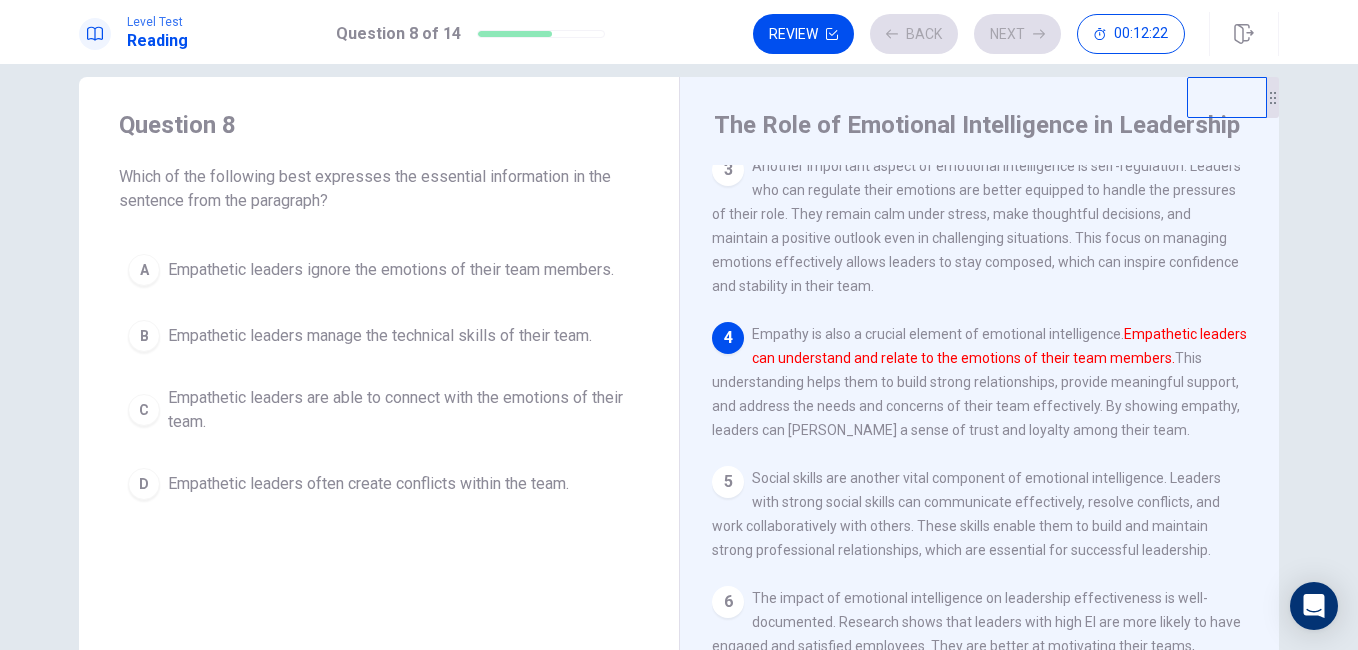 scroll, scrollTop: 497, scrollLeft: 0, axis: vertical 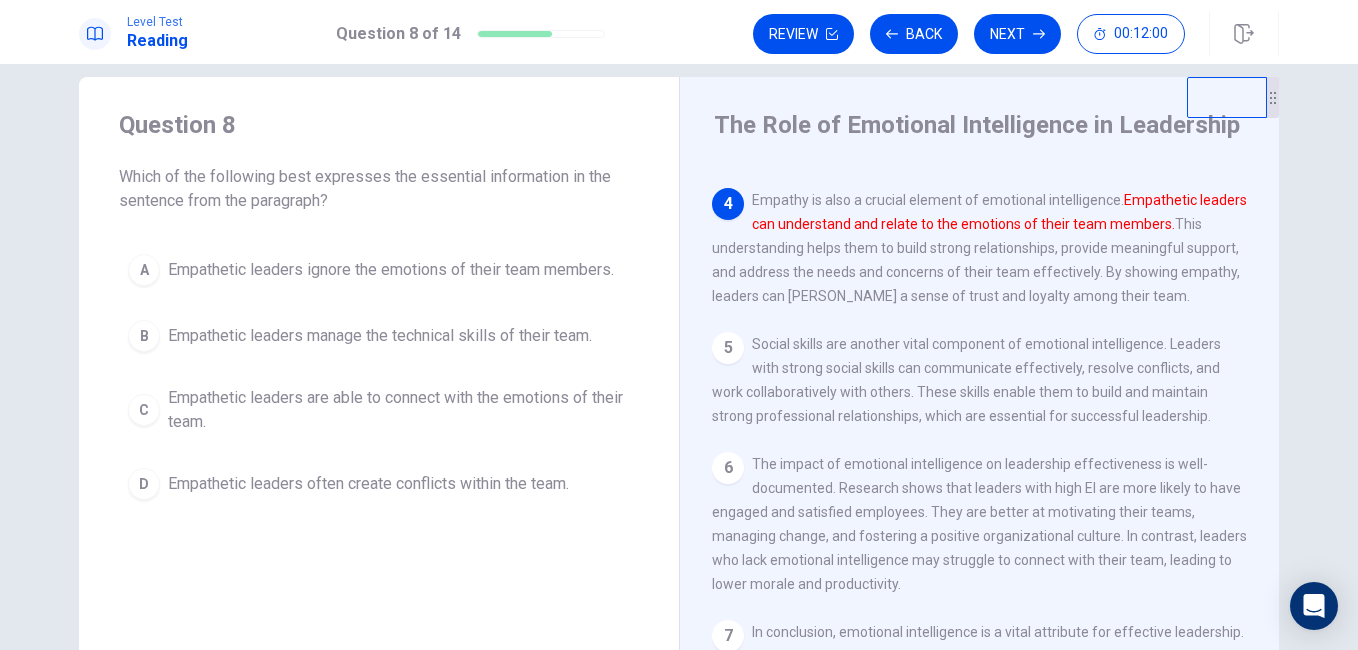 click on "Empathetic leaders are able to connect with the emotions of their team." at bounding box center [399, 410] 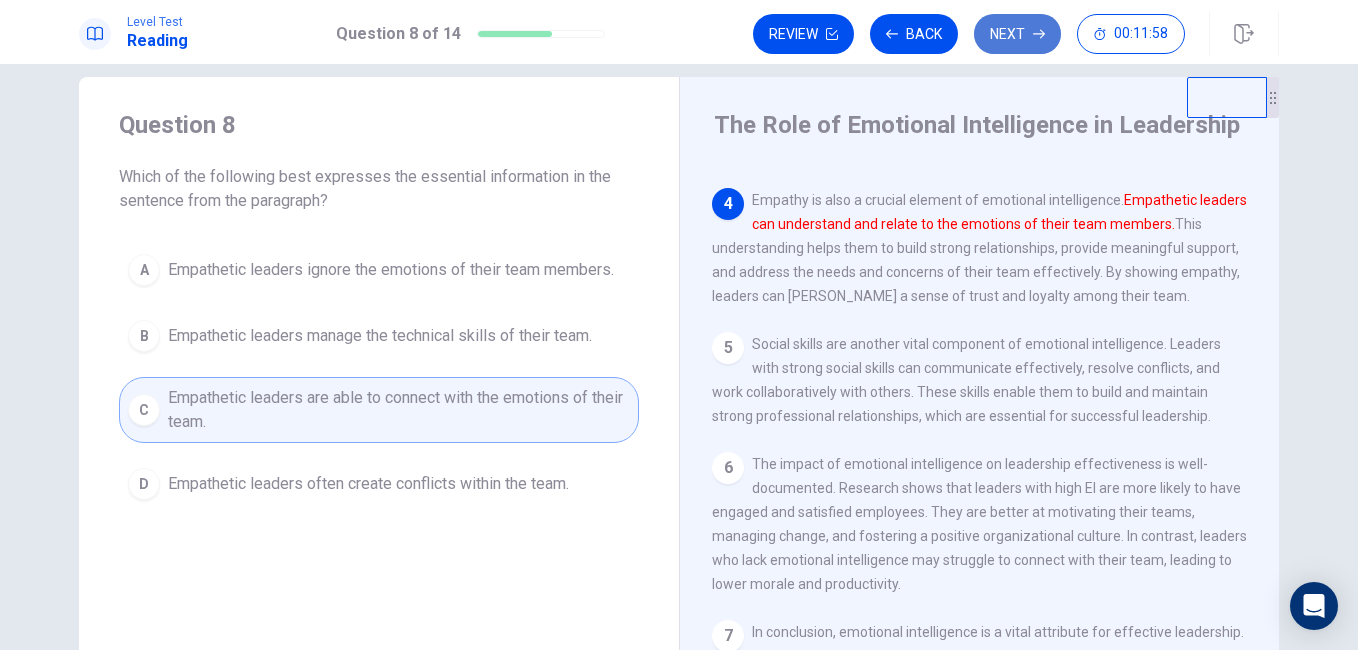 click 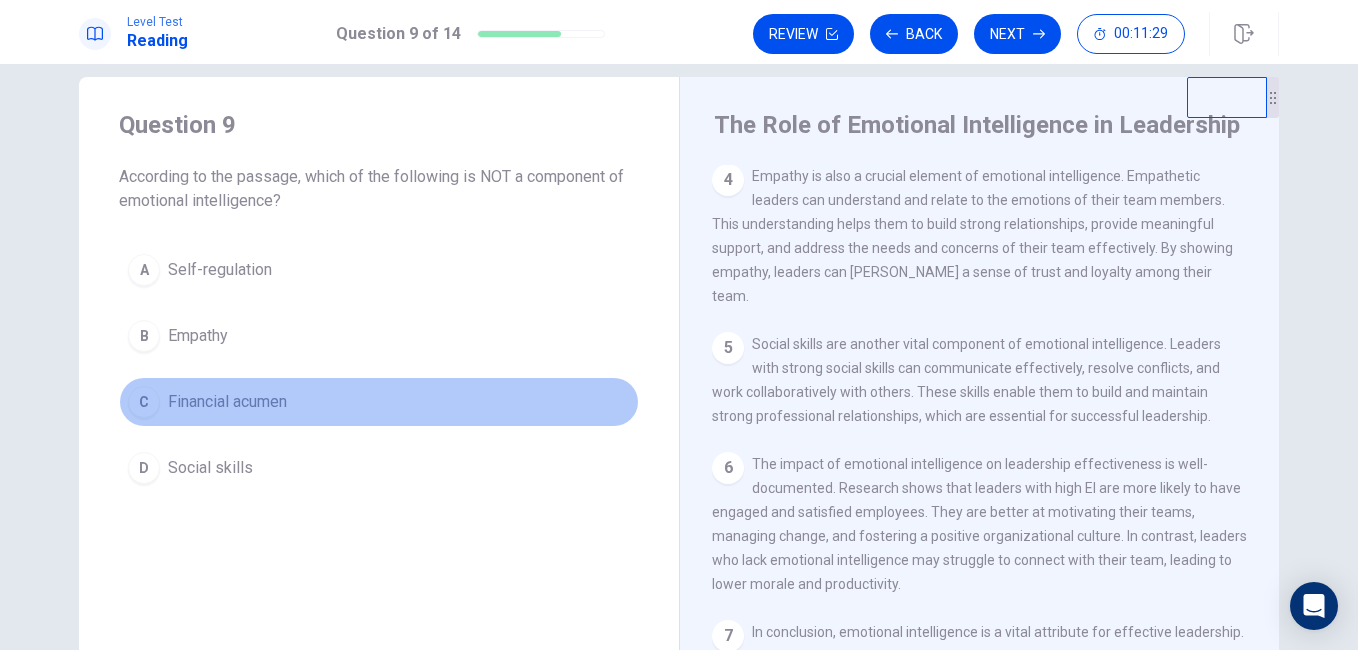 click on "Financial acumen" at bounding box center (227, 402) 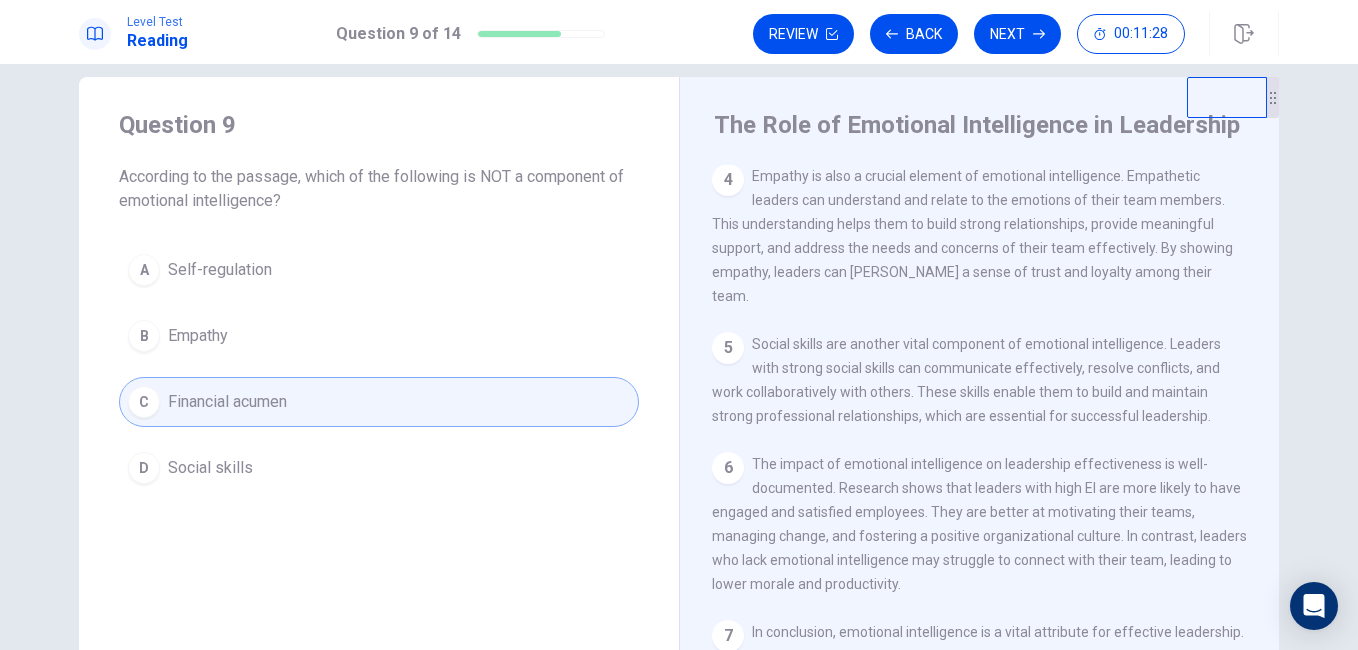 type 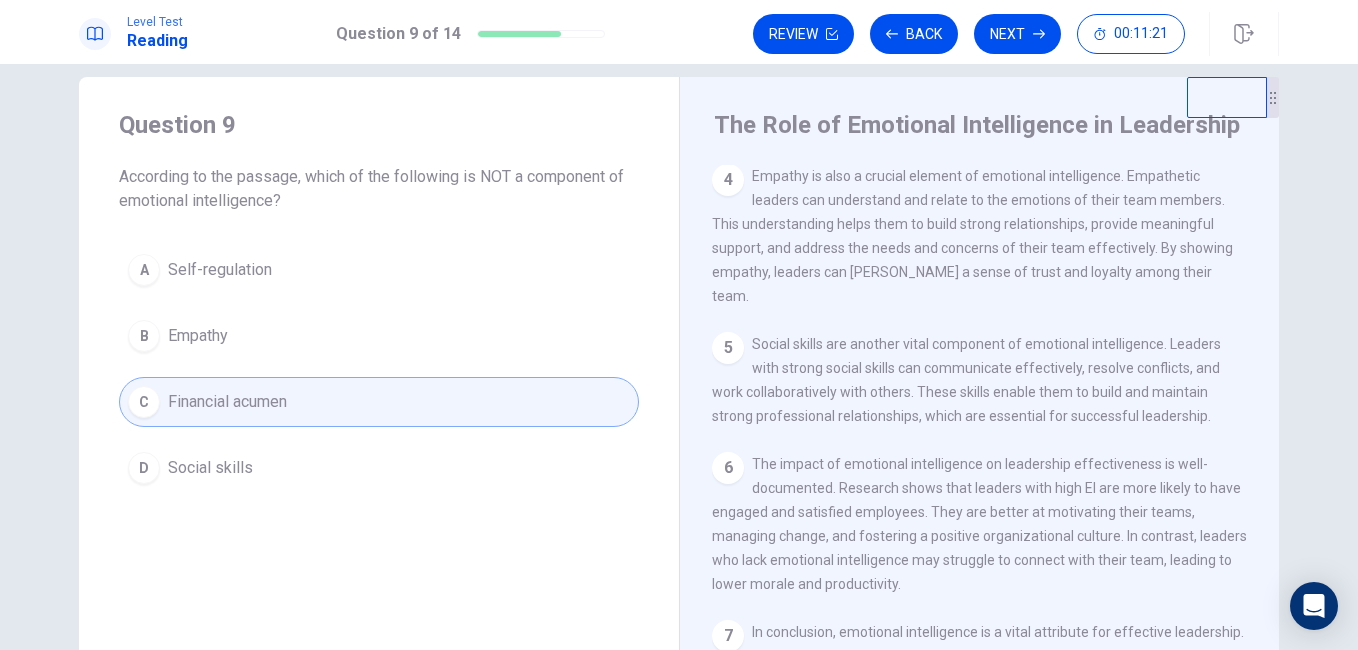 click on "Question 9 According to the passage, which of the following is NOT a component of emotional intelligence?" at bounding box center (379, 161) 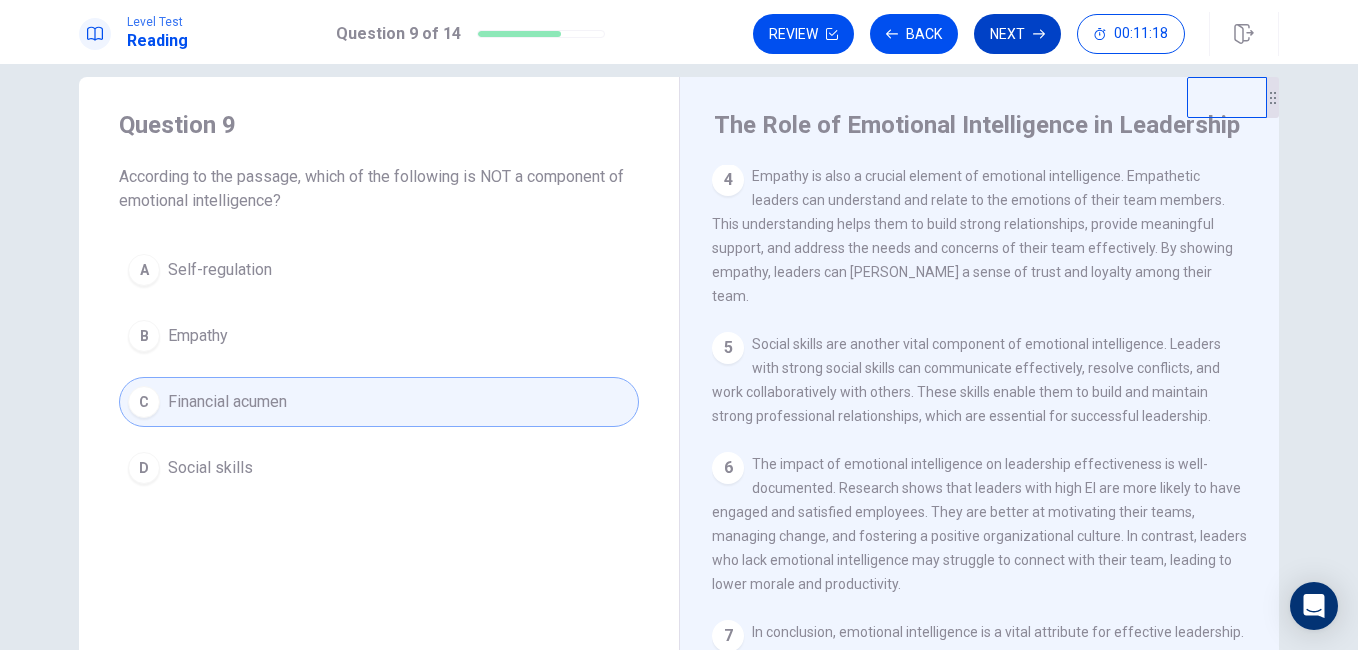 click on "Next" at bounding box center [1017, 34] 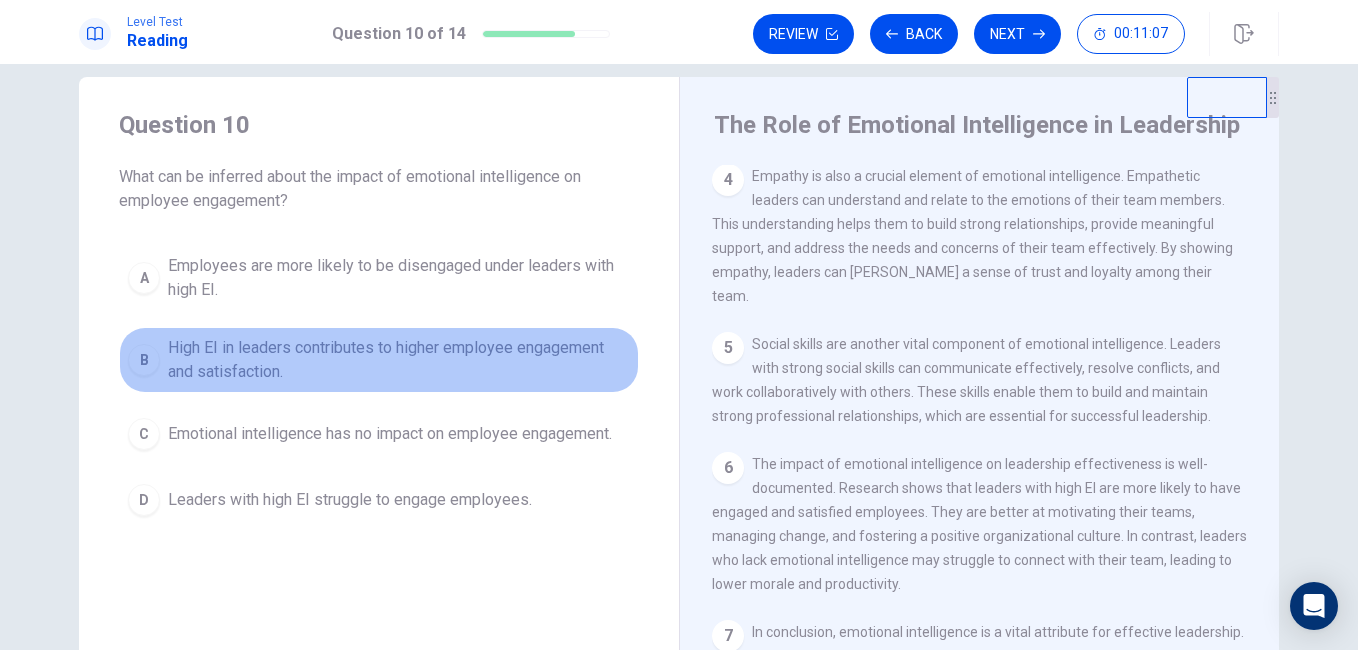 click on "High EI in leaders contributes to higher employee engagement and satisfaction." at bounding box center [399, 360] 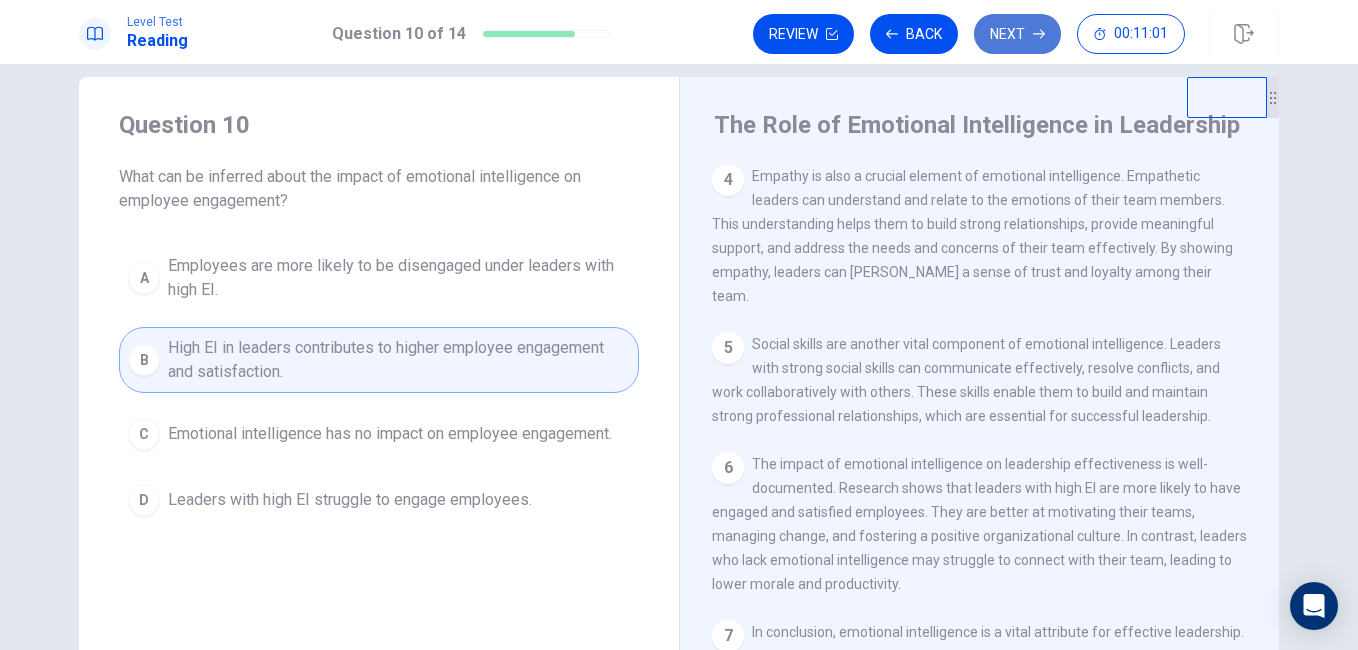 click on "Next" at bounding box center [1017, 34] 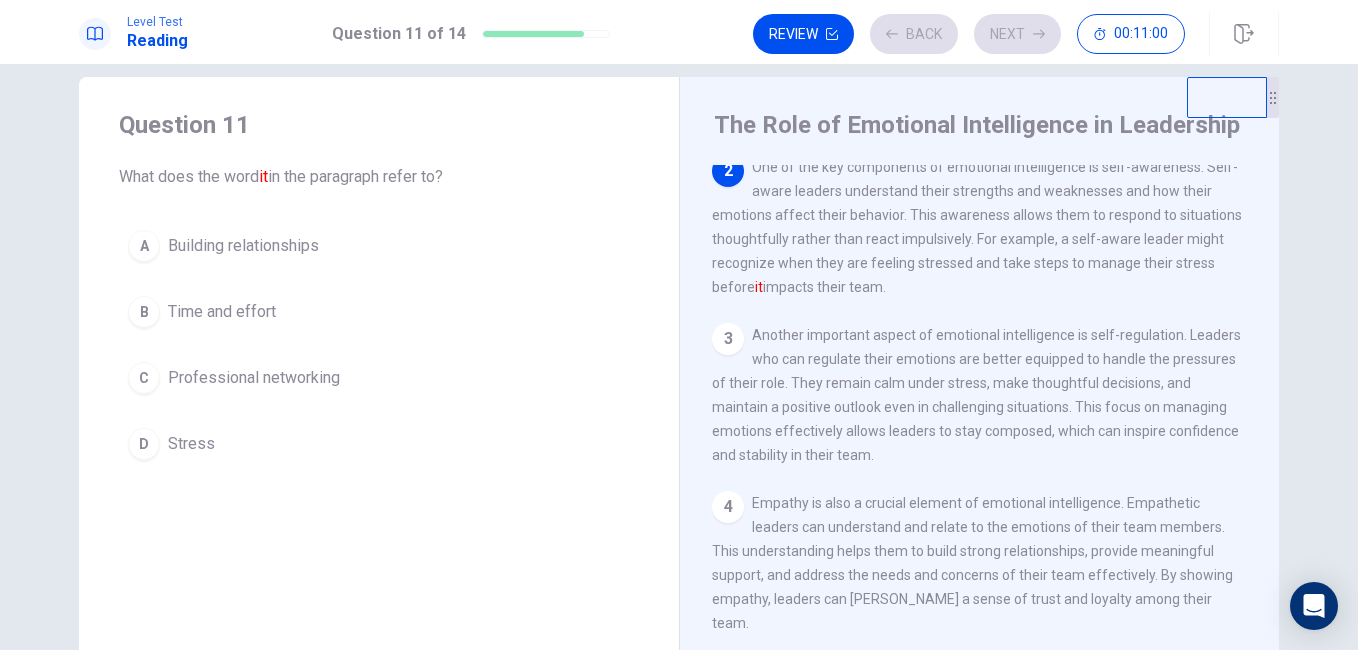 scroll, scrollTop: 149, scrollLeft: 0, axis: vertical 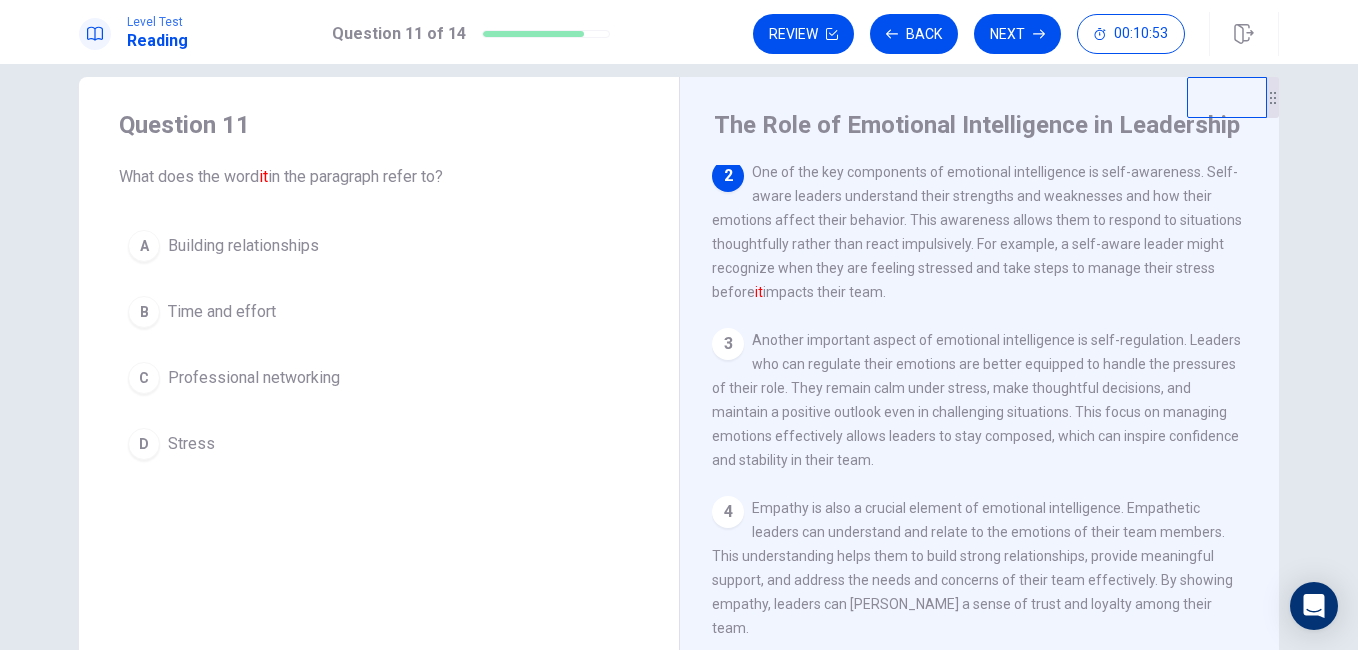 click on "What does the word  it  in the paragraph refer to?" at bounding box center (379, 177) 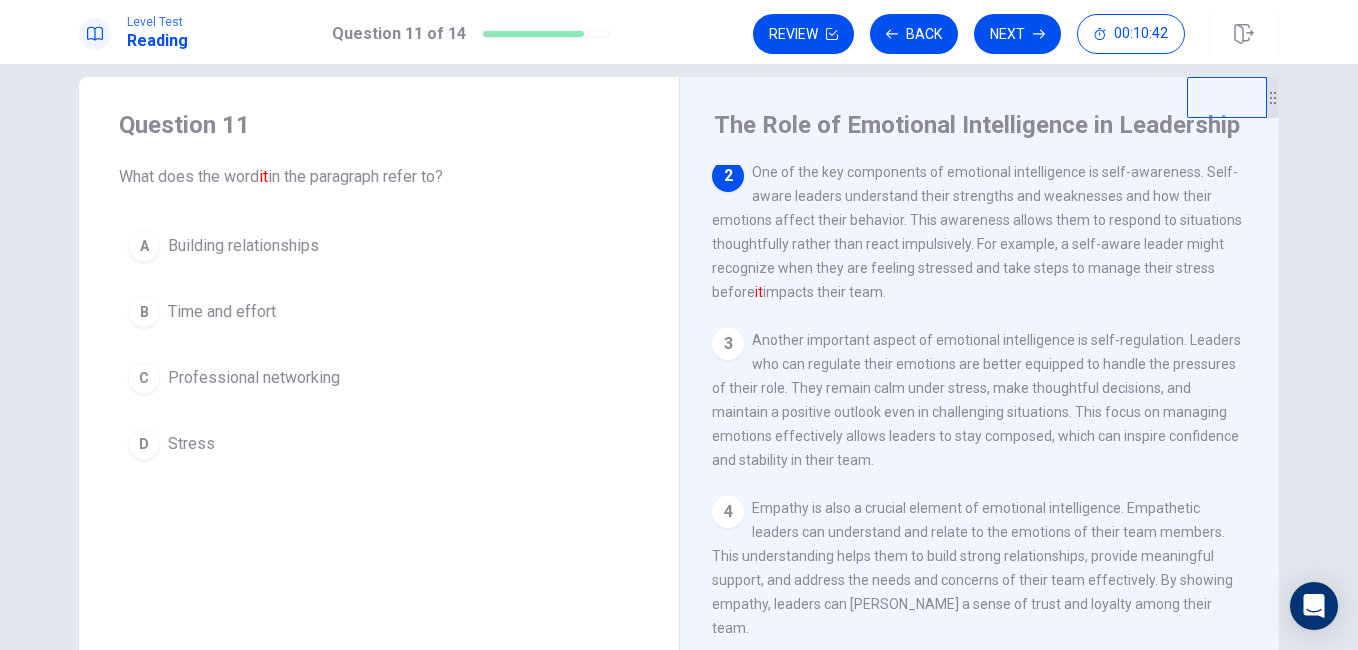 click on "D Stress" at bounding box center [379, 444] 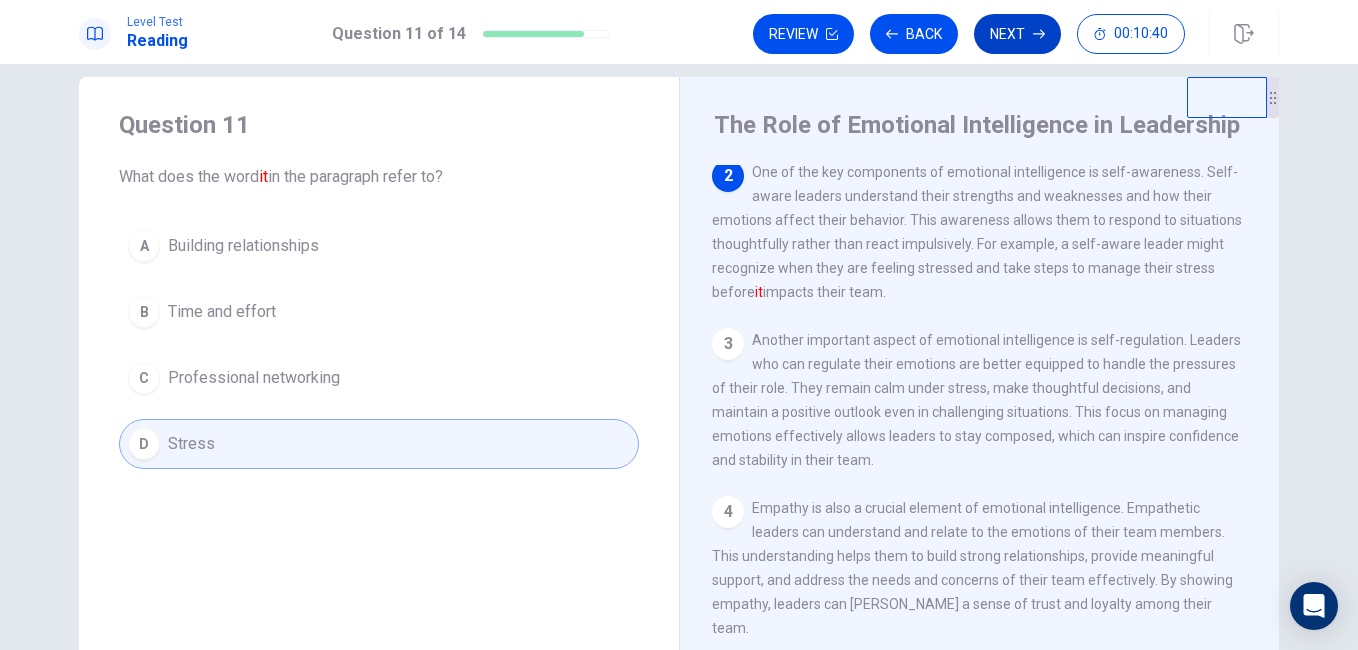 click on "Next" at bounding box center [1017, 34] 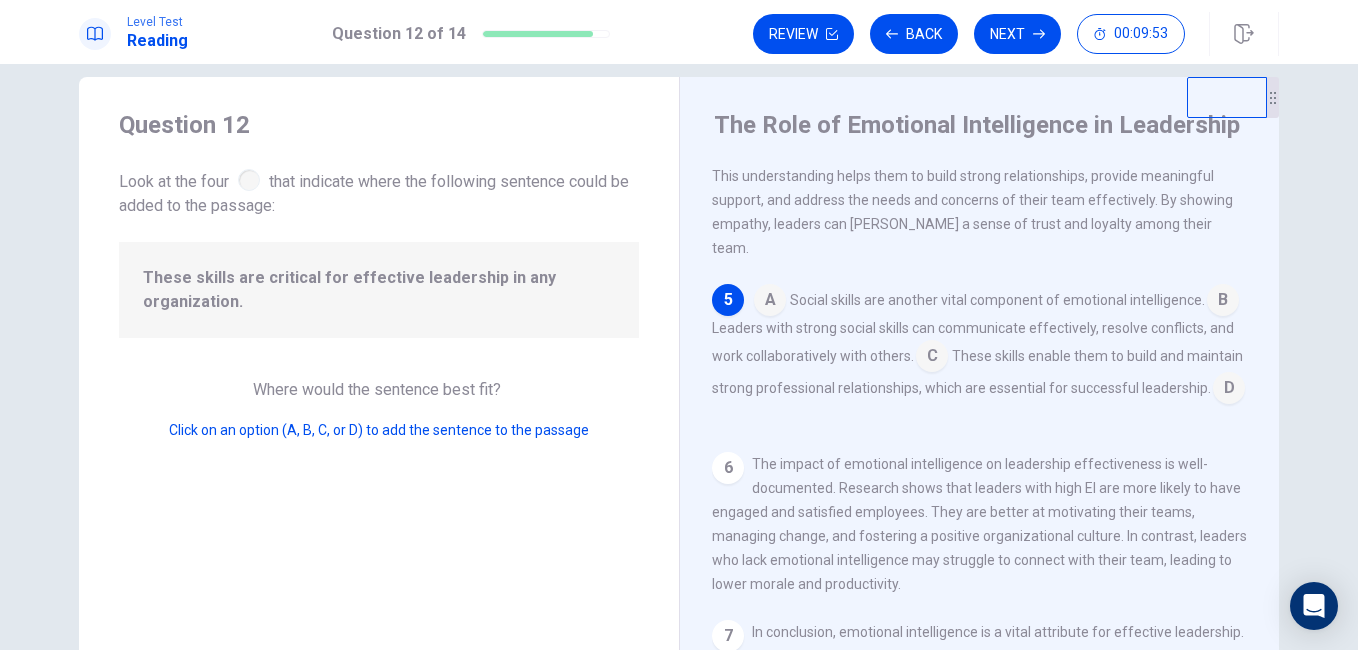 scroll, scrollTop: 570, scrollLeft: 0, axis: vertical 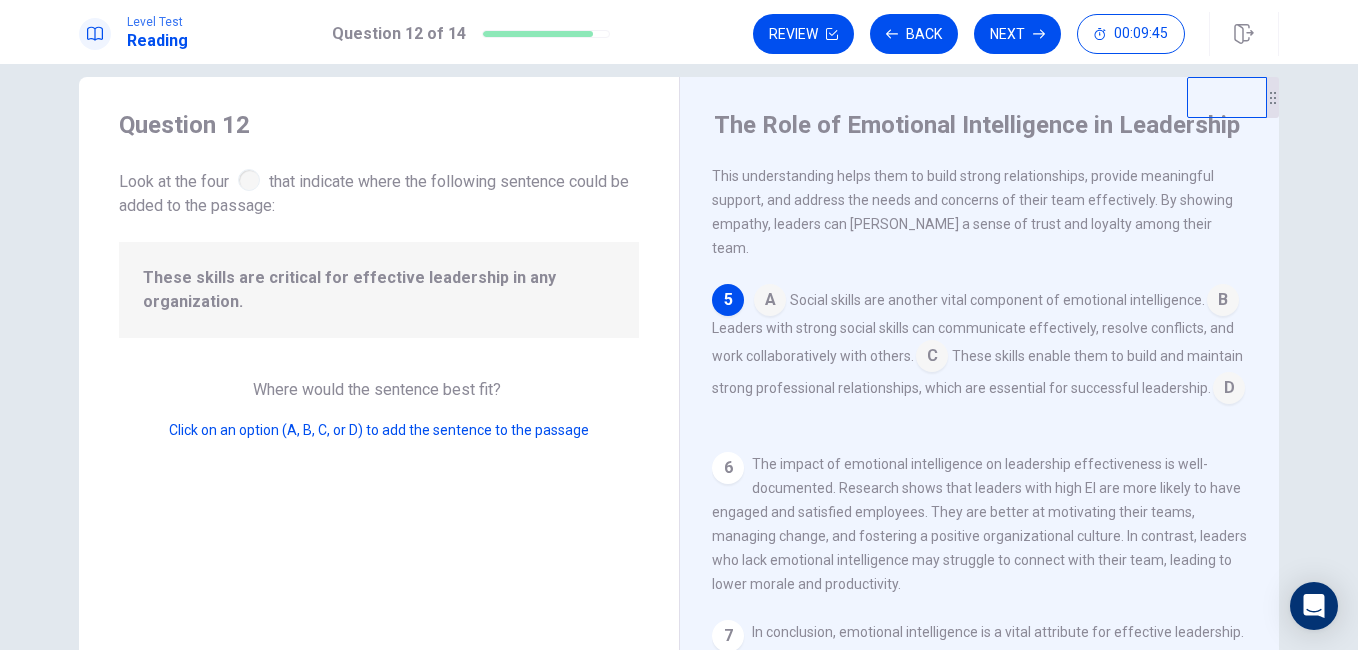 click at bounding box center [1229, 390] 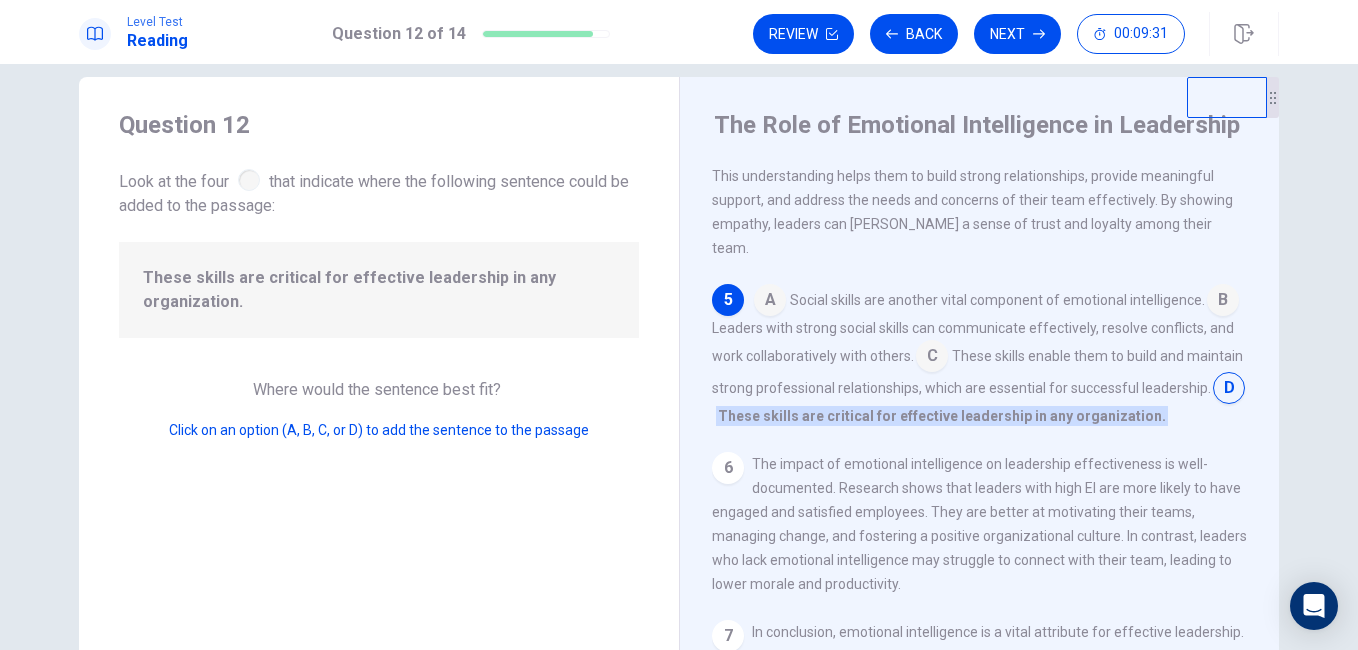 click at bounding box center [1223, 302] 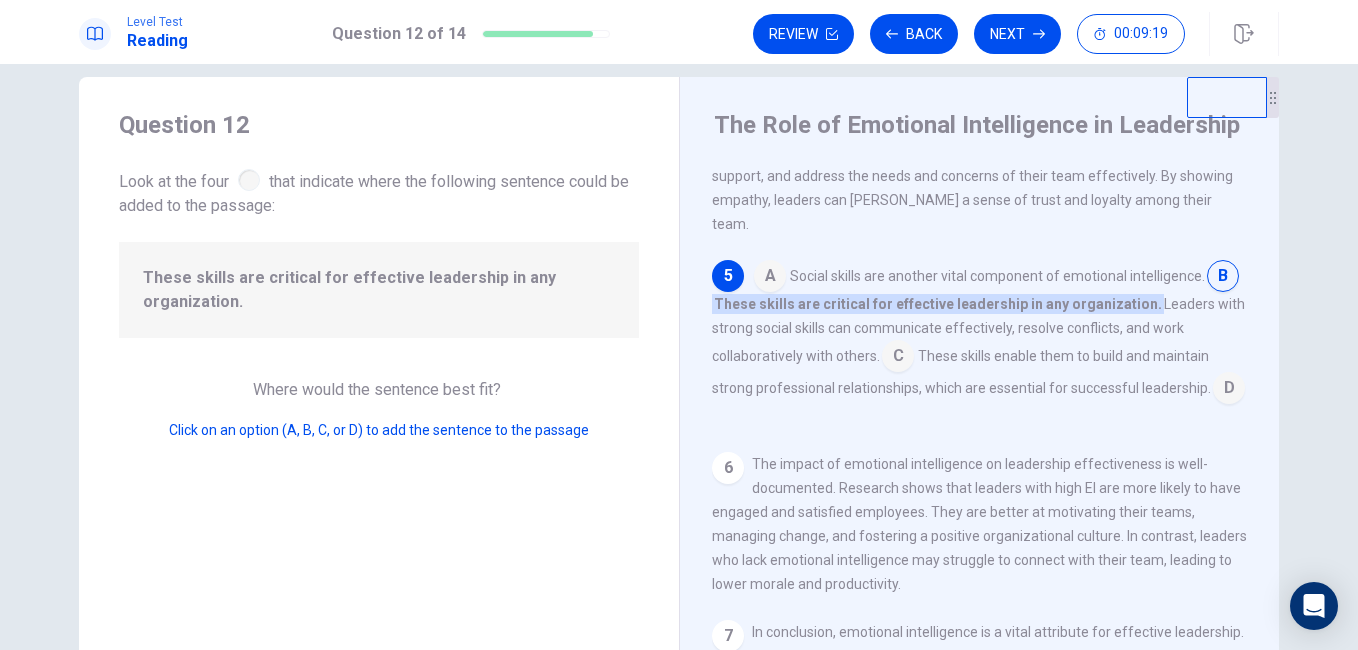 click at bounding box center [898, 358] 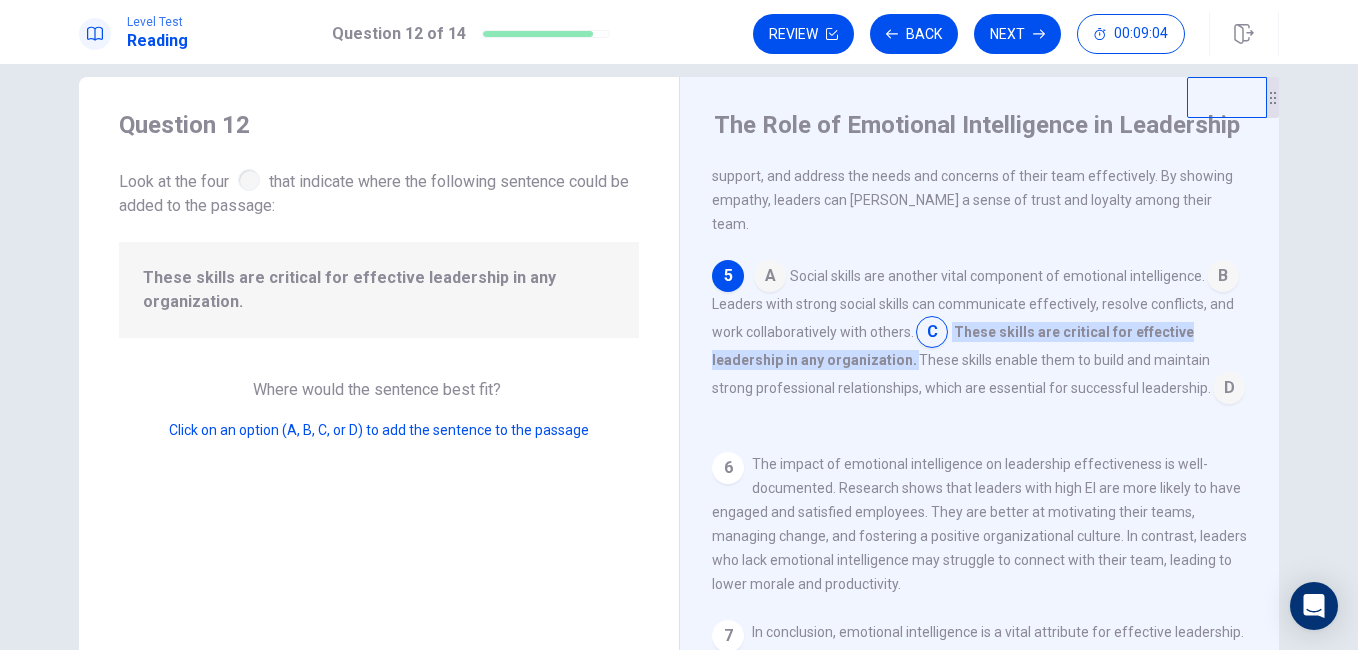 click at bounding box center (1223, 278) 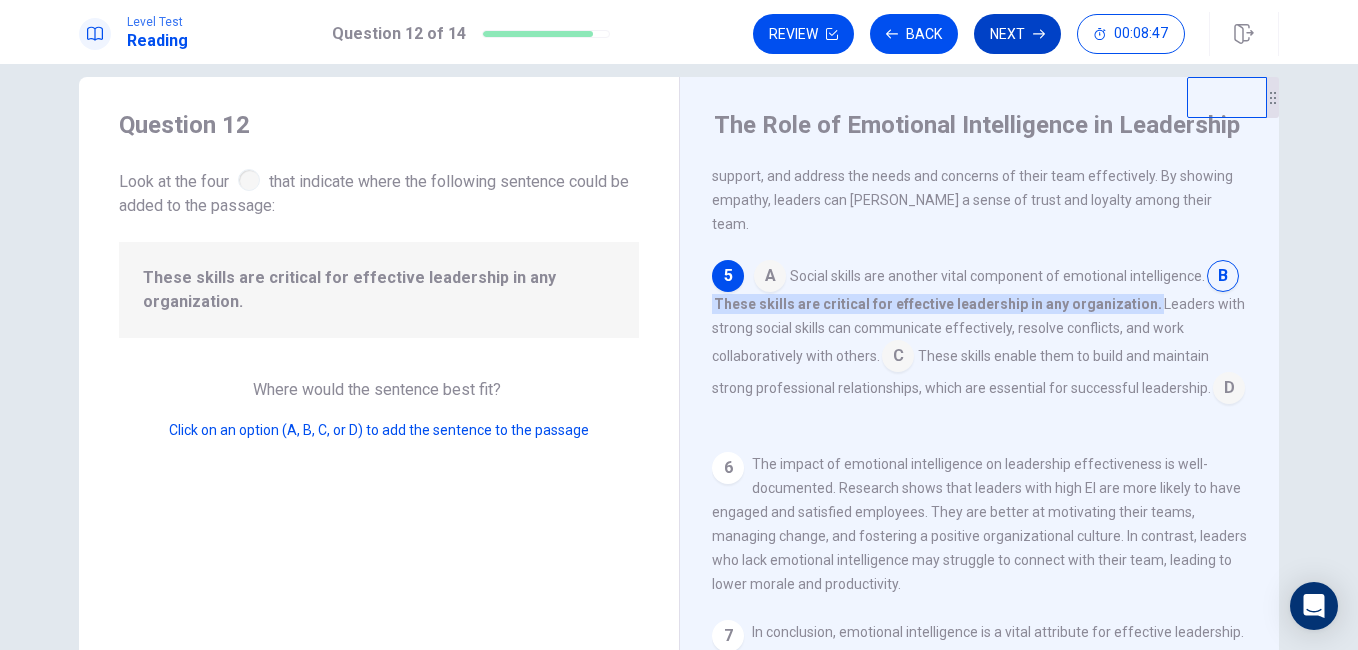 click on "Next" at bounding box center (1017, 34) 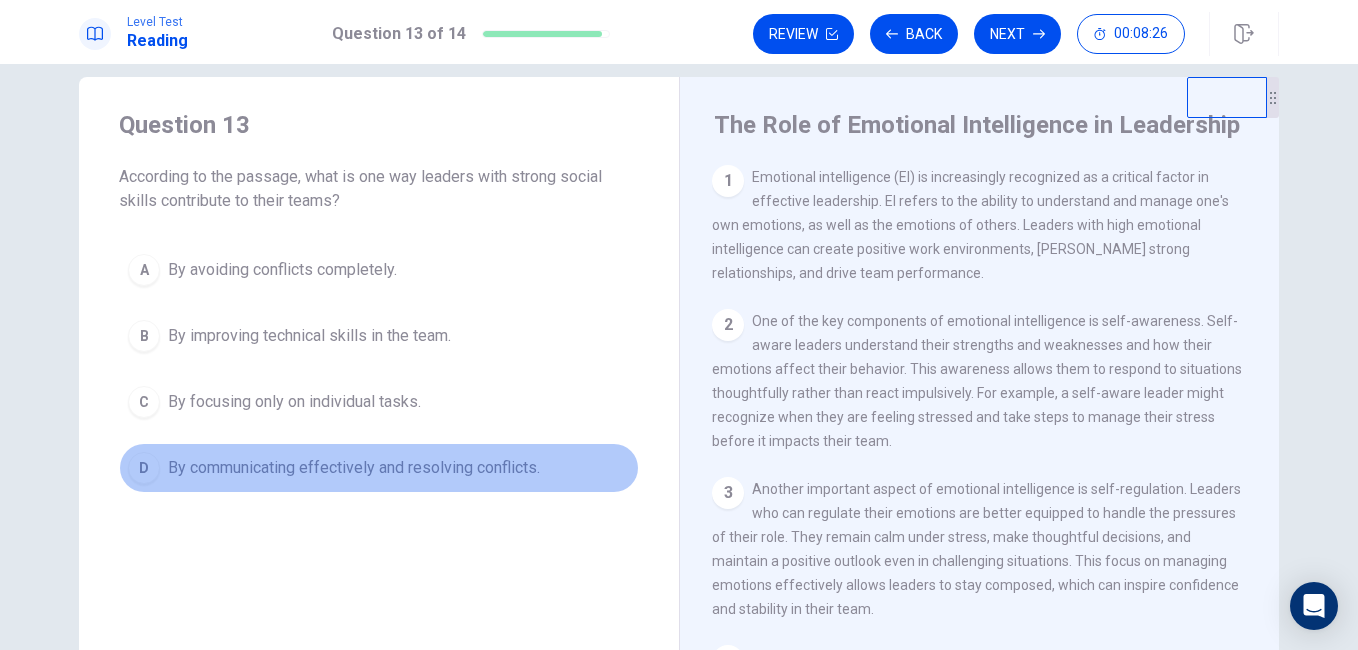 click on "By communicating effectively and resolving conflicts." at bounding box center (354, 468) 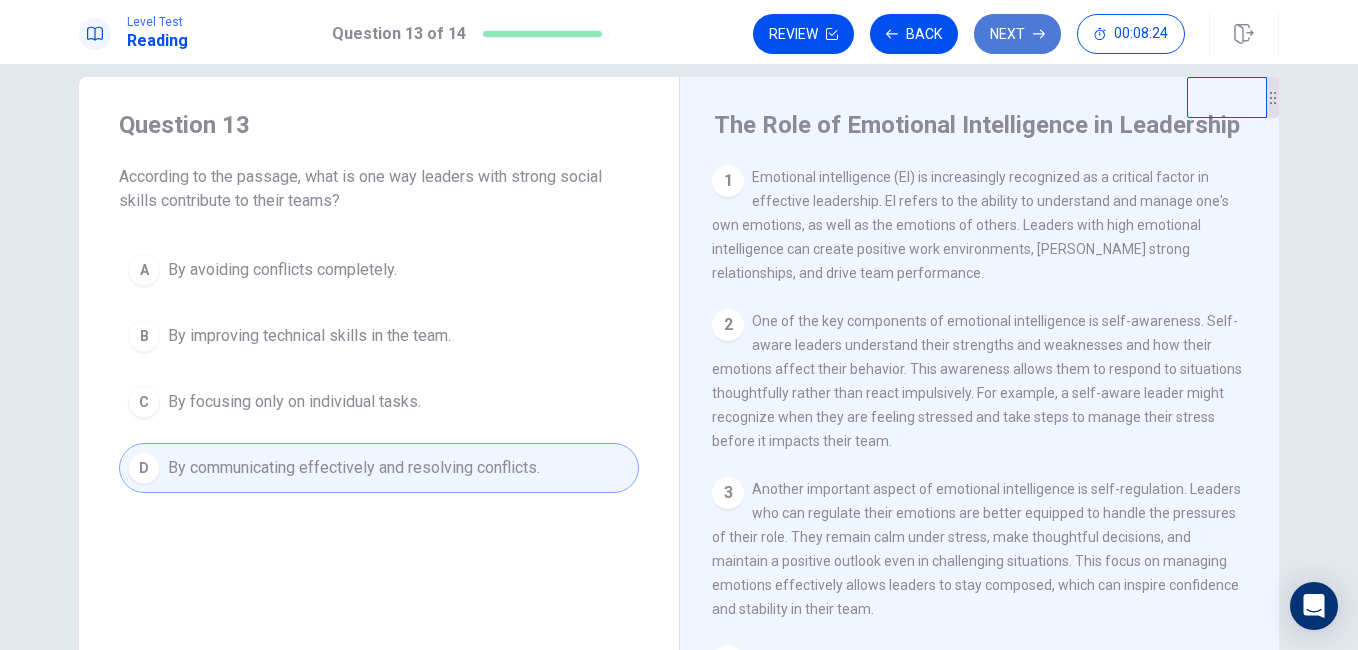 click on "Next" at bounding box center (1017, 34) 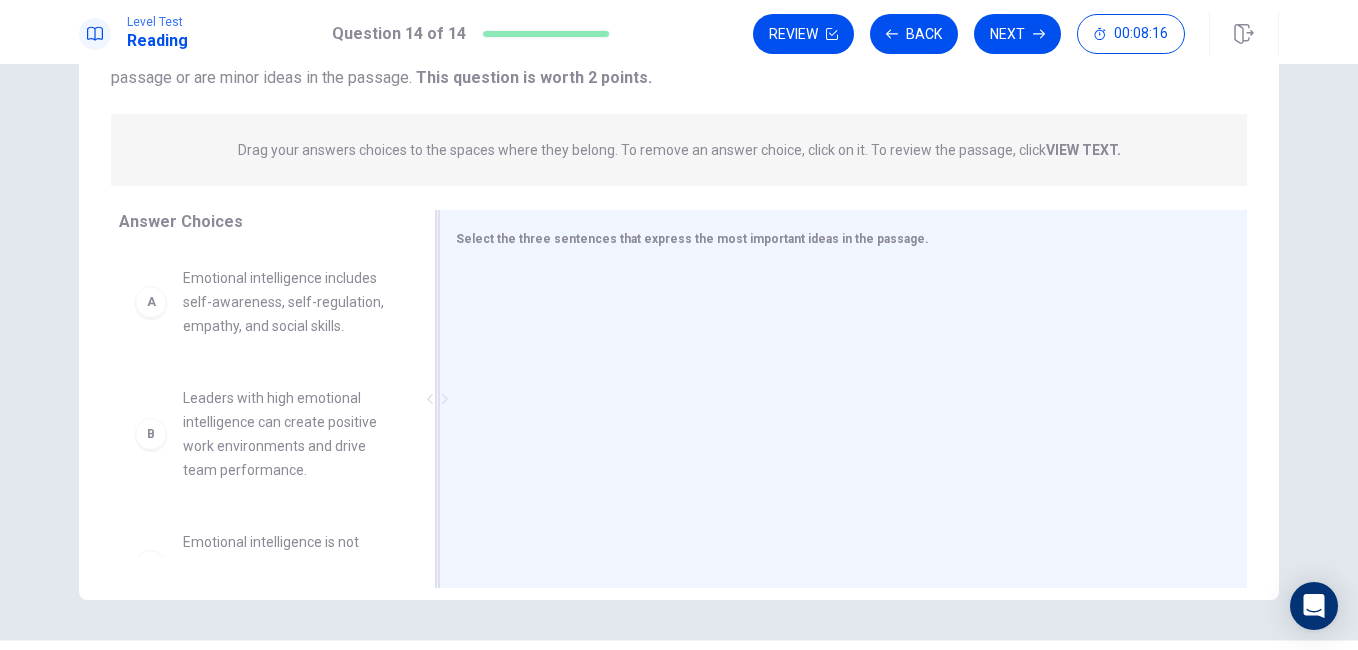 scroll, scrollTop: 253, scrollLeft: 0, axis: vertical 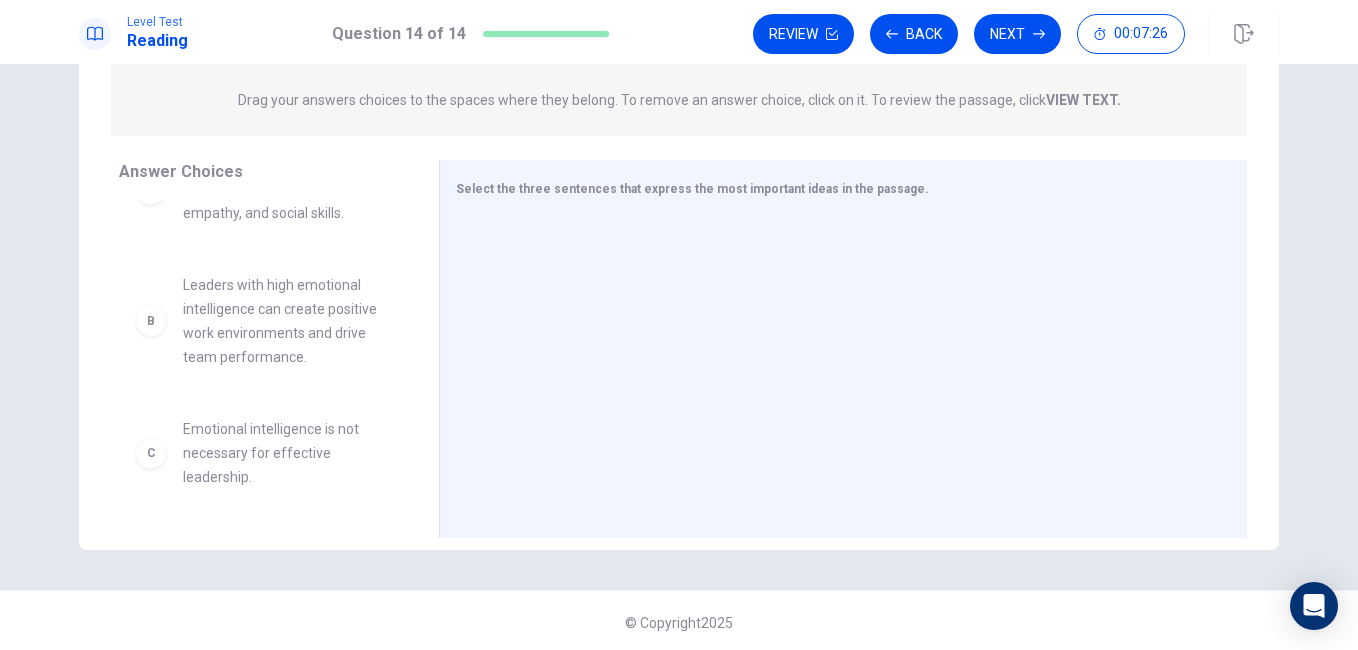 click on "VIEW TEXT." at bounding box center (1083, 100) 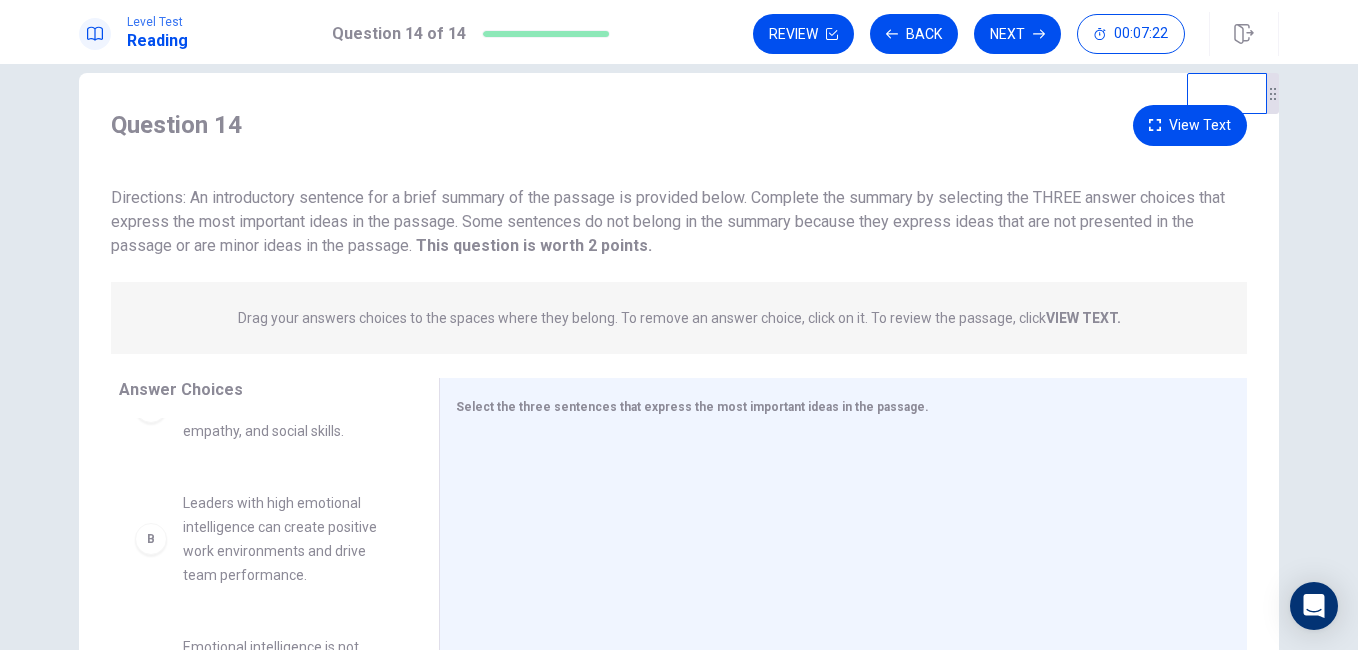scroll, scrollTop: 0, scrollLeft: 0, axis: both 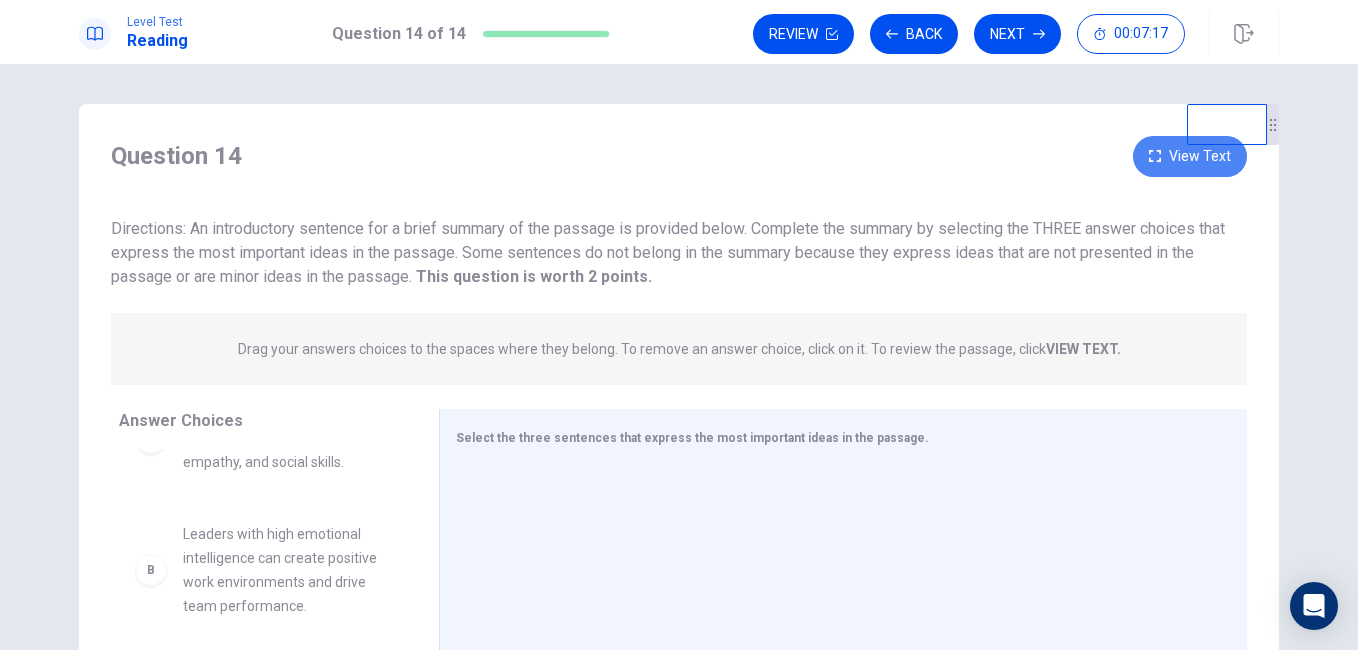 click 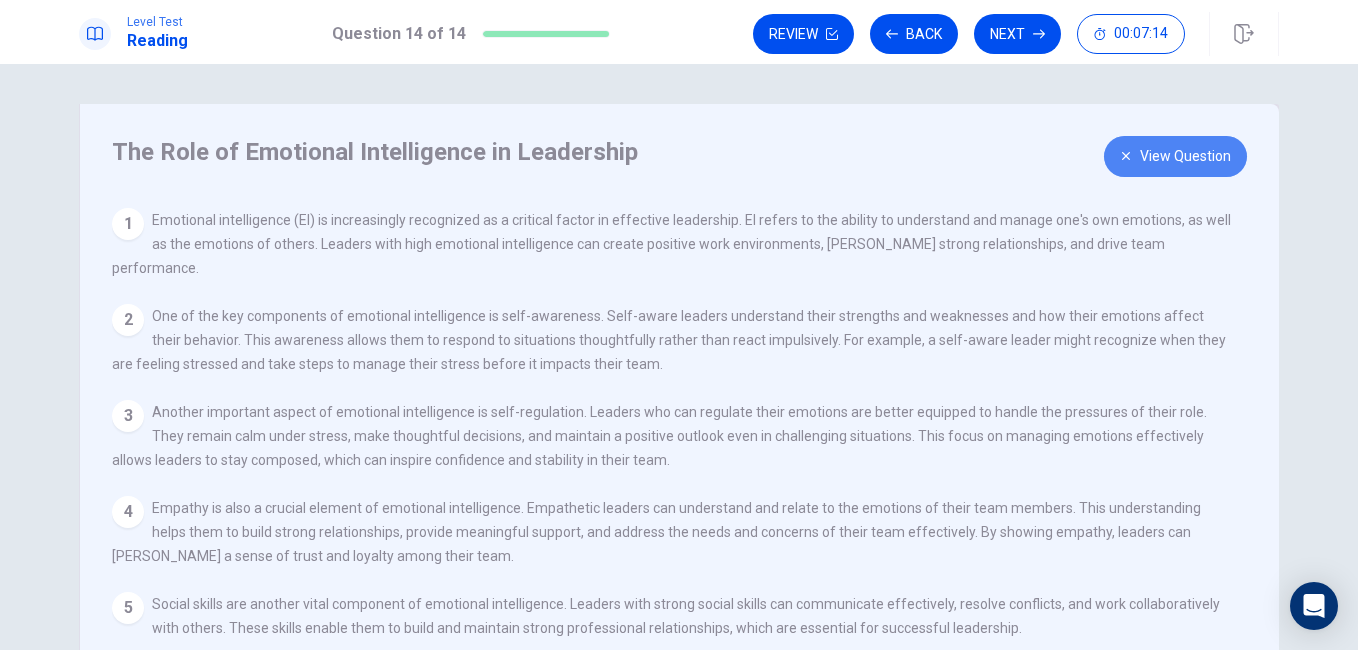 click on "View Question" at bounding box center [1175, 156] 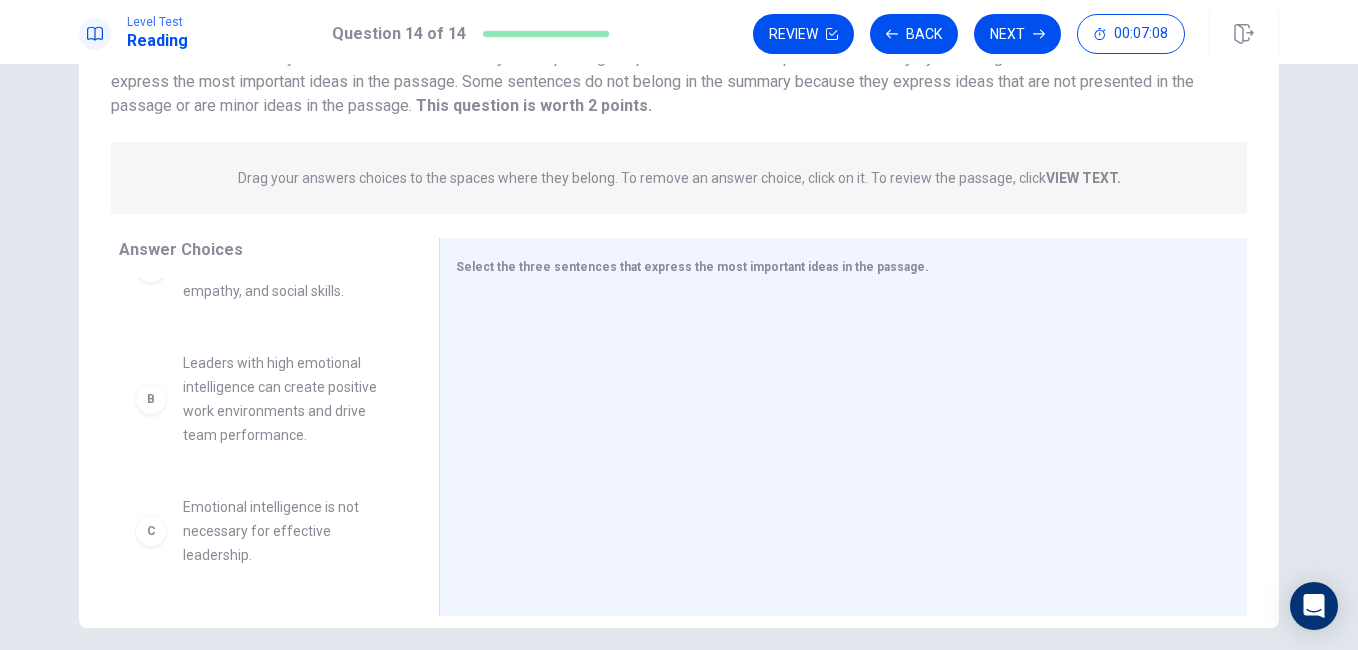 scroll, scrollTop: 253, scrollLeft: 0, axis: vertical 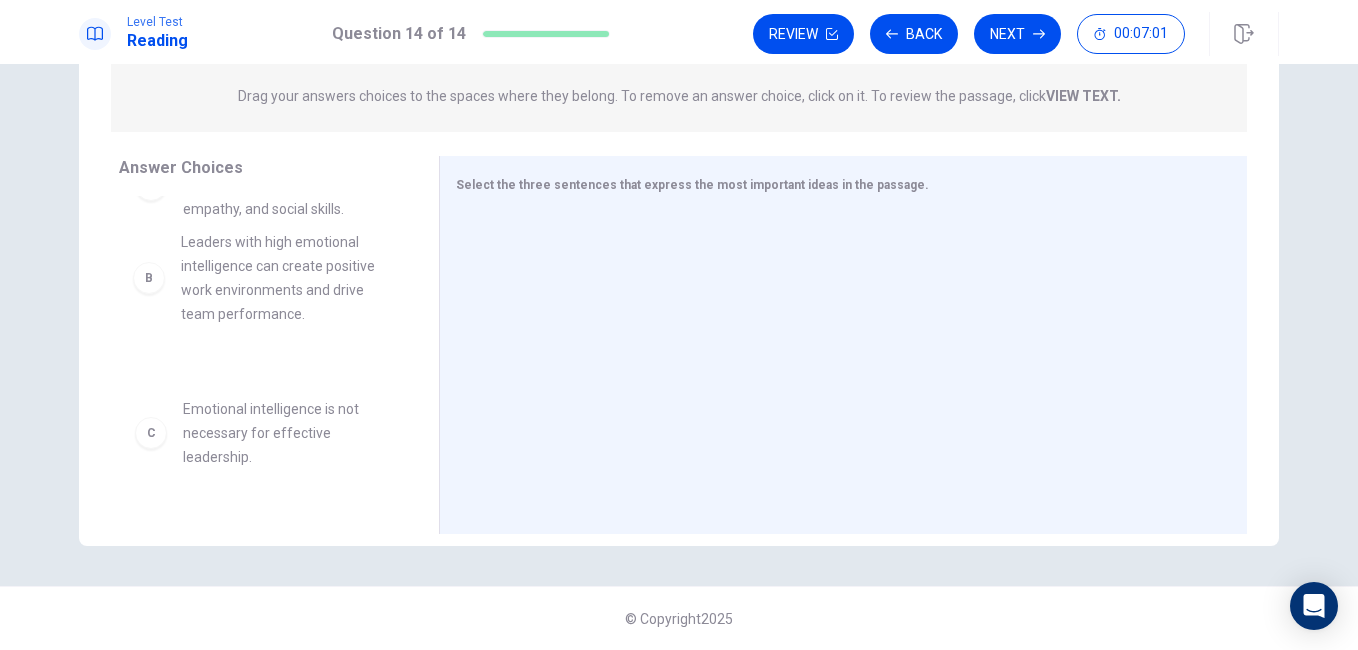 drag, startPoint x: 293, startPoint y: 355, endPoint x: 305, endPoint y: 317, distance: 39.849716 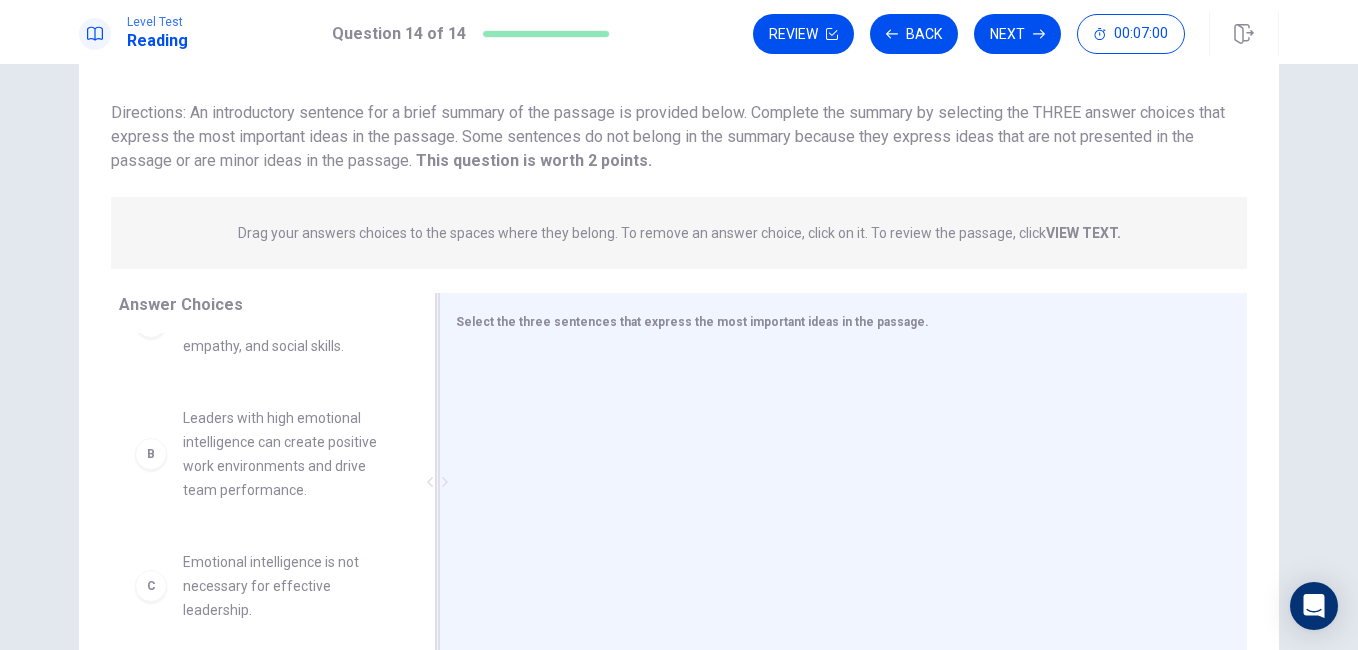scroll, scrollTop: 0, scrollLeft: 0, axis: both 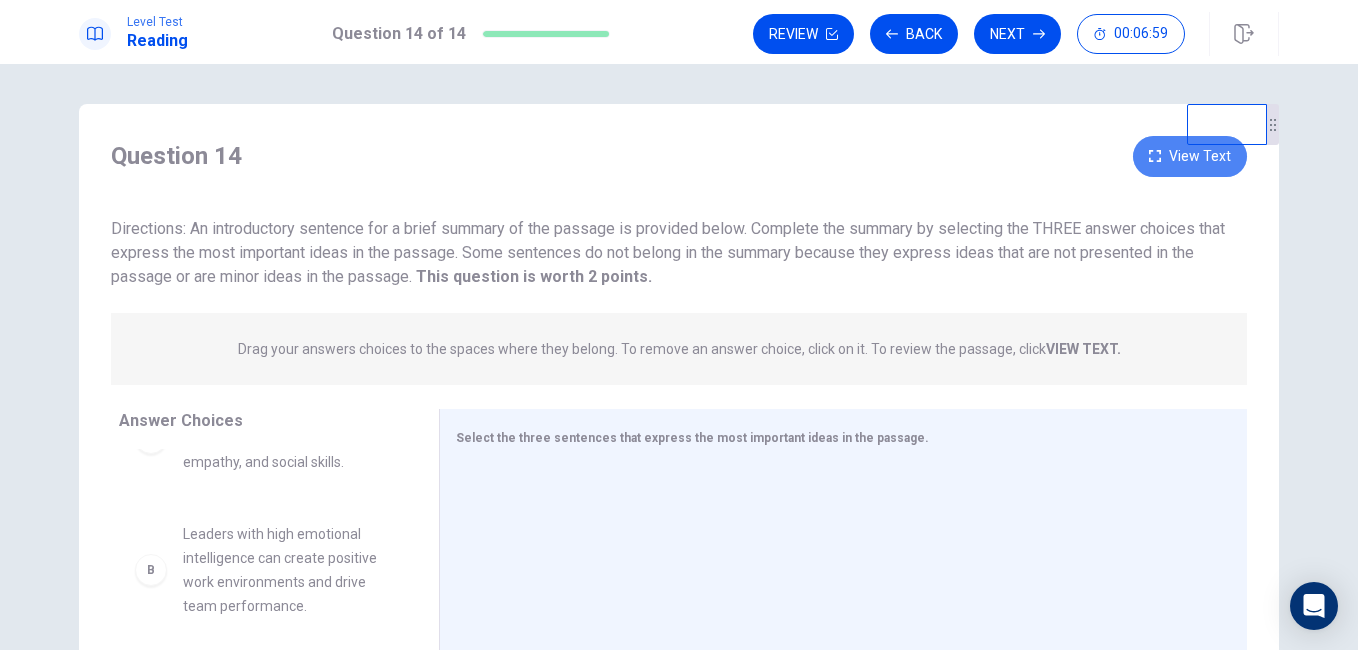 click on "View Text" at bounding box center (1190, 156) 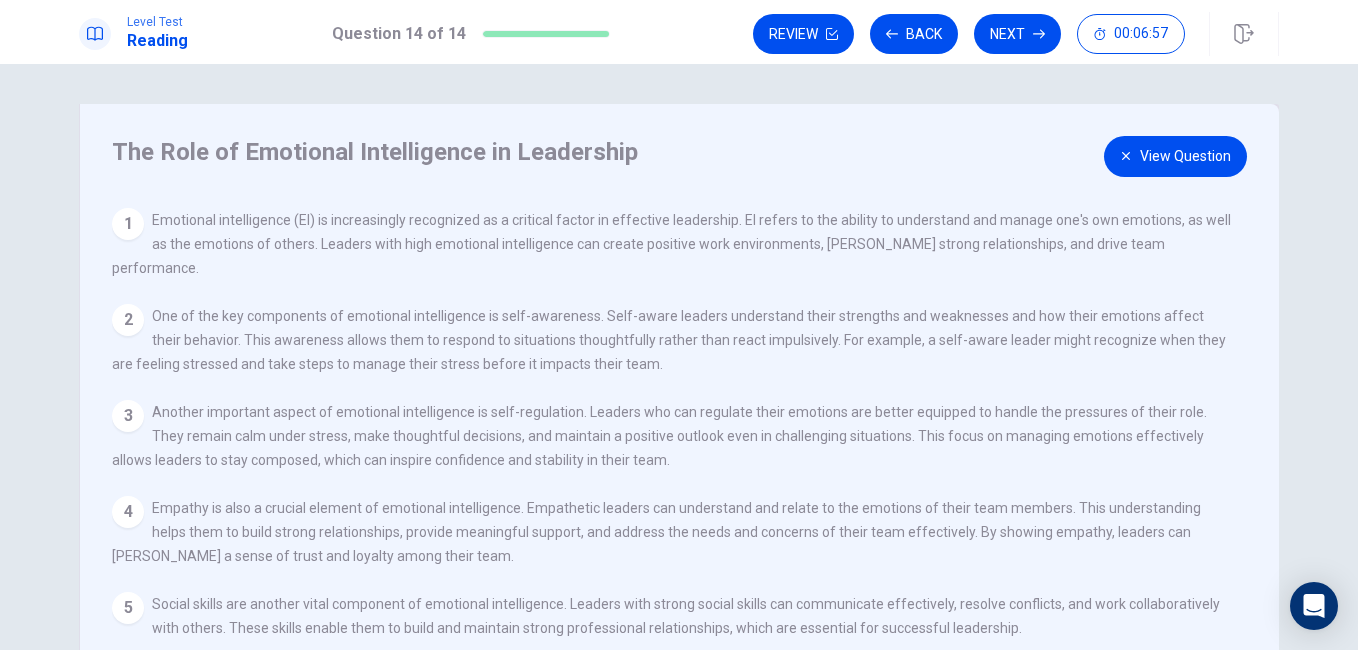 type 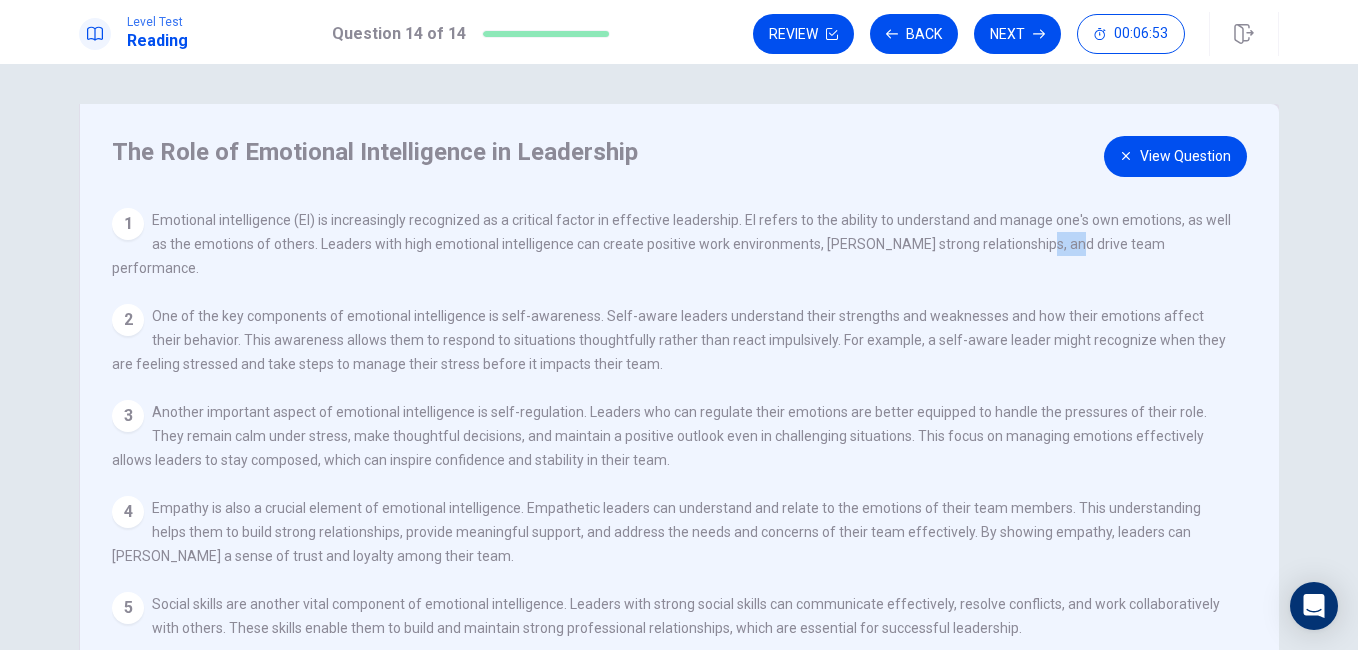 click on "One of the key components of emotional intelligence is self-awareness. Self-aware leaders understand their strengths and weaknesses and how their emotions affect their behavior. This awareness allows them to respond to situations thoughtfully rather than react impulsively. For example, a self-aware leader might recognize when they are feeling stressed and take steps to manage their stress before it impacts their team." at bounding box center (669, 340) 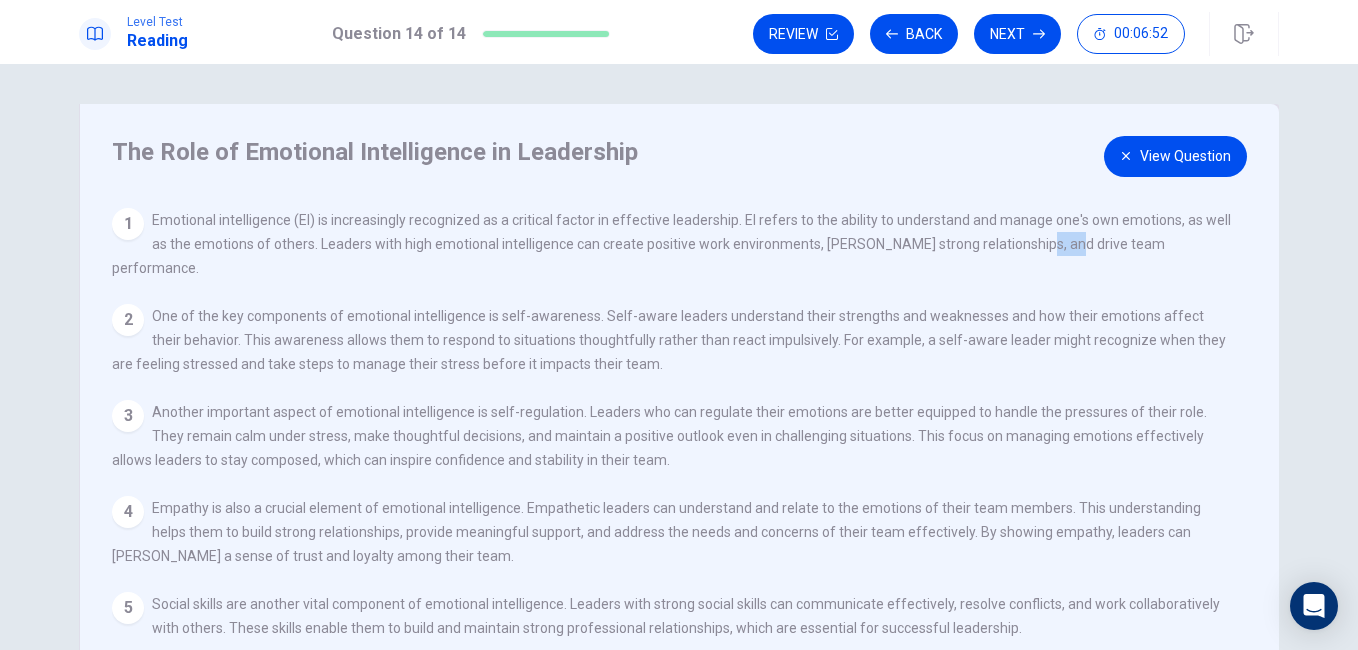 click on "Emotional intelligence (EI) is increasingly recognized as a critical factor in effective leadership. EI refers to the ability to understand and manage one's own emotions, as well as the emotions of others. Leaders with high emotional intelligence can create positive work environments, [PERSON_NAME] strong relationships, and drive team performance." at bounding box center [671, 244] 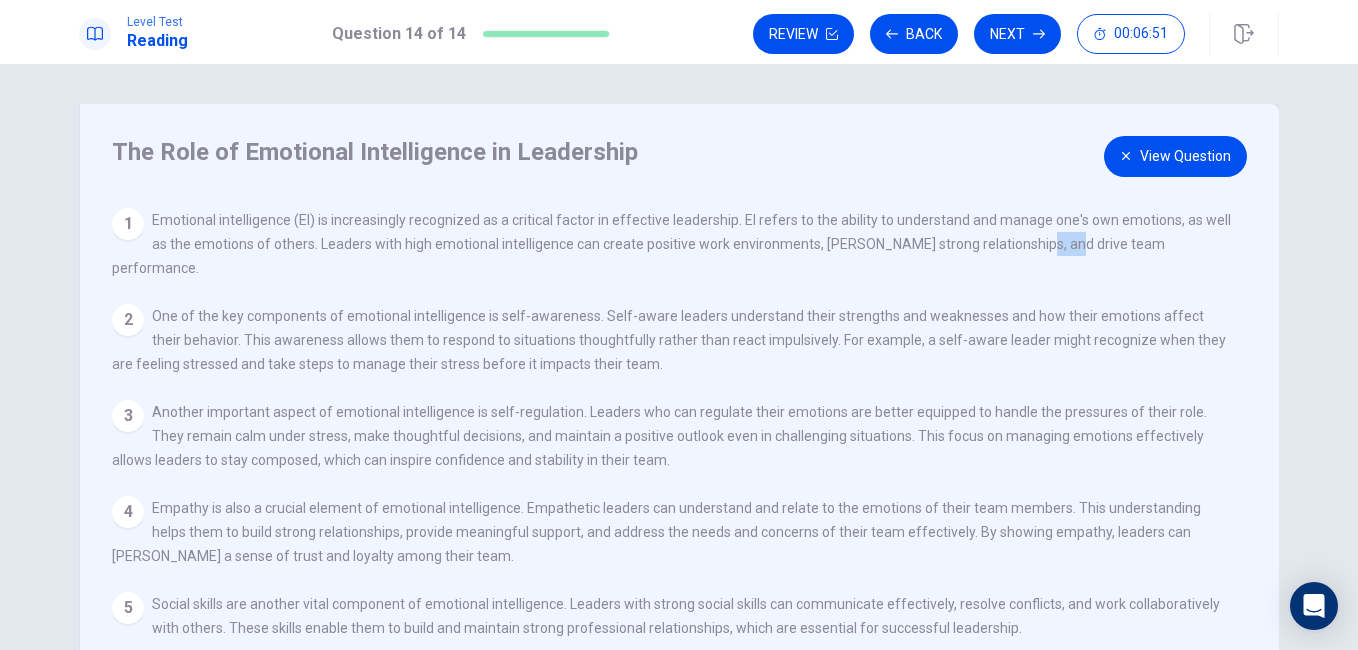 click on "Emotional intelligence (EI) is increasingly recognized as a critical factor in effective leadership. EI refers to the ability to understand and manage one's own emotions, as well as the emotions of others. Leaders with high emotional intelligence can create positive work environments, [PERSON_NAME] strong relationships, and drive team performance." at bounding box center [671, 244] 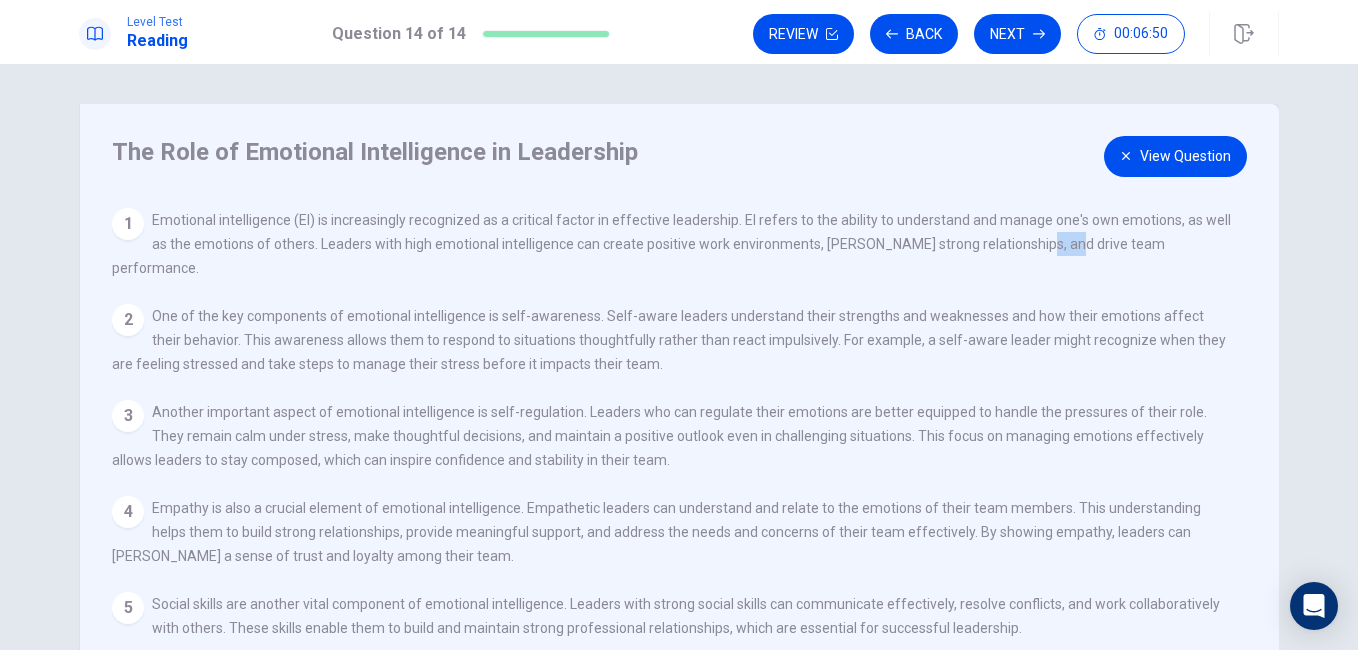 click on "View Question 1 Emotional intelligence (EI) is increasingly recognized as a critical factor in effective leadership. EI refers to the ability to understand and manage one's own emotions, as well as the emotions of others. Leaders with high emotional intelligence can create positive work environments, [PERSON_NAME] strong relationships, and drive team performance. 2 One of the key components of emotional intelligence is self-awareness. Self-aware leaders understand their strengths and weaknesses and how their emotions affect their behavior. This awareness allows them to respond to situations thoughtfully rather than react impulsively. For example, a self-aware leader might recognize when they are feeling stressed and take steps to manage their stress before it impacts their team. 3 4 5 6 7" at bounding box center [685, 495] 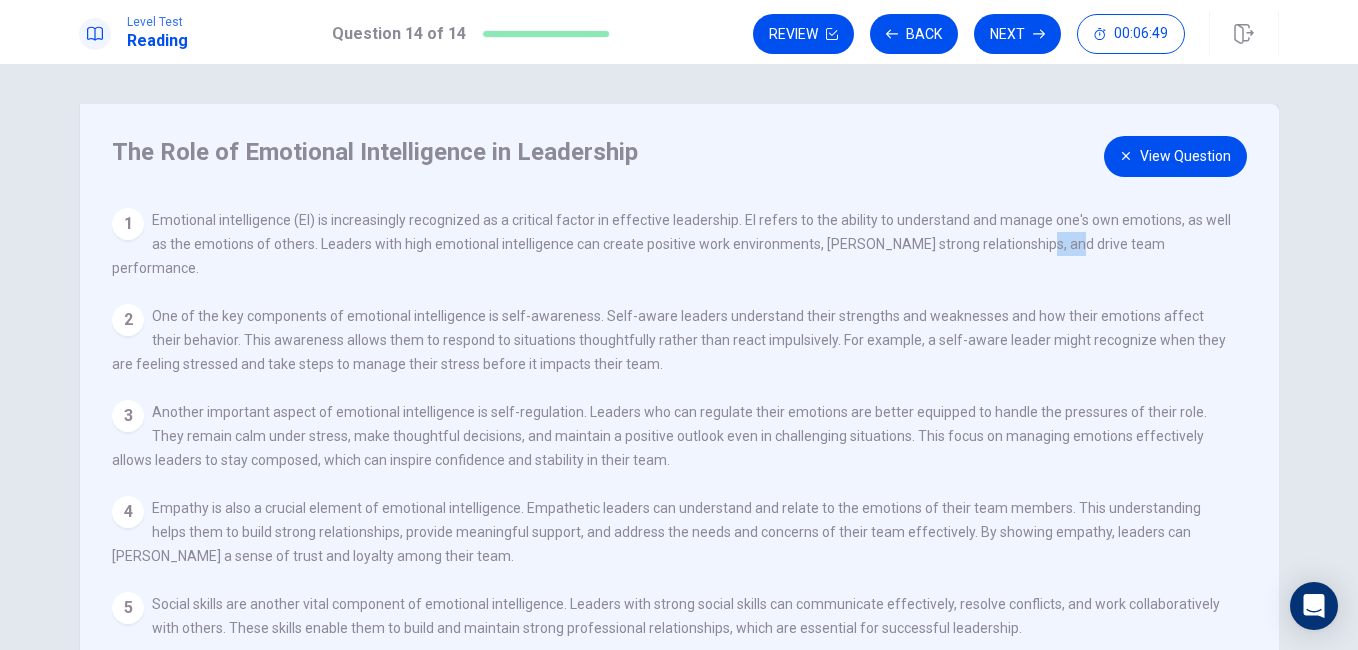 click on "Emotional intelligence (EI) is increasingly recognized as a critical factor in effective leadership. EI refers to the ability to understand and manage one's own emotions, as well as the emotions of others. Leaders with high emotional intelligence can create positive work environments, [PERSON_NAME] strong relationships, and drive team performance." at bounding box center [671, 244] 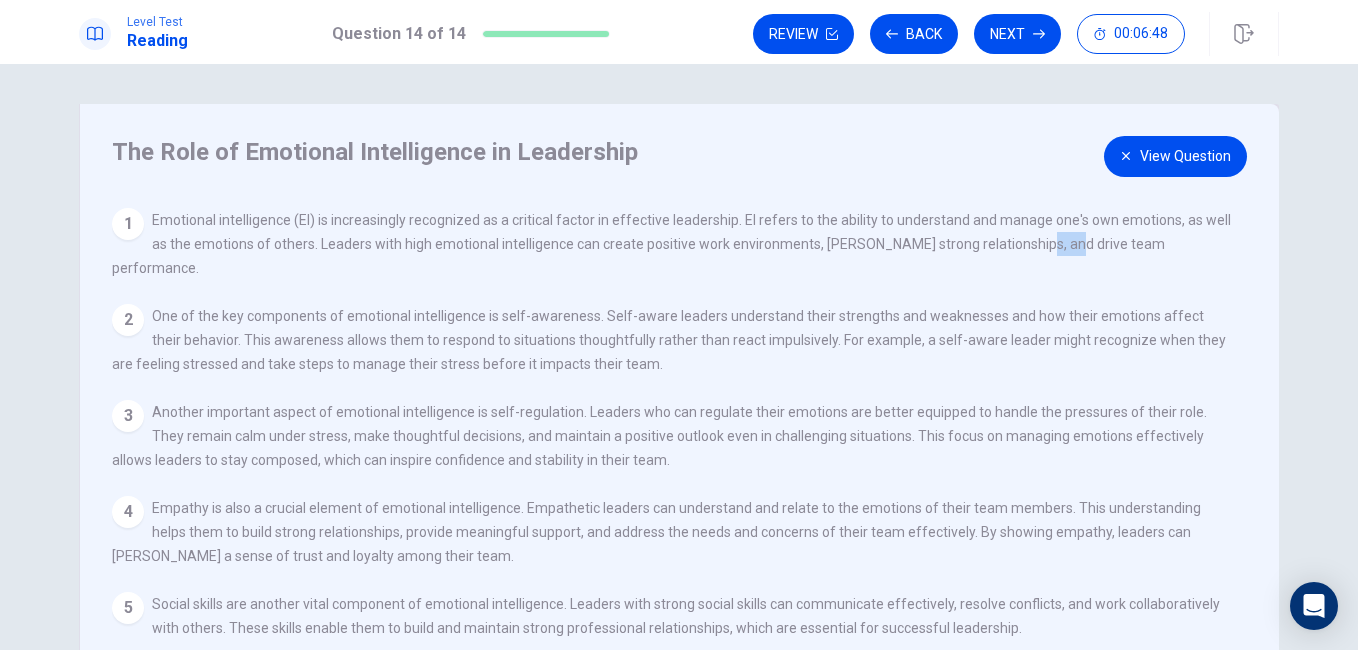 click on "Emotional intelligence (EI) is increasingly recognized as a critical factor in effective leadership. EI refers to the ability to understand and manage one's own emotions, as well as the emotions of others. Leaders with high emotional intelligence can create positive work environments, [PERSON_NAME] strong relationships, and drive team performance." at bounding box center (671, 244) 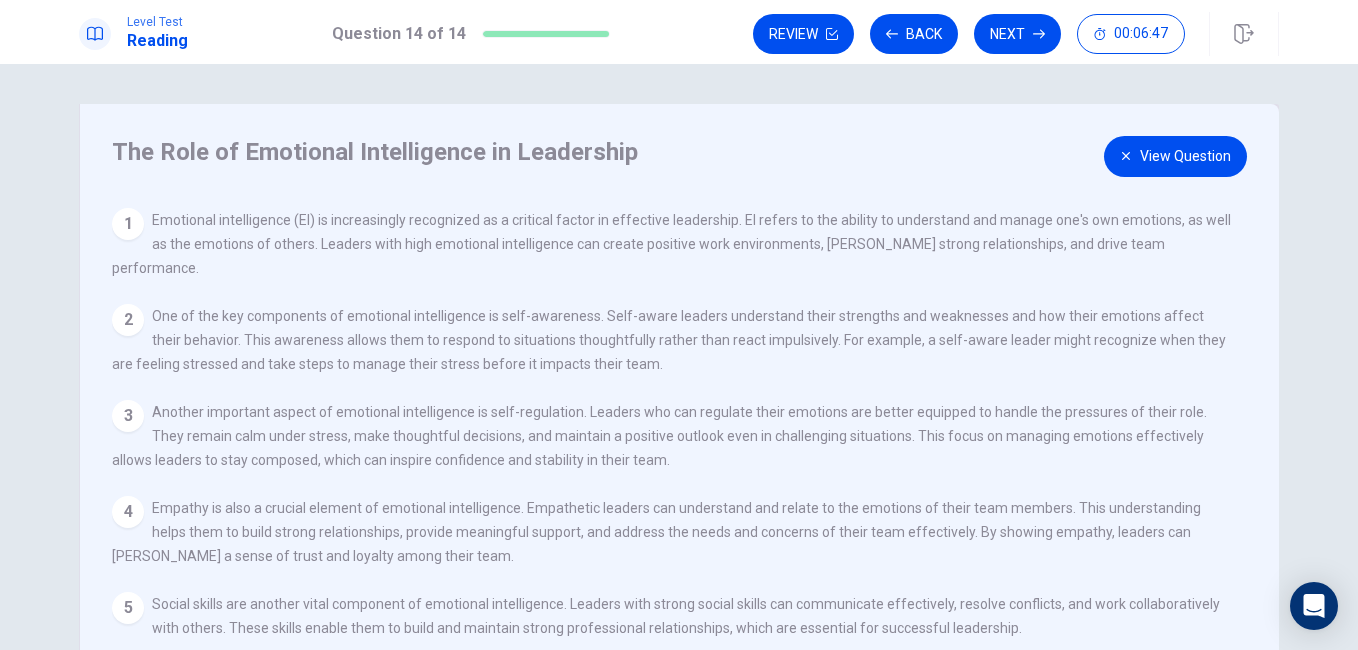 click on "View Question" at bounding box center (1175, 156) 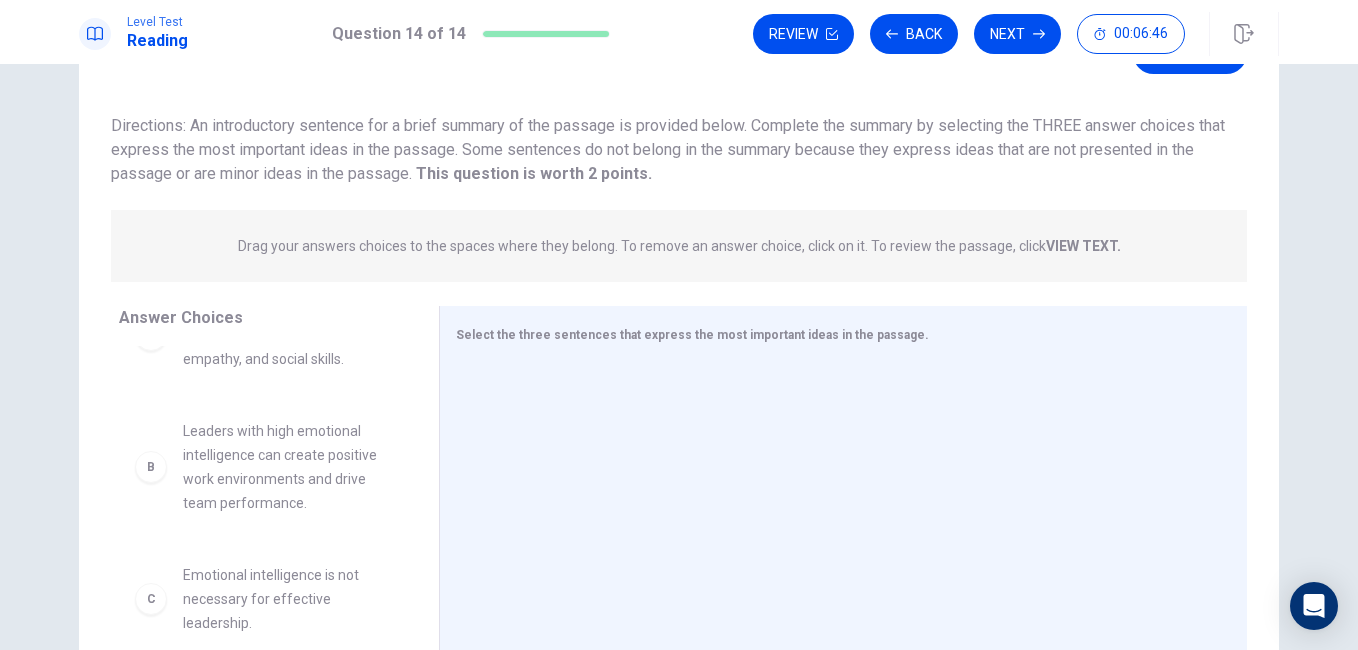 scroll, scrollTop: 127, scrollLeft: 0, axis: vertical 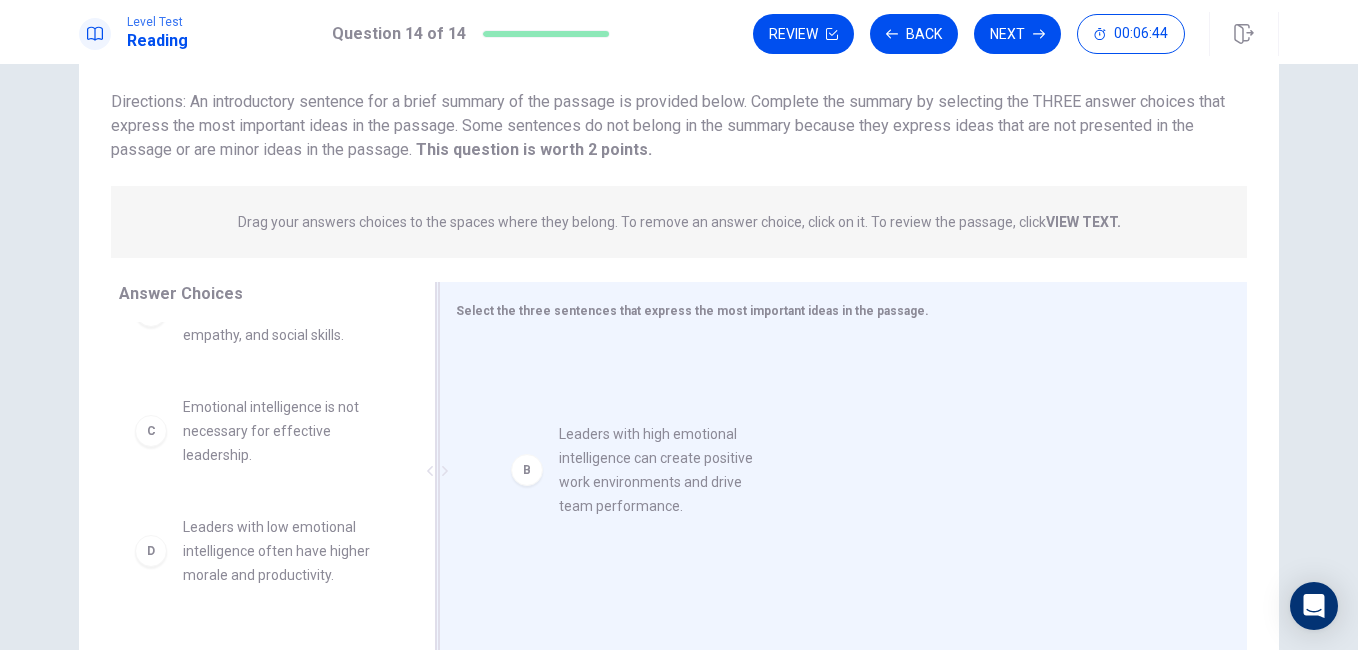 drag, startPoint x: 246, startPoint y: 454, endPoint x: 669, endPoint y: 484, distance: 424.0625 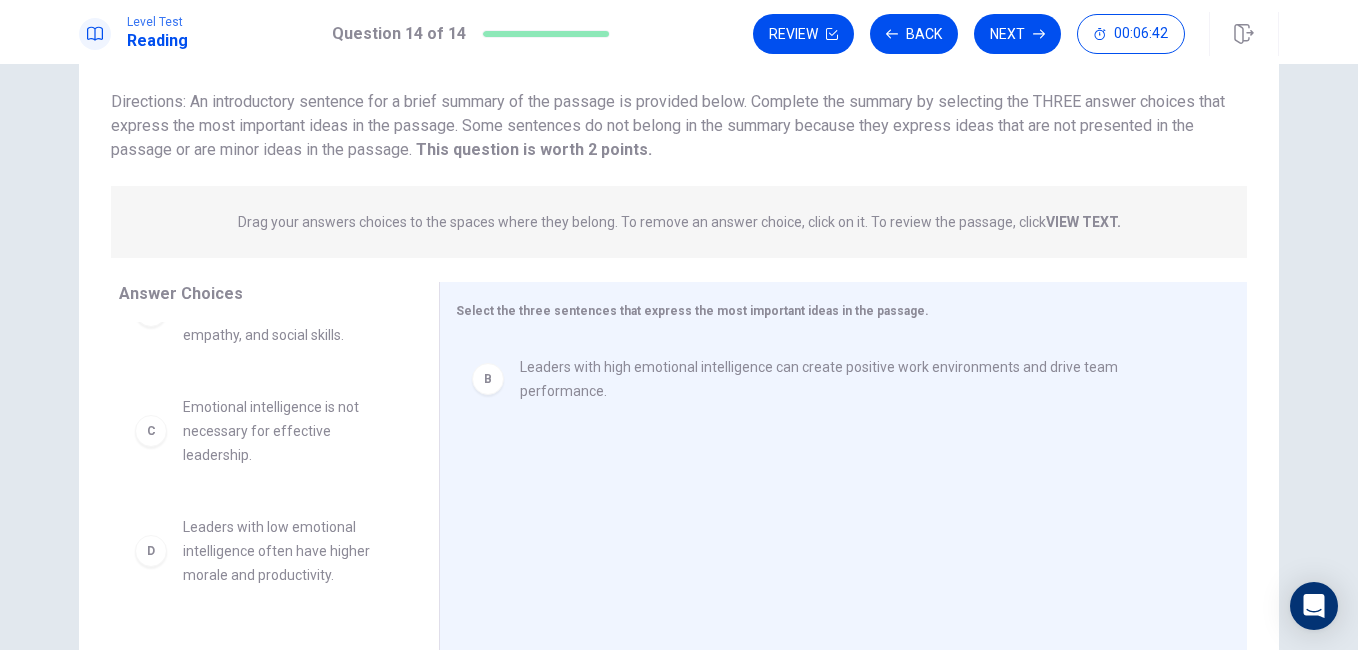 scroll, scrollTop: 0, scrollLeft: 0, axis: both 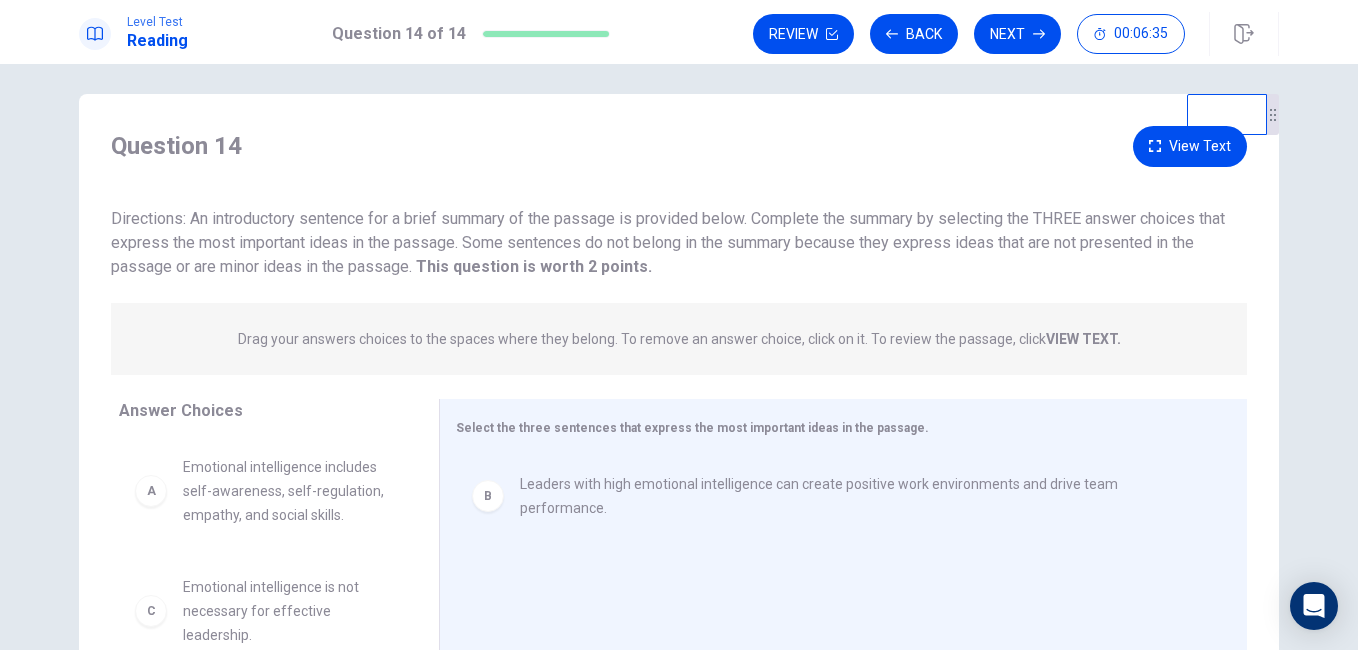 click 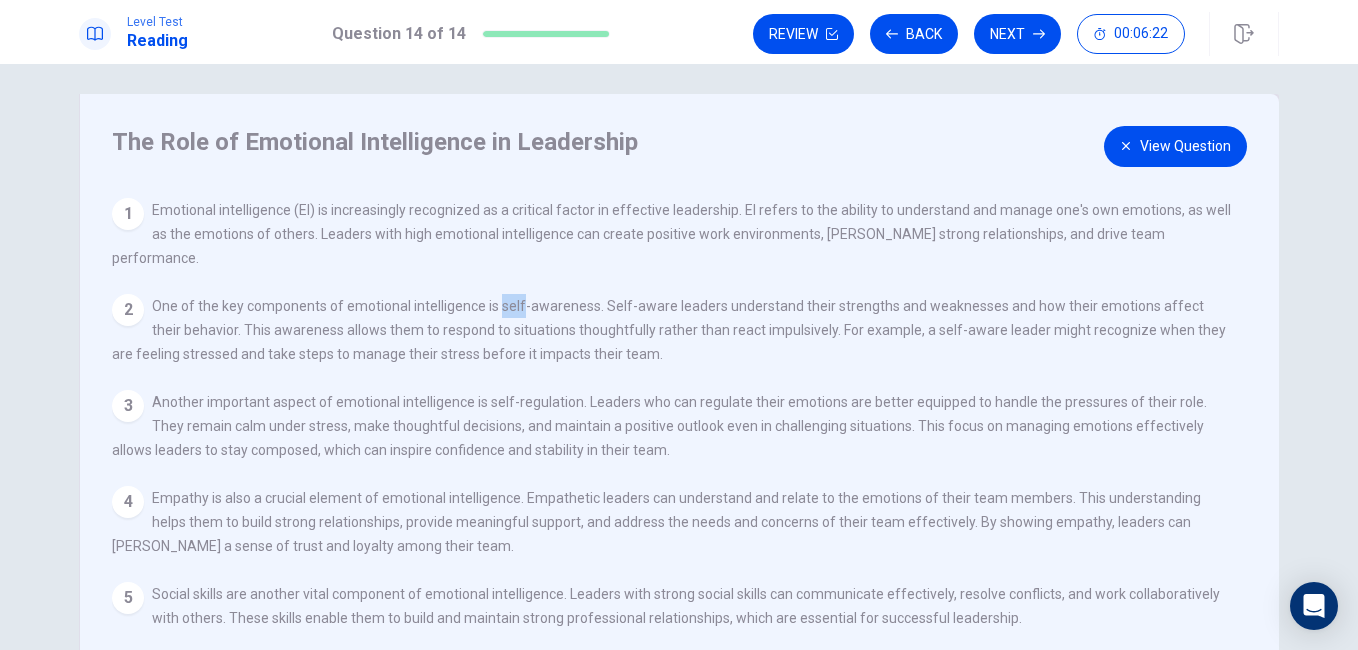 click on "2 One of the key components of emotional intelligence is self-awareness. Self-aware leaders understand their strengths and weaknesses and how their emotions affect their behavior. This awareness allows them to respond to situations thoughtfully rather than react impulsively. For example, a self-aware leader might recognize when they are feeling stressed and take steps to manage their stress before it impacts their team." at bounding box center [672, 330] 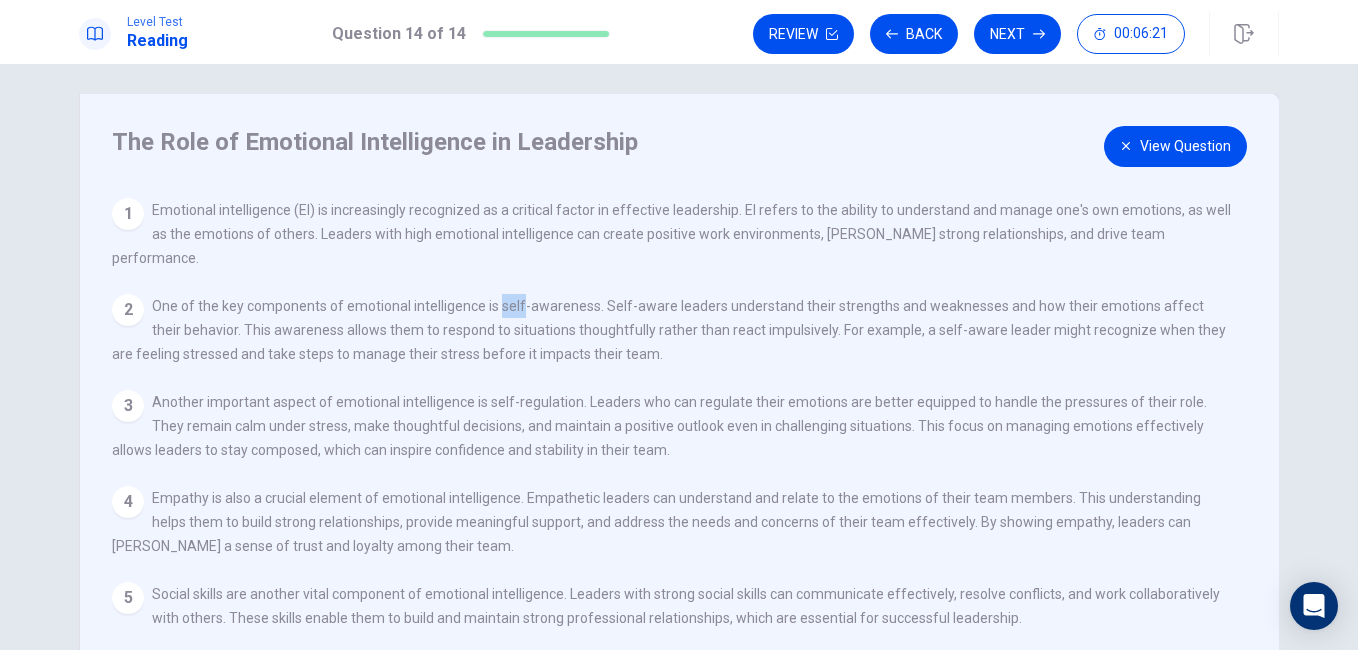 click on "View Question" at bounding box center [1175, 146] 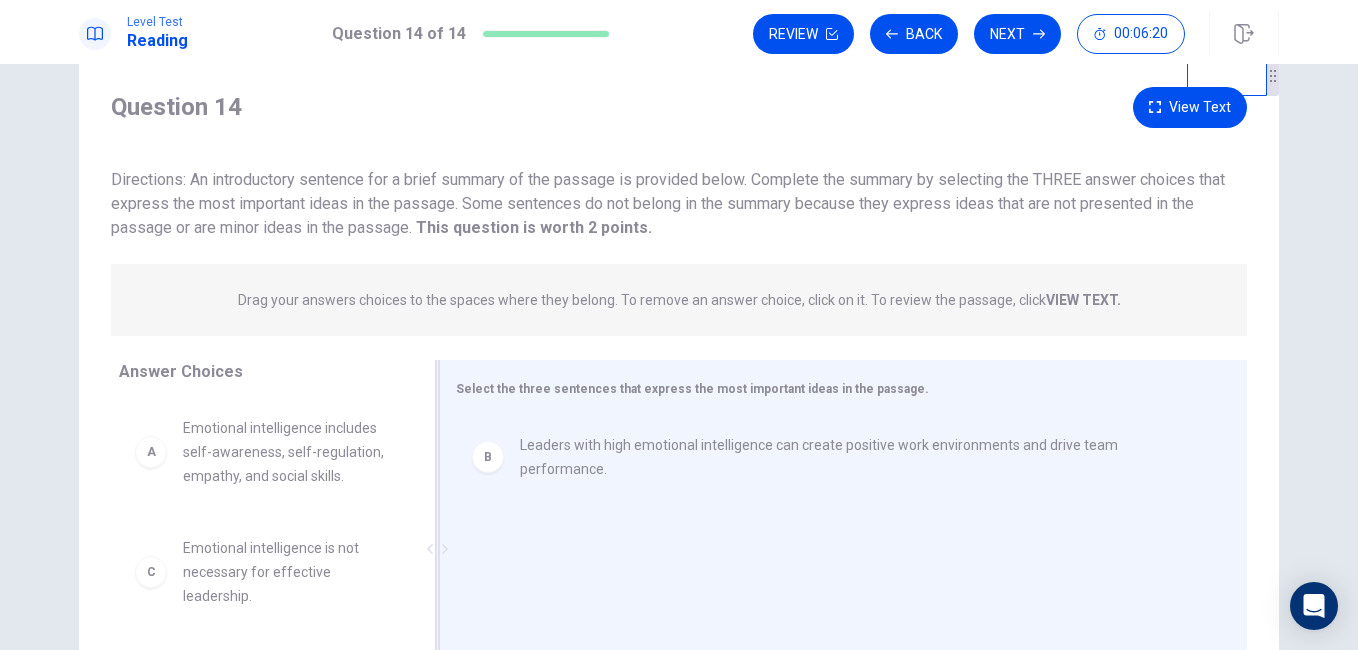 scroll, scrollTop: 60, scrollLeft: 0, axis: vertical 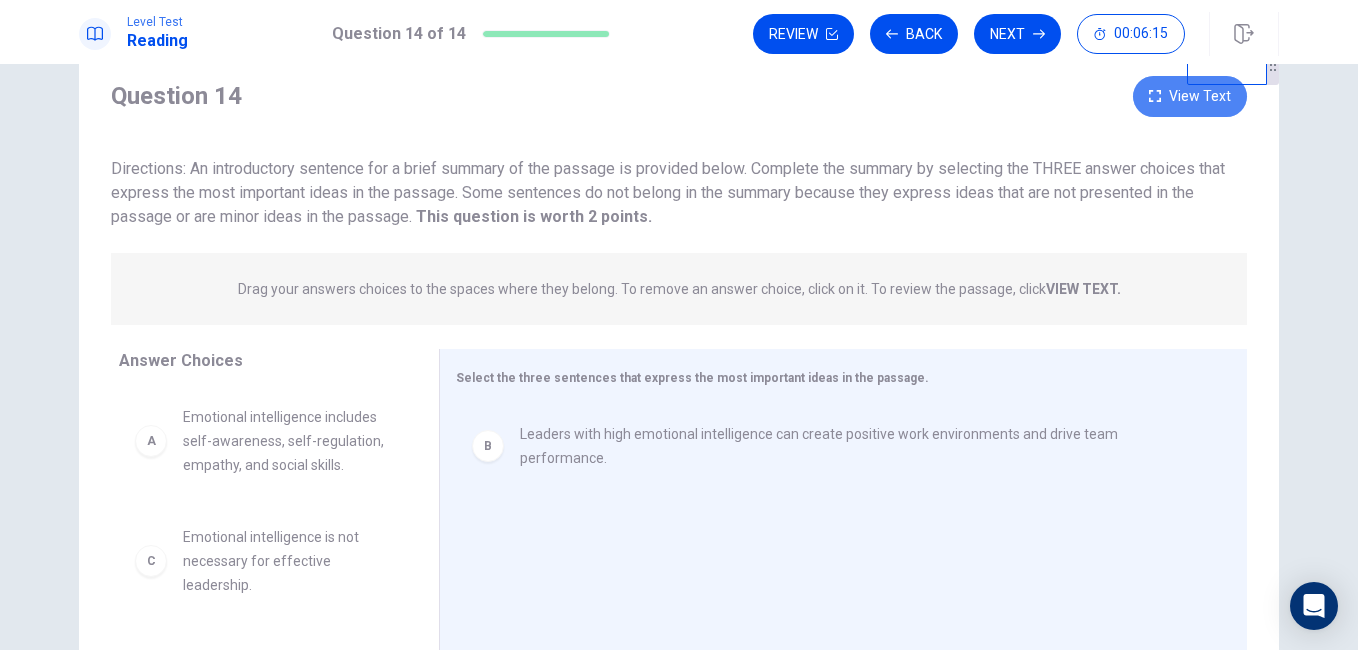 click on "View Text" at bounding box center [1190, 96] 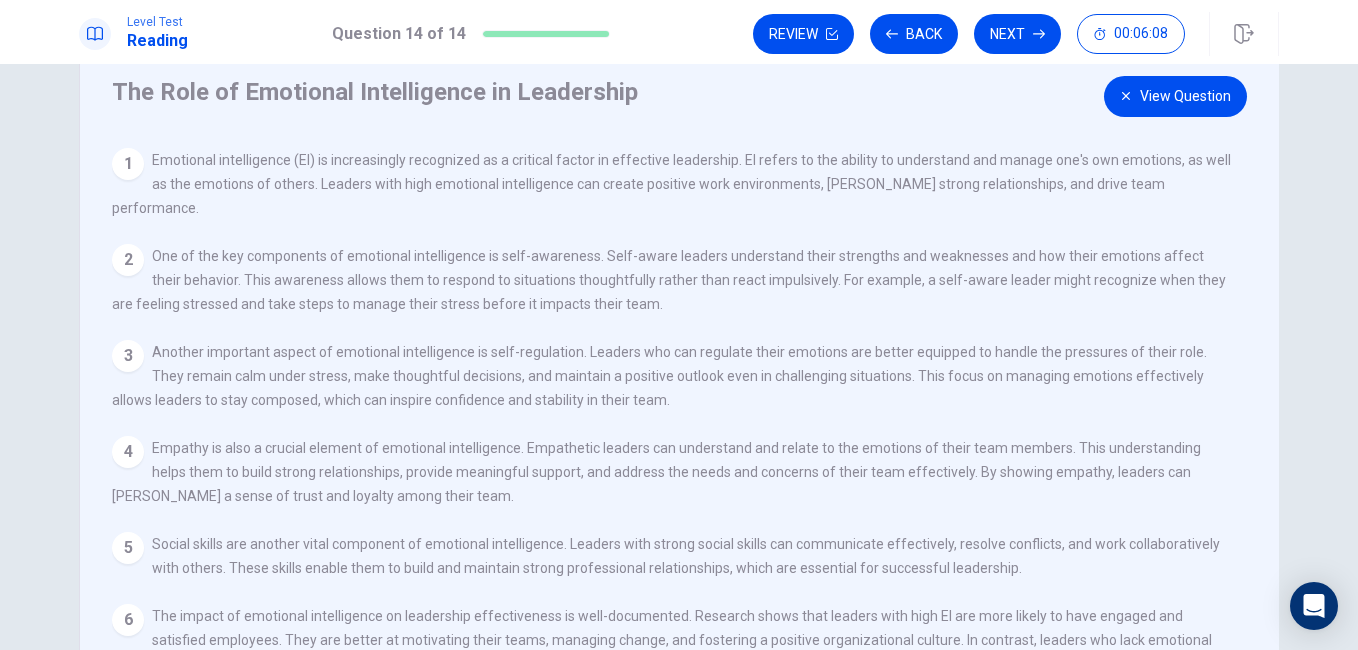 scroll, scrollTop: 0, scrollLeft: 0, axis: both 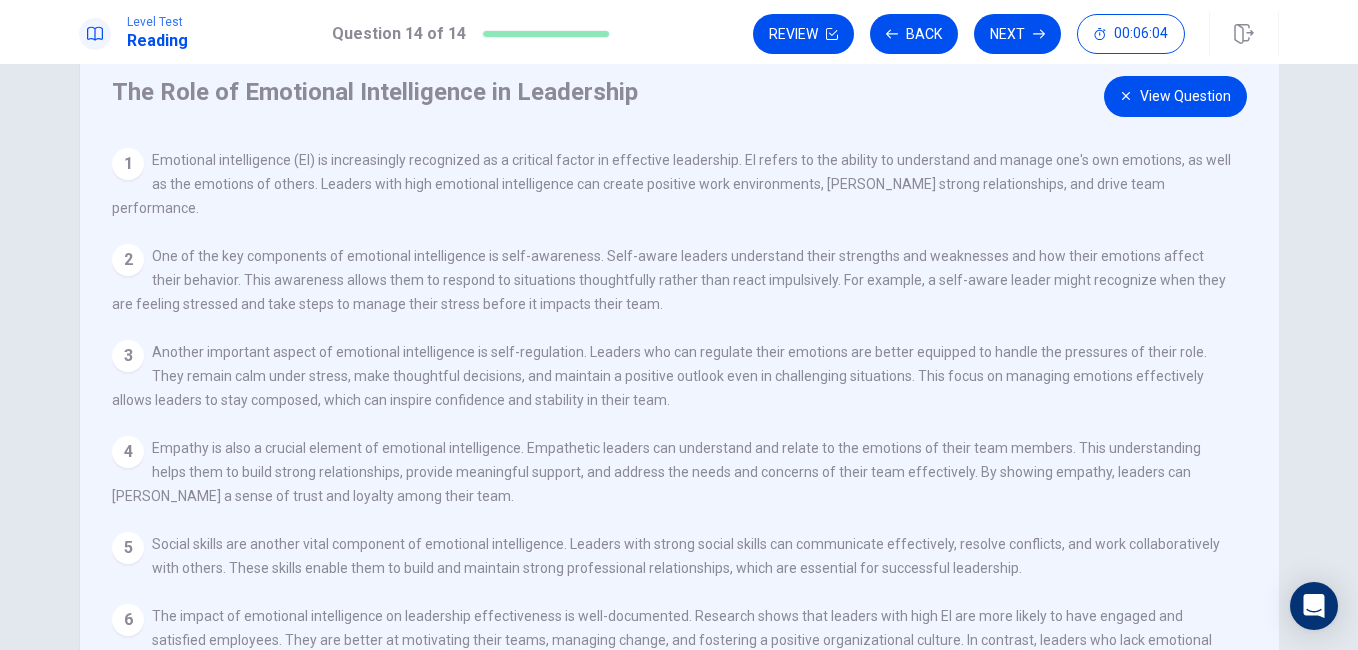 click on "View Question" at bounding box center (1175, 96) 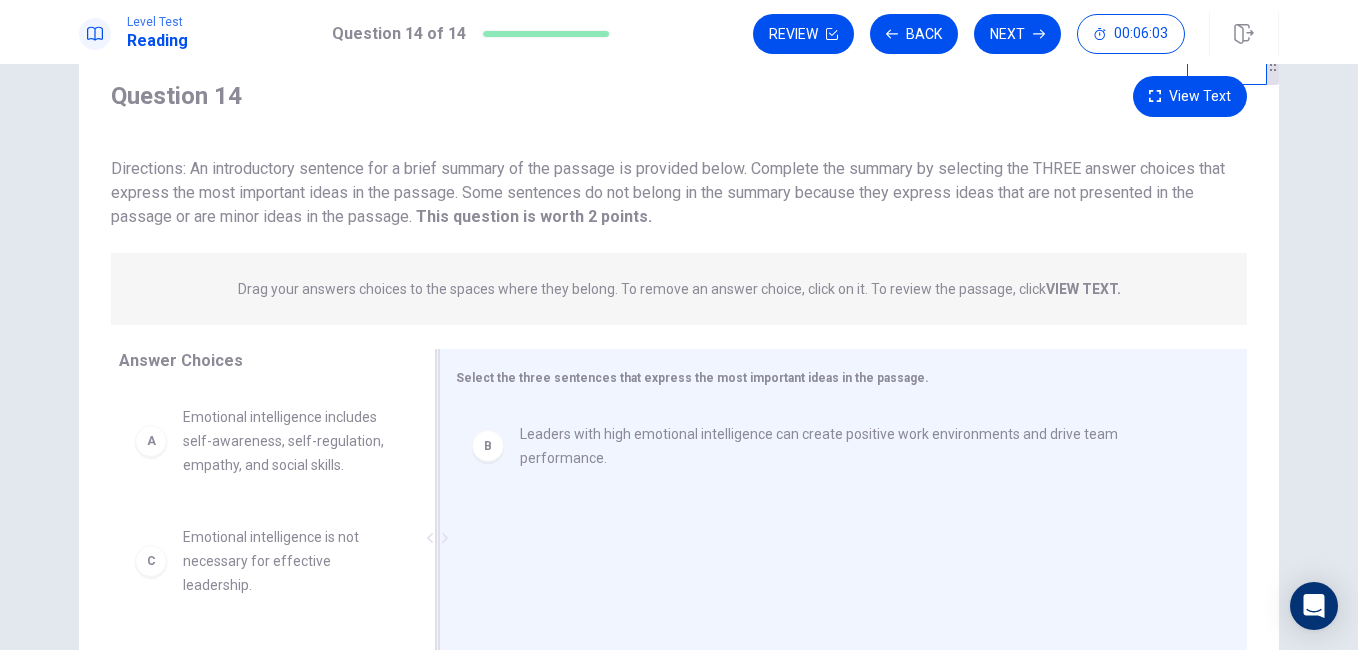 click on "Select the three sentences that express the most important ideas in the passage. B Leaders with high emotional intelligence can create positive work environments and drive team performance." at bounding box center (843, 538) 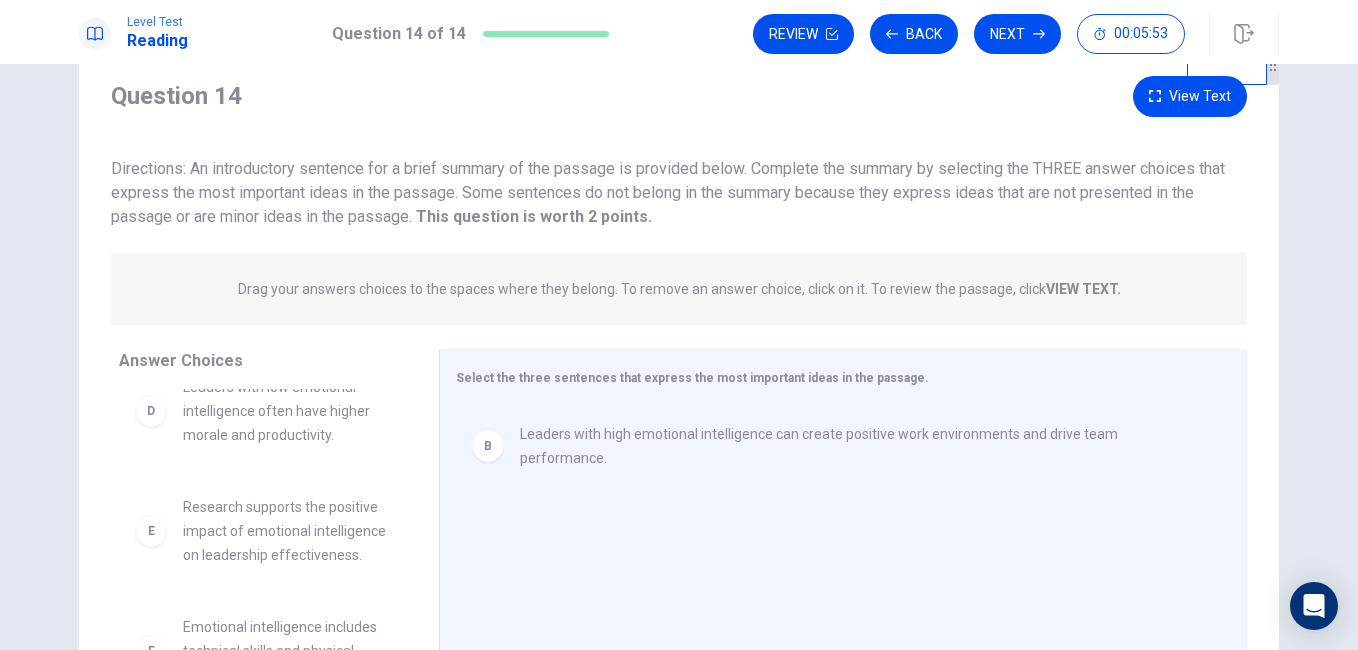 scroll, scrollTop: 300, scrollLeft: 0, axis: vertical 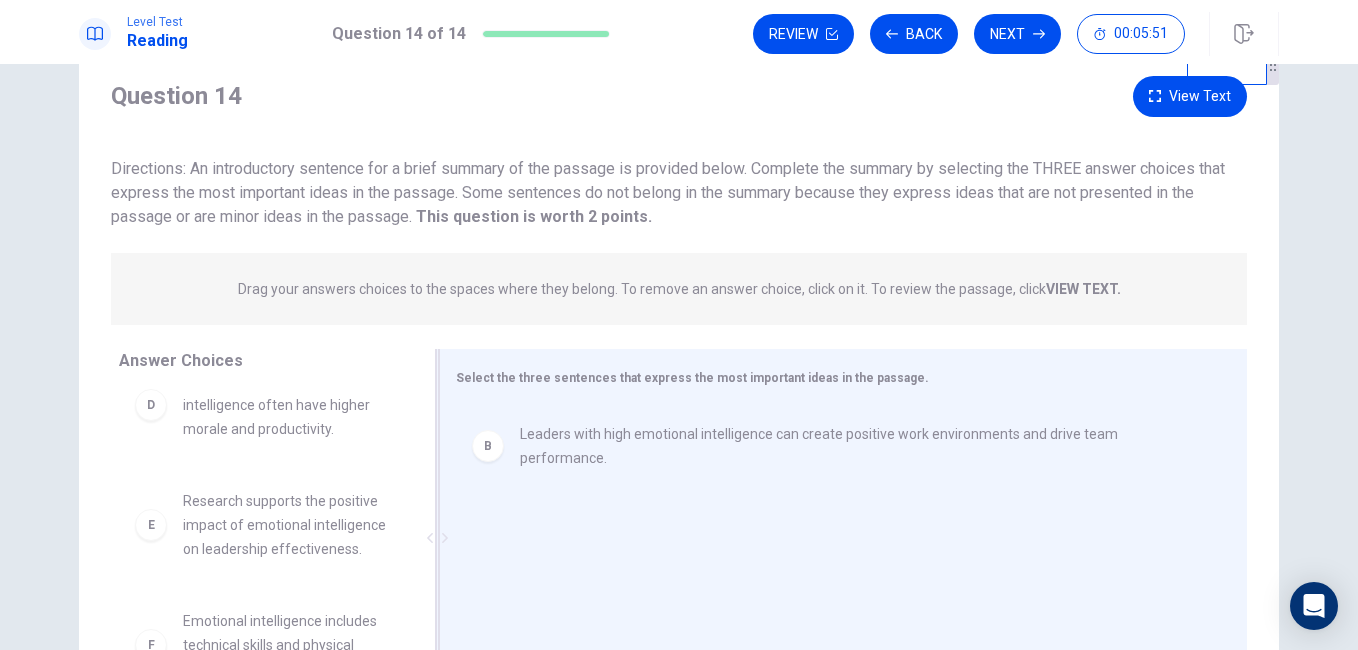 click on "B Leaders with high emotional intelligence can create positive work environments and drive team performance." at bounding box center [835, 540] 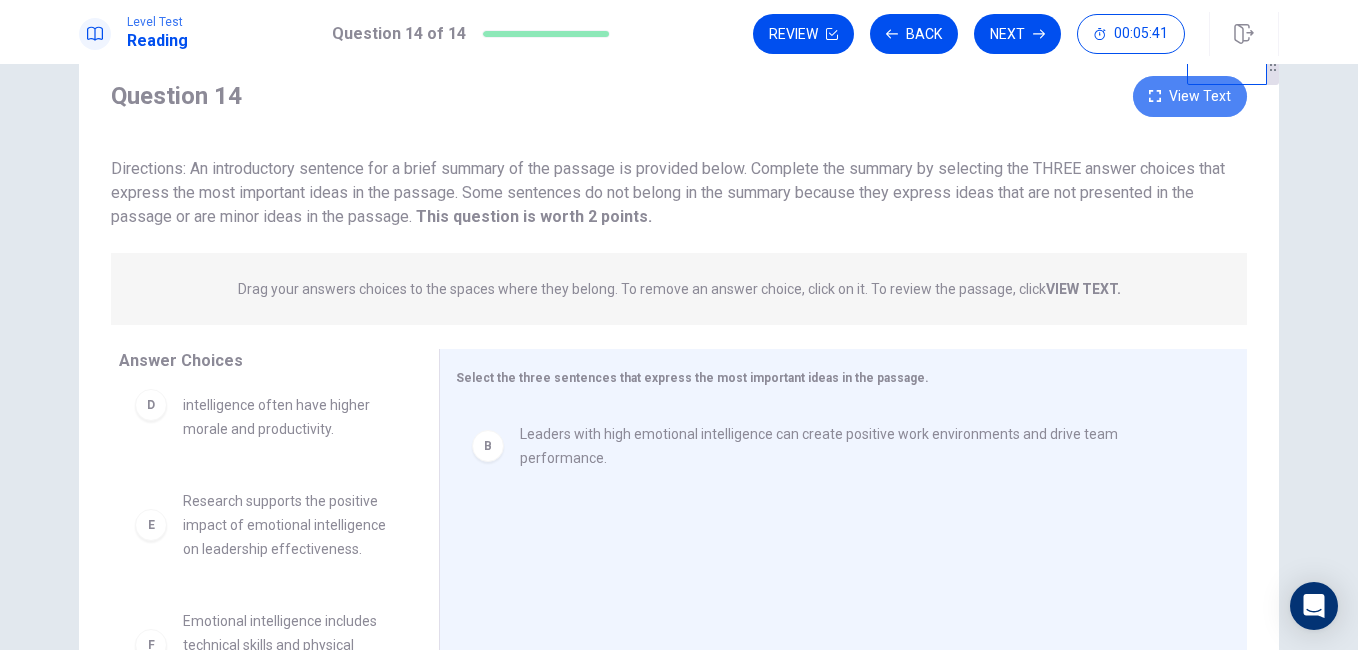 click on "View Text" at bounding box center [1190, 96] 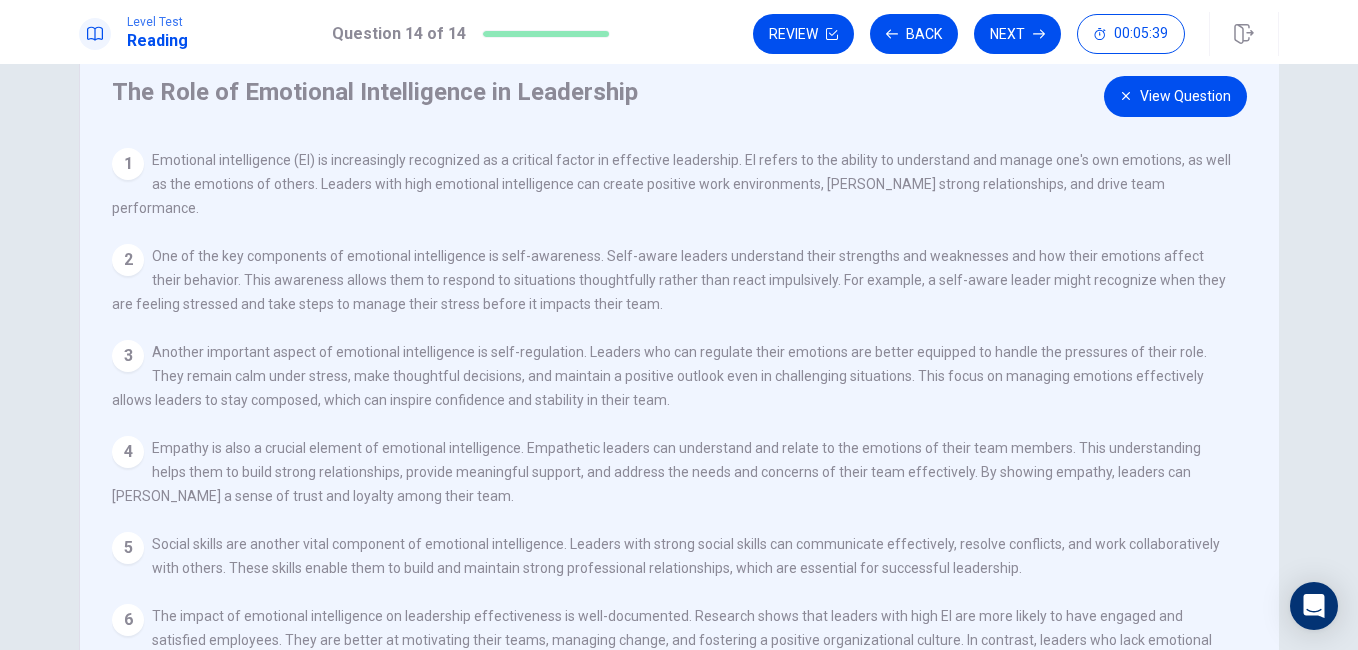 scroll, scrollTop: 0, scrollLeft: 0, axis: both 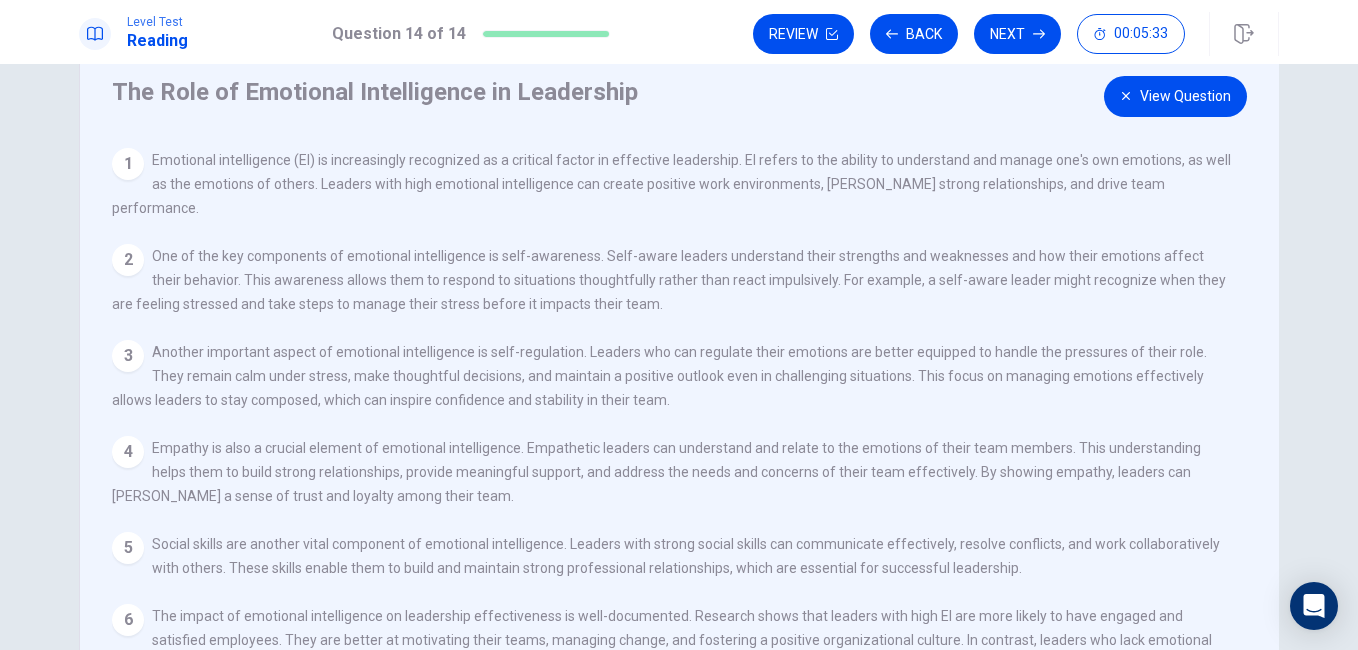 click on "View Question" at bounding box center [1175, 96] 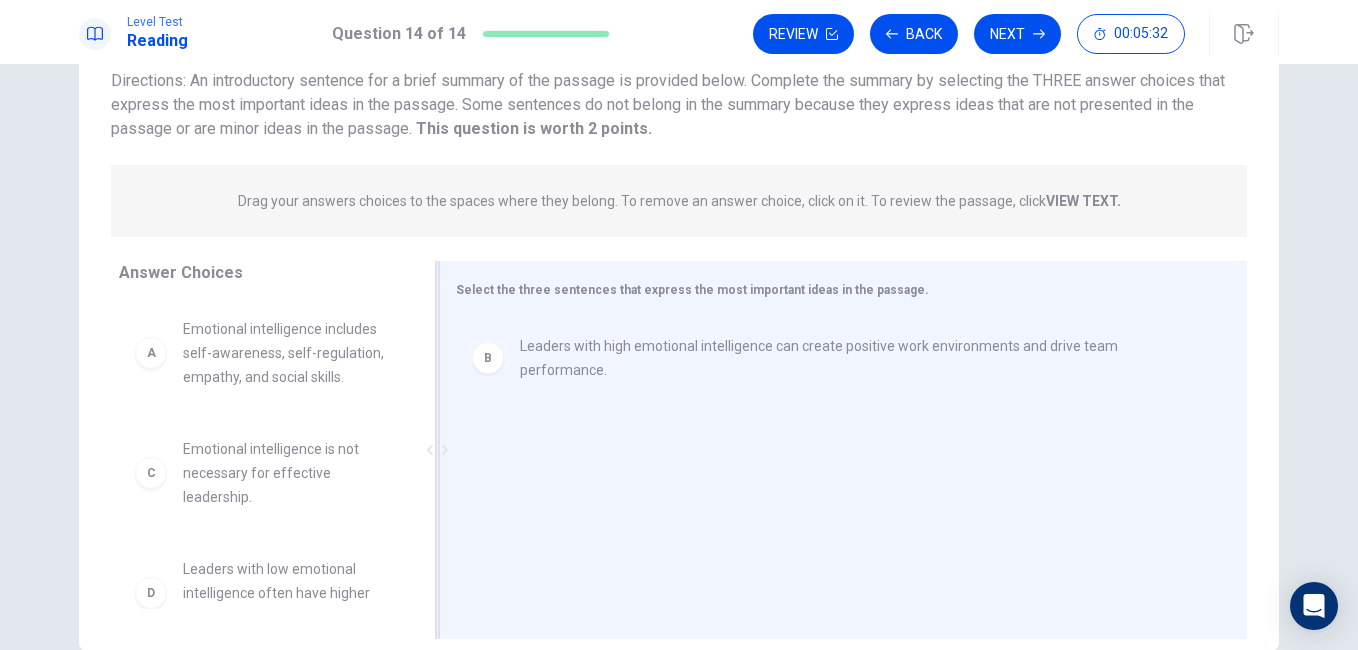 scroll, scrollTop: 154, scrollLeft: 0, axis: vertical 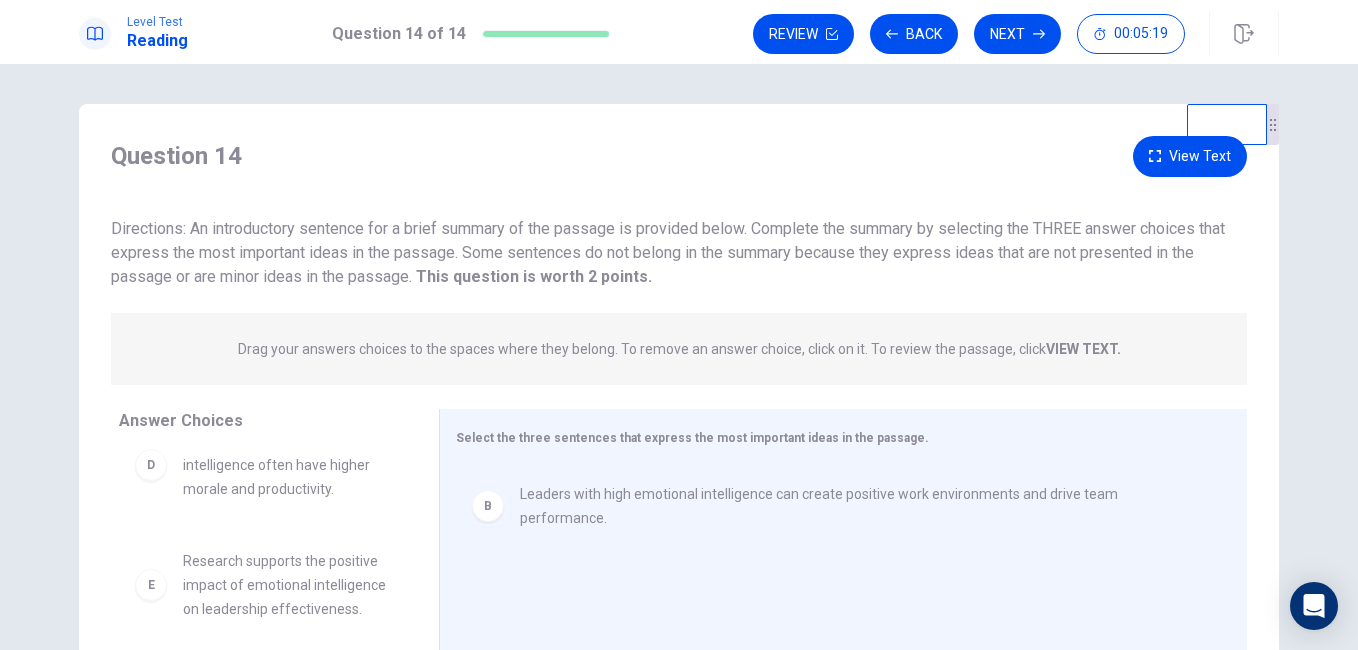 click 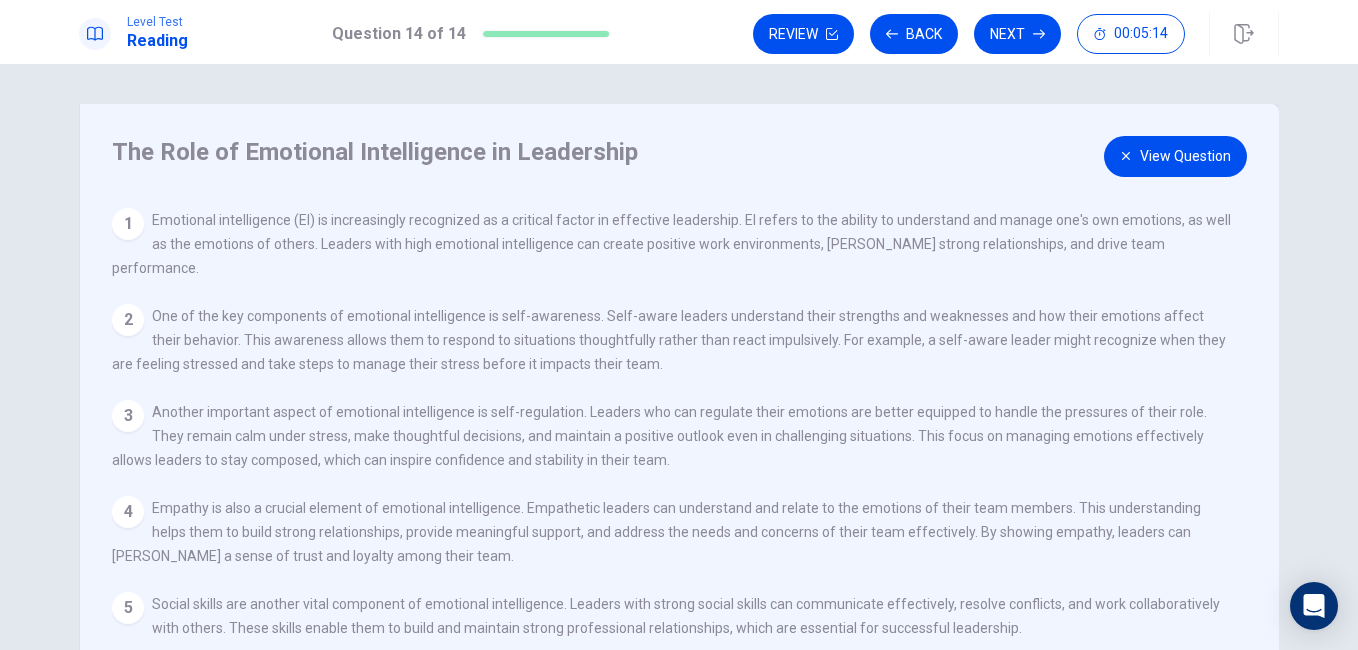 scroll, scrollTop: 253, scrollLeft: 0, axis: vertical 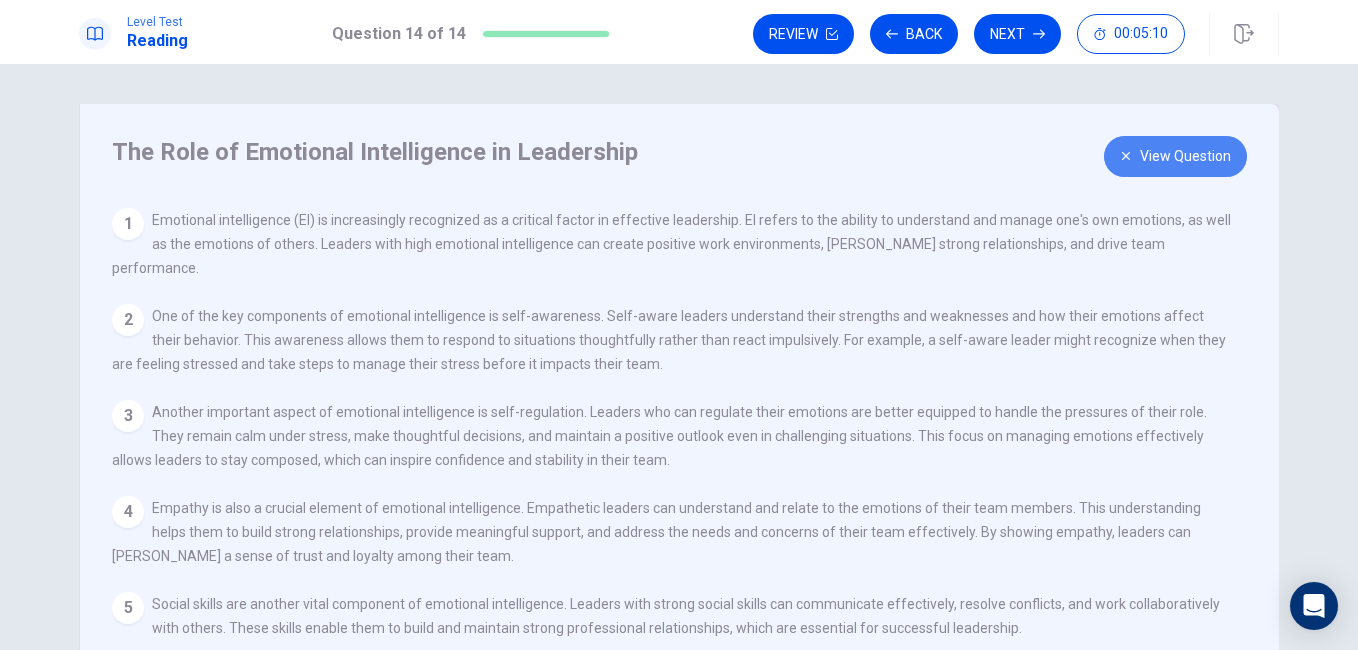 click on "View Question" at bounding box center (1175, 156) 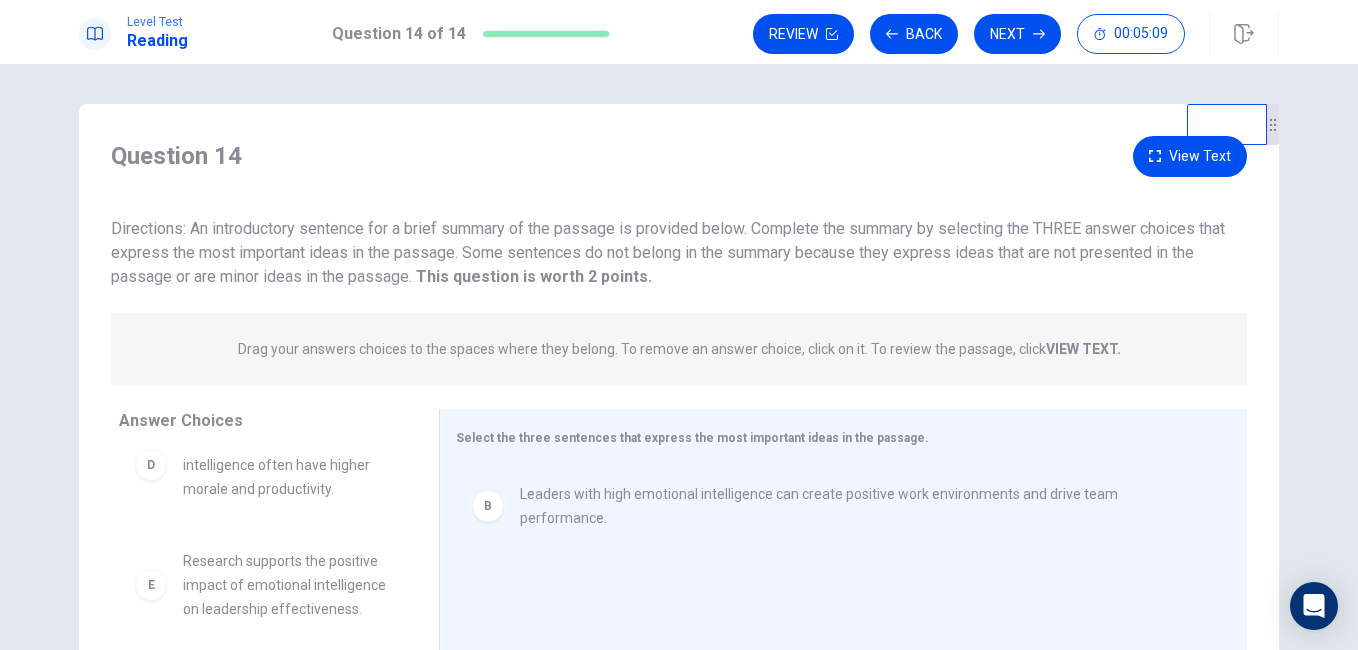 scroll, scrollTop: 253, scrollLeft: 0, axis: vertical 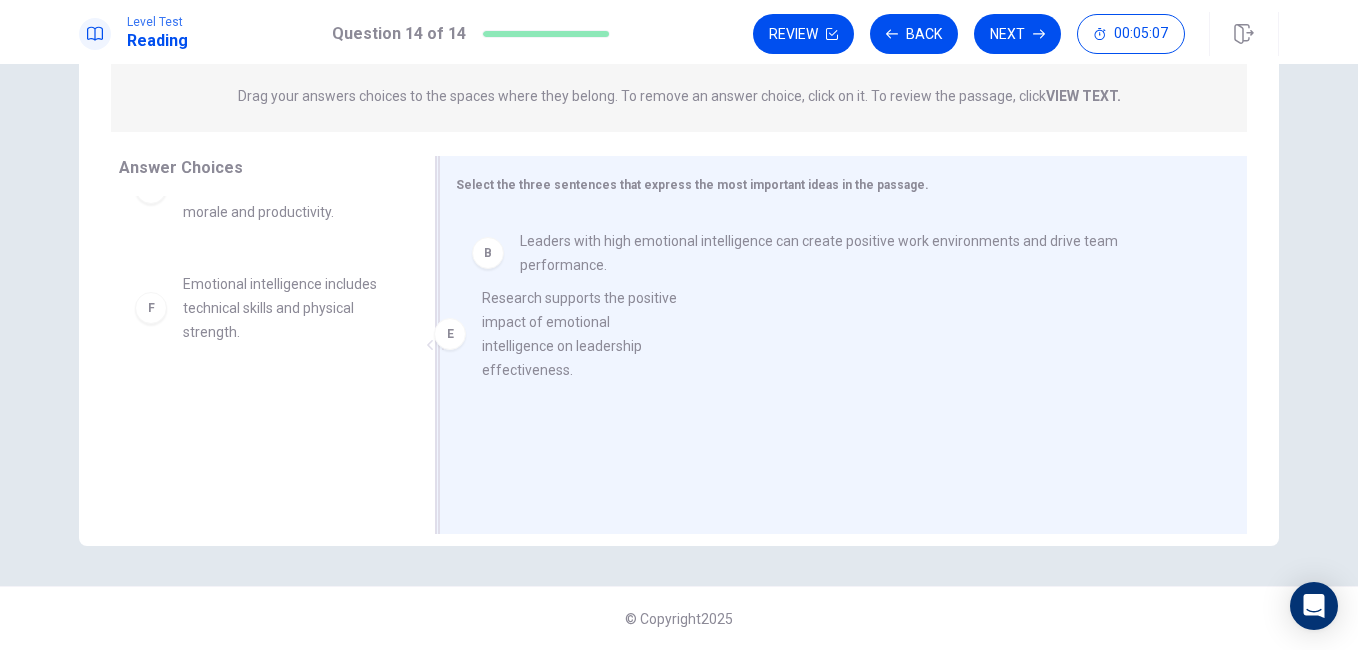 drag, startPoint x: 319, startPoint y: 367, endPoint x: 643, endPoint y: 381, distance: 324.30234 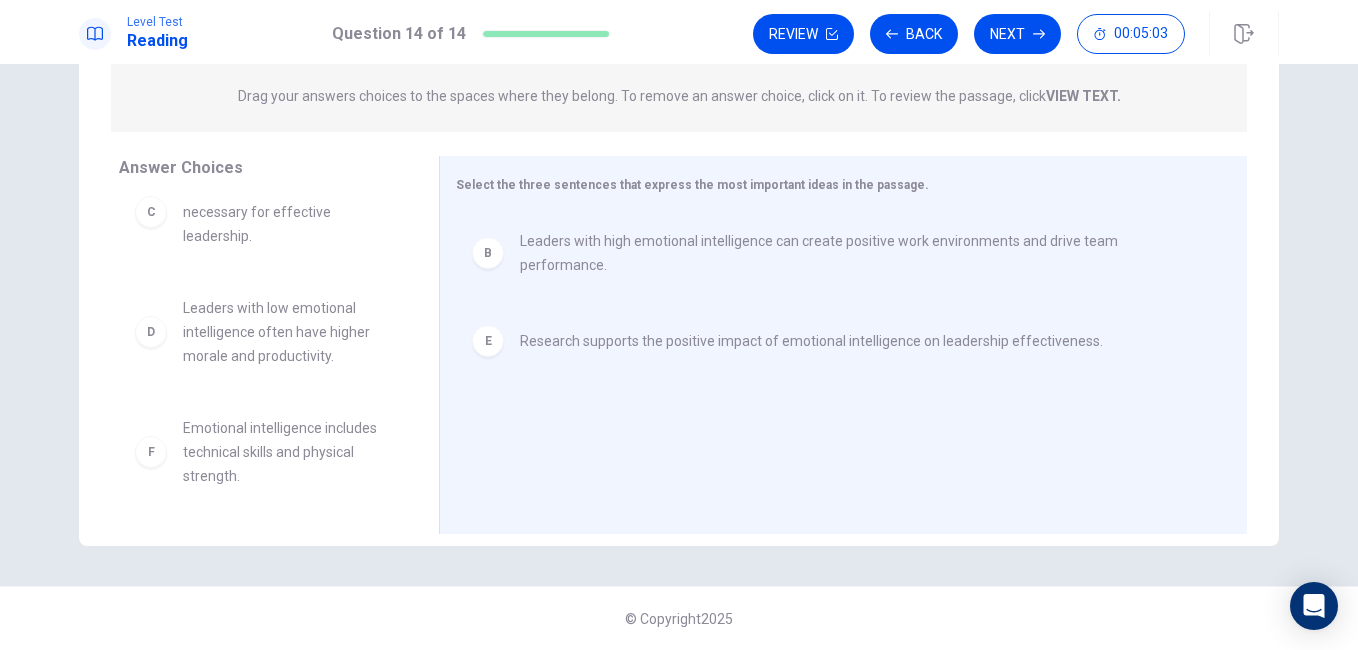 scroll, scrollTop: 0, scrollLeft: 0, axis: both 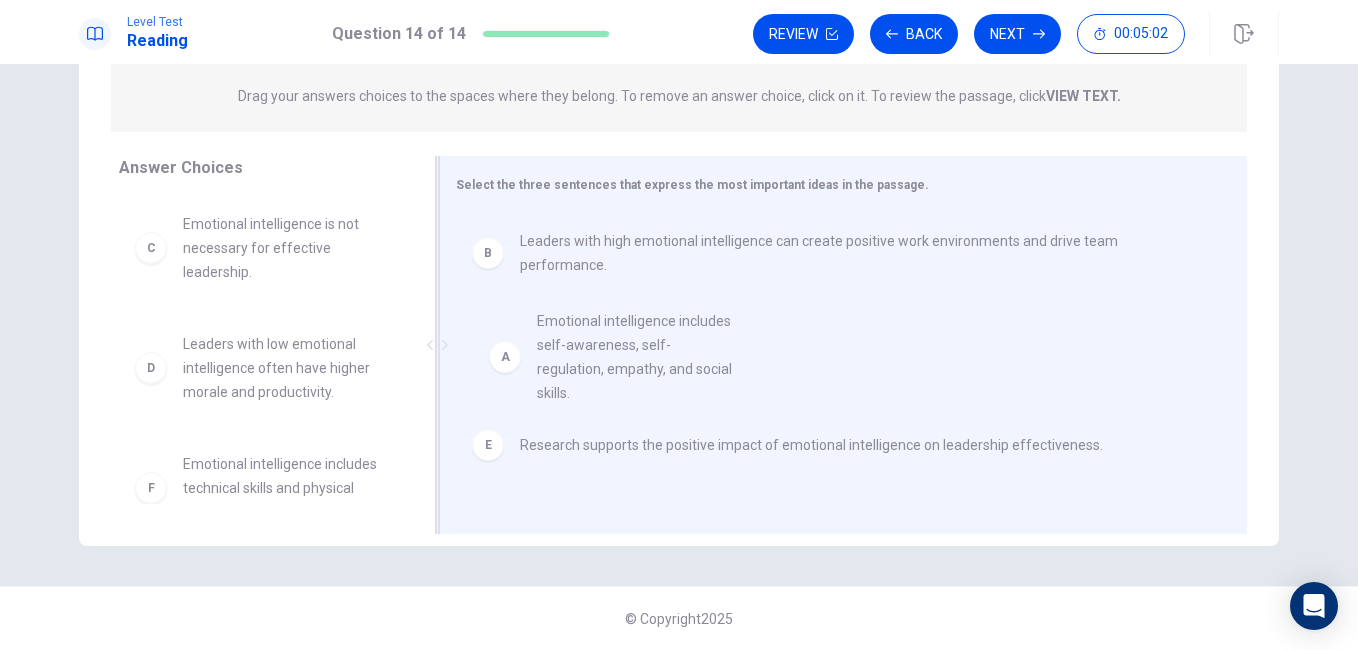 drag, startPoint x: 289, startPoint y: 251, endPoint x: 662, endPoint y: 349, distance: 385.65918 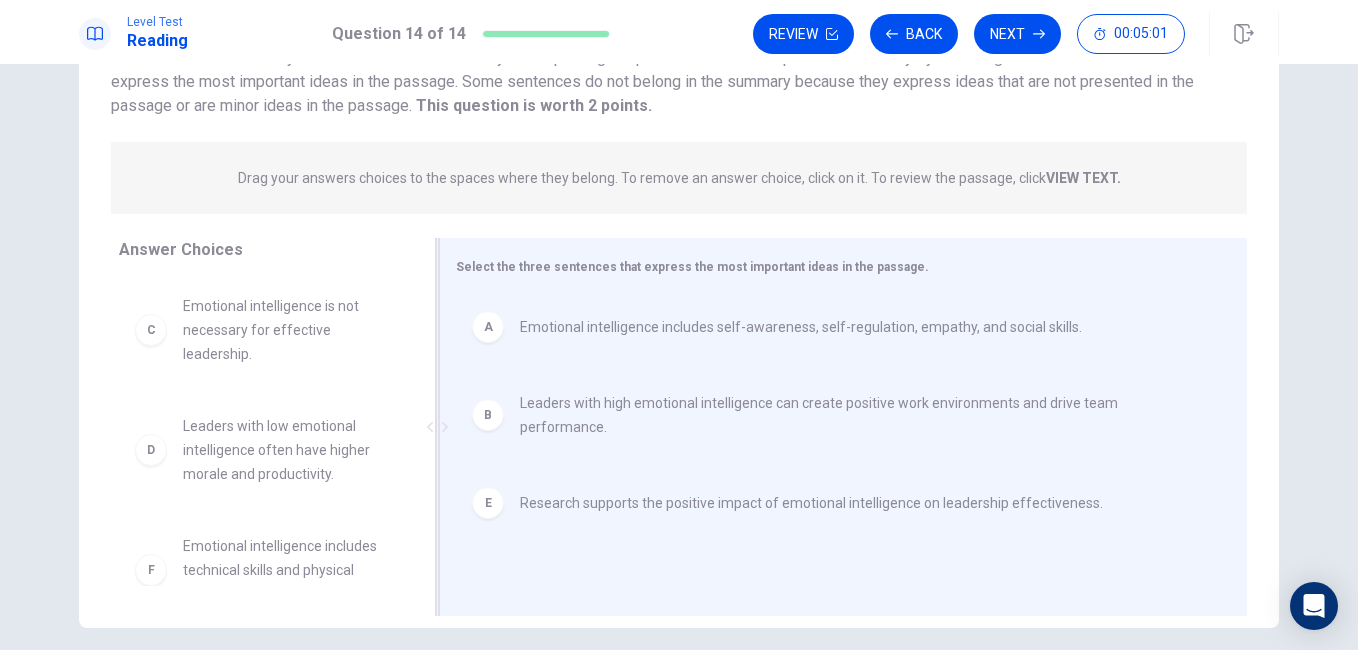 scroll, scrollTop: 156, scrollLeft: 0, axis: vertical 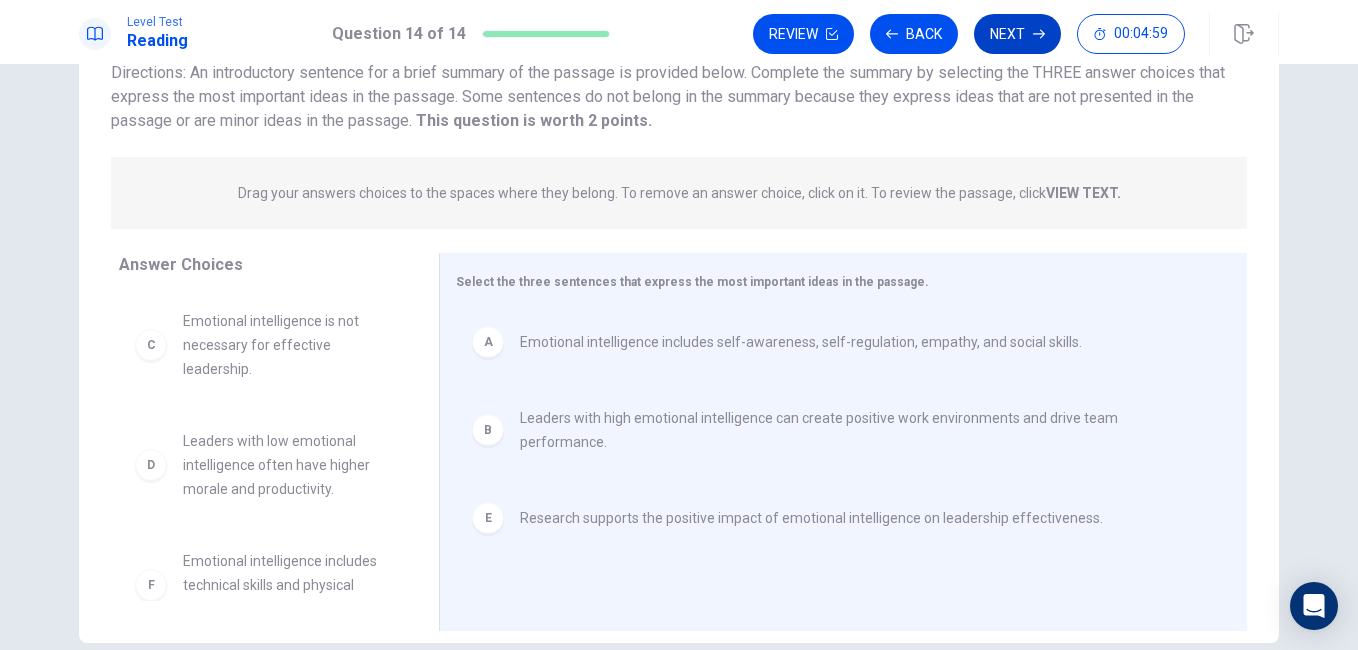 click on "Next" at bounding box center [1017, 34] 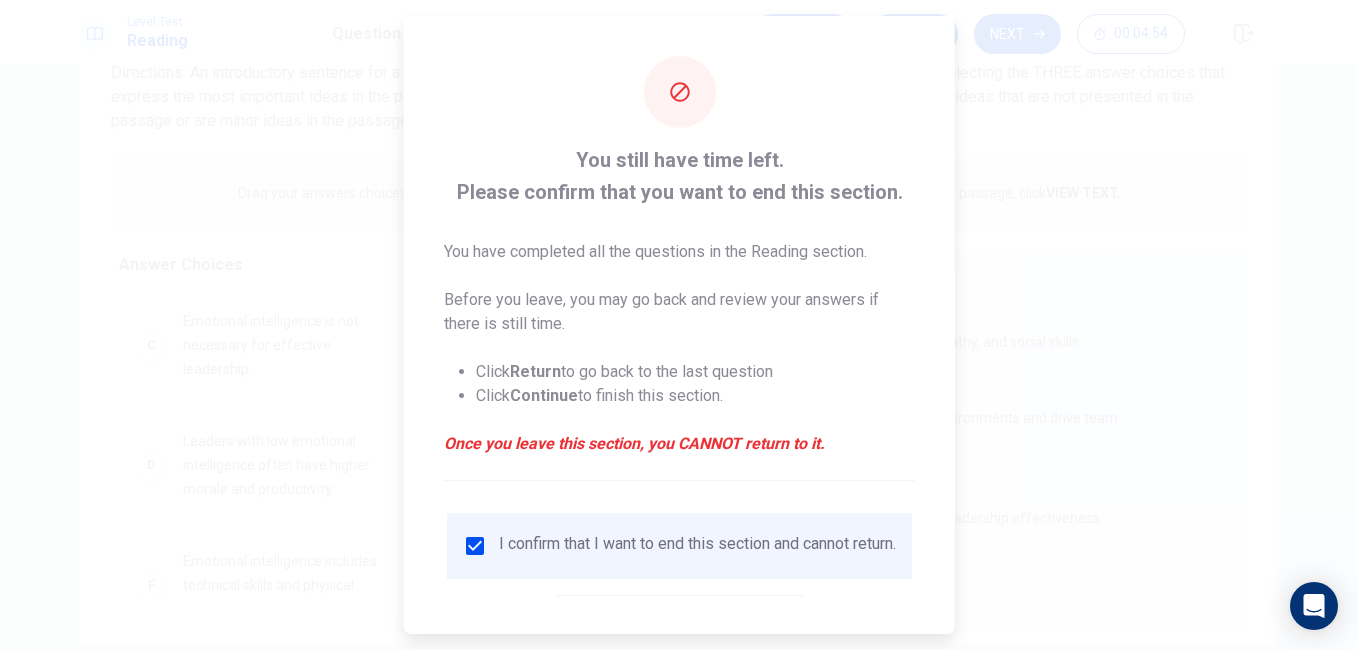 scroll, scrollTop: 96, scrollLeft: 0, axis: vertical 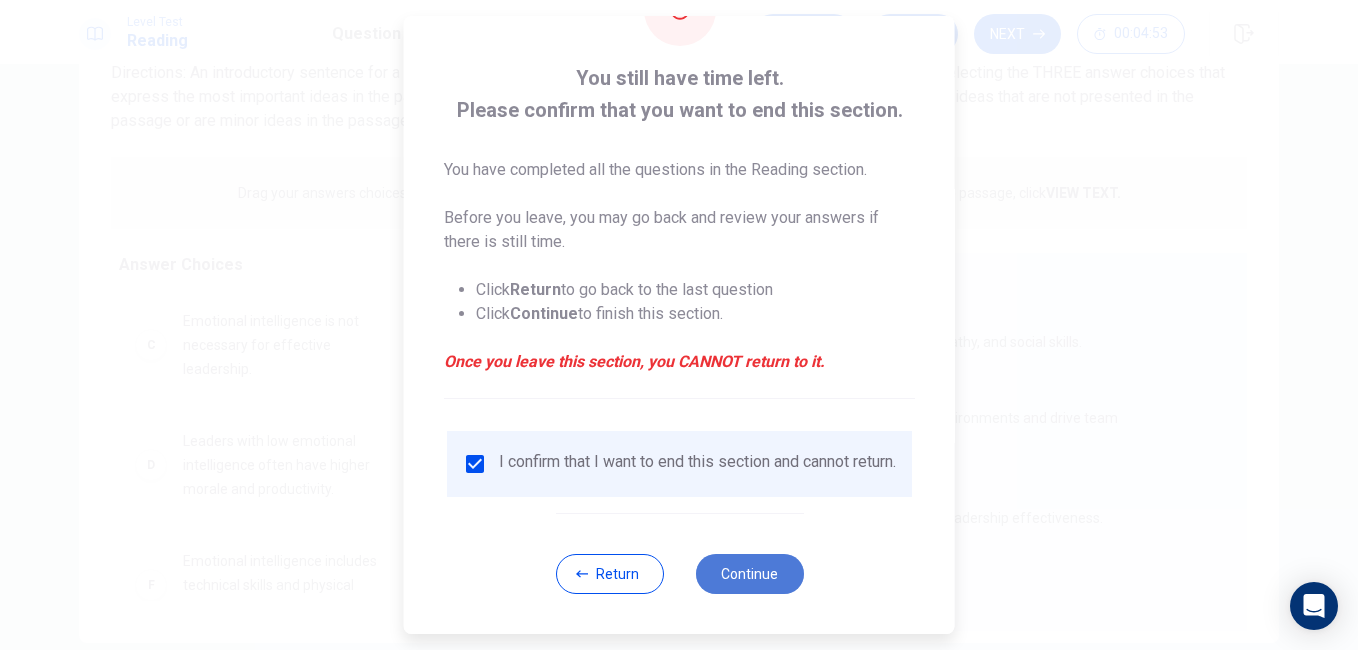 click on "Continue" at bounding box center (749, 574) 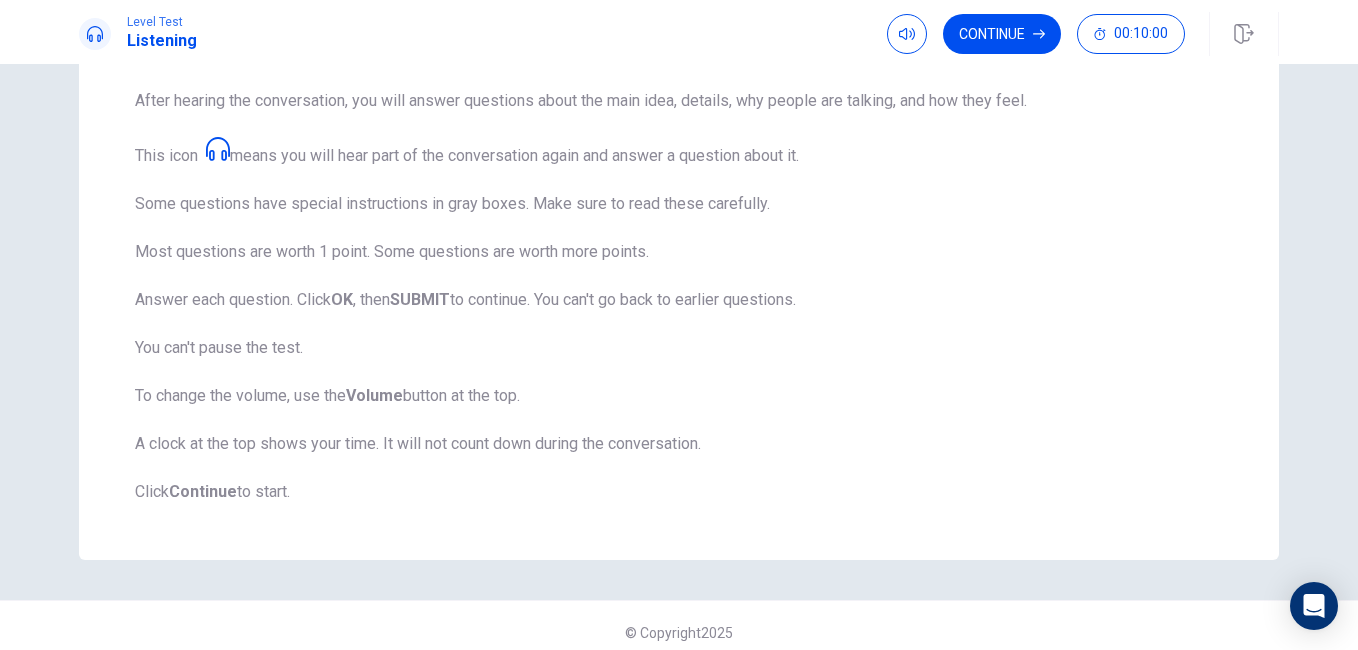 scroll, scrollTop: 309, scrollLeft: 0, axis: vertical 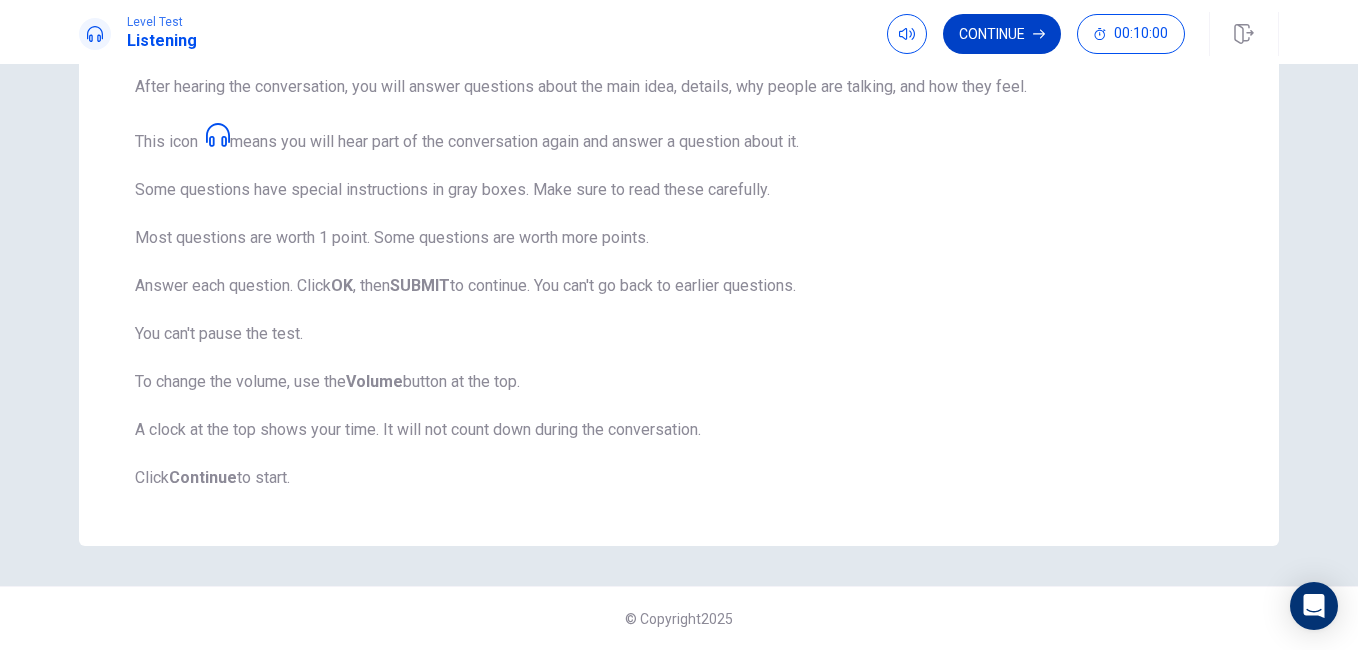 click on "Continue" at bounding box center (1002, 34) 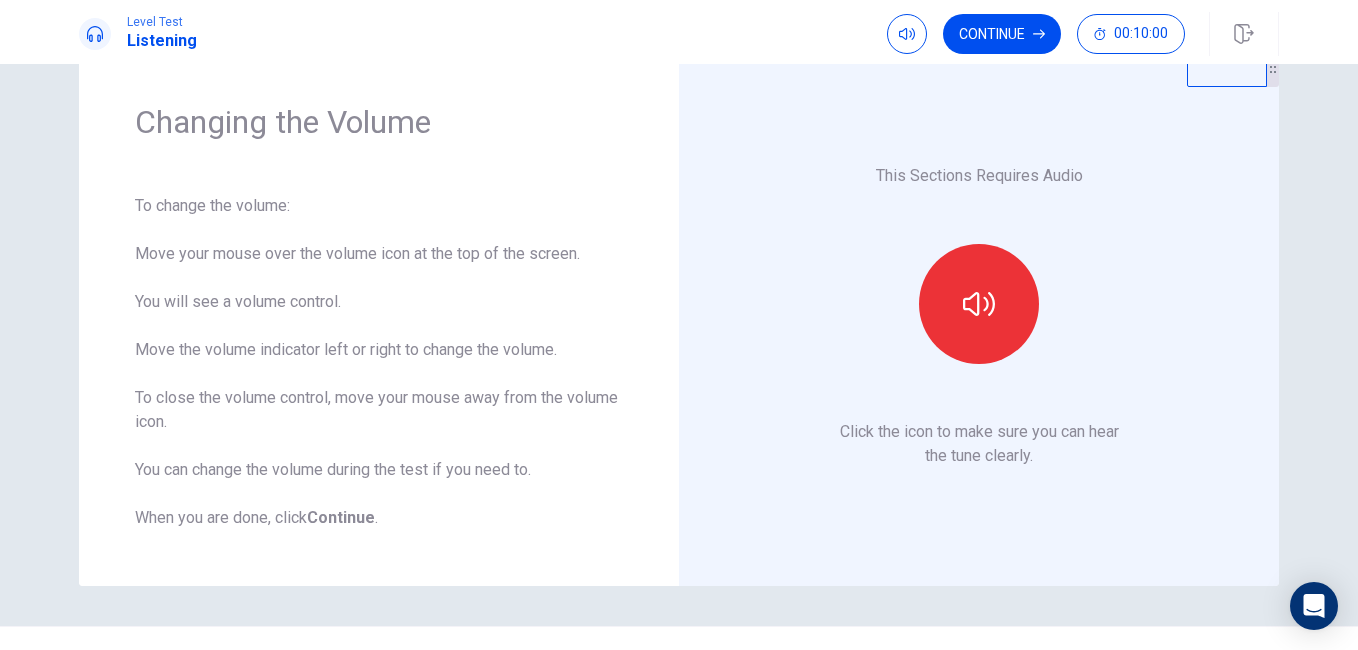 scroll, scrollTop: 40, scrollLeft: 0, axis: vertical 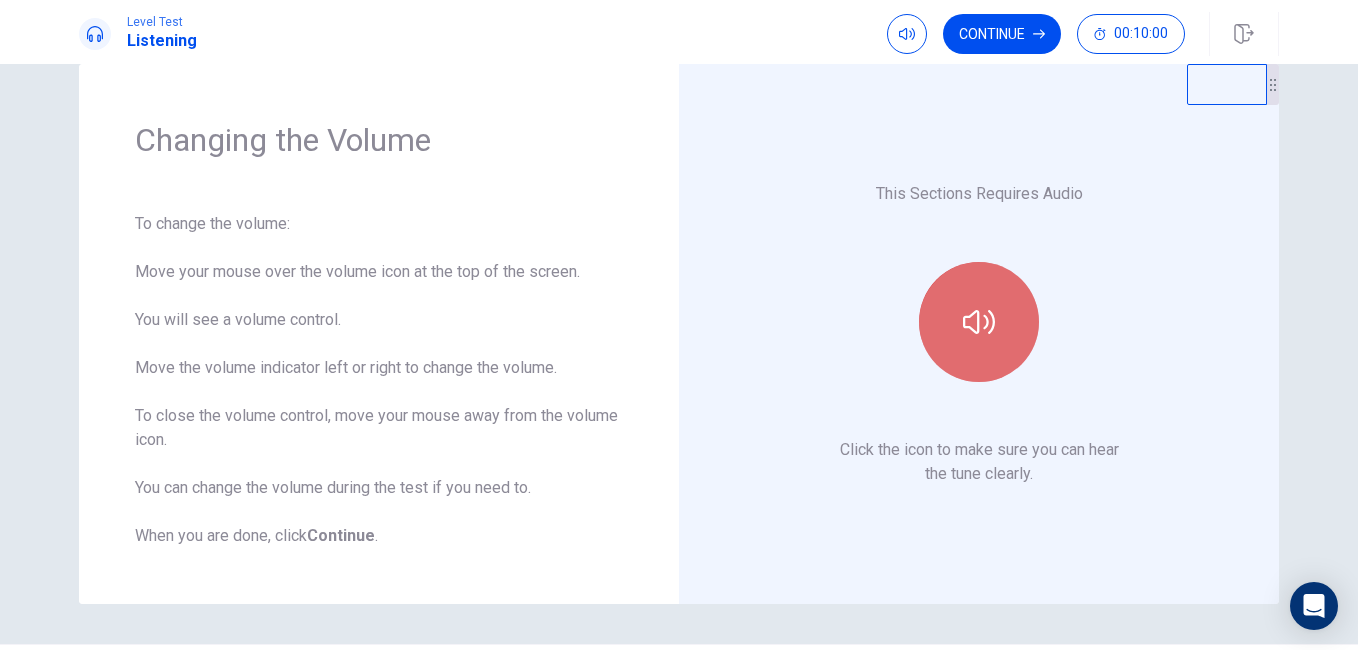 click at bounding box center (979, 322) 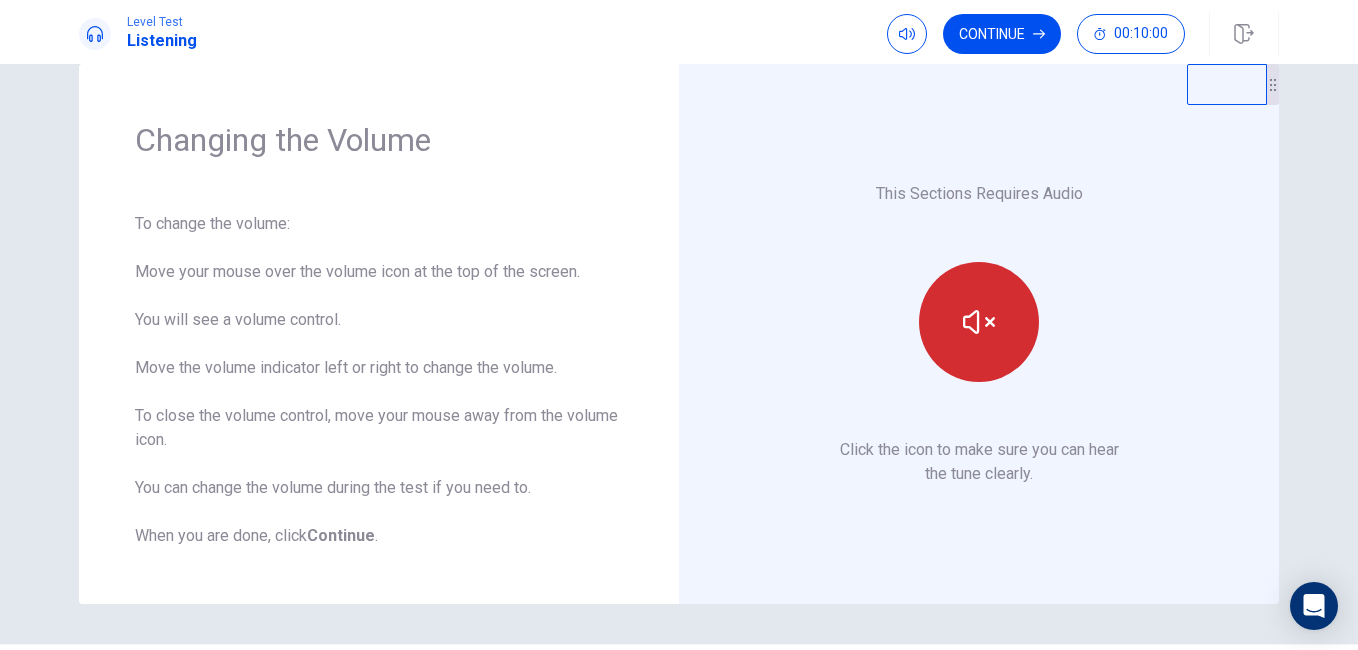 scroll, scrollTop: 0, scrollLeft: 0, axis: both 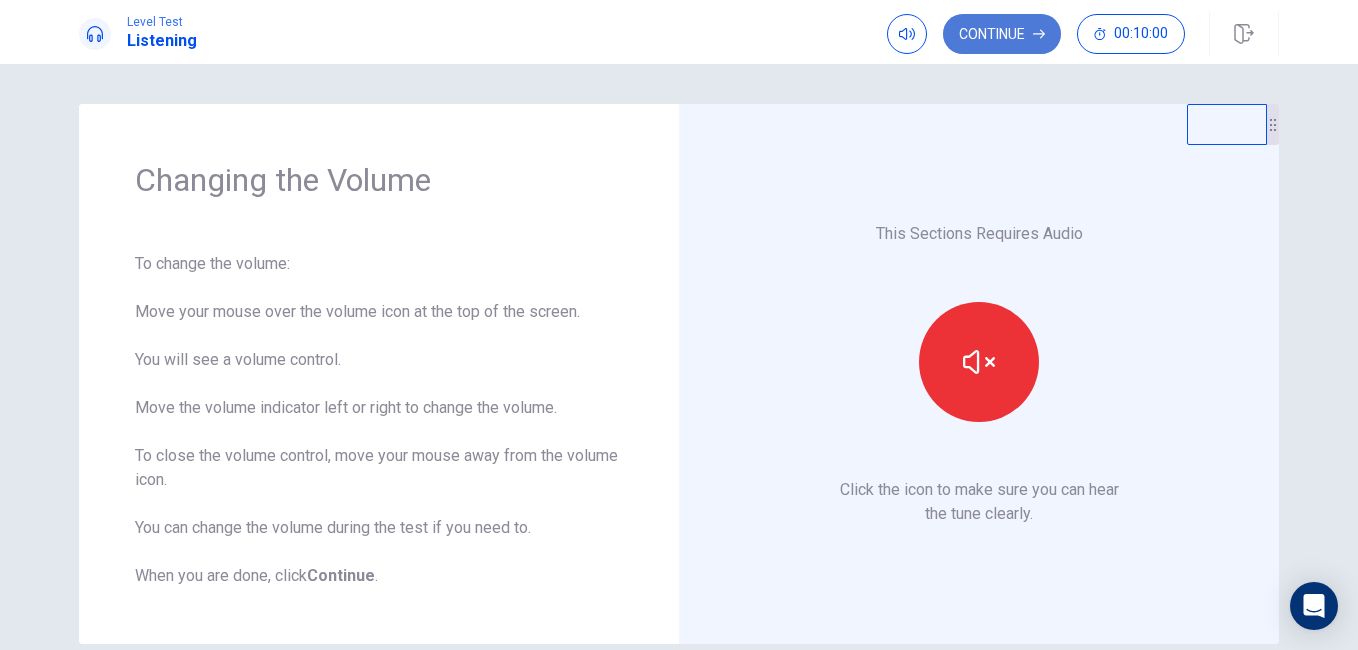 click on "Continue" at bounding box center (1002, 34) 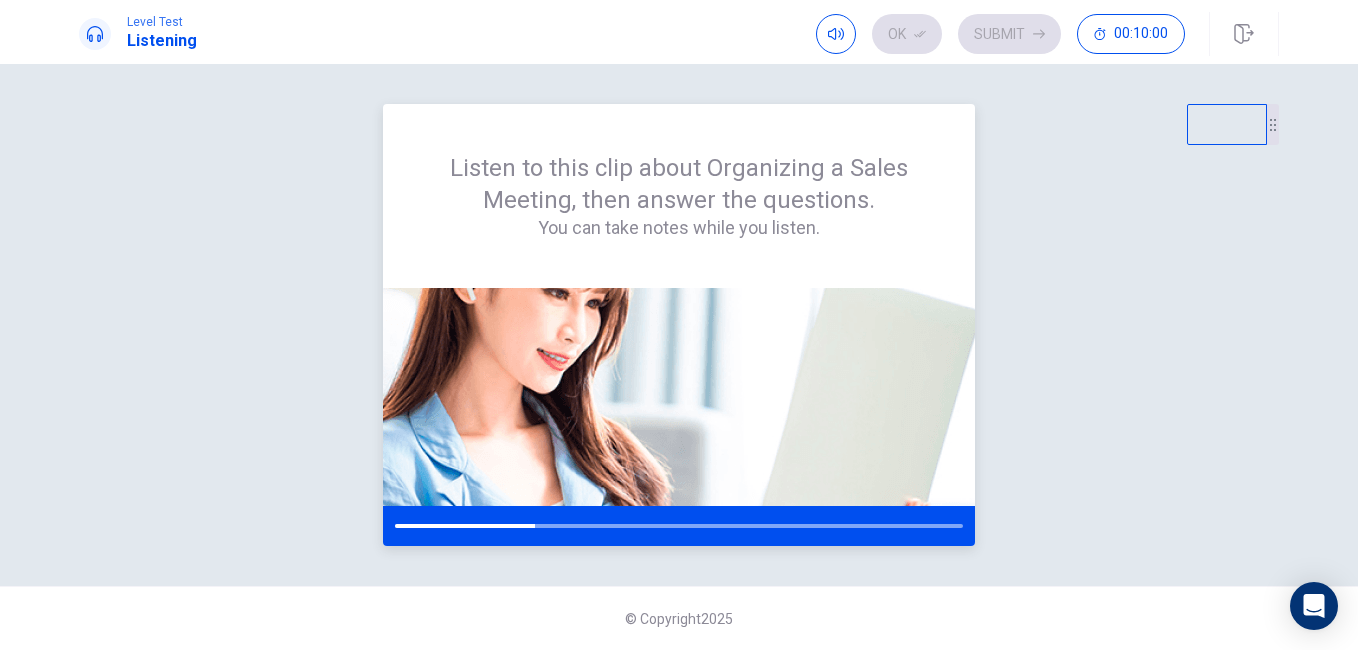 click at bounding box center (679, 397) 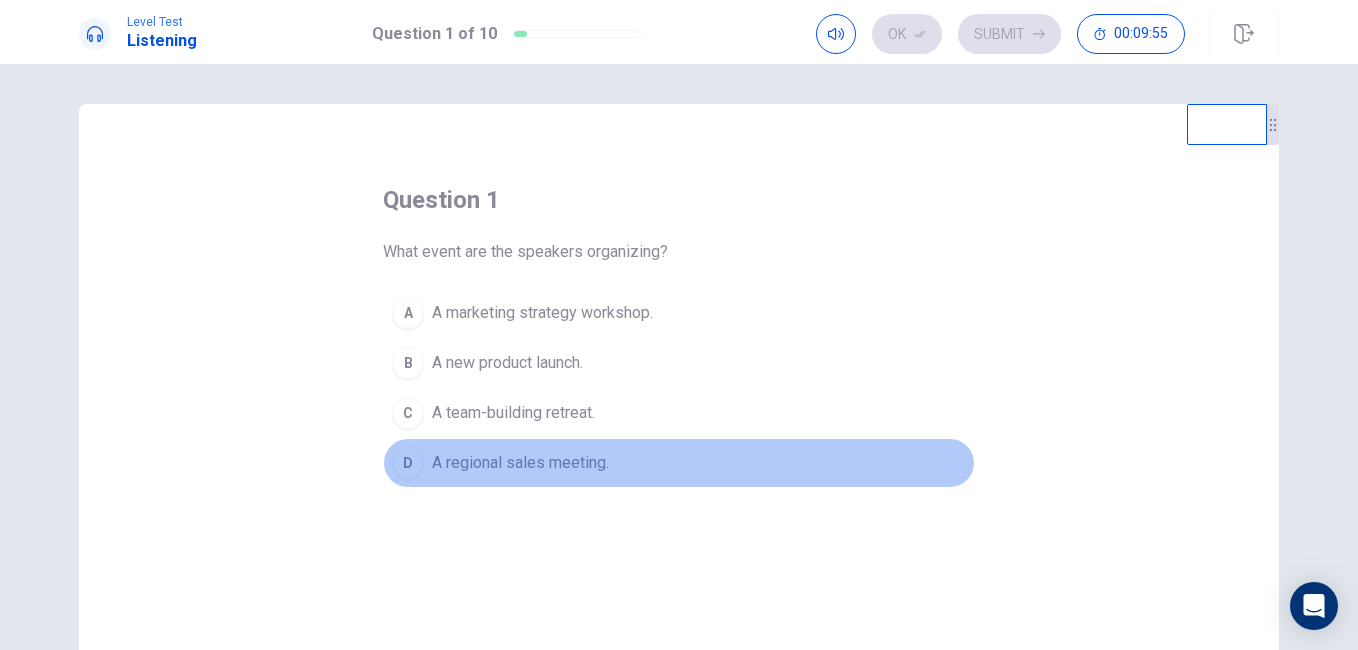click on "D A regional sales meeting." at bounding box center (679, 463) 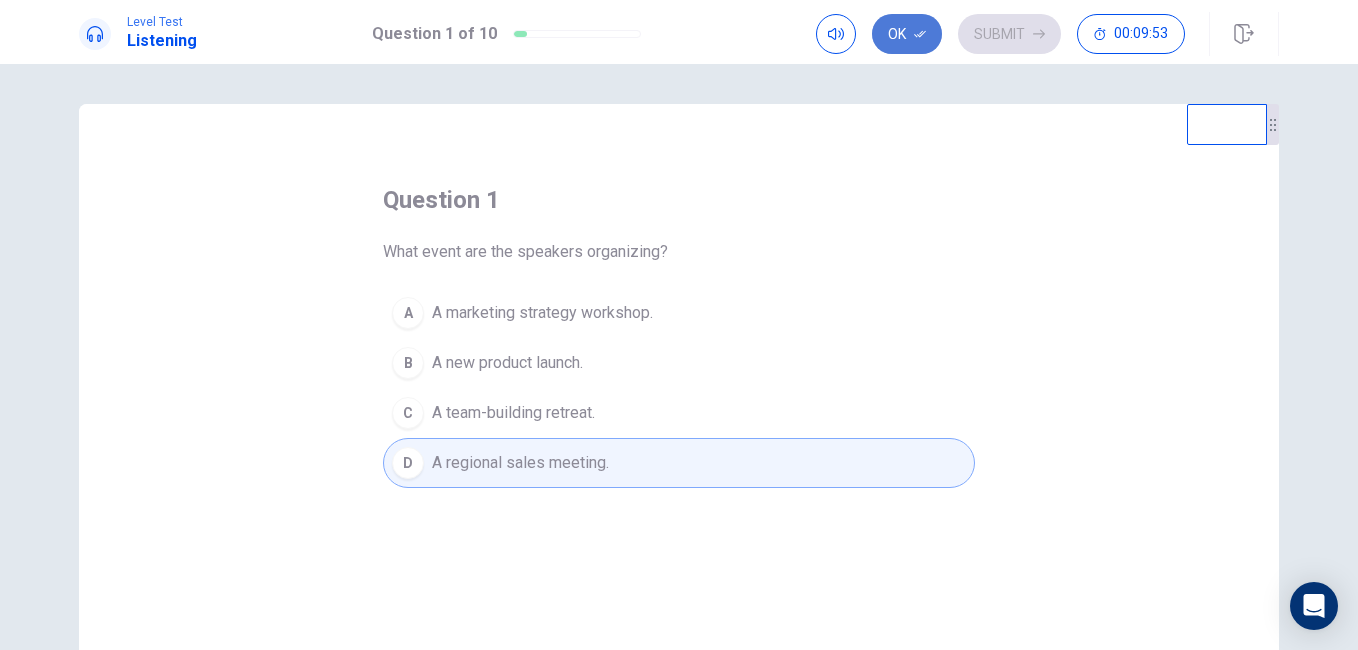 click on "Ok" at bounding box center [907, 34] 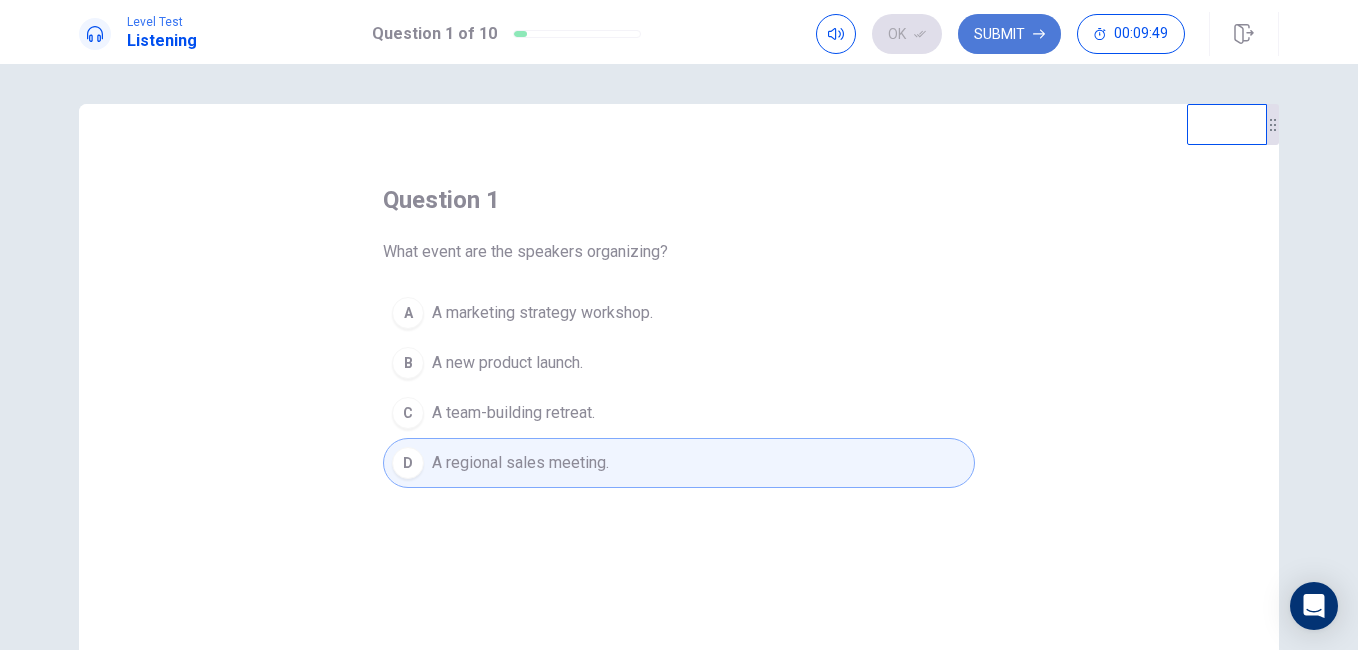 click on "Submit" at bounding box center (1009, 34) 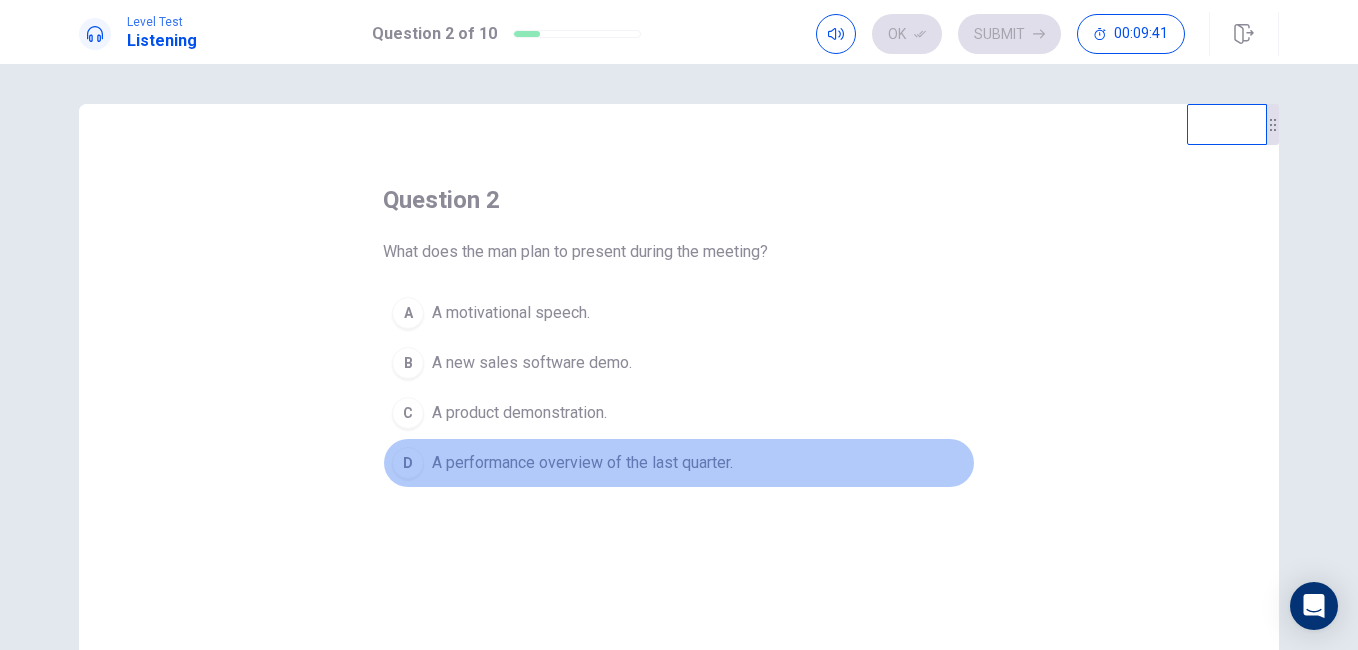 click on "D A performance overview of the last quarter." at bounding box center [679, 463] 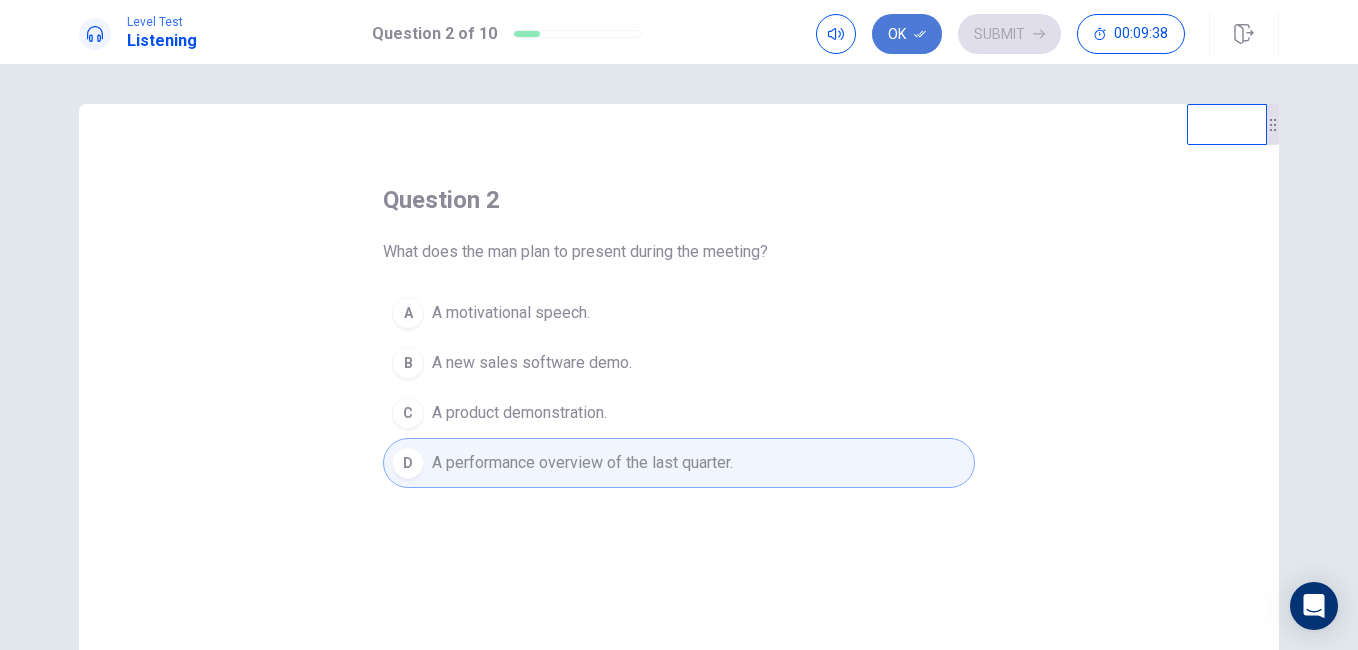 click on "Ok" at bounding box center (907, 34) 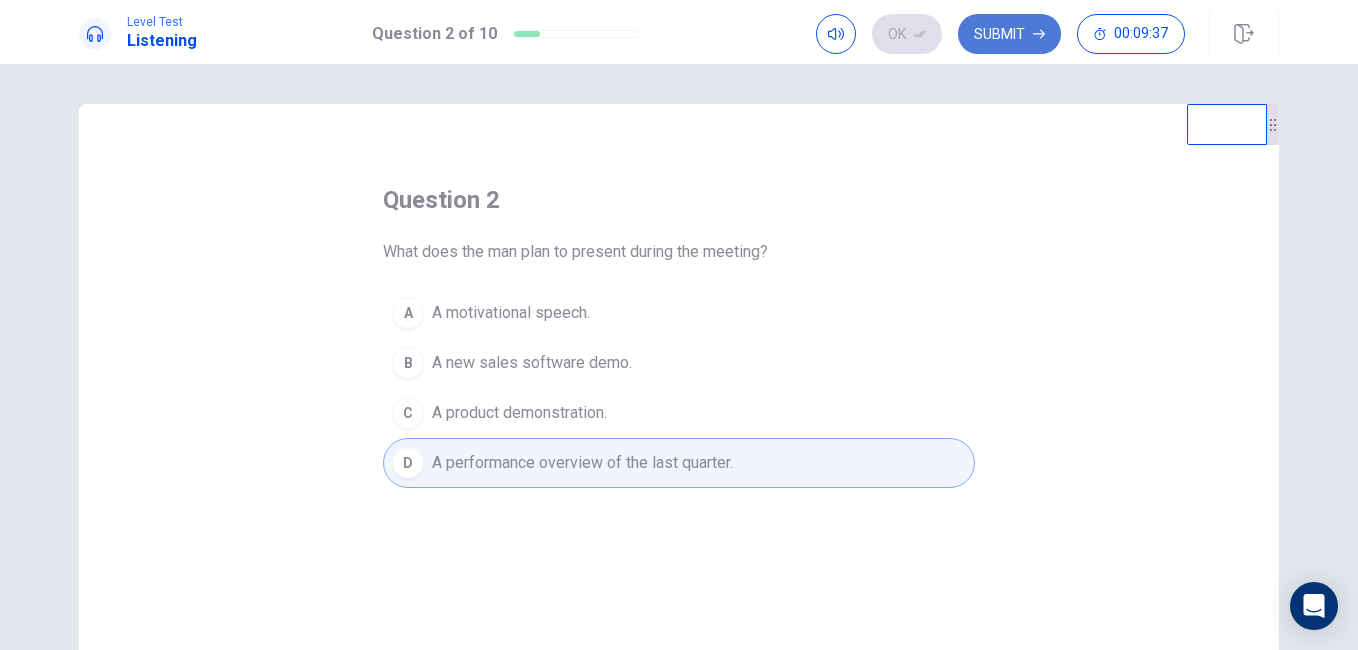 click on "Submit" at bounding box center [1009, 34] 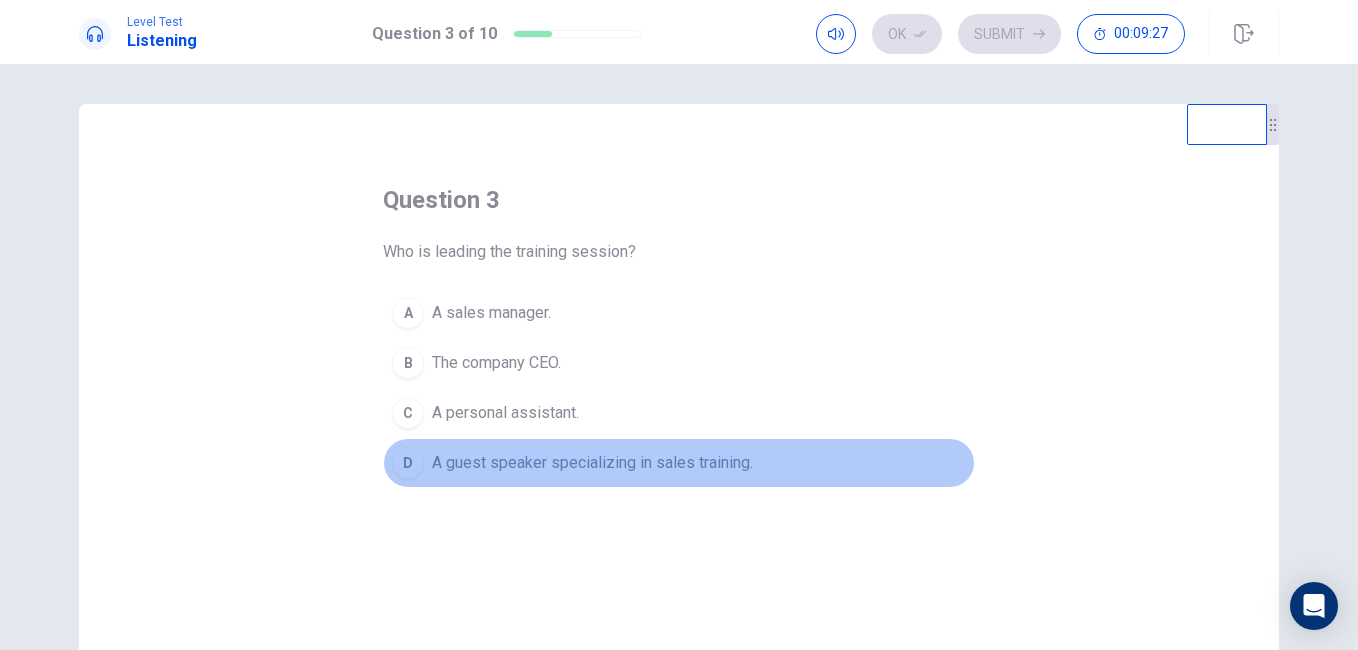 click on "A guest speaker specializing in sales training." at bounding box center [592, 463] 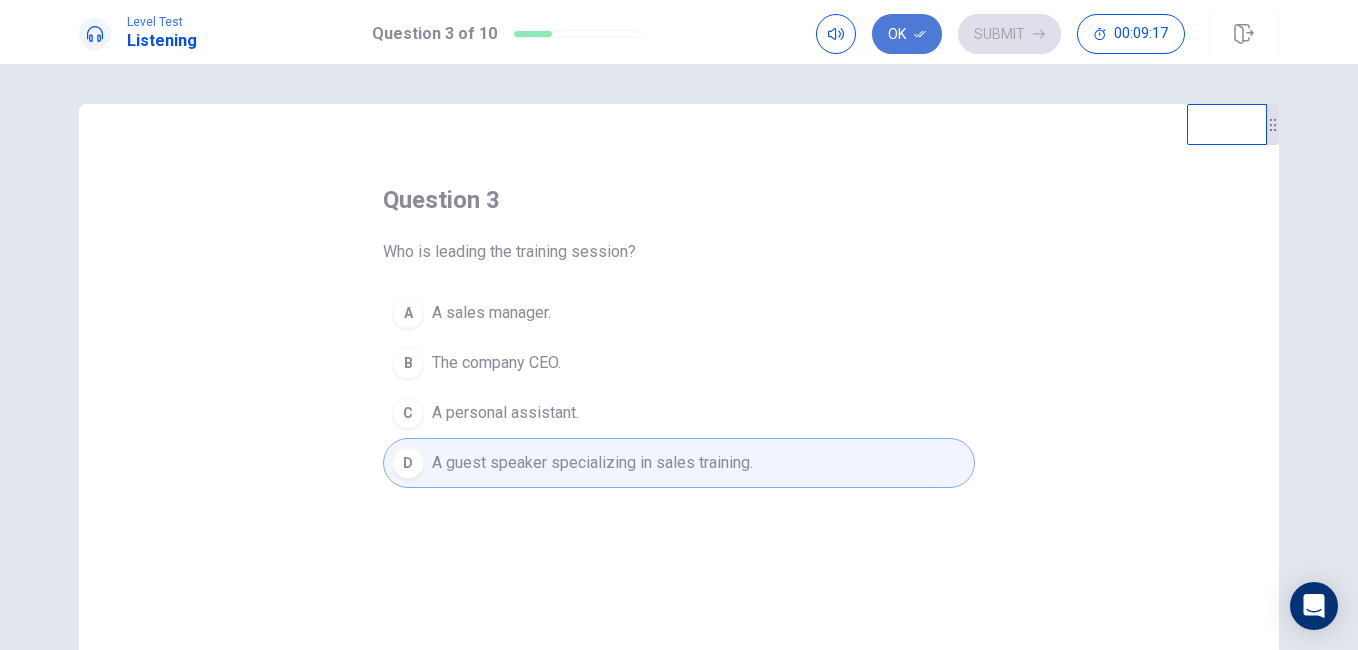 click 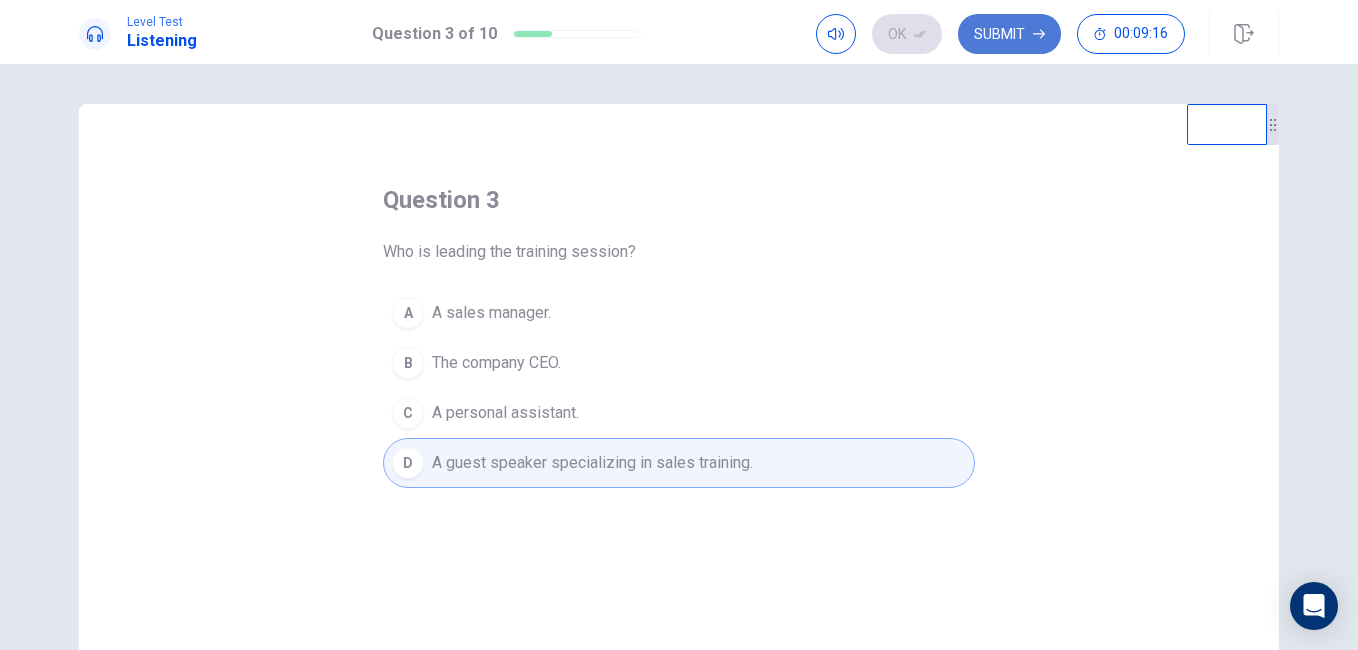 click on "Submit" at bounding box center (1009, 34) 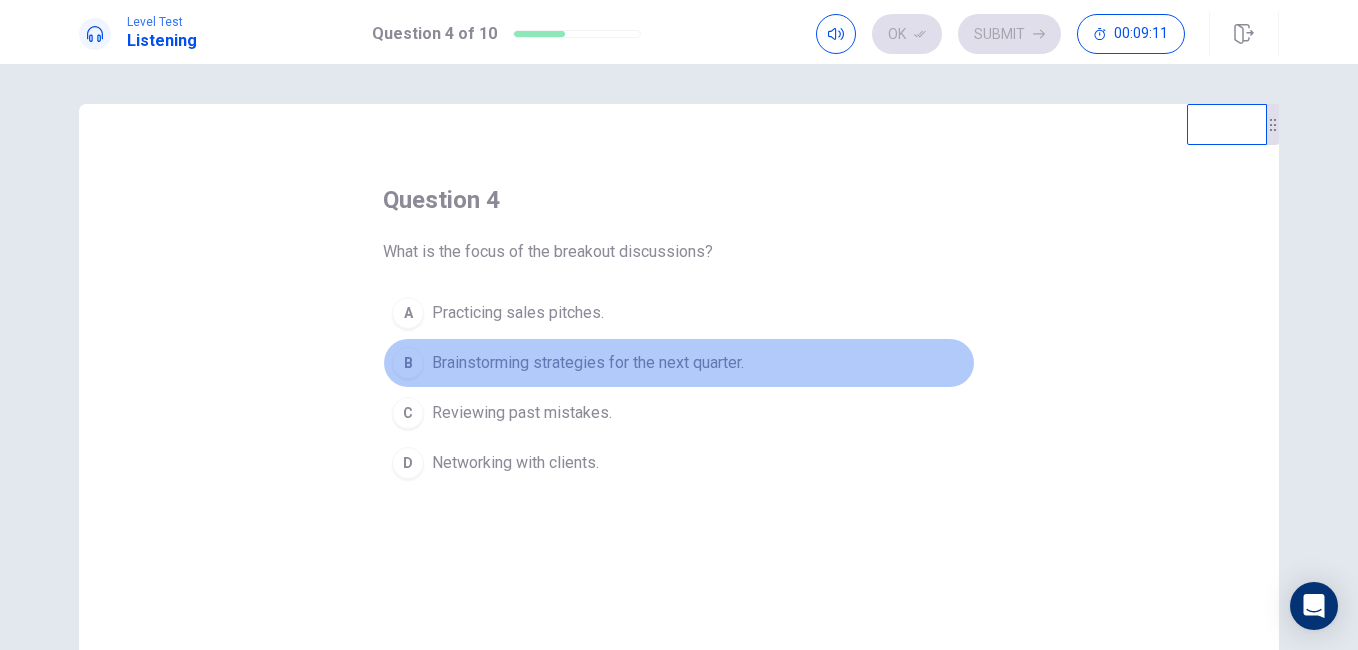 click on "Brainstorming strategies for the next quarter." at bounding box center [588, 363] 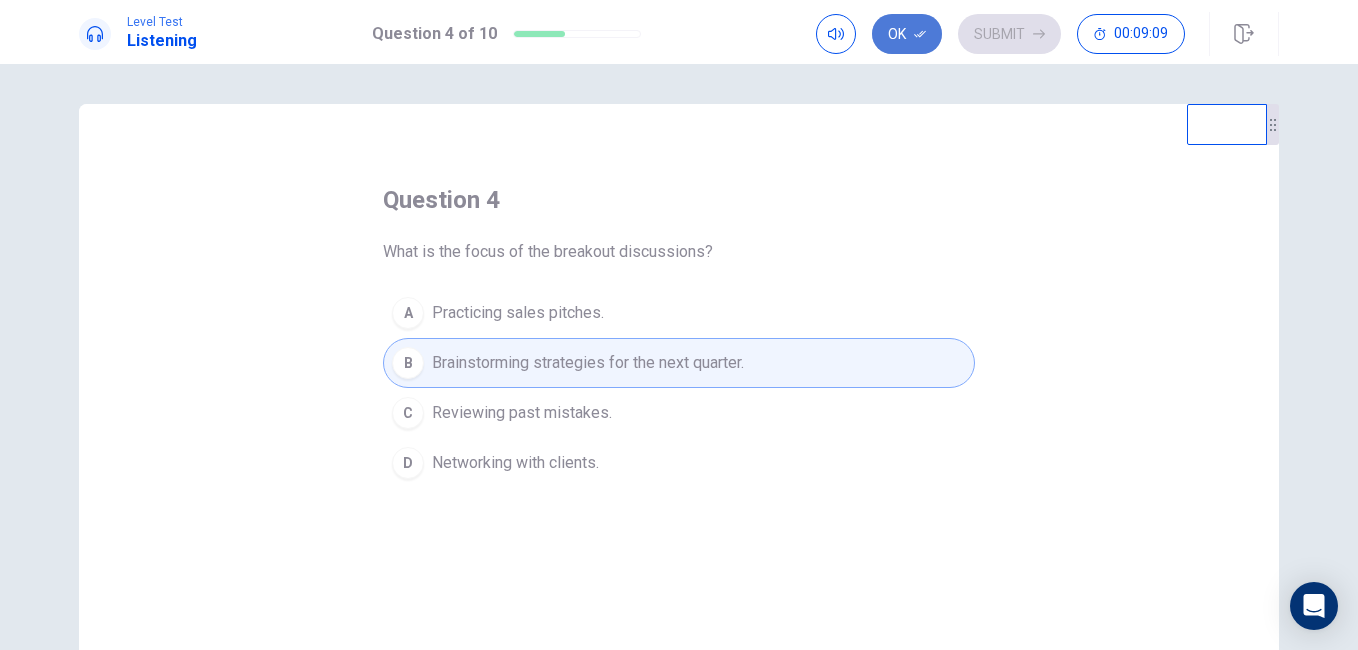 click on "Ok" at bounding box center (907, 34) 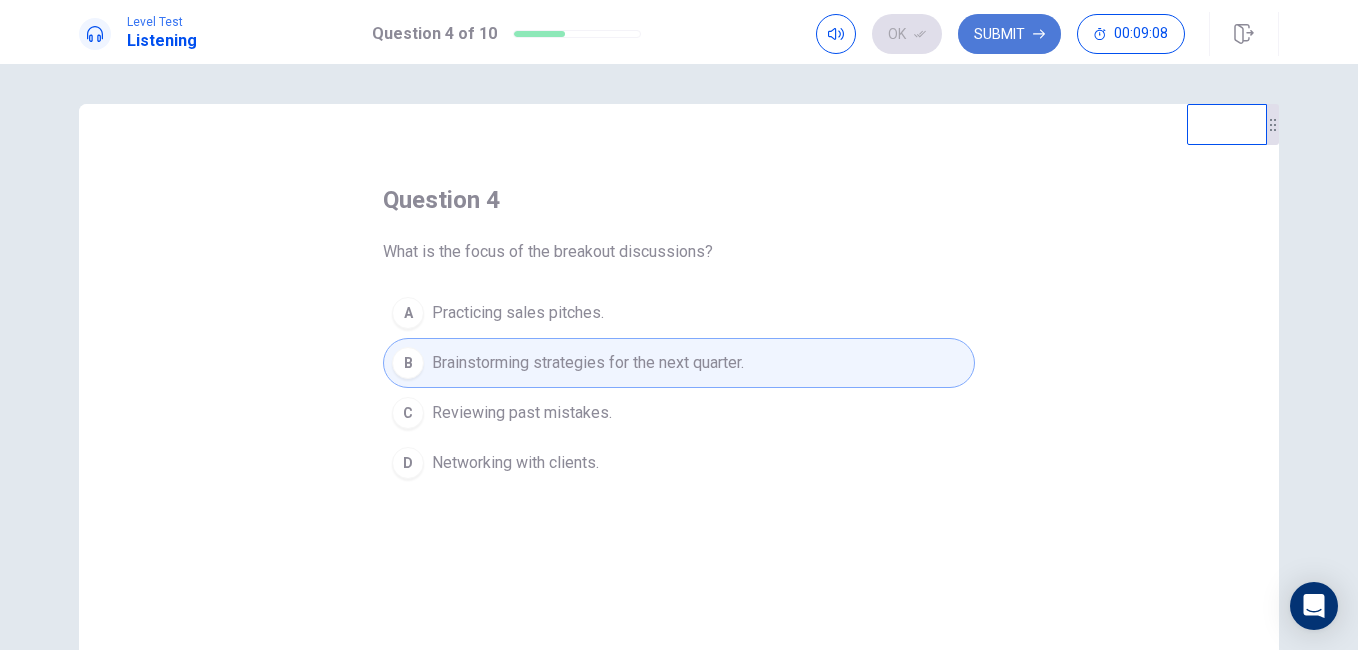 click on "Submit" at bounding box center [1009, 34] 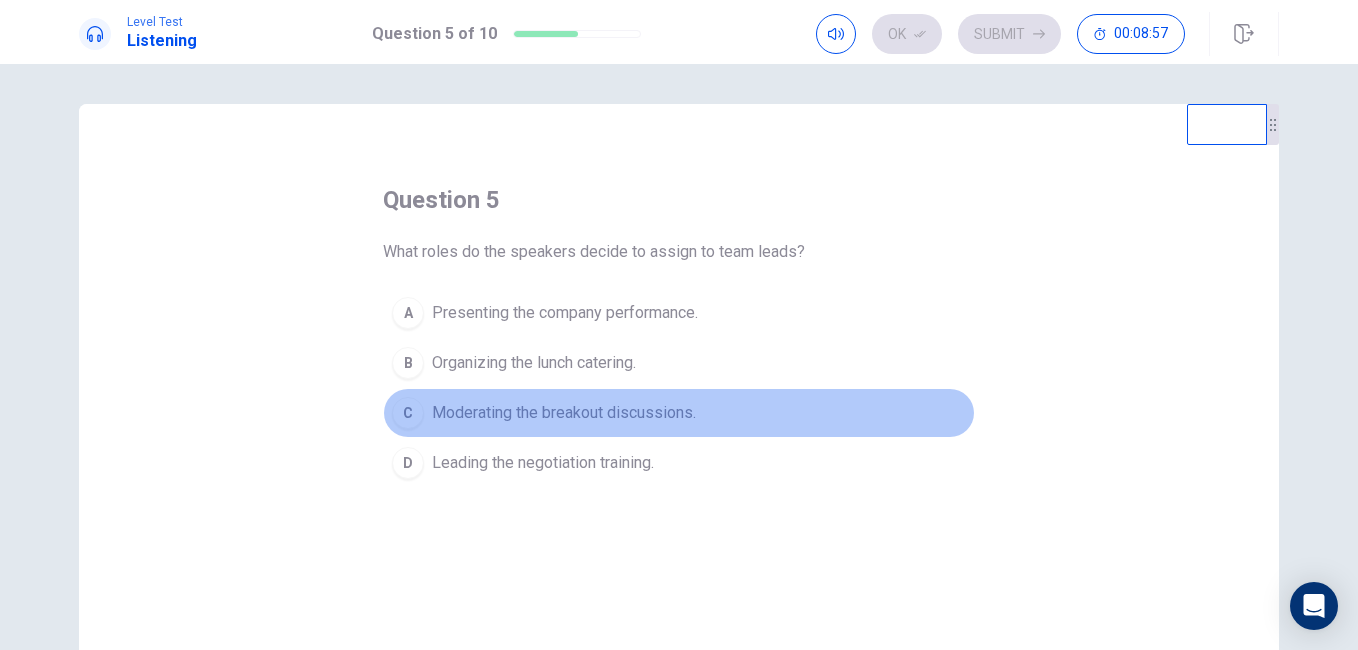 click on "Moderating the breakout discussions." at bounding box center (564, 413) 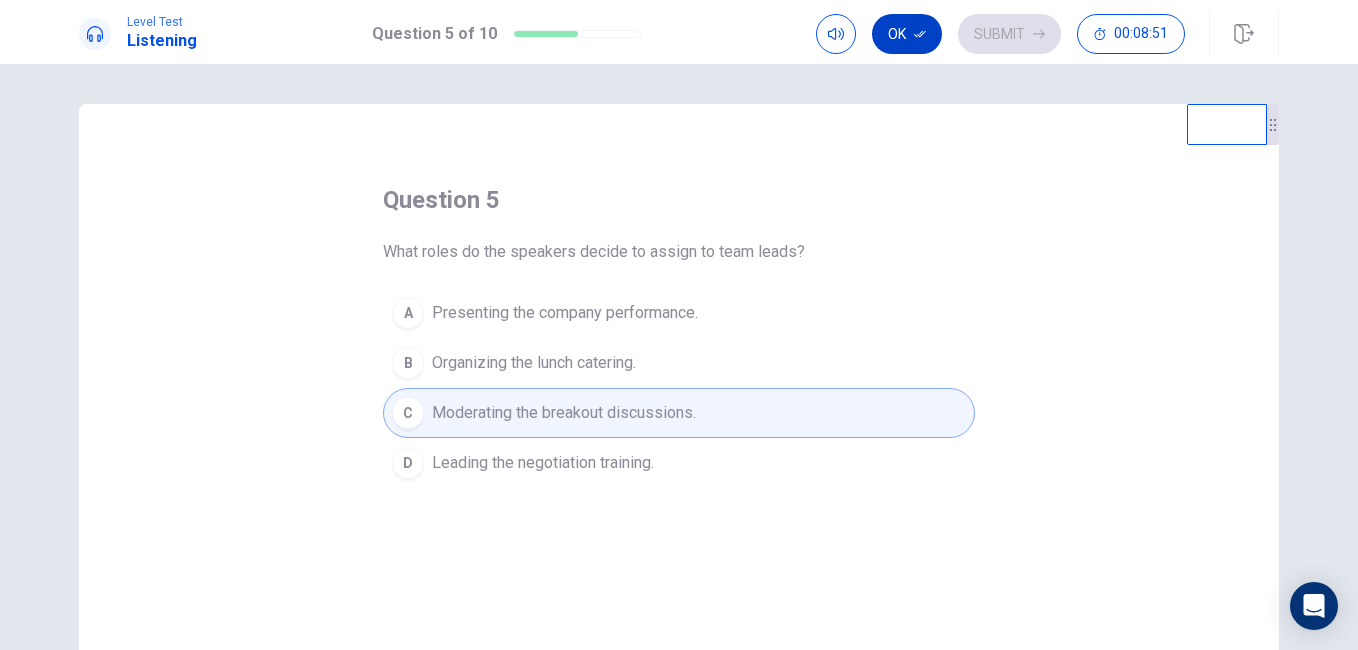 click on "Ok" at bounding box center (907, 34) 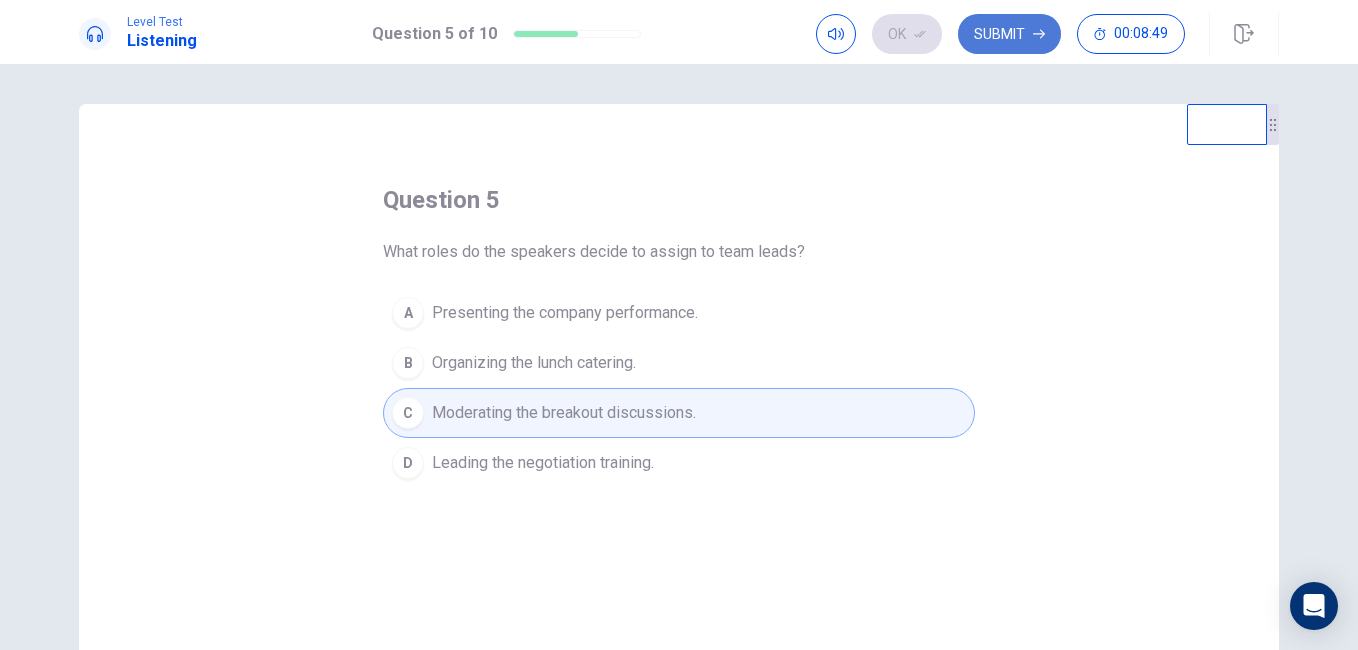 click on "Submit" at bounding box center (1009, 34) 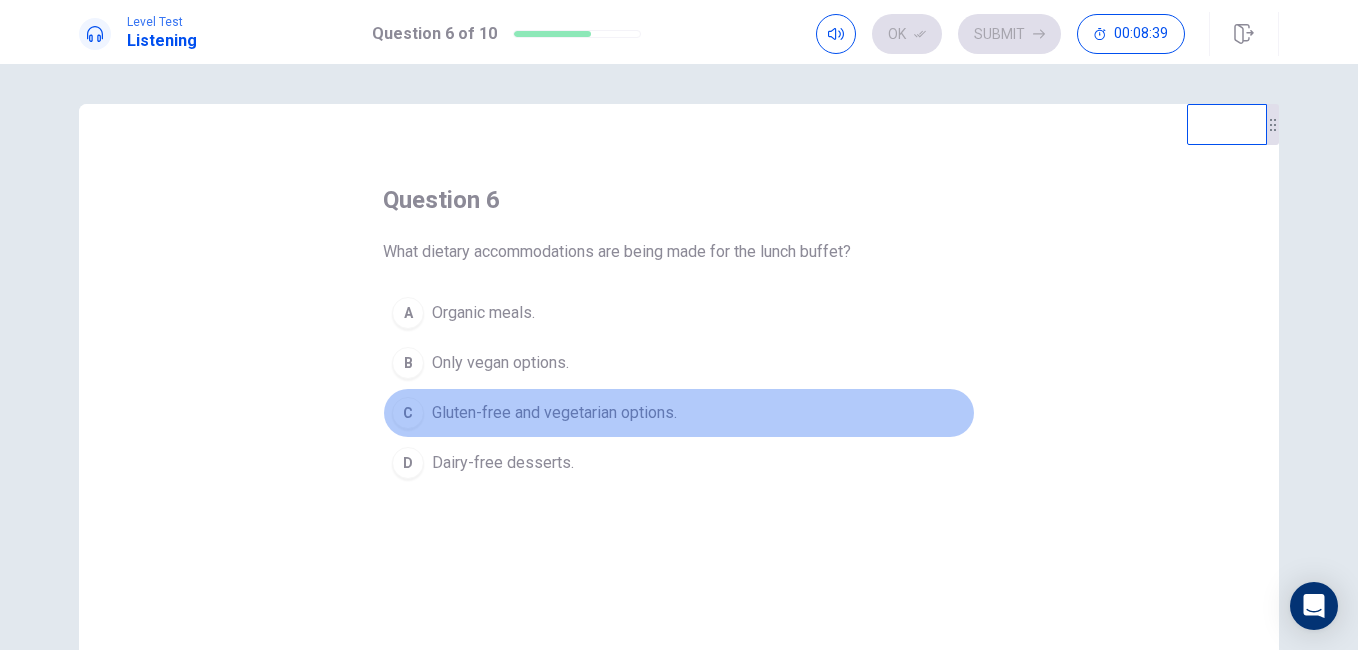 click on "Gluten-free and vegetarian options." at bounding box center (554, 413) 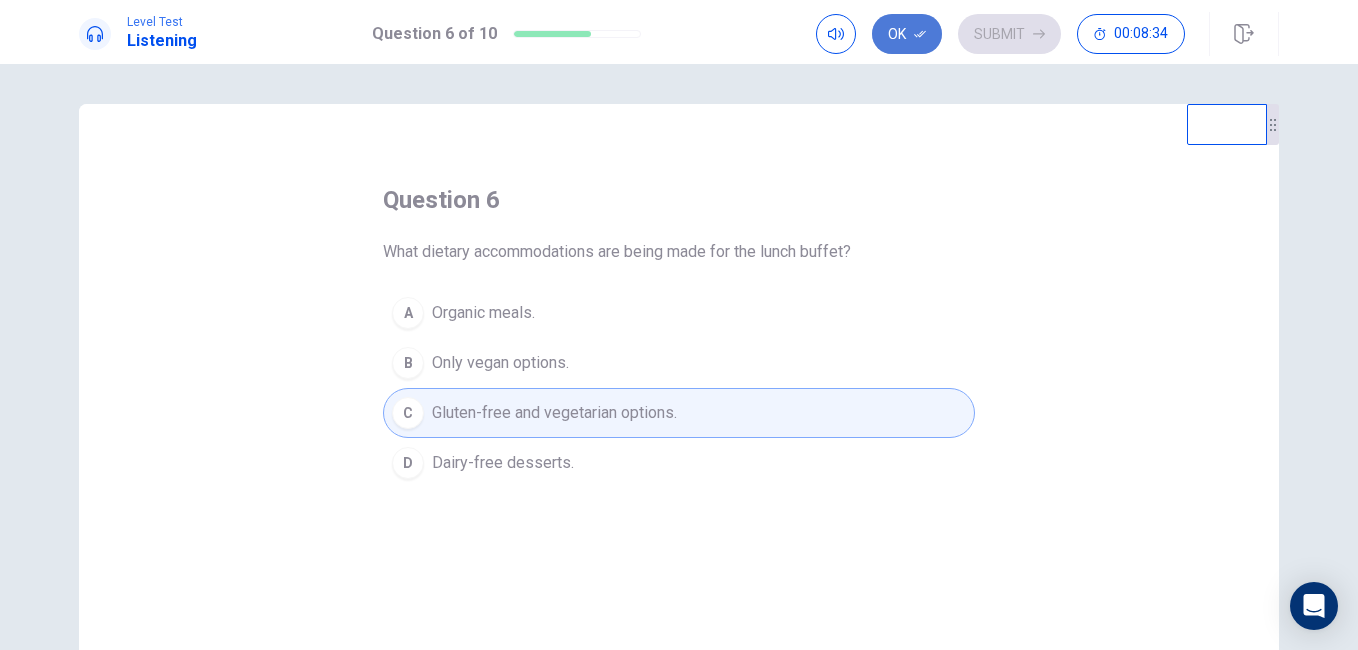 click on "Ok" at bounding box center [907, 34] 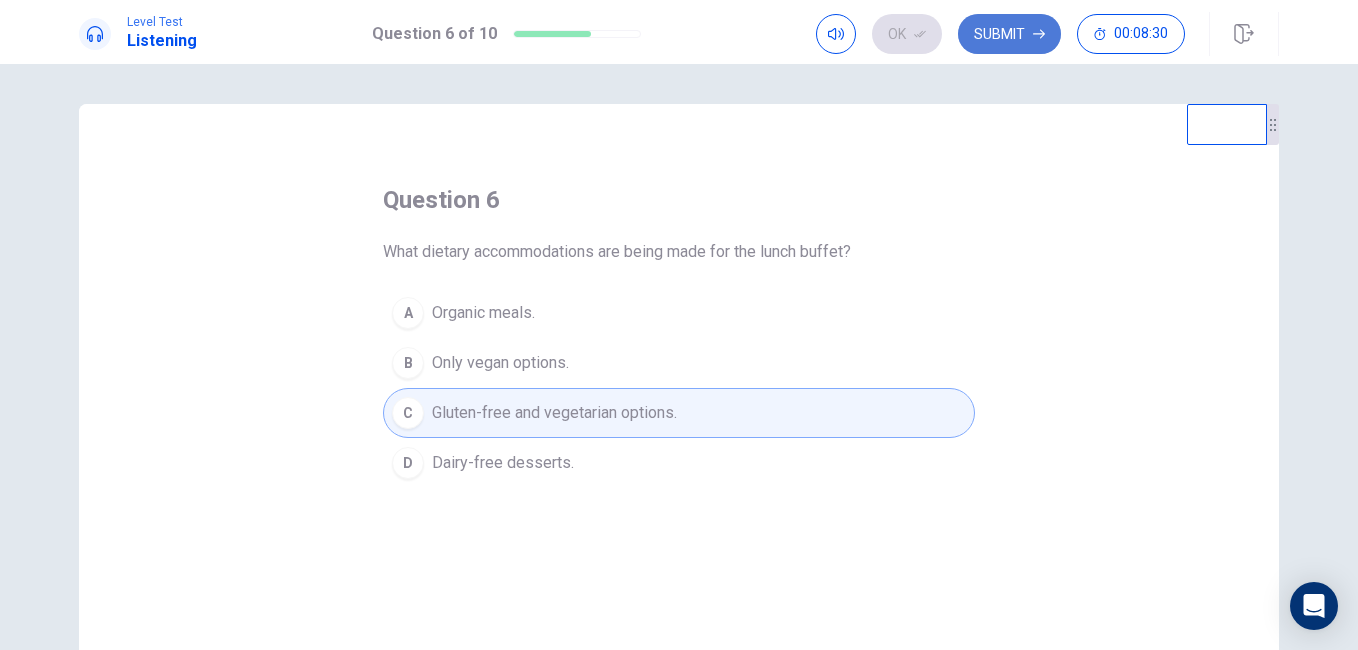 click on "Submit" at bounding box center [1009, 34] 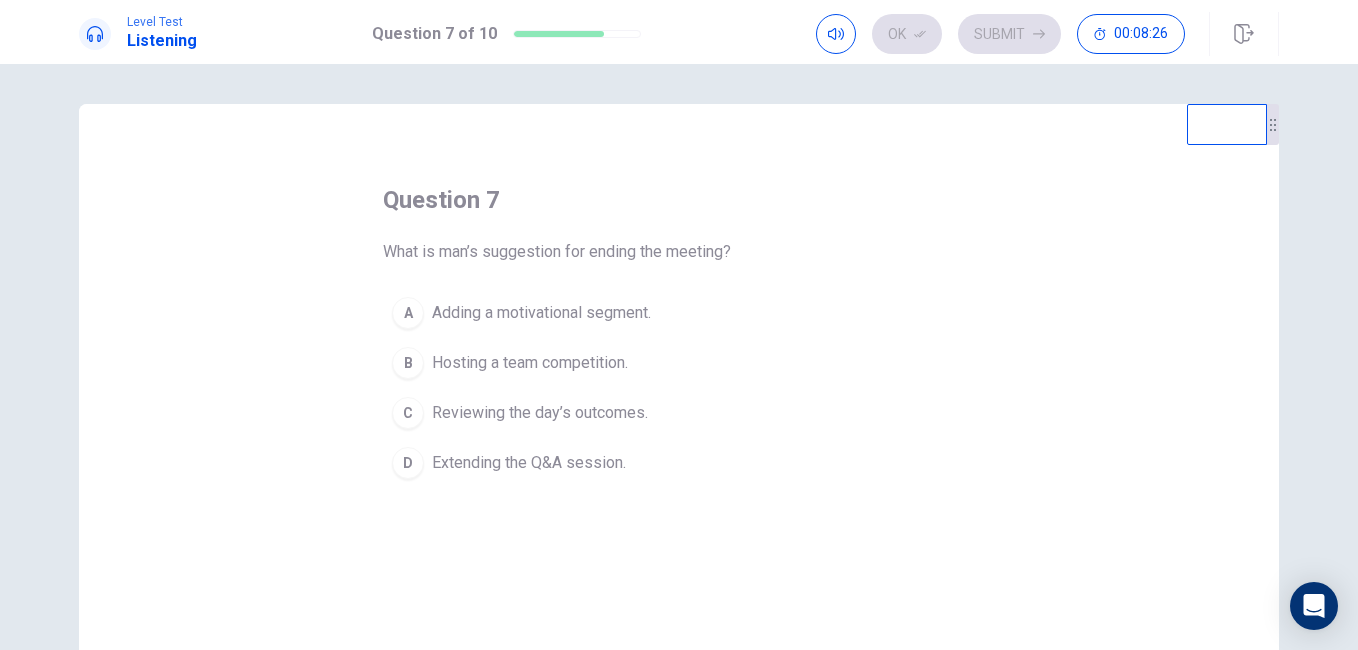 click on "question   7 What is man’s suggestion for ending the meeting? A Adding a motivational segment. B Hosting a team competition.
C Reviewing the day’s outcomes. D Extending the Q&A session." at bounding box center [679, 336] 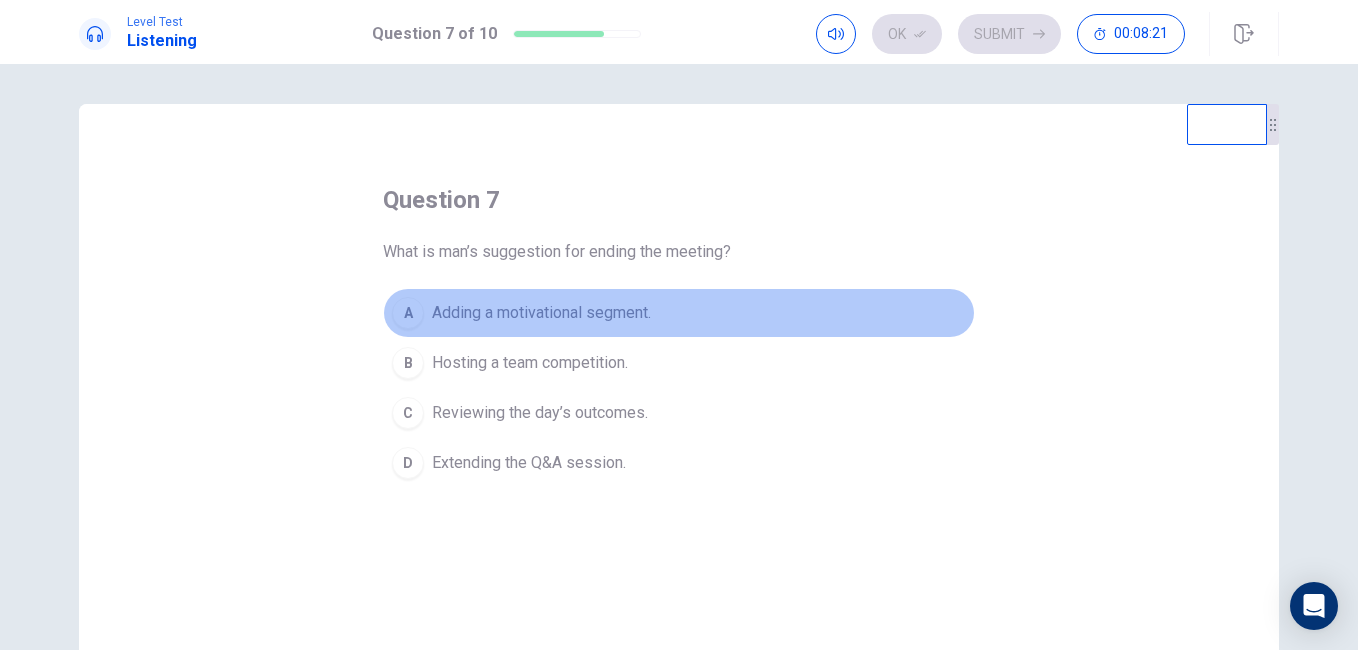 click on "Adding a motivational segment." at bounding box center [541, 313] 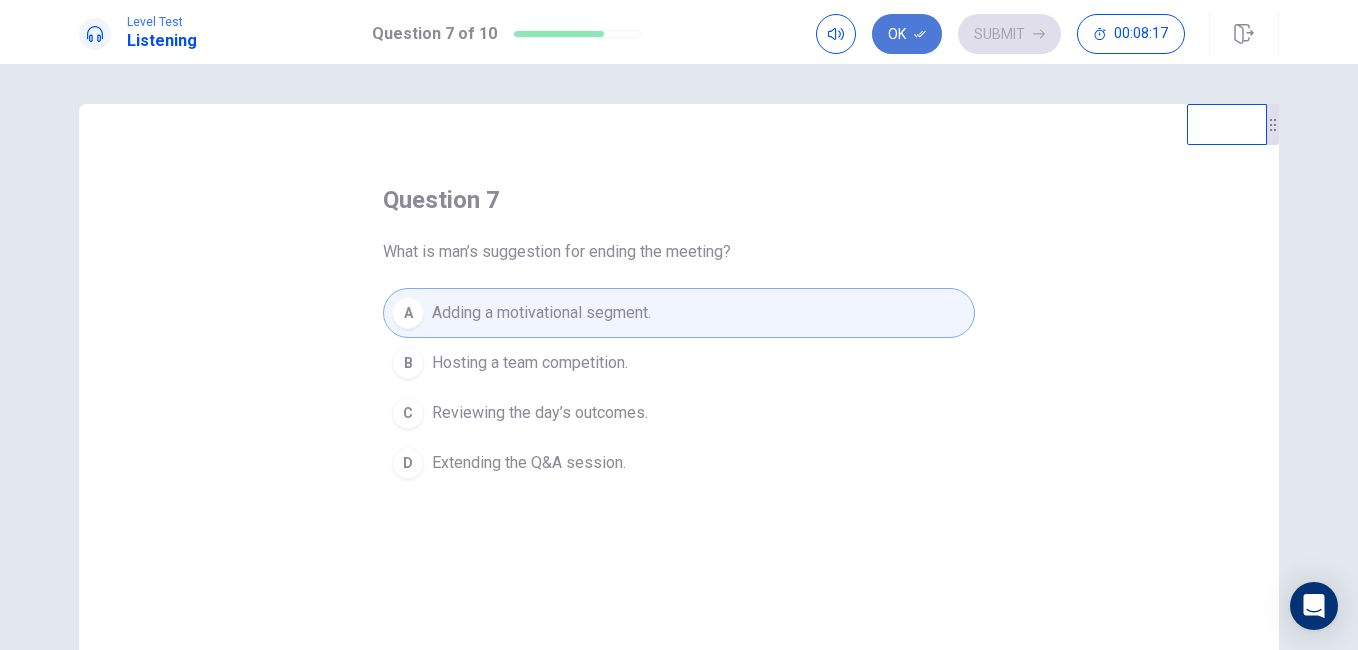 click on "Ok" at bounding box center (907, 34) 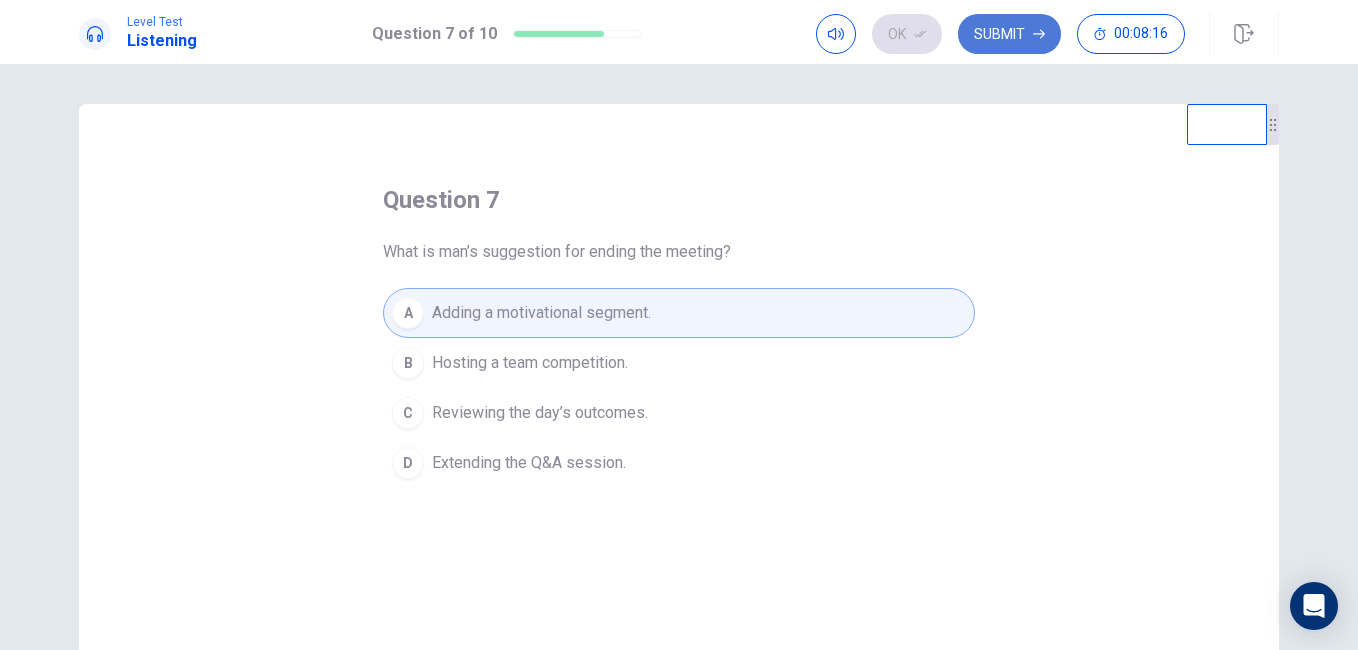 click on "Submit" at bounding box center (1009, 34) 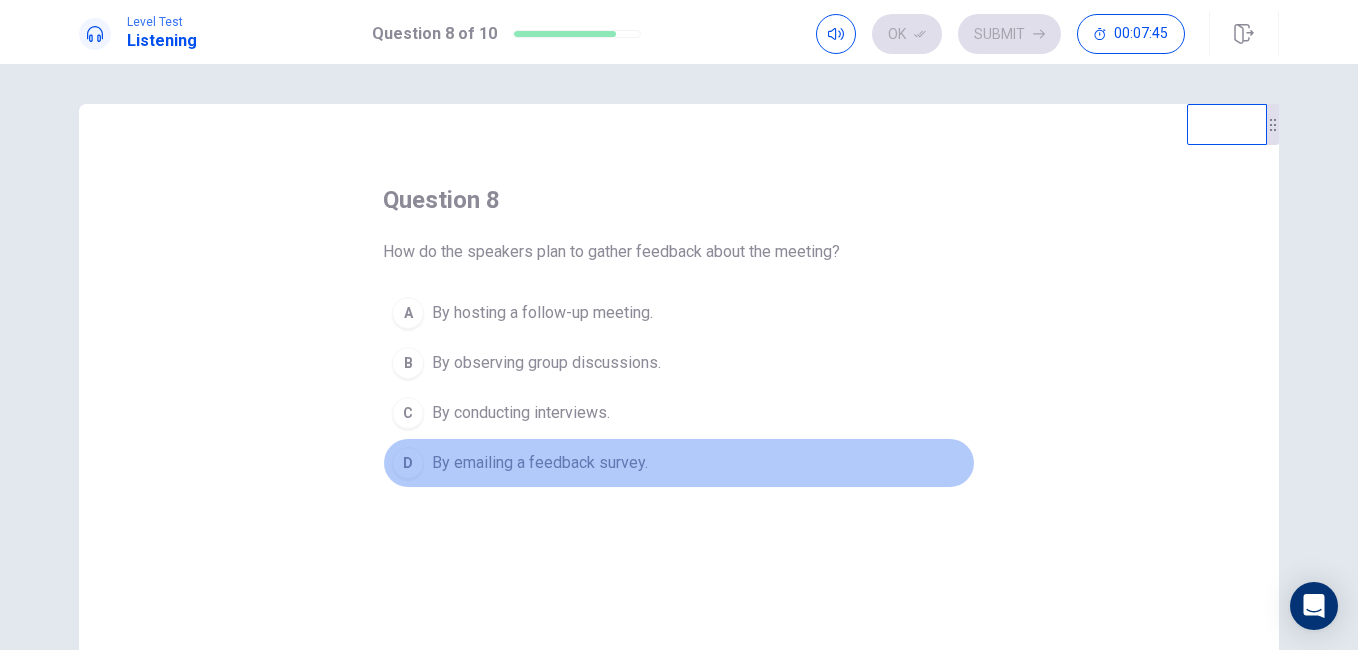 click on "By emailing a feedback survey." at bounding box center [540, 463] 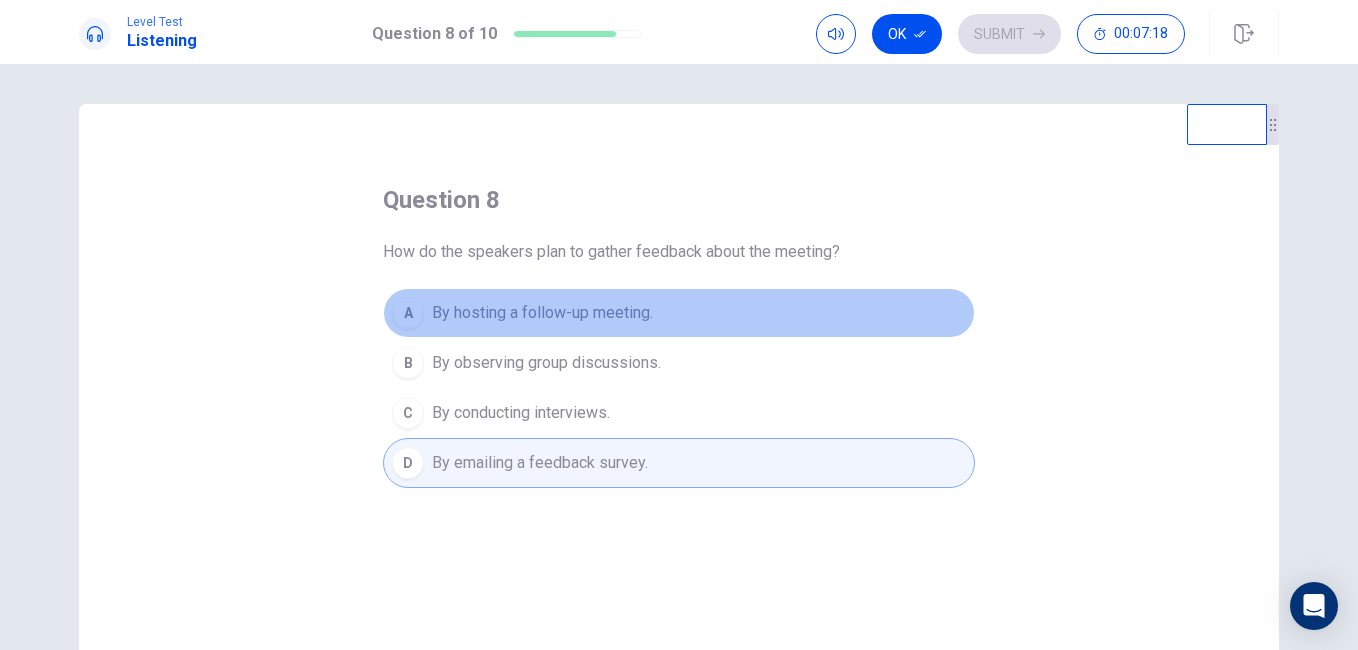 click on "By hosting a follow-up meeting." at bounding box center (542, 313) 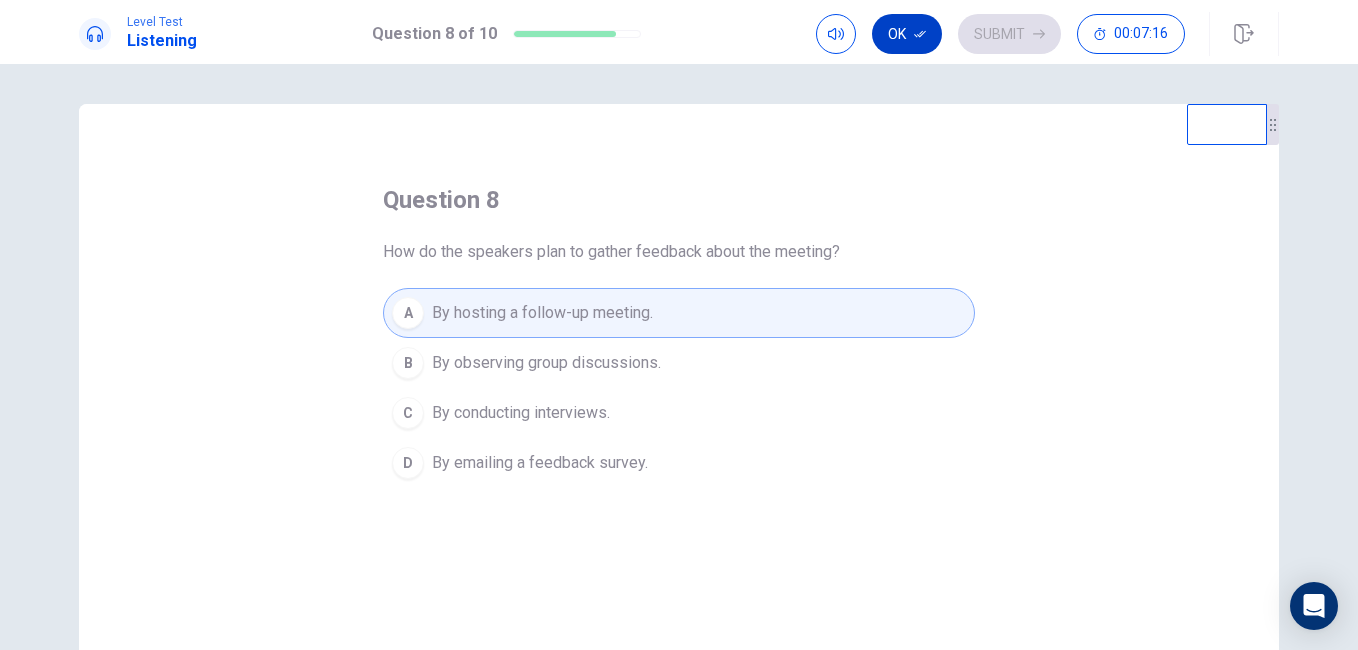 click on "Ok" at bounding box center (907, 34) 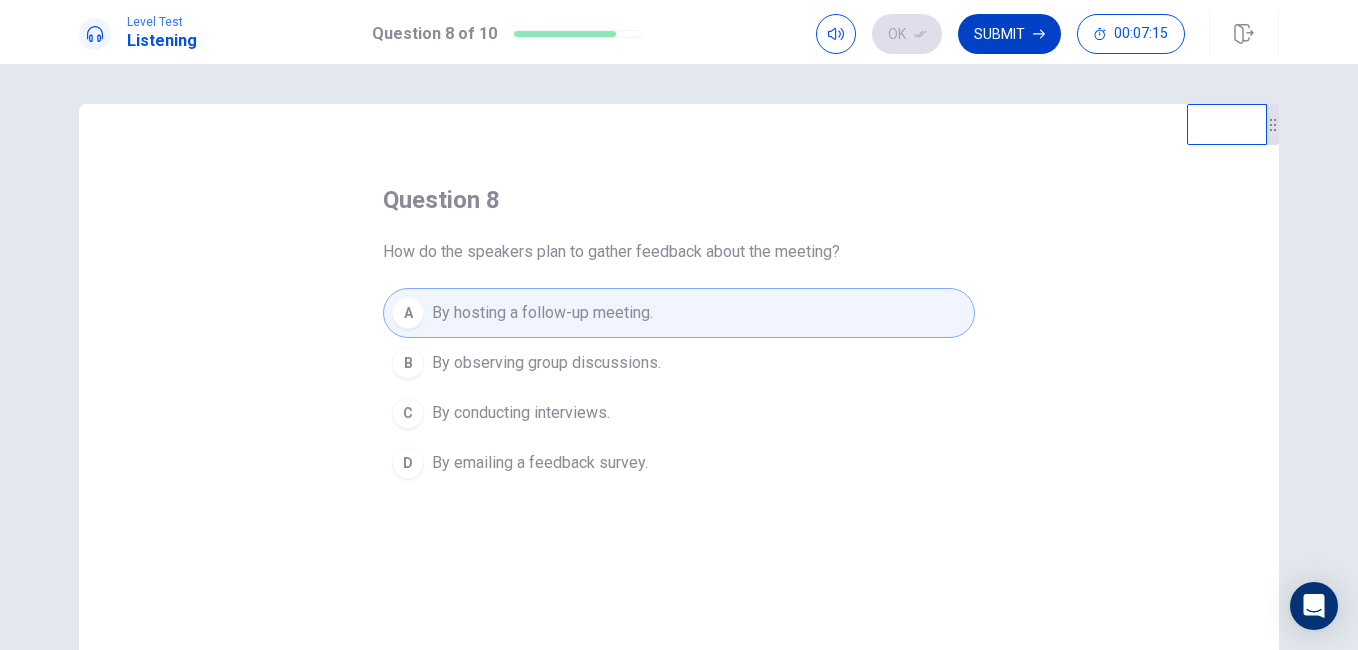 click on "Submit" at bounding box center [1009, 34] 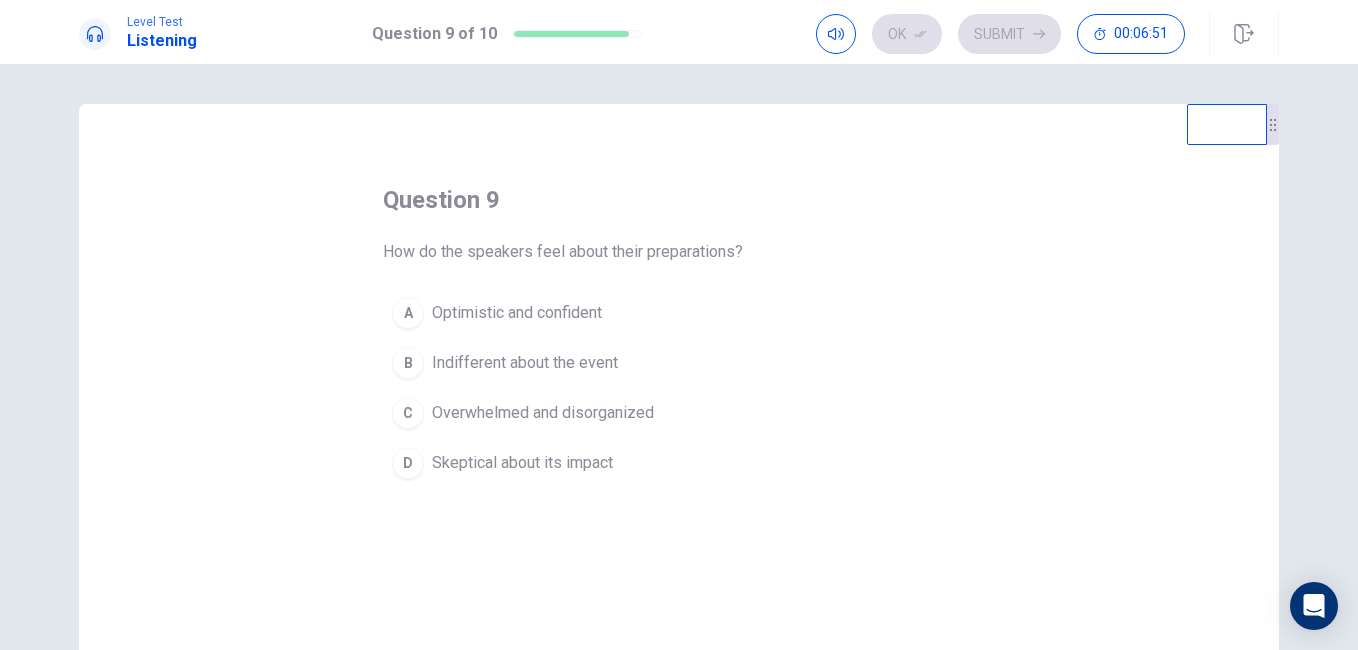 click on "Optimistic and confident" at bounding box center [517, 313] 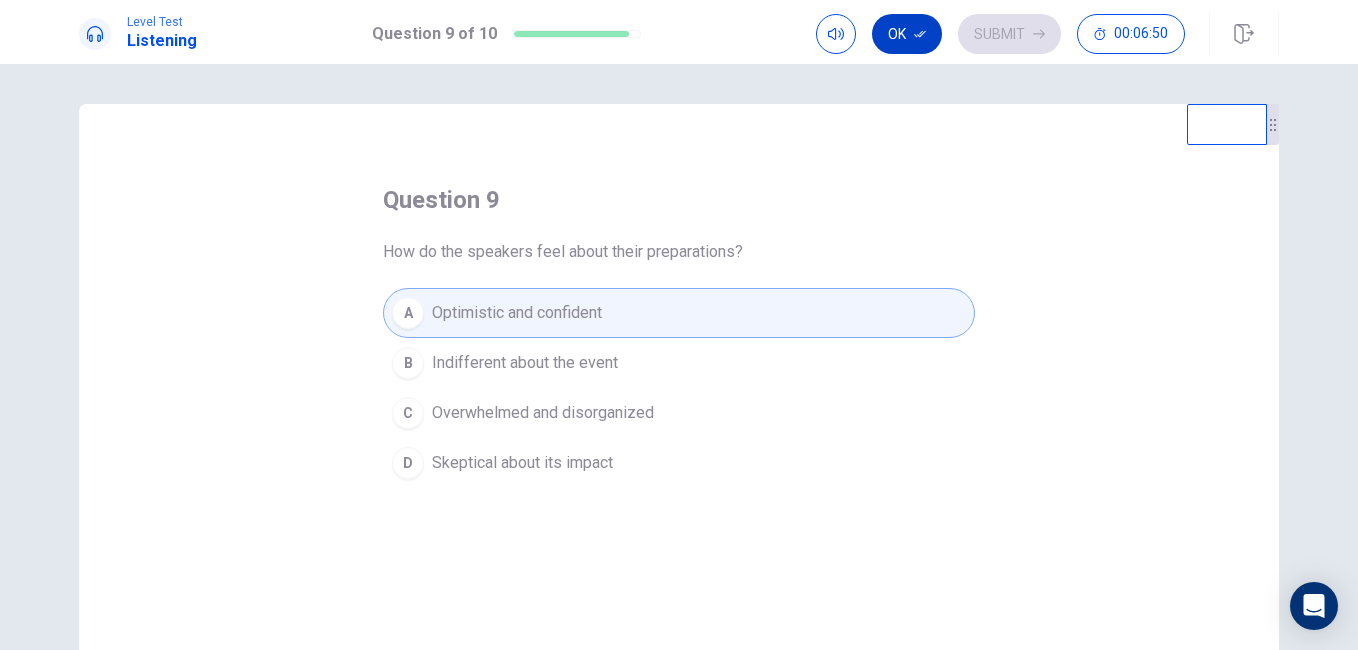 click on "Ok" at bounding box center (907, 34) 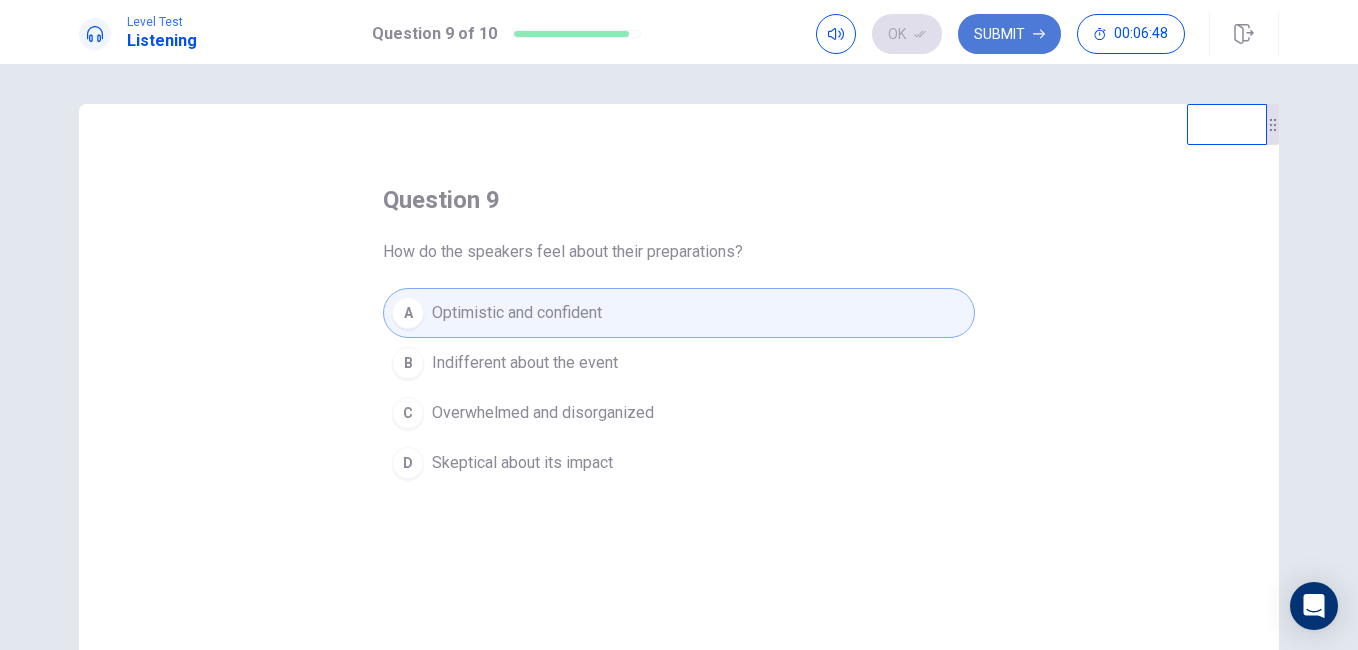 click on "Submit" at bounding box center (1009, 34) 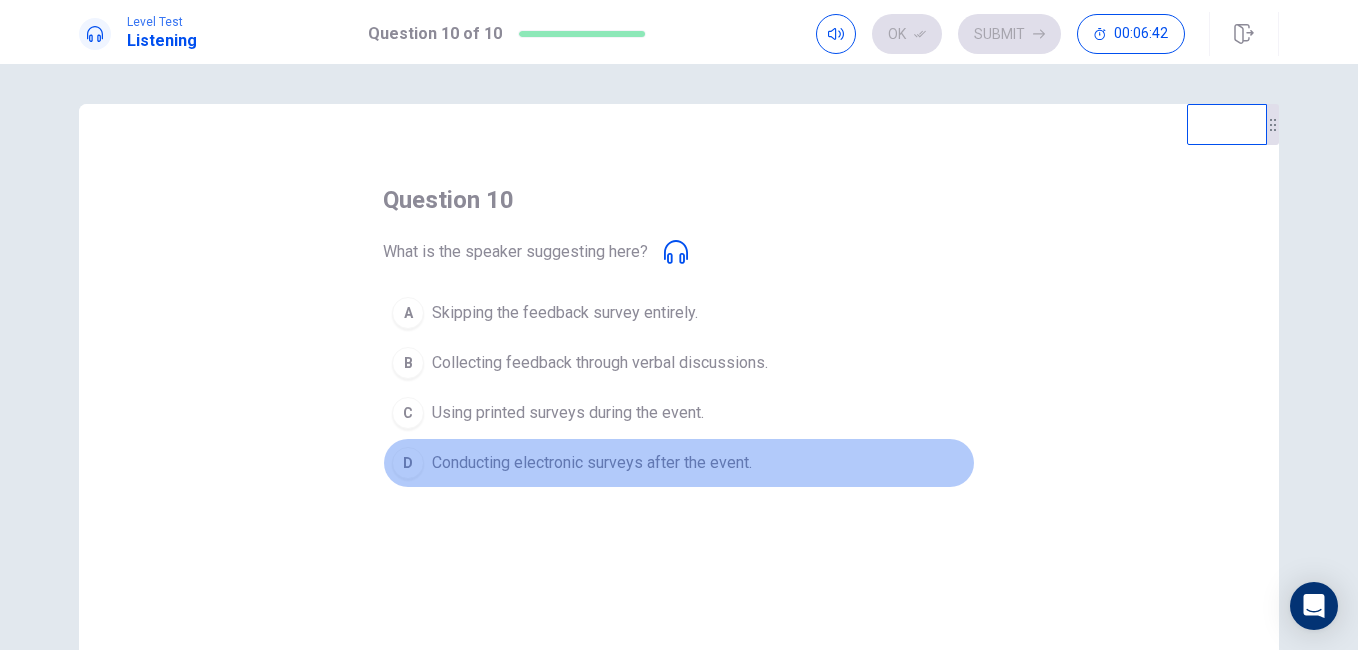 click on "Conducting electronic surveys after the event." at bounding box center (592, 463) 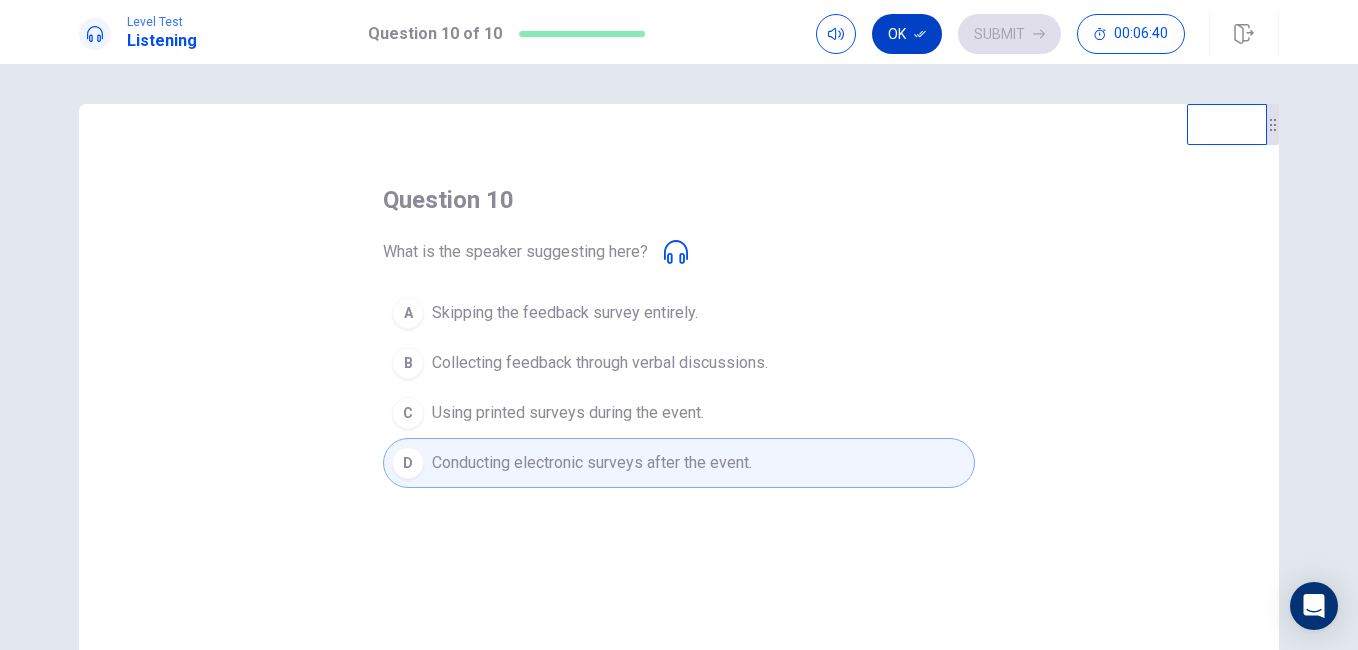 click on "Ok" at bounding box center [907, 34] 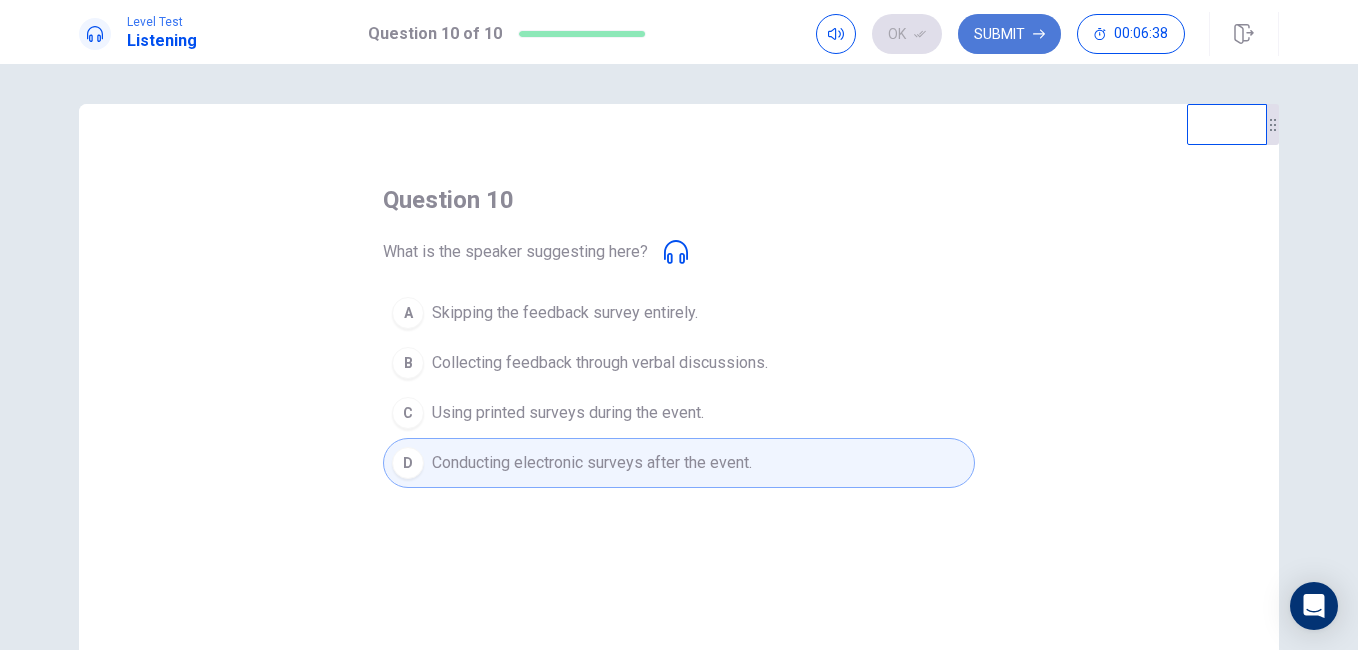 click on "Submit" at bounding box center [1009, 34] 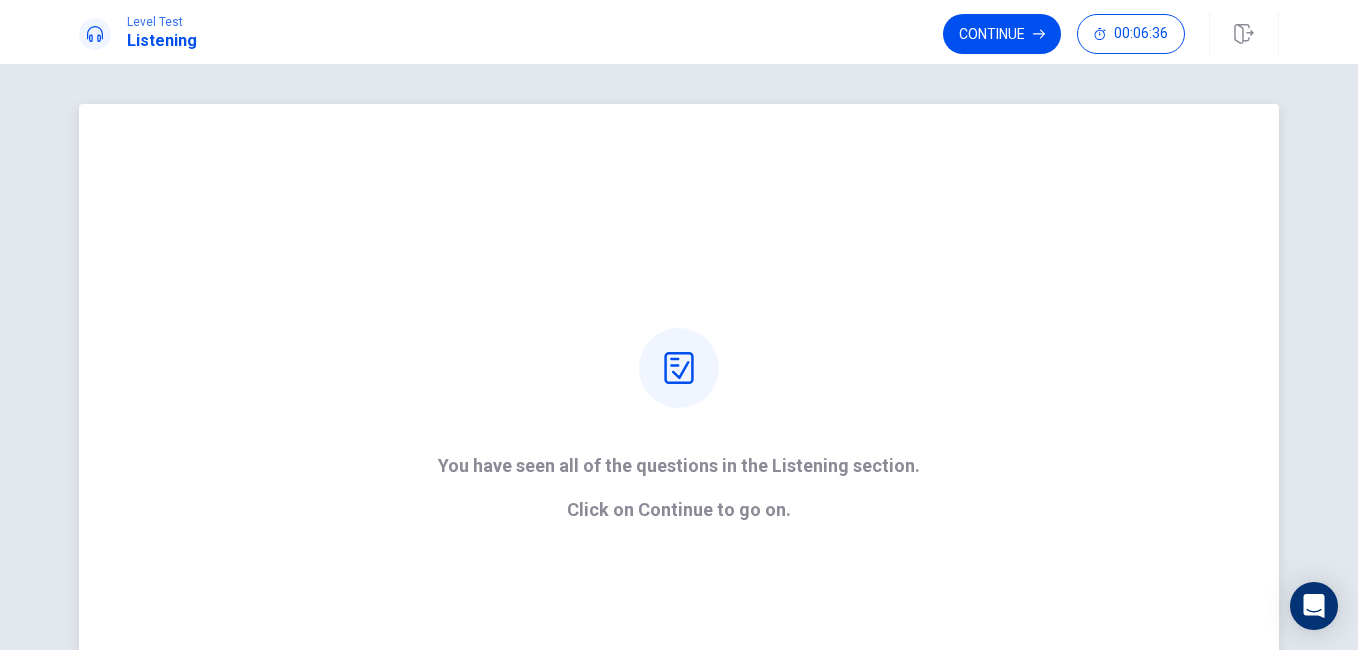 scroll, scrollTop: 44, scrollLeft: 0, axis: vertical 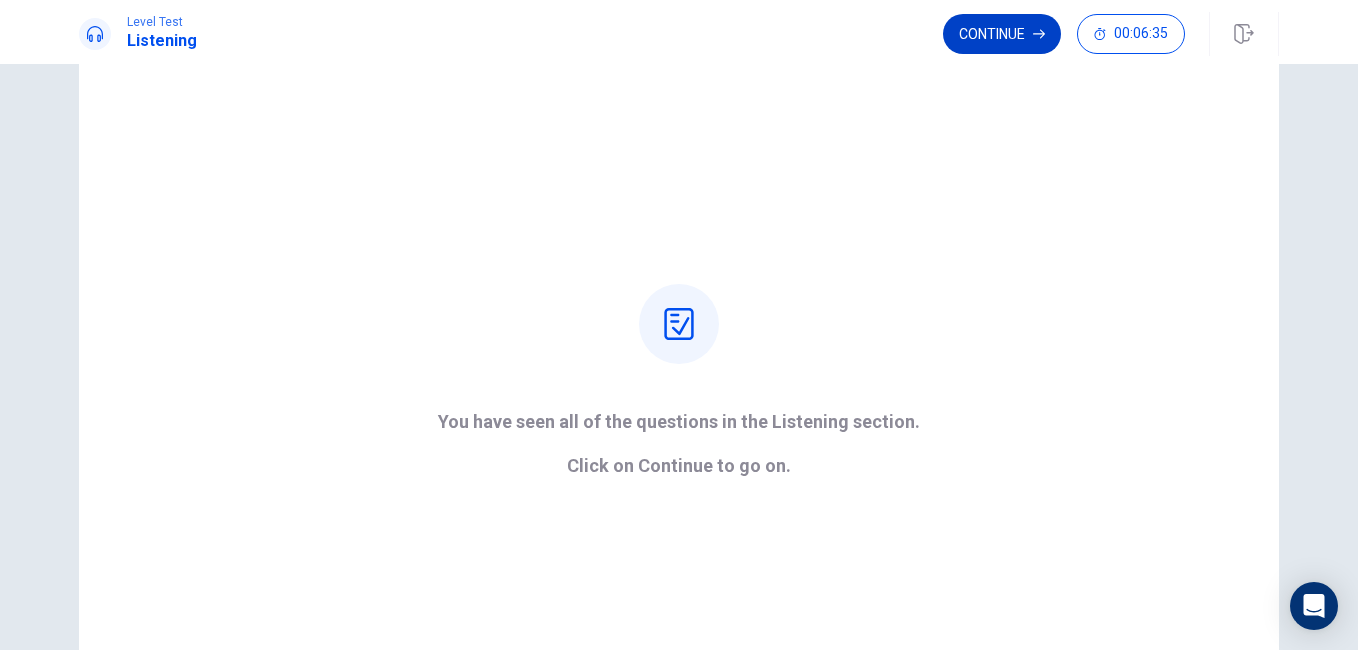 click on "Continue" at bounding box center [1002, 34] 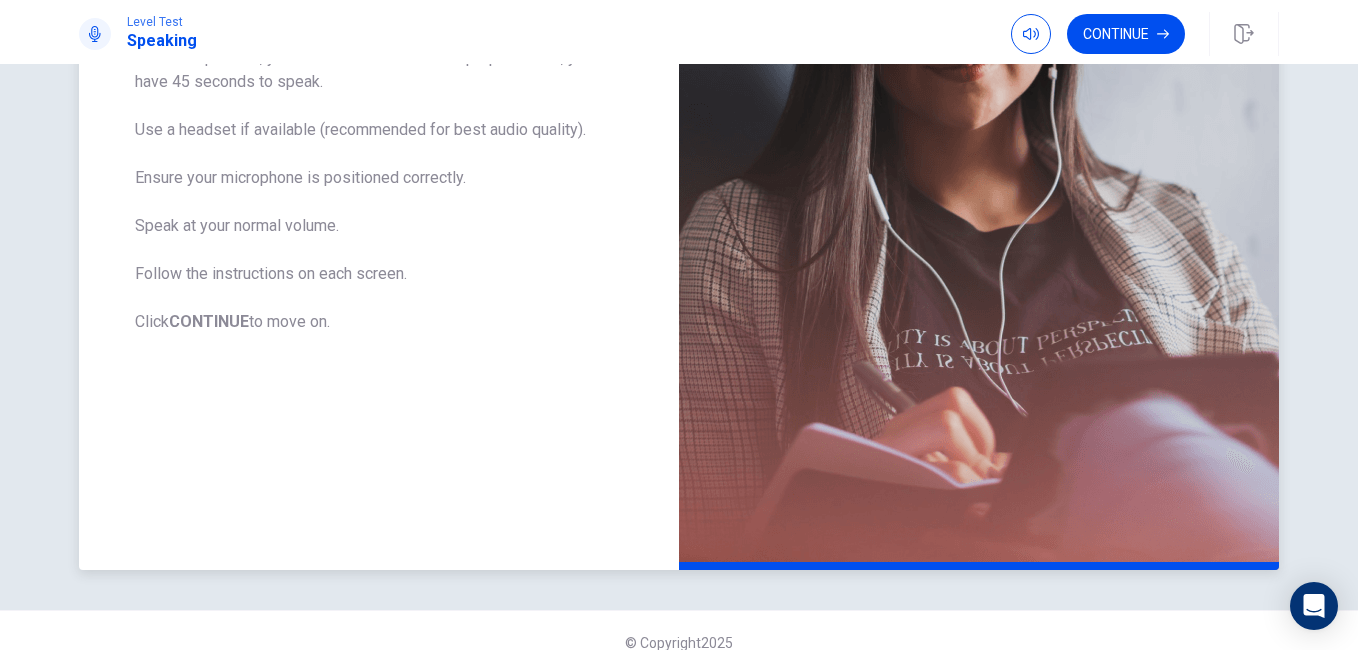 scroll, scrollTop: 407, scrollLeft: 0, axis: vertical 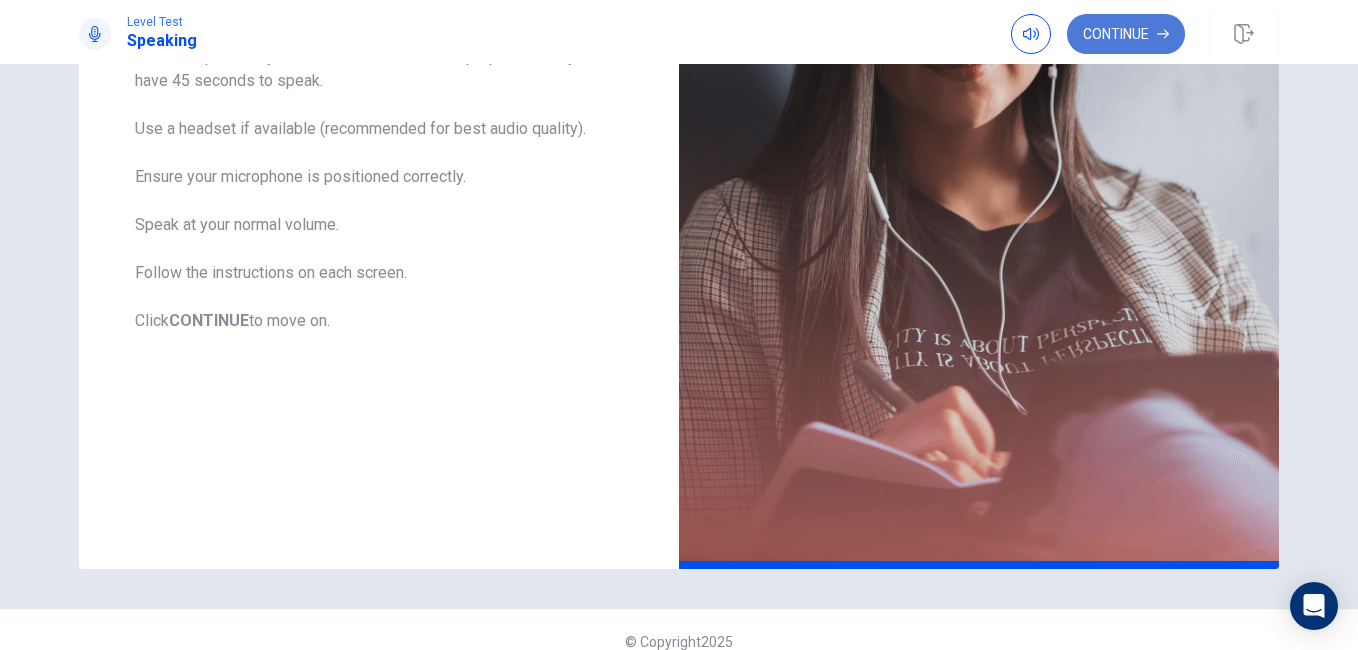 click on "Continue" at bounding box center [1126, 34] 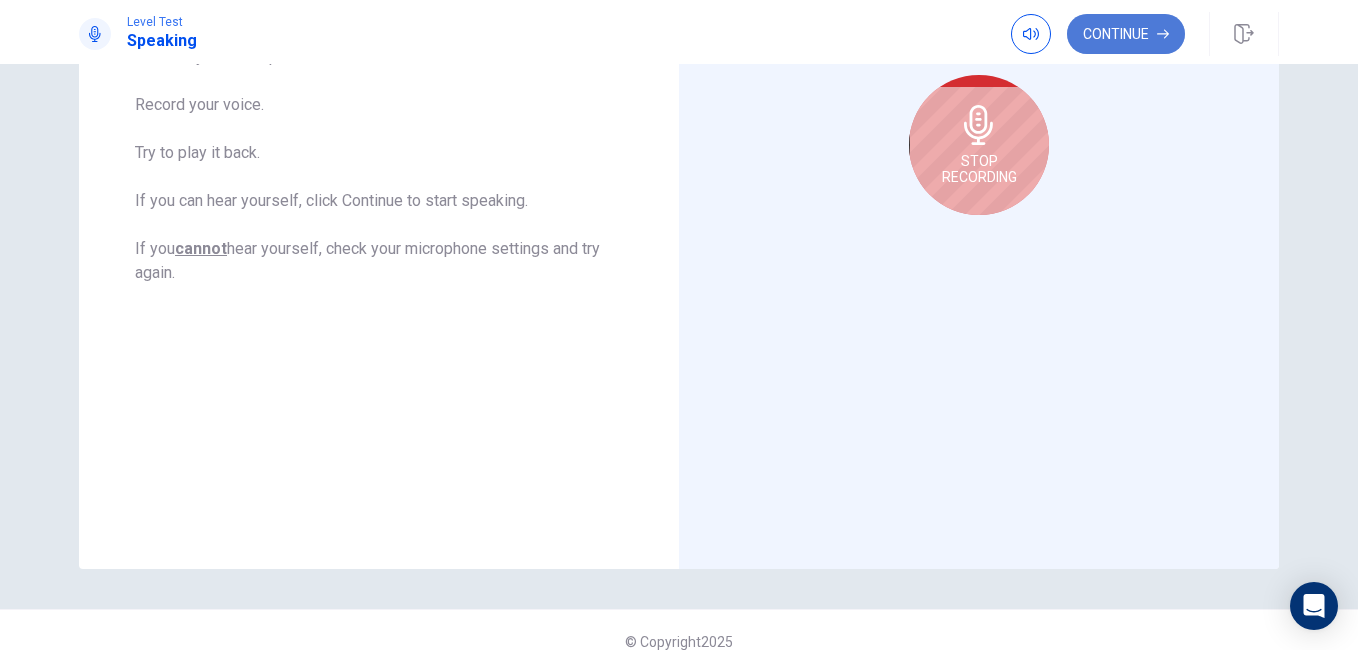 click on "Continue" at bounding box center (1126, 34) 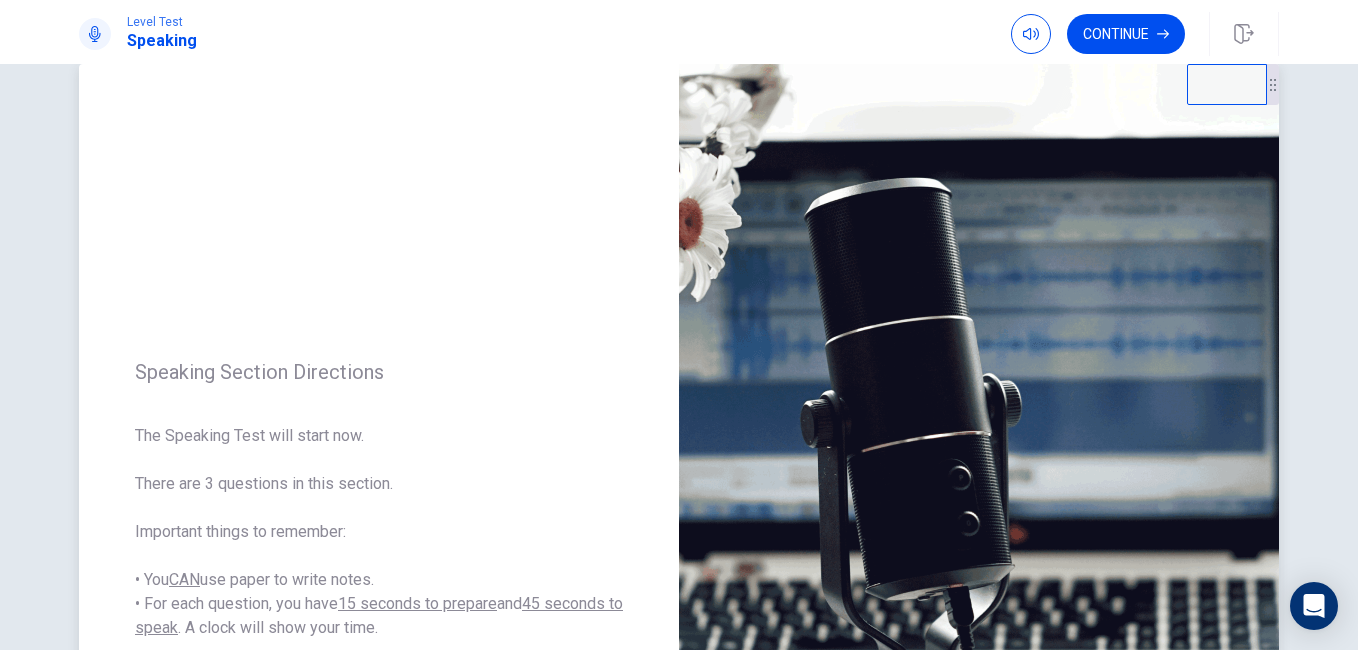 scroll, scrollTop: 38, scrollLeft: 0, axis: vertical 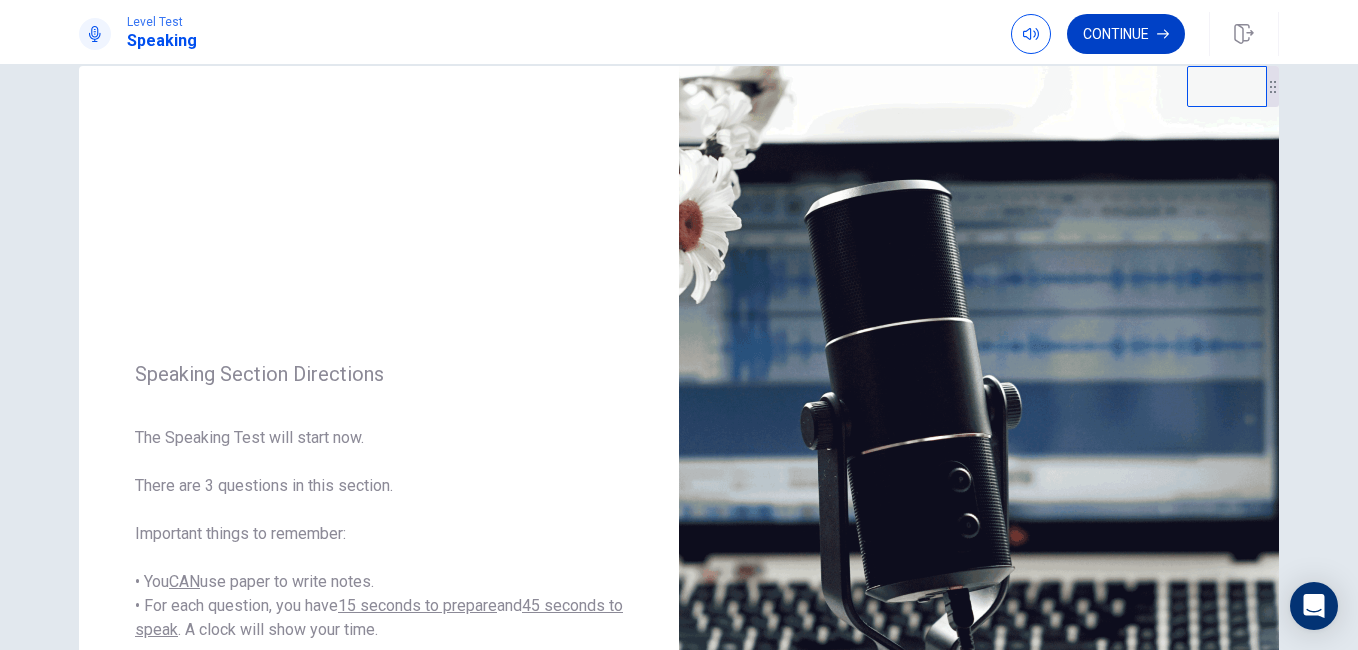 click on "Continue" at bounding box center (1126, 34) 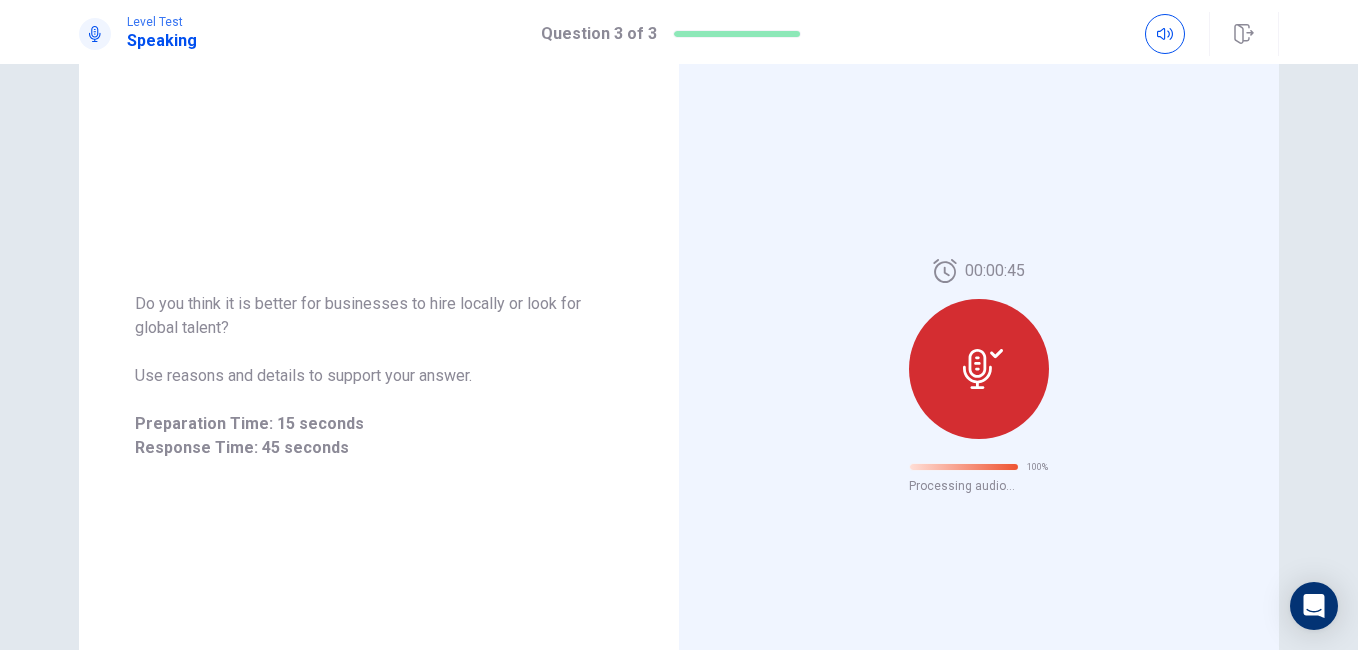 scroll, scrollTop: 78, scrollLeft: 0, axis: vertical 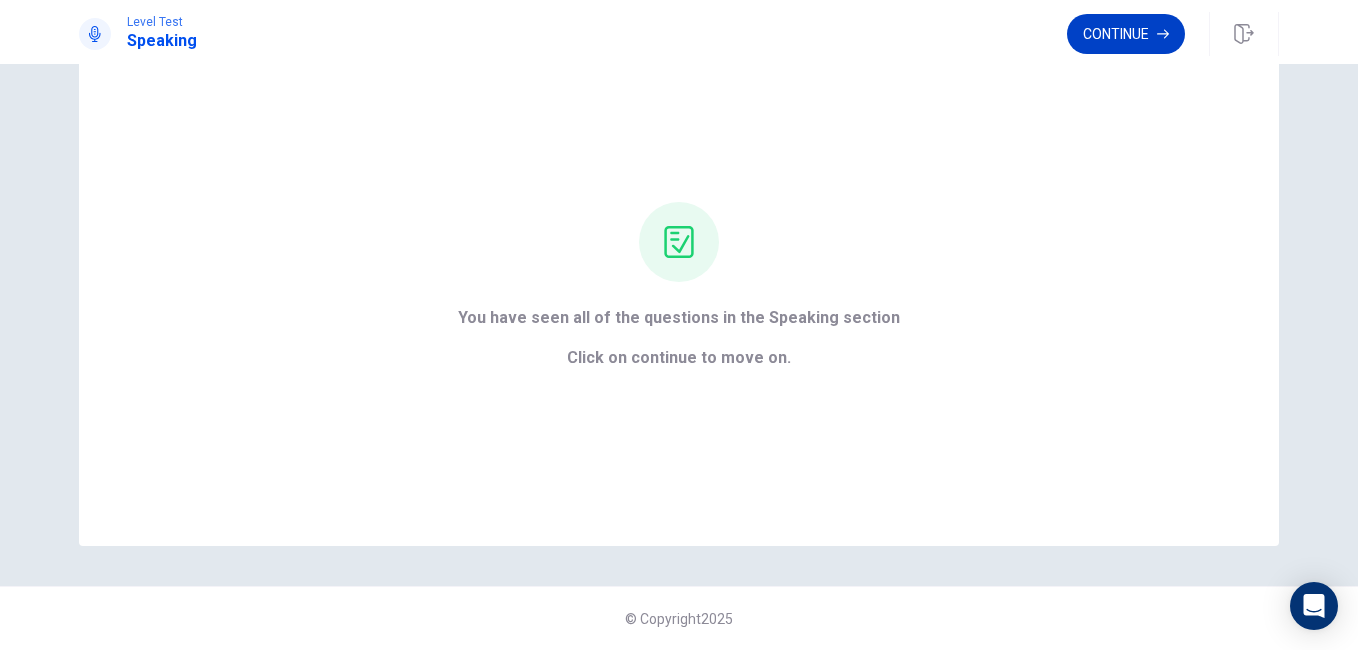 click on "Continue" at bounding box center [1126, 34] 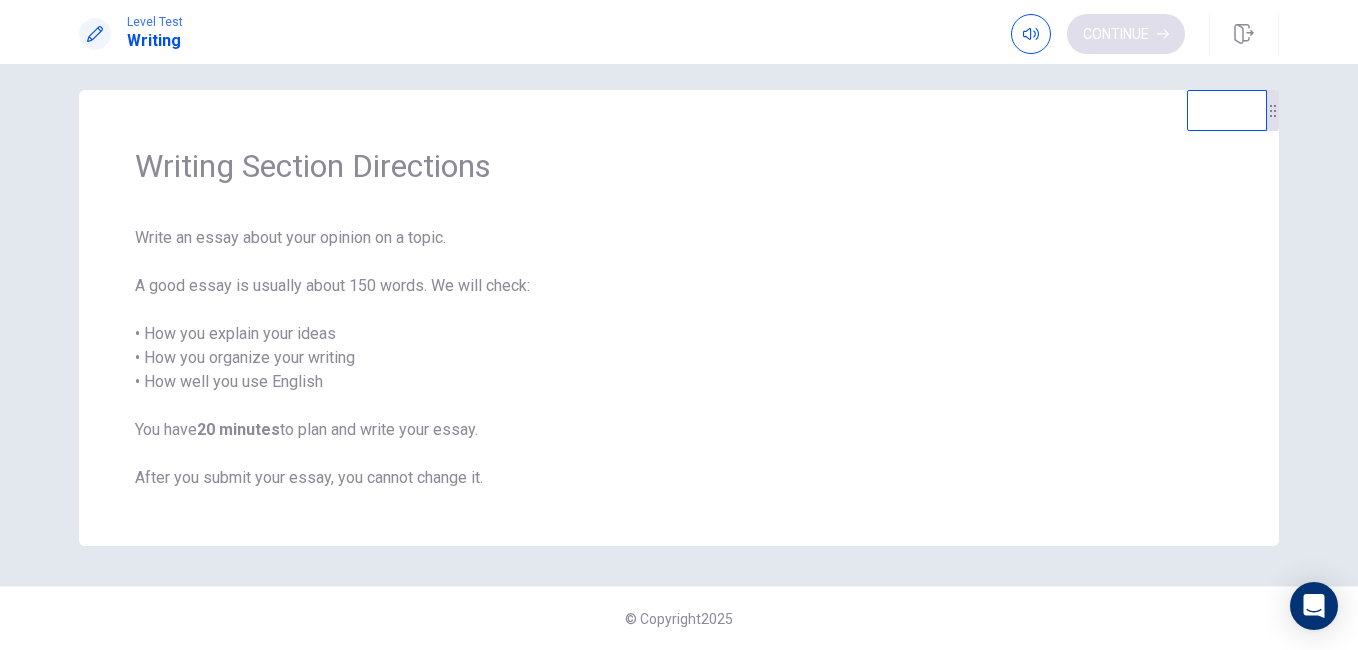 scroll, scrollTop: 14, scrollLeft: 0, axis: vertical 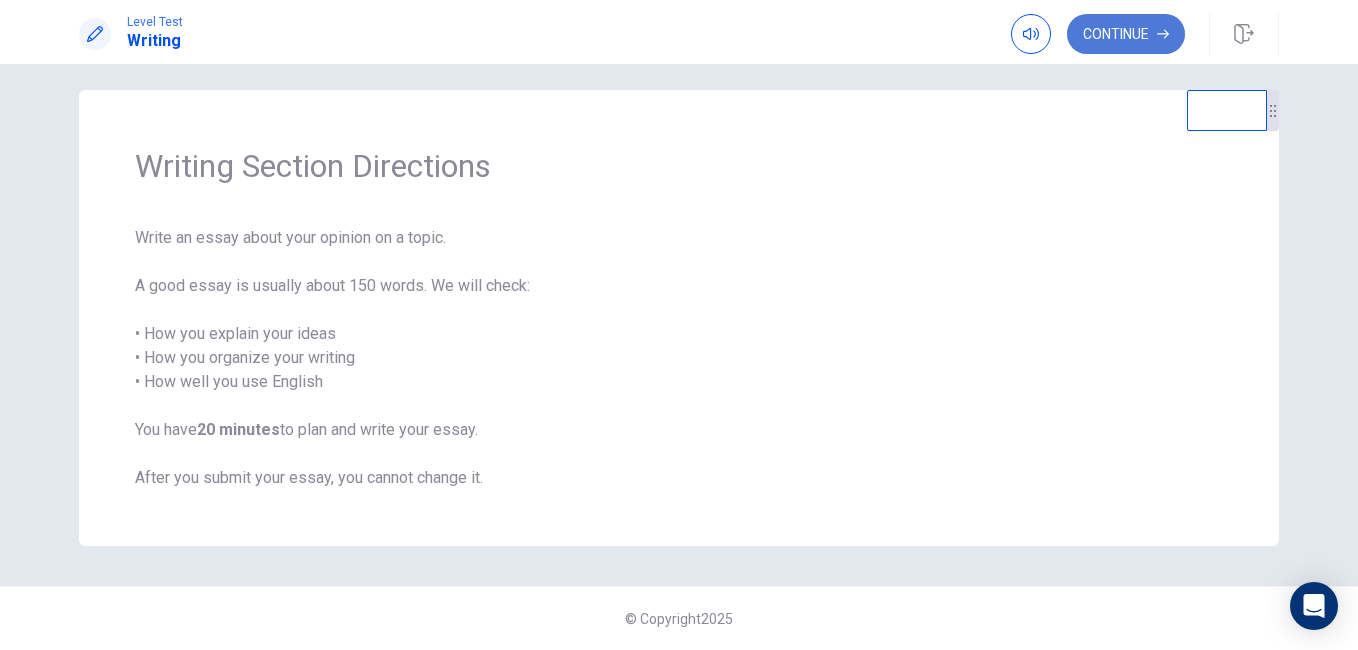 click on "Continue" at bounding box center (1126, 34) 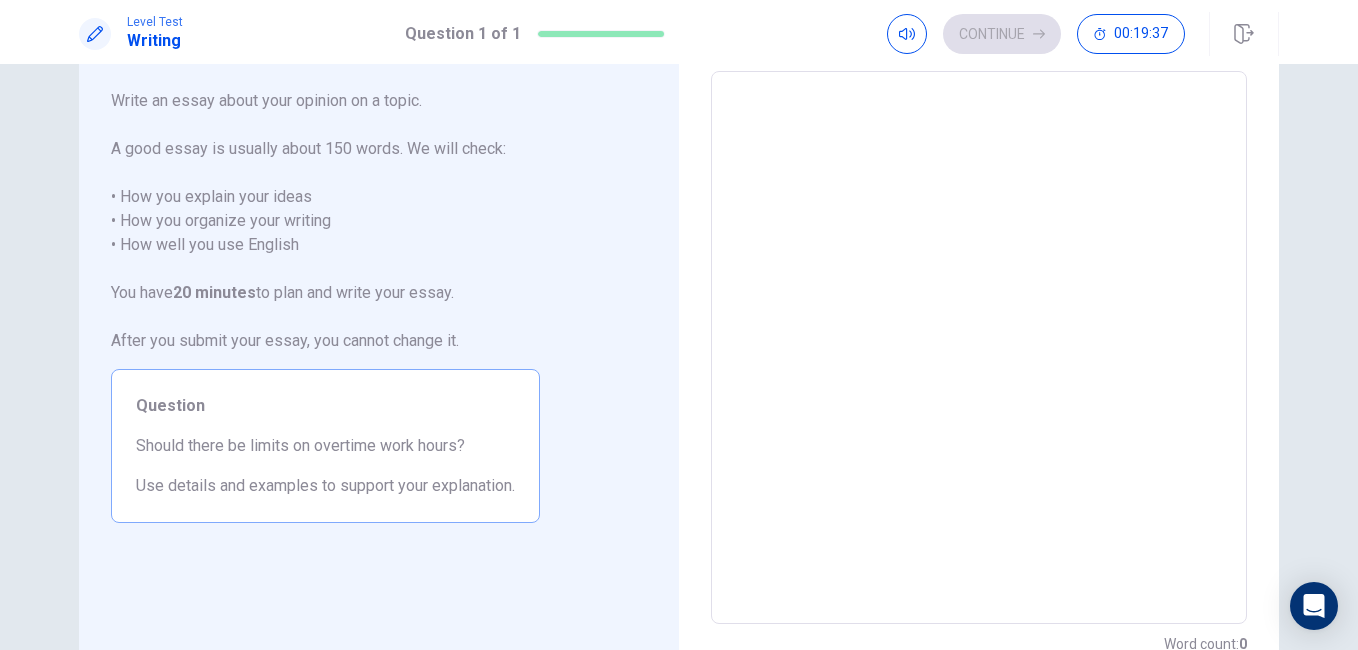 scroll, scrollTop: 104, scrollLeft: 0, axis: vertical 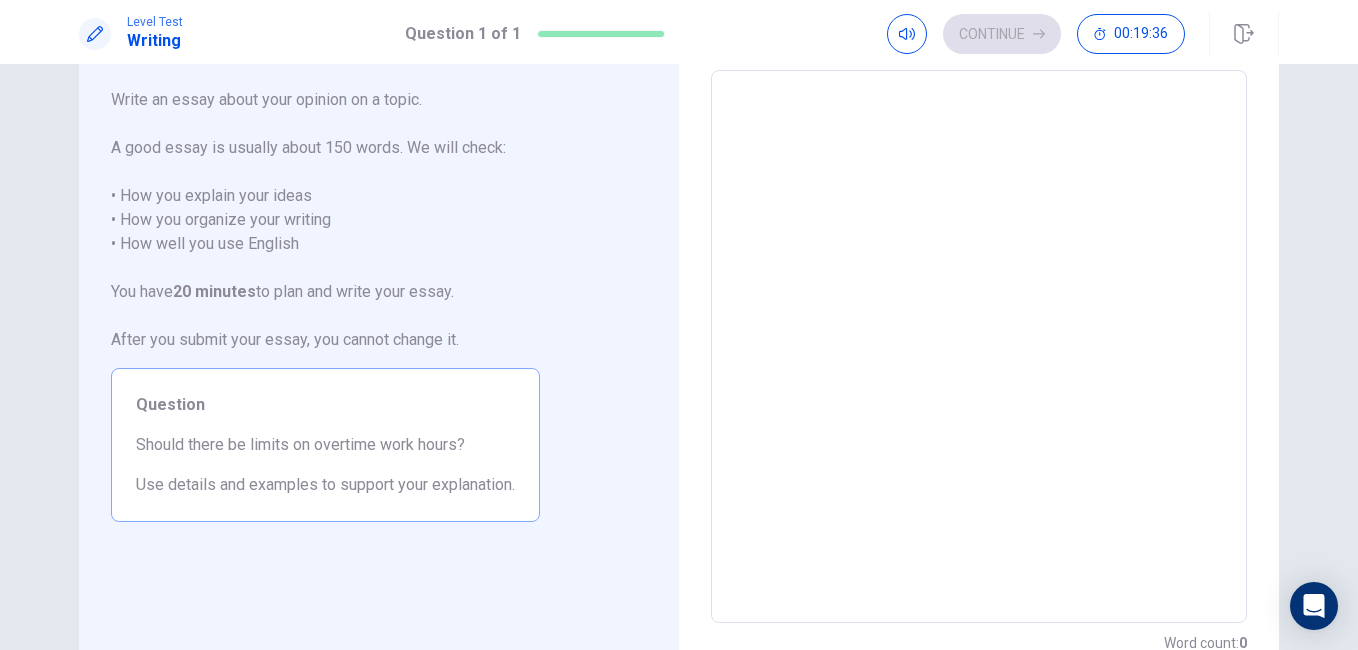 click at bounding box center (979, 347) 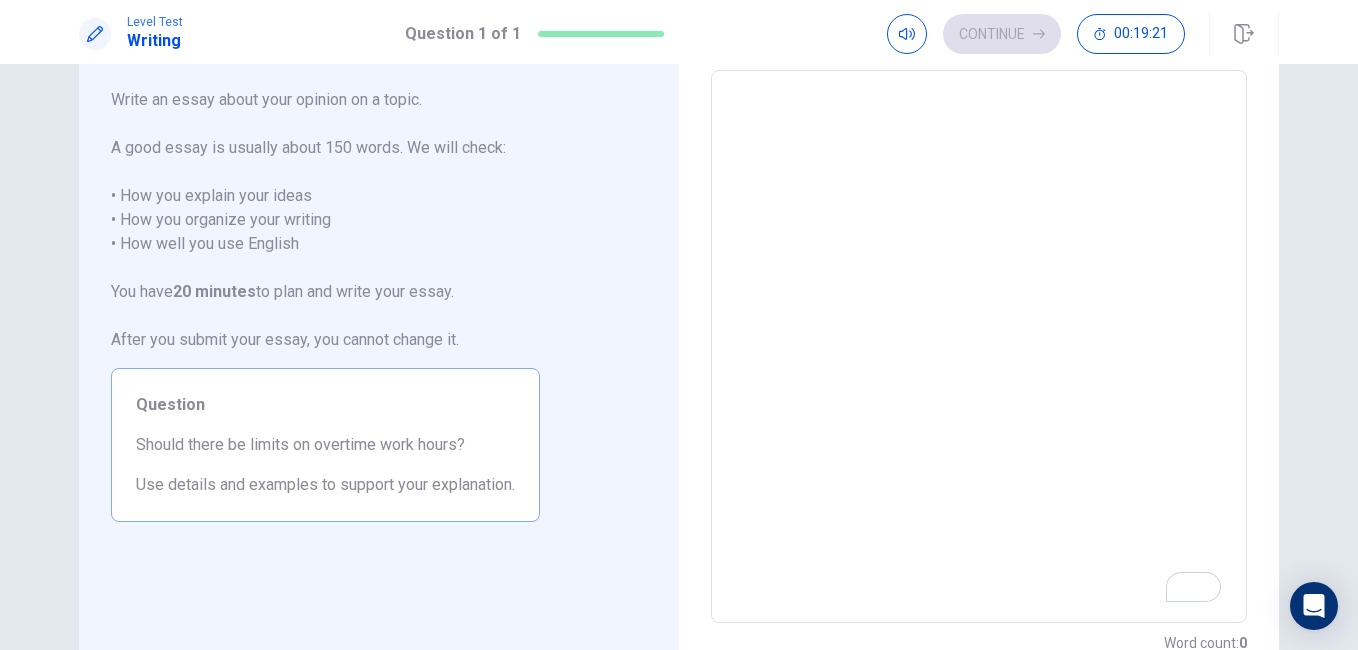 type on "*" 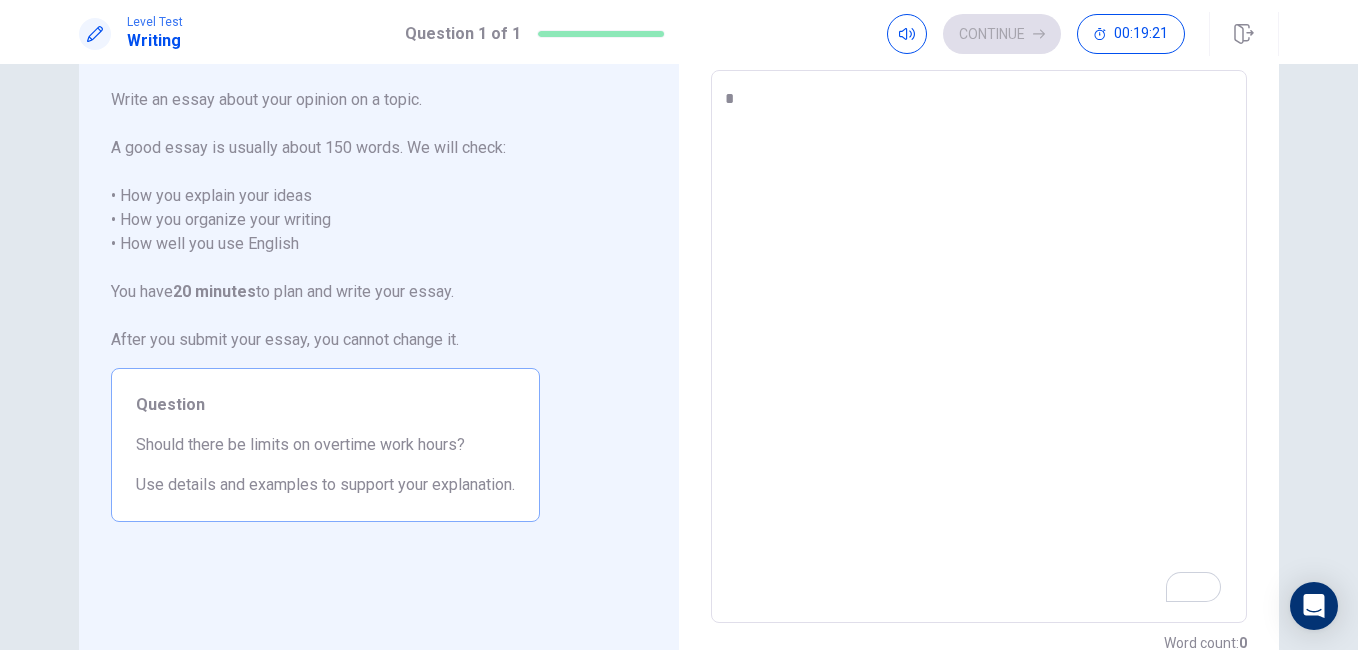 type on "*" 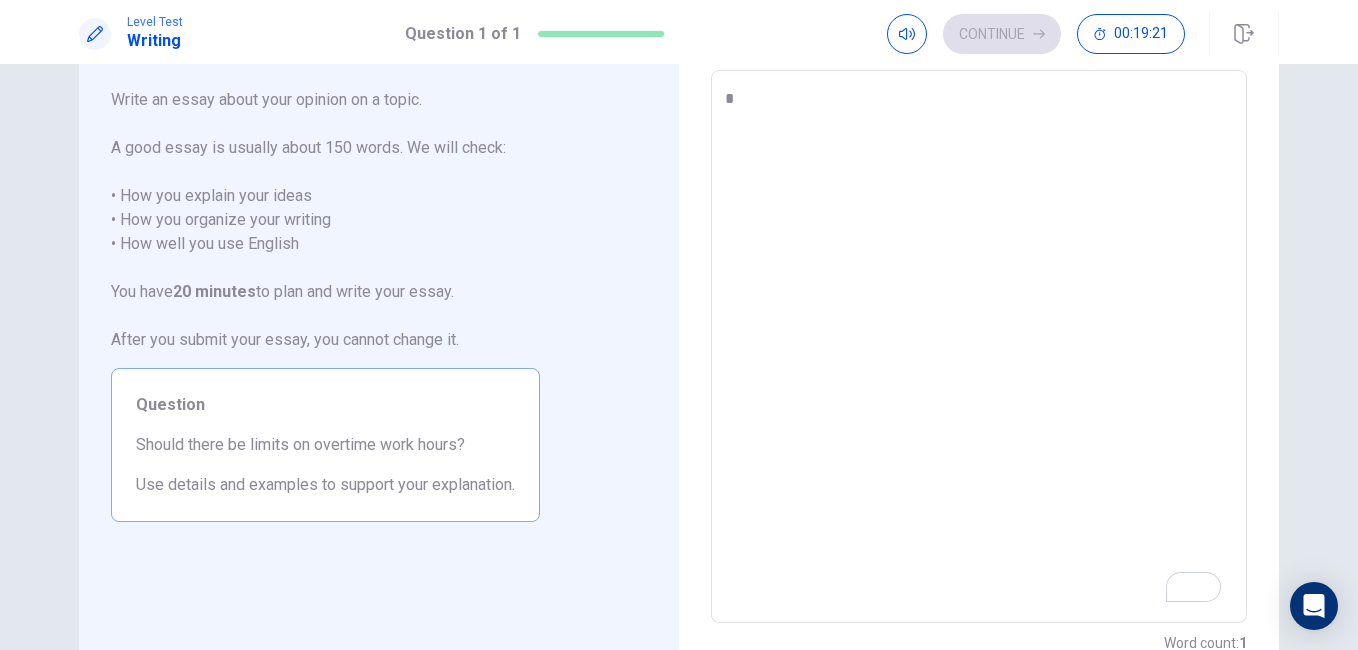 type on "*" 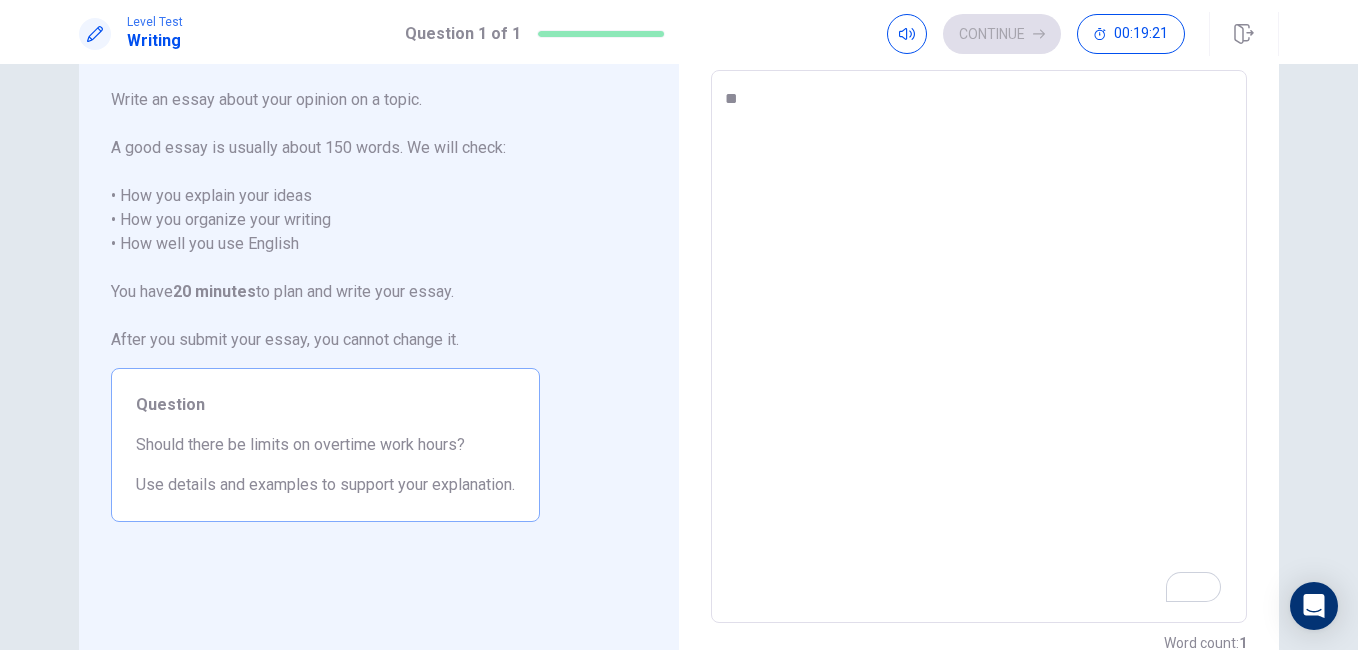 type on "*" 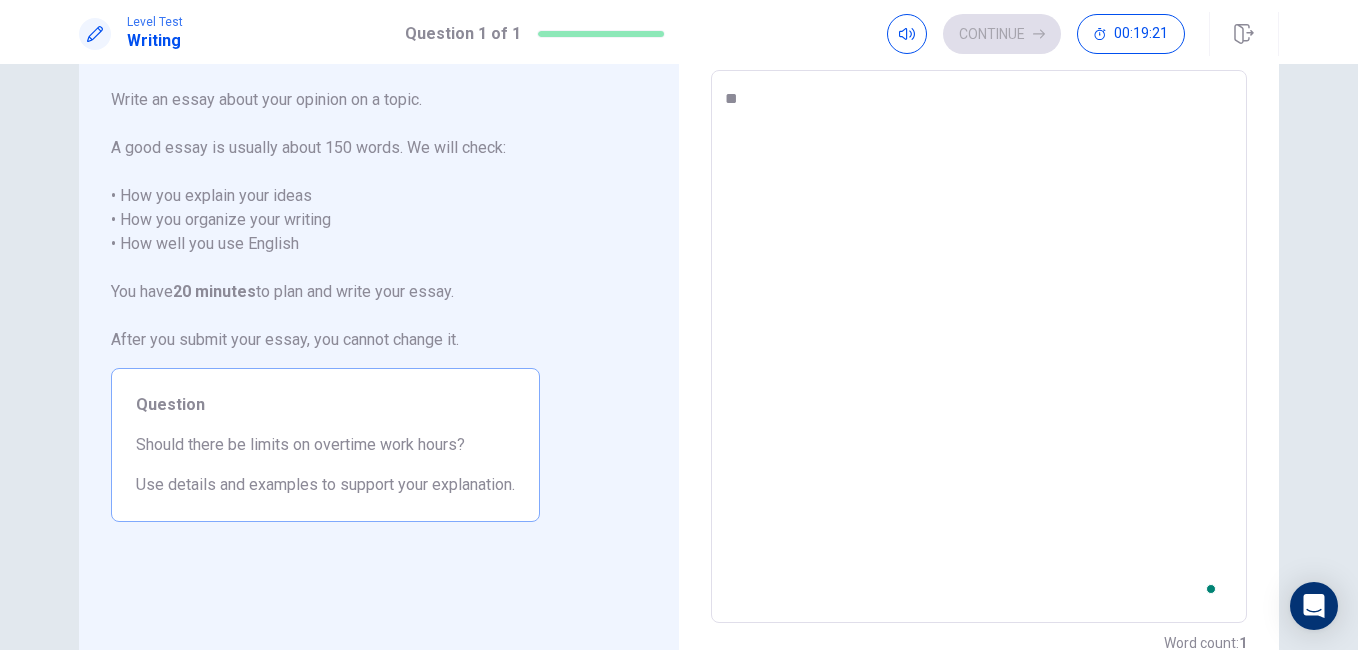 type on "***" 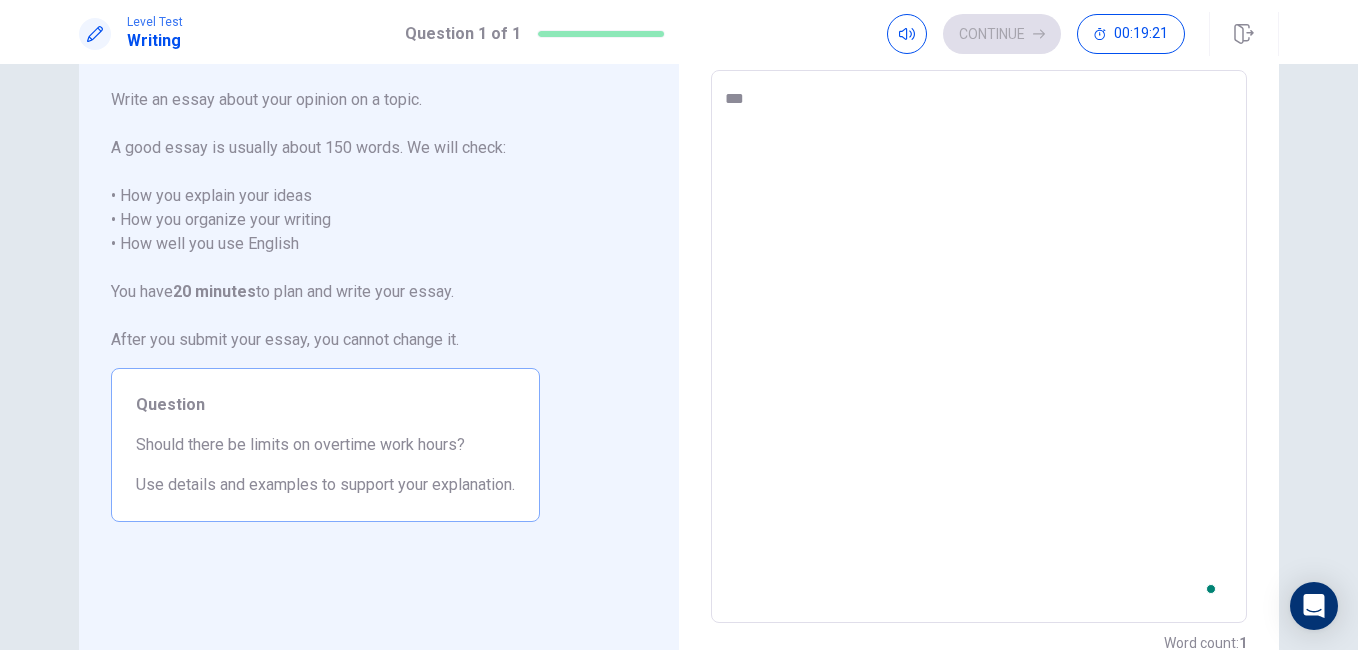 type on "*" 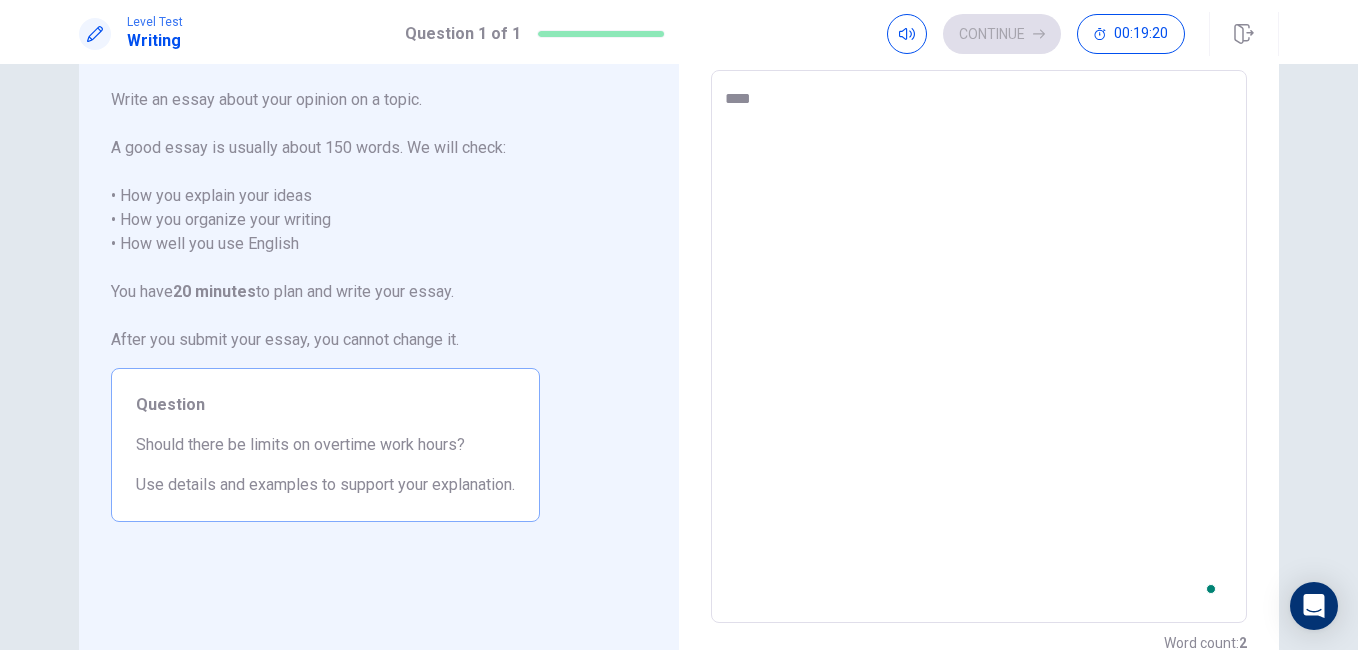type on "*" 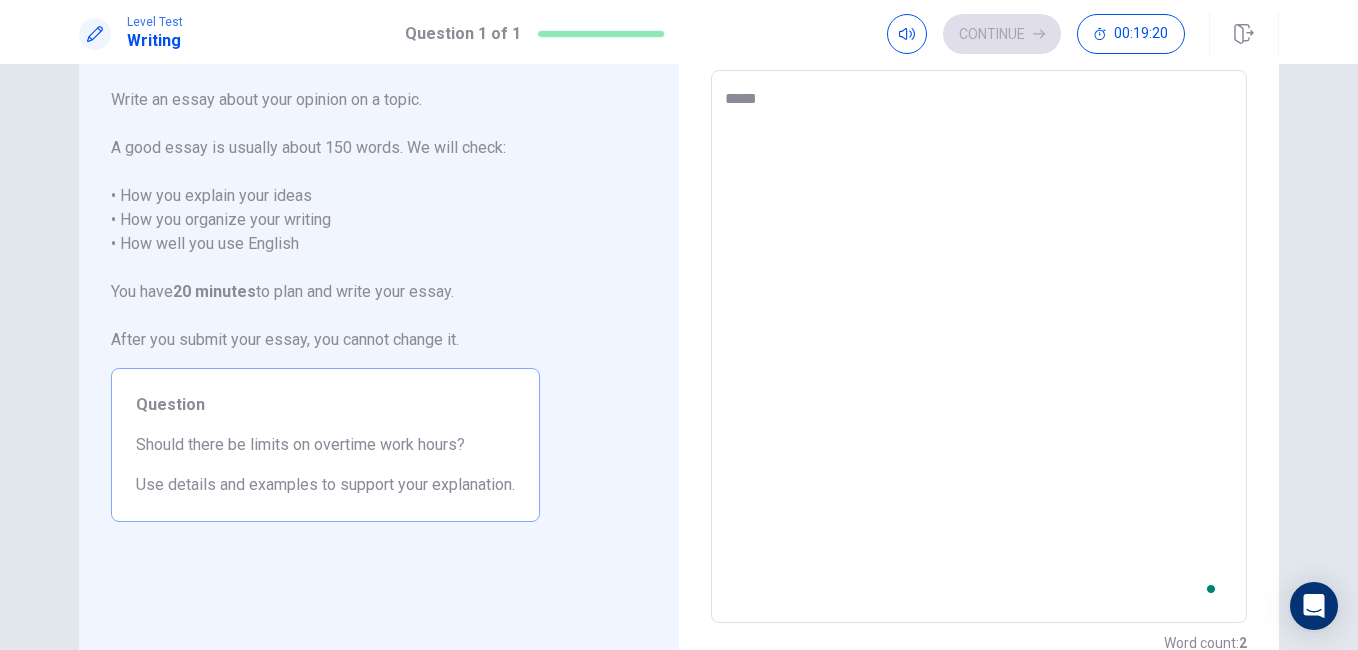 type on "*" 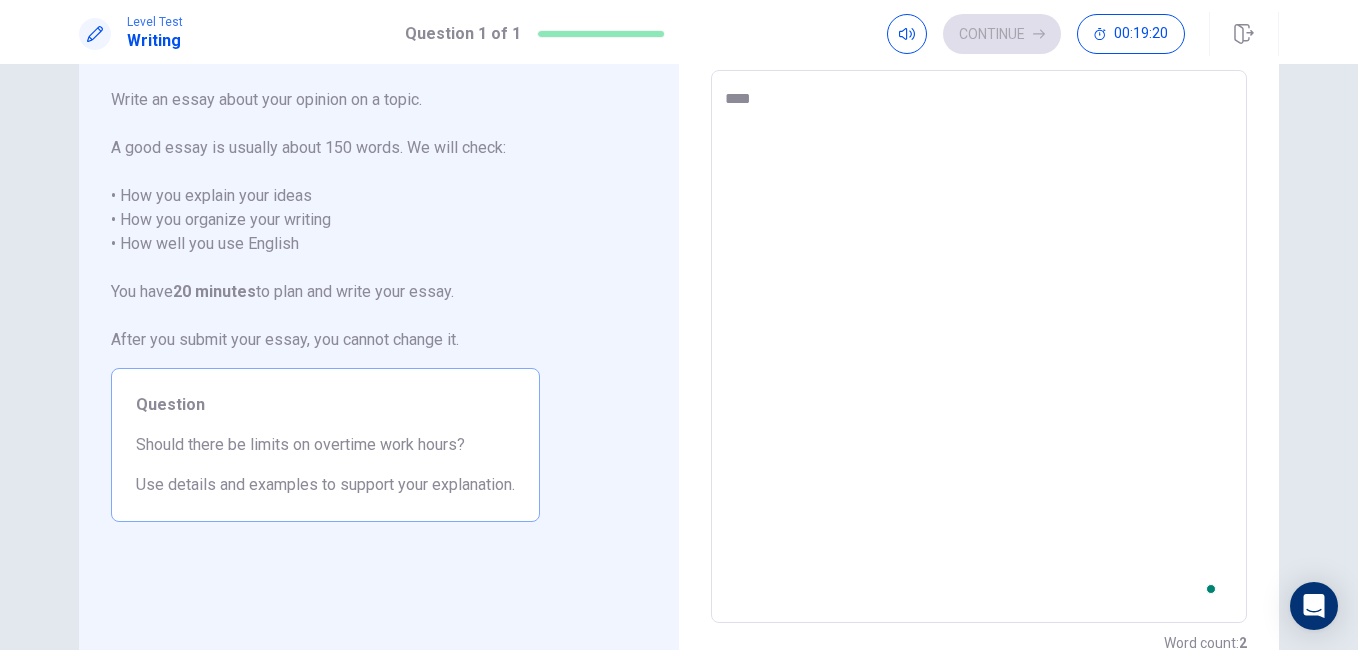 type on "*" 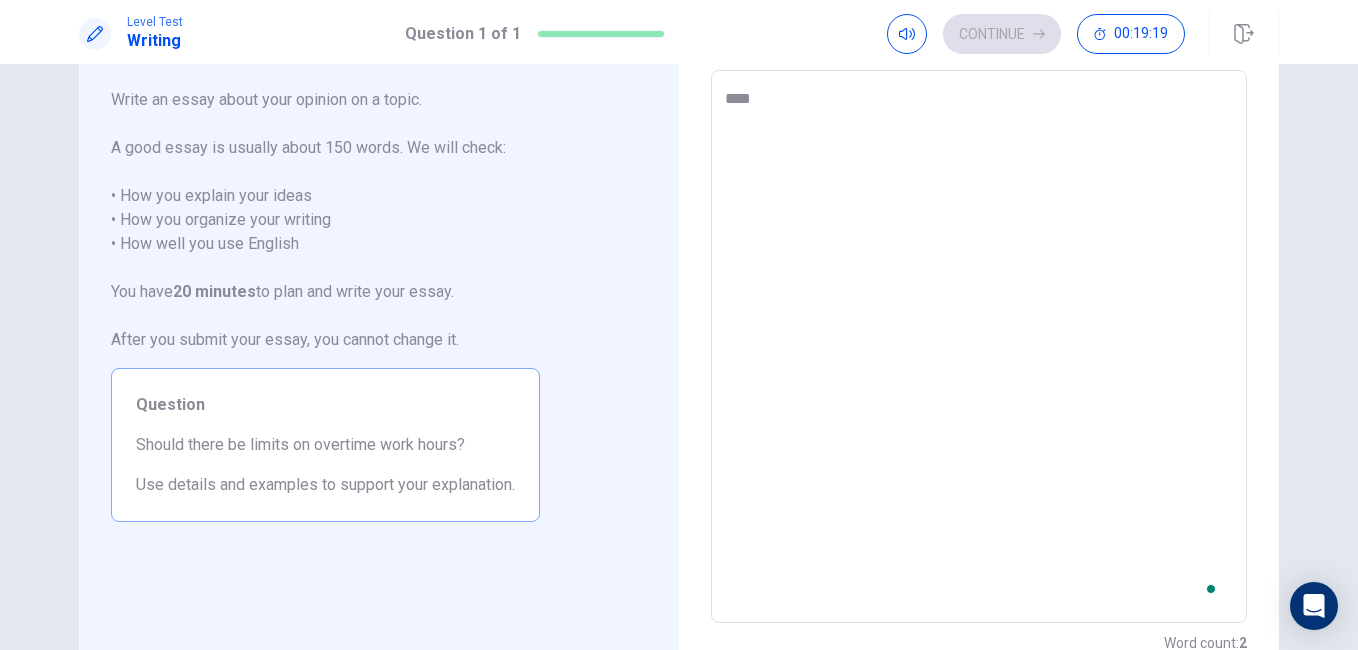 type on "*****" 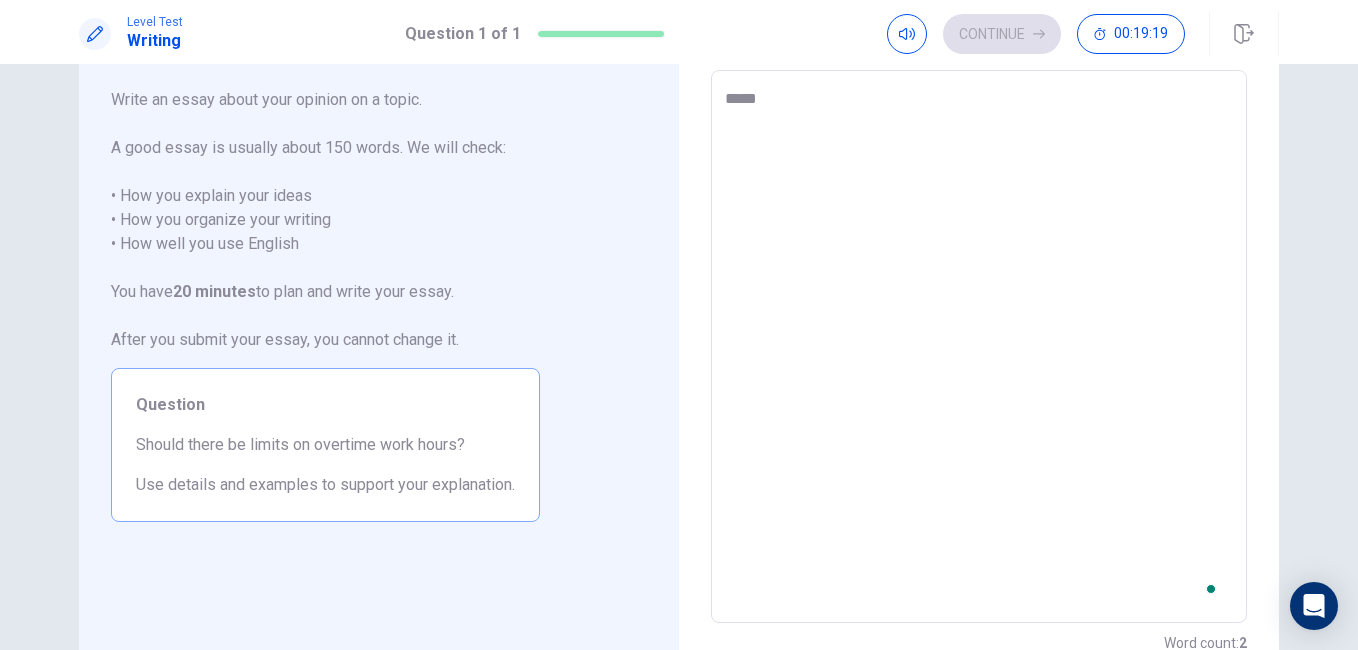 type on "*" 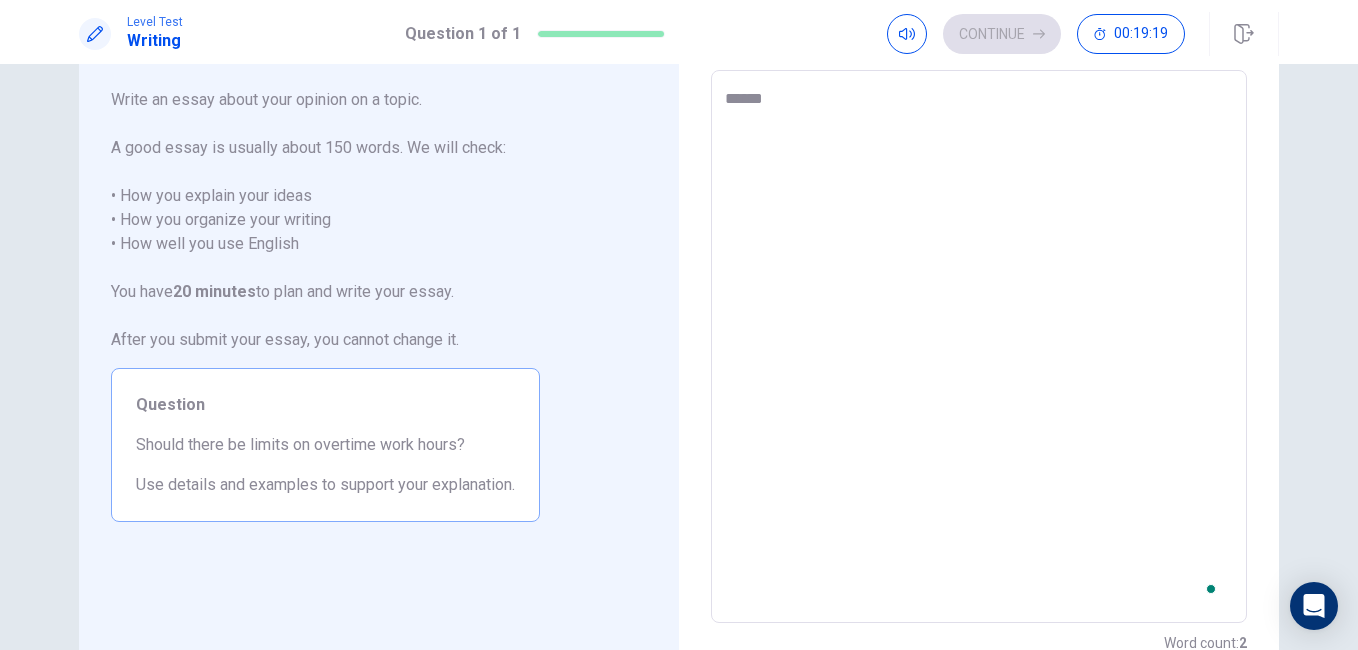 type on "*" 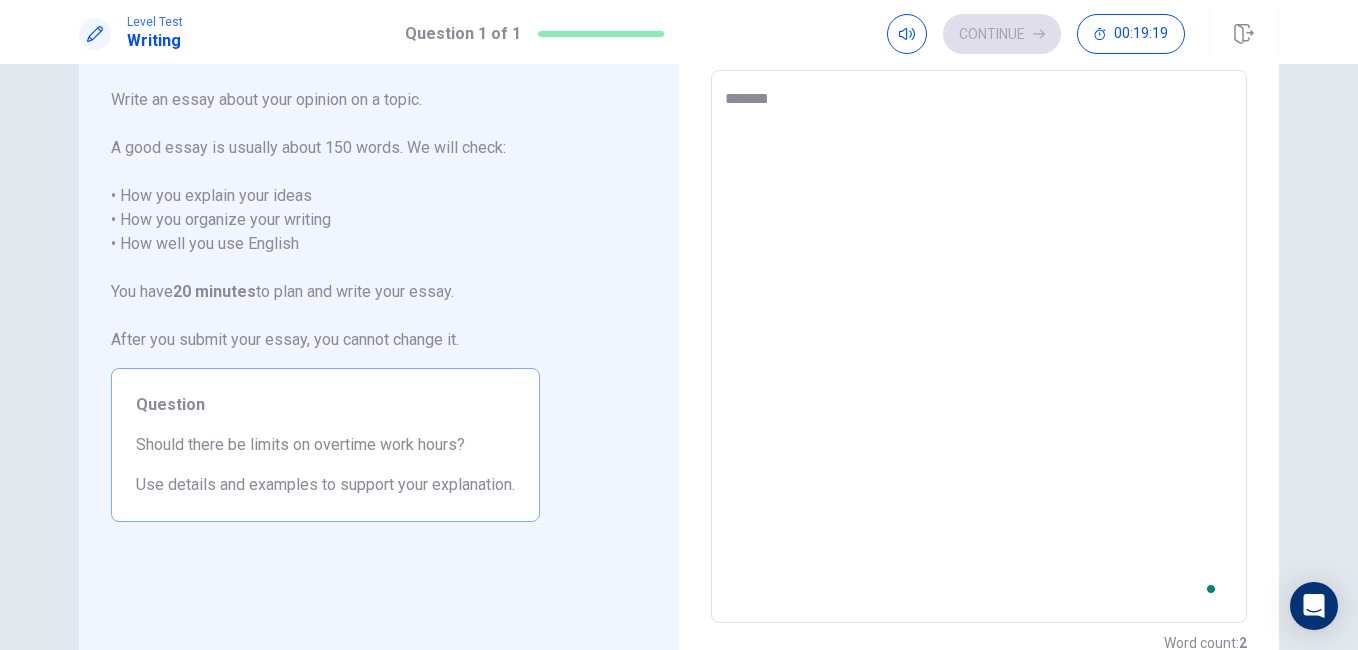 type on "*" 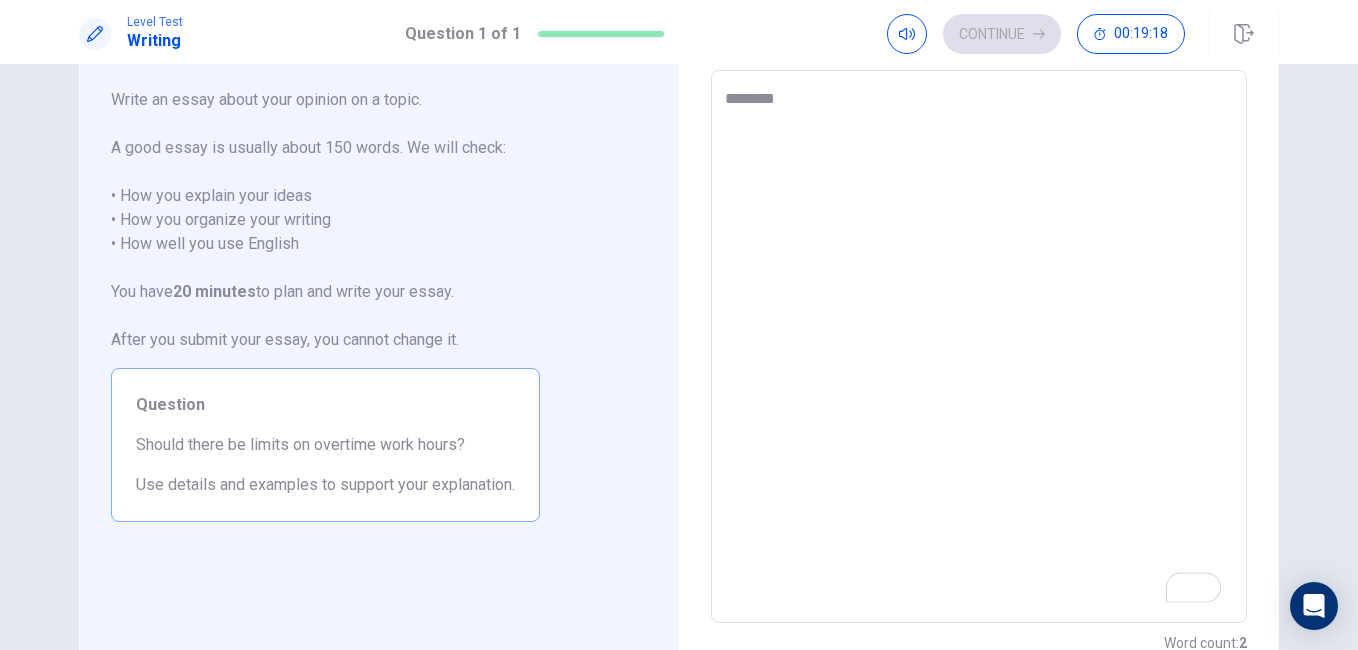 type on "*" 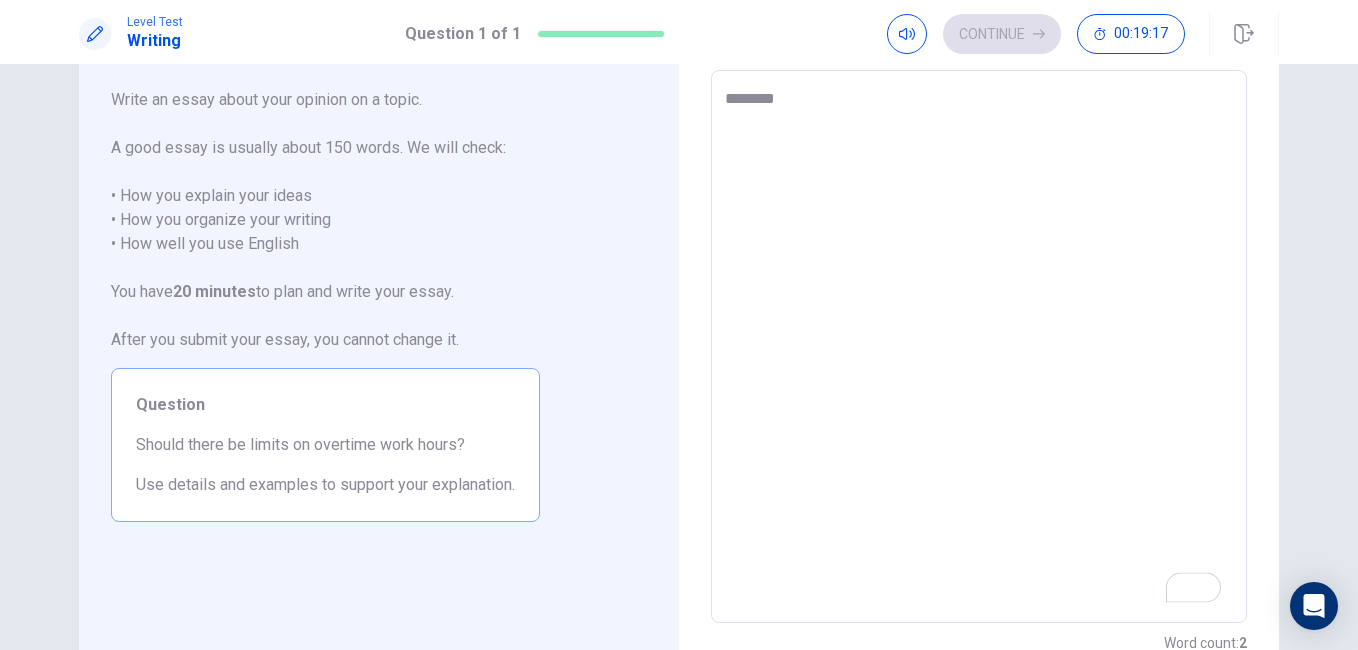 type on "*********" 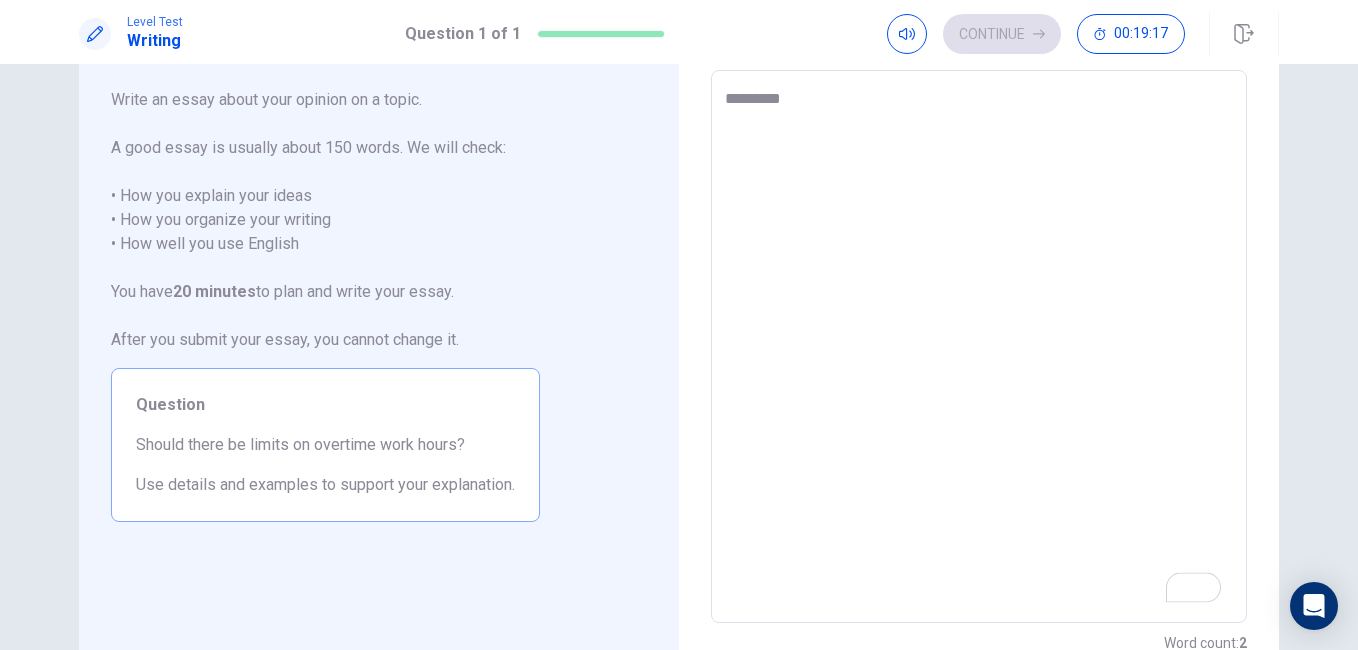 type on "*" 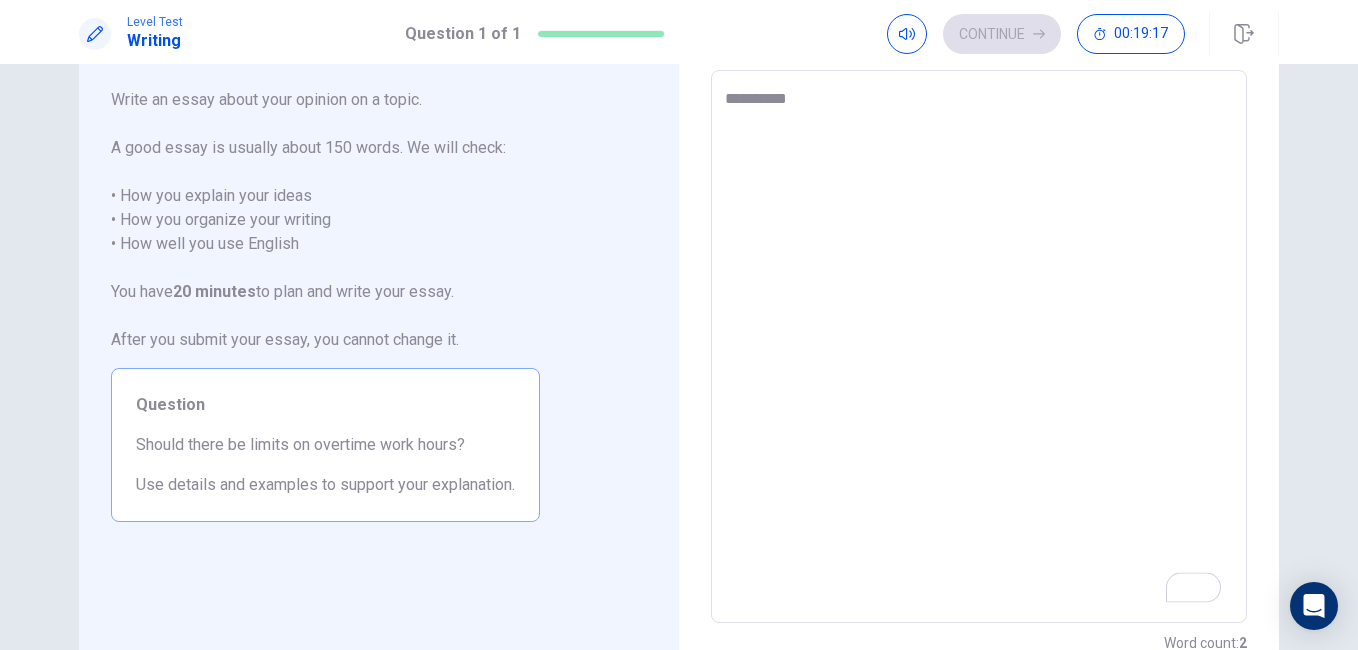 type on "*" 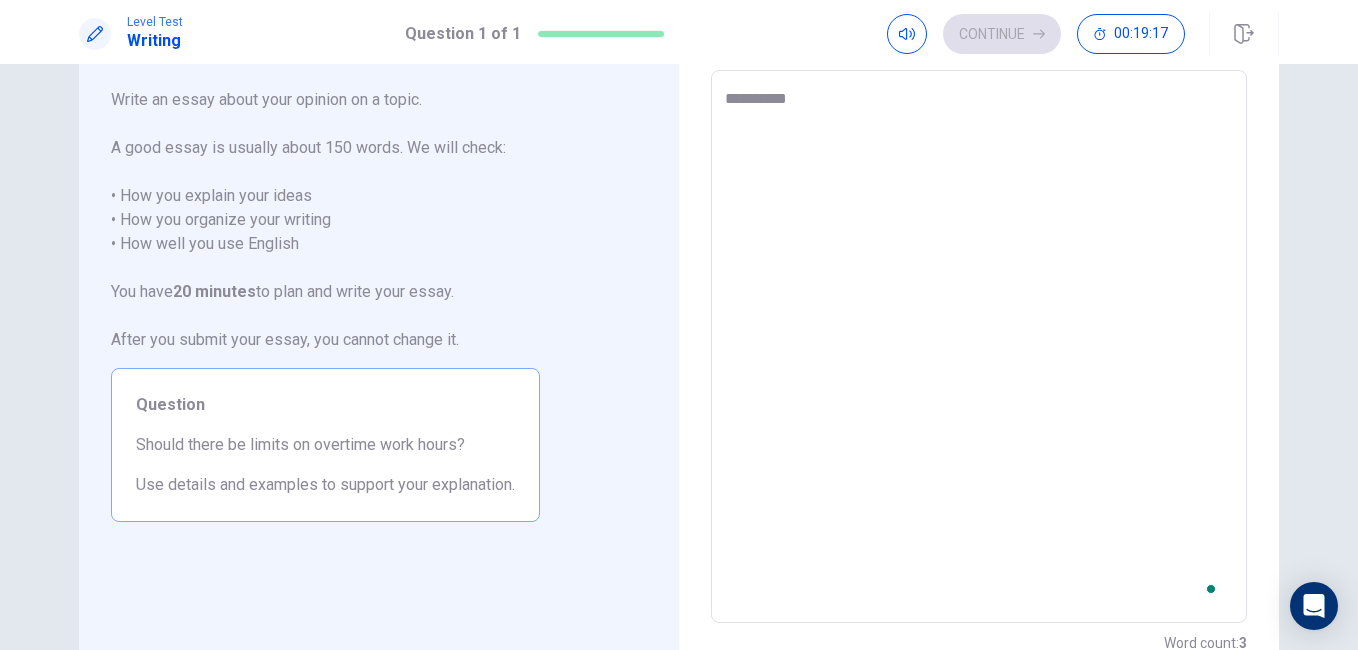 type on "**********" 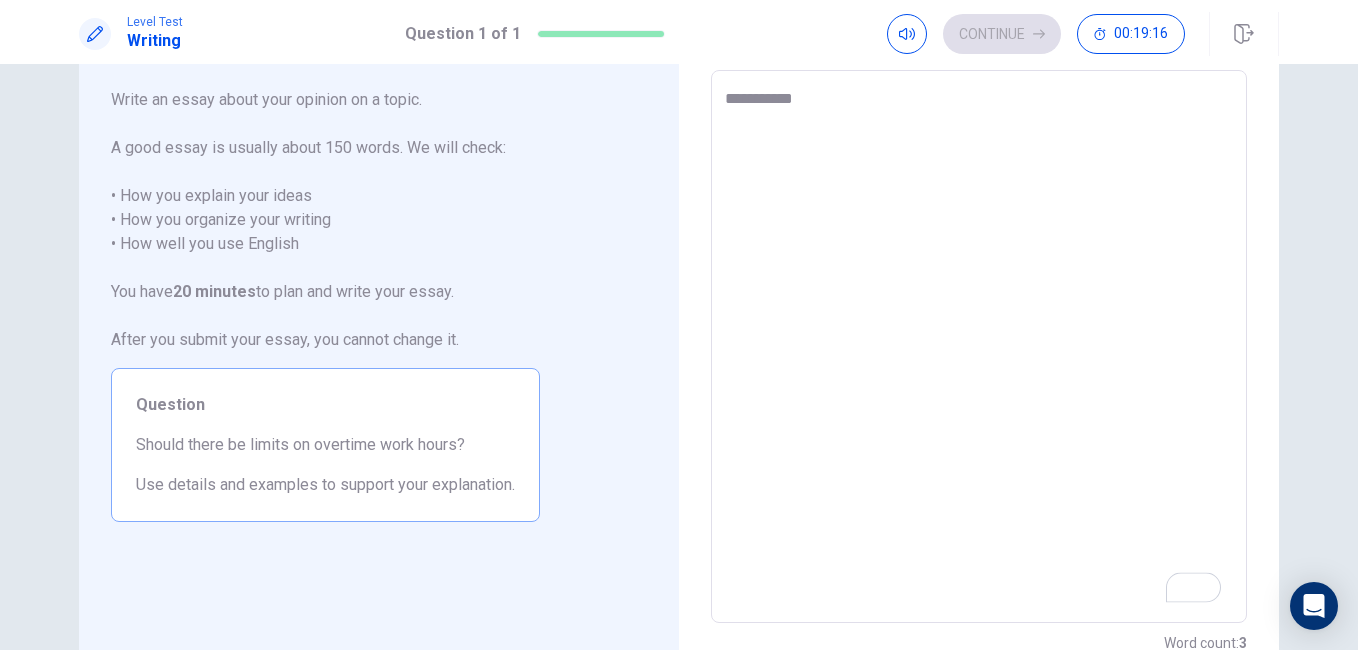 type on "*" 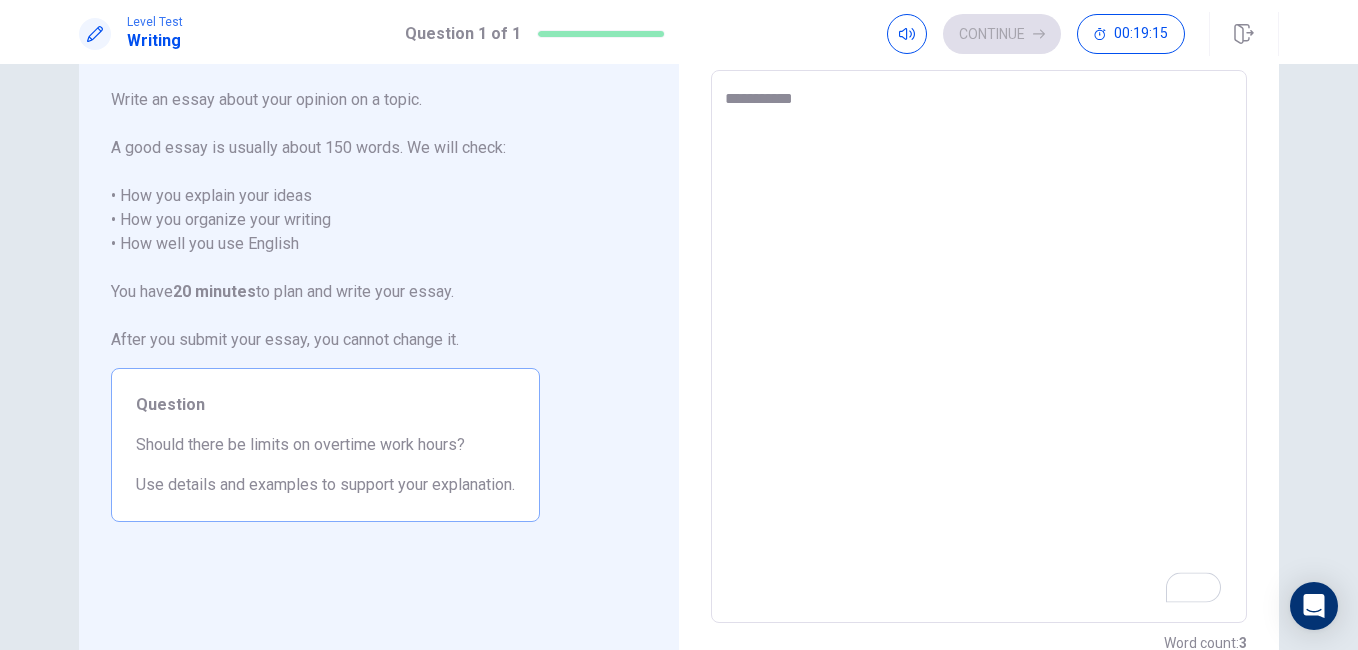 type on "**********" 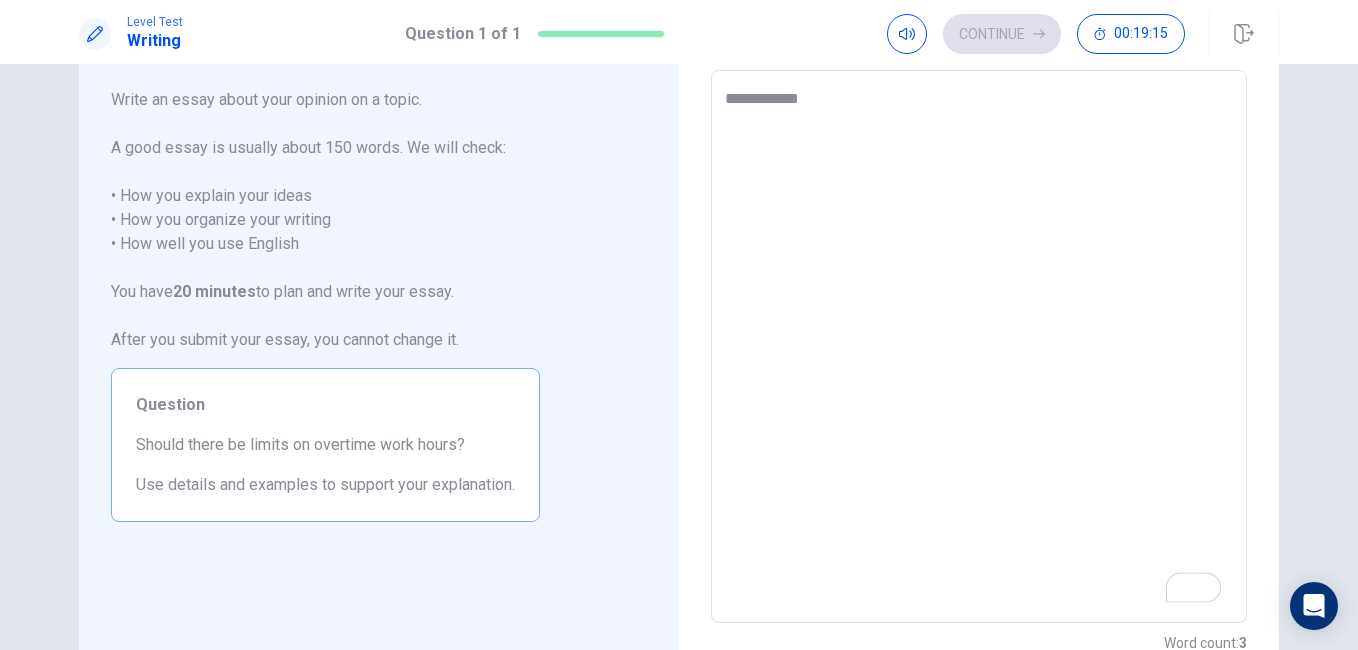 type on "*" 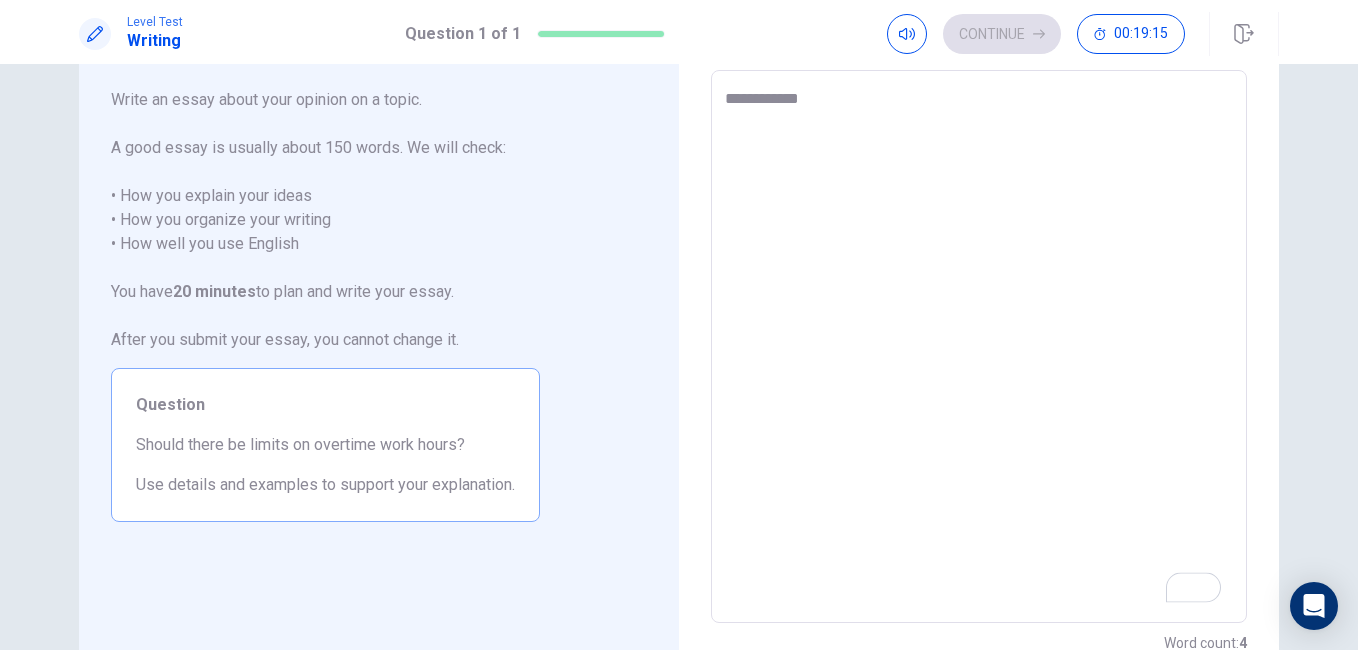 type on "**********" 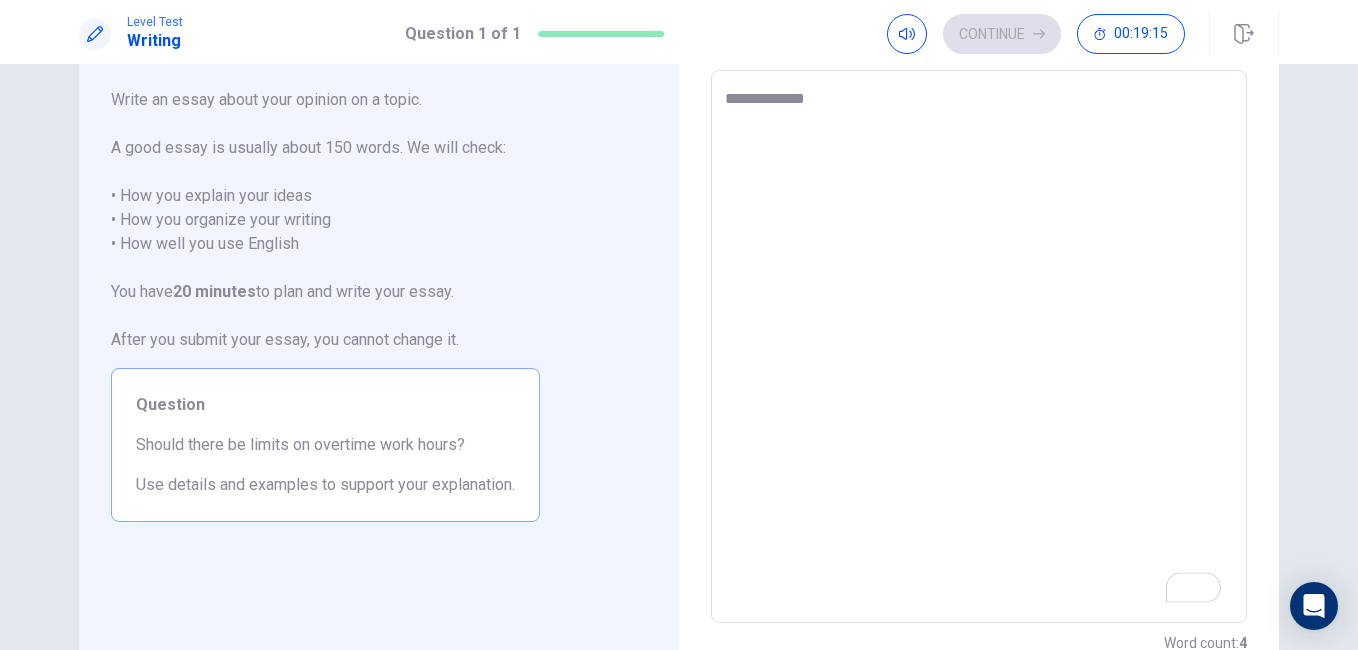 type on "*" 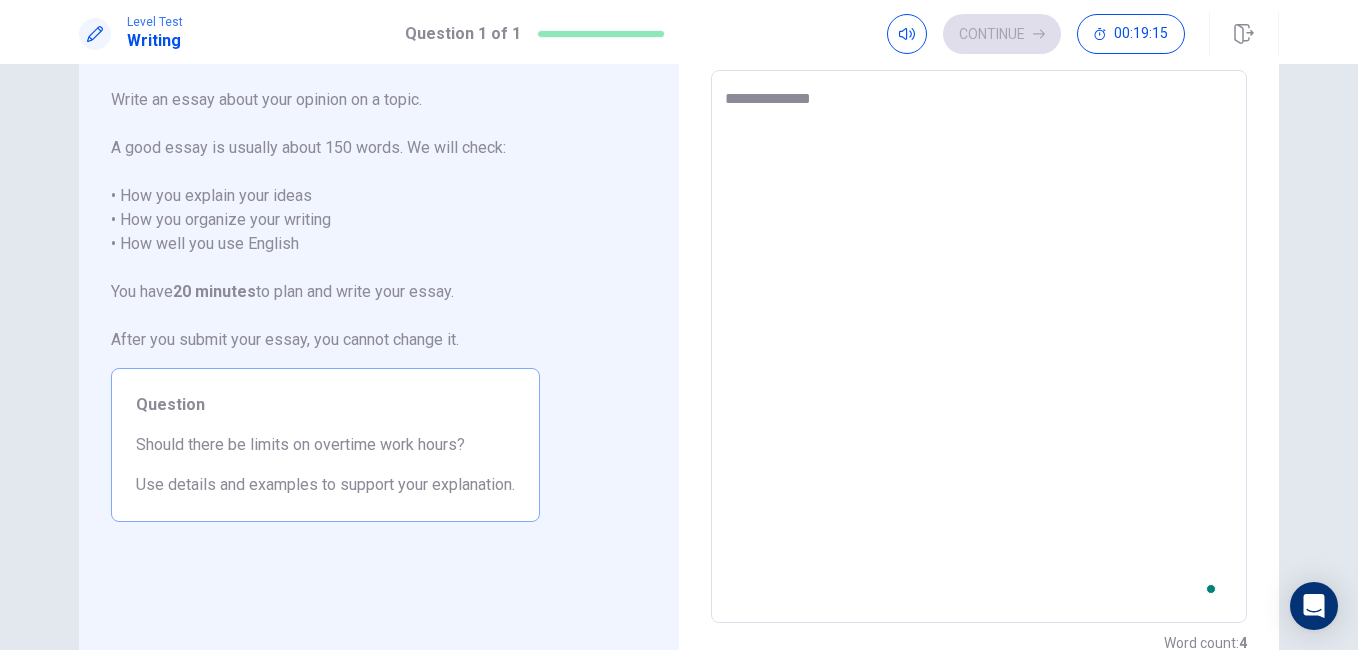 type on "*" 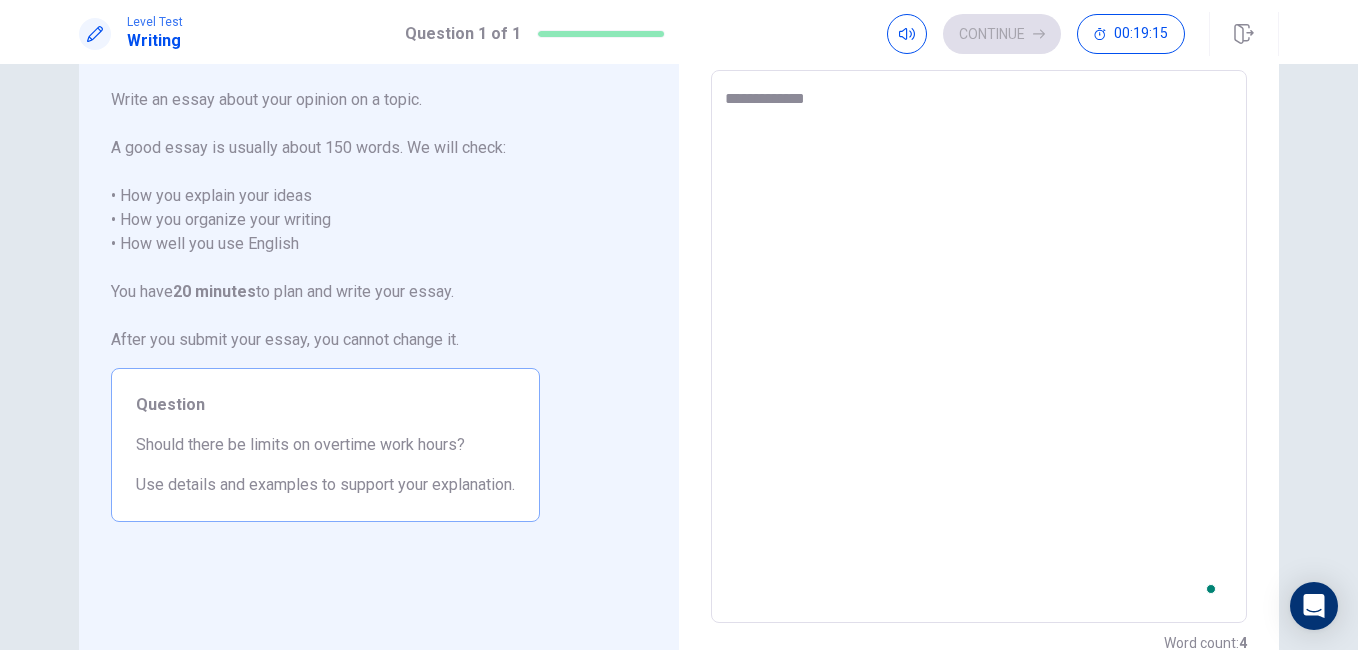 type on "*" 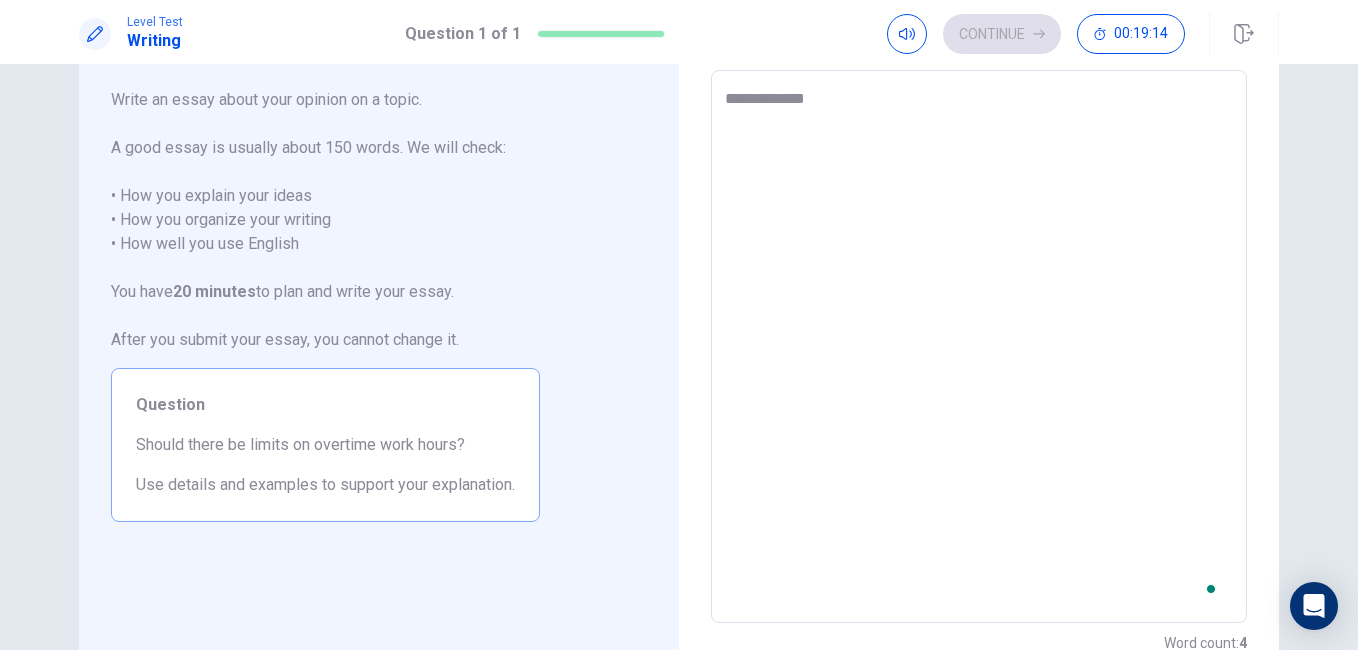 type on "**********" 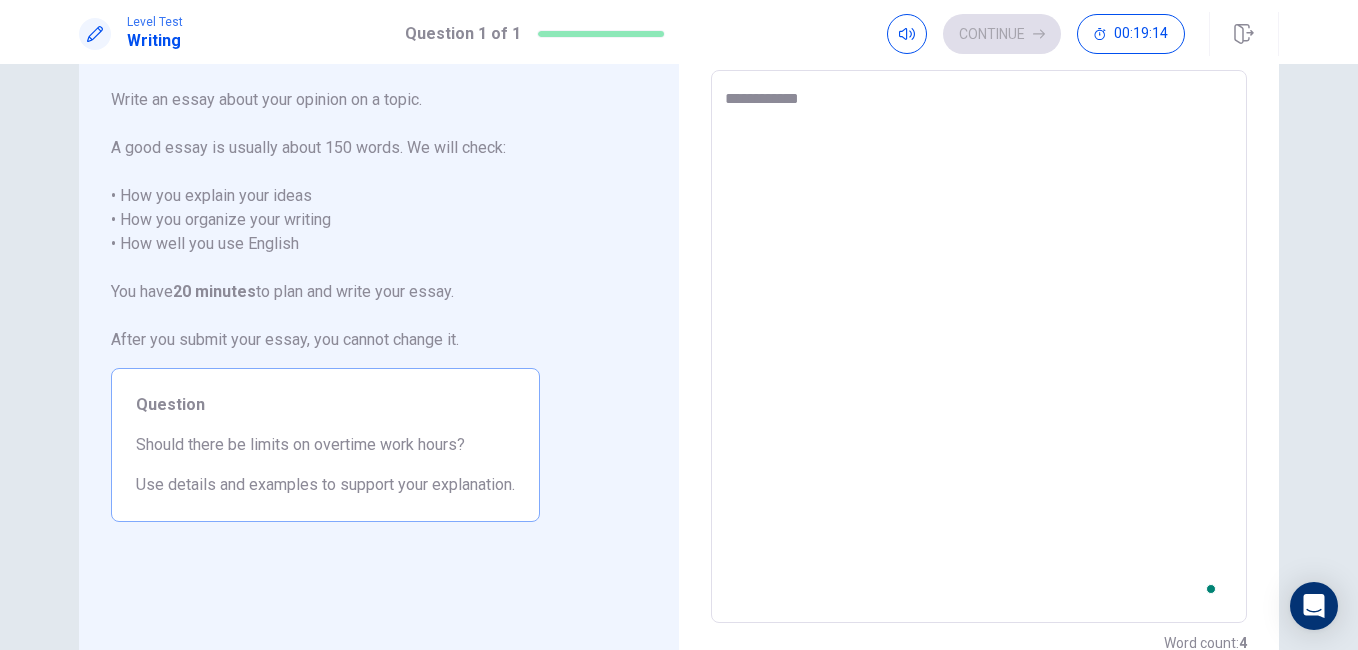 type on "*" 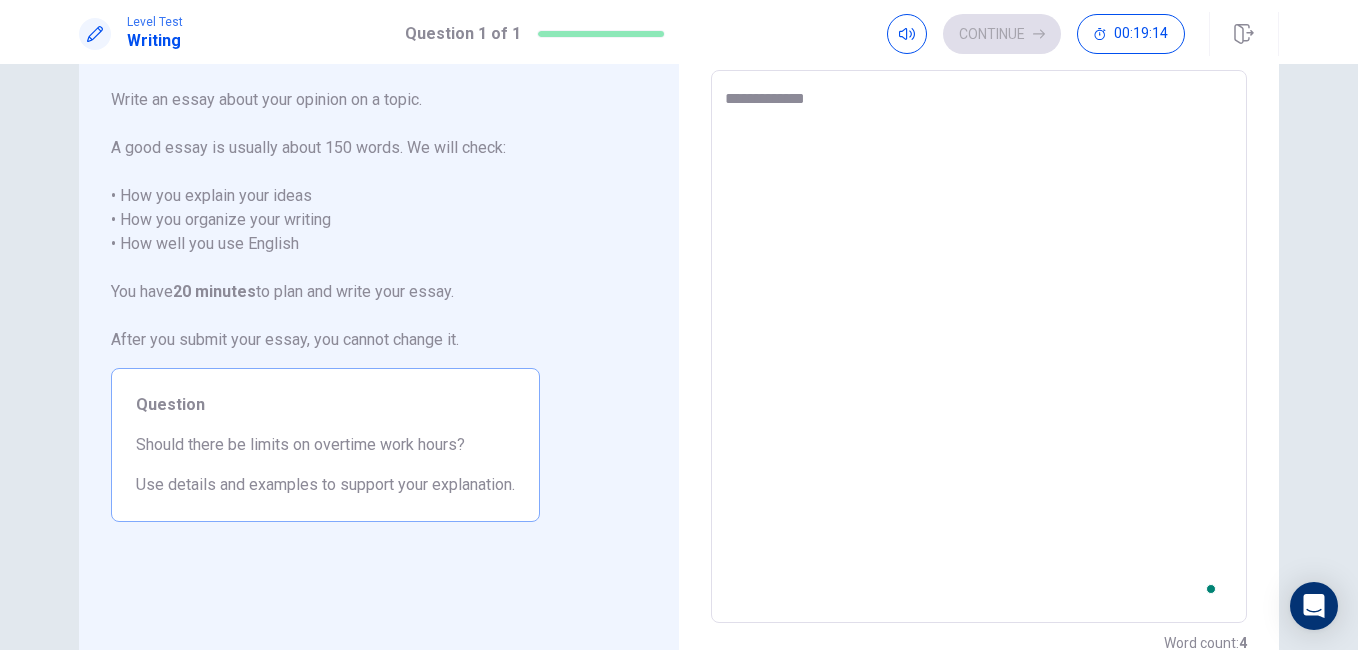 type on "*" 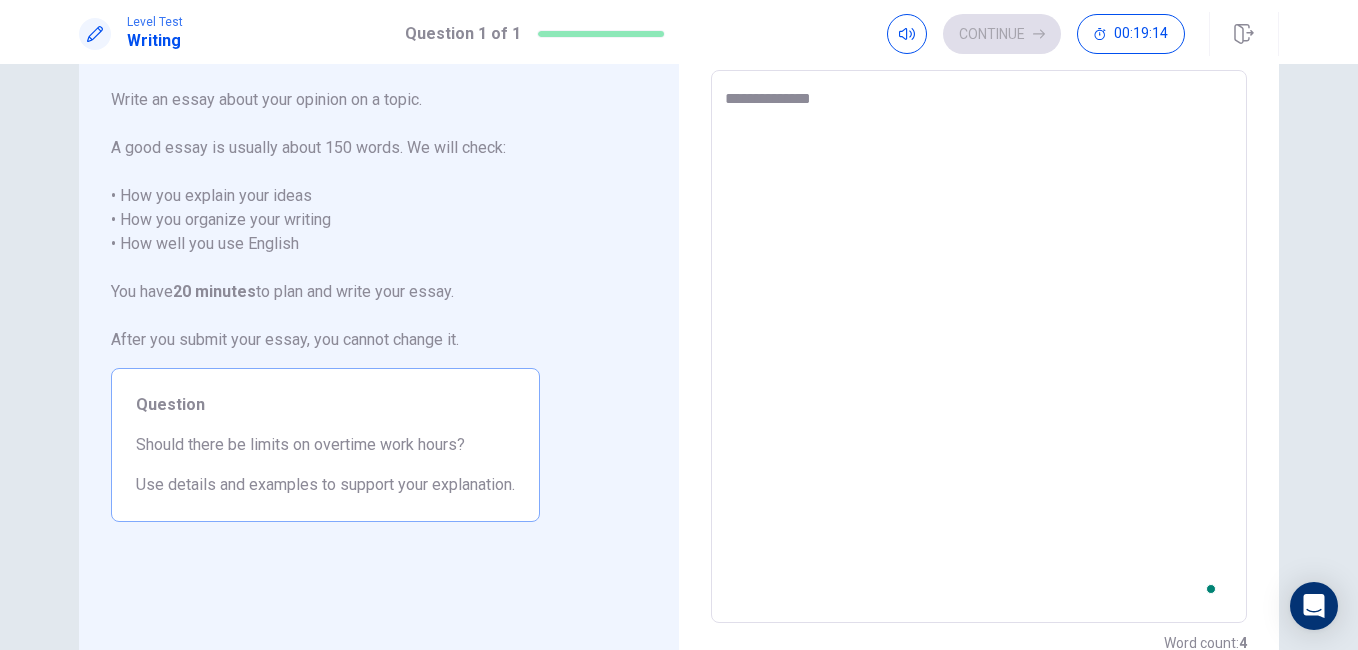 type on "*" 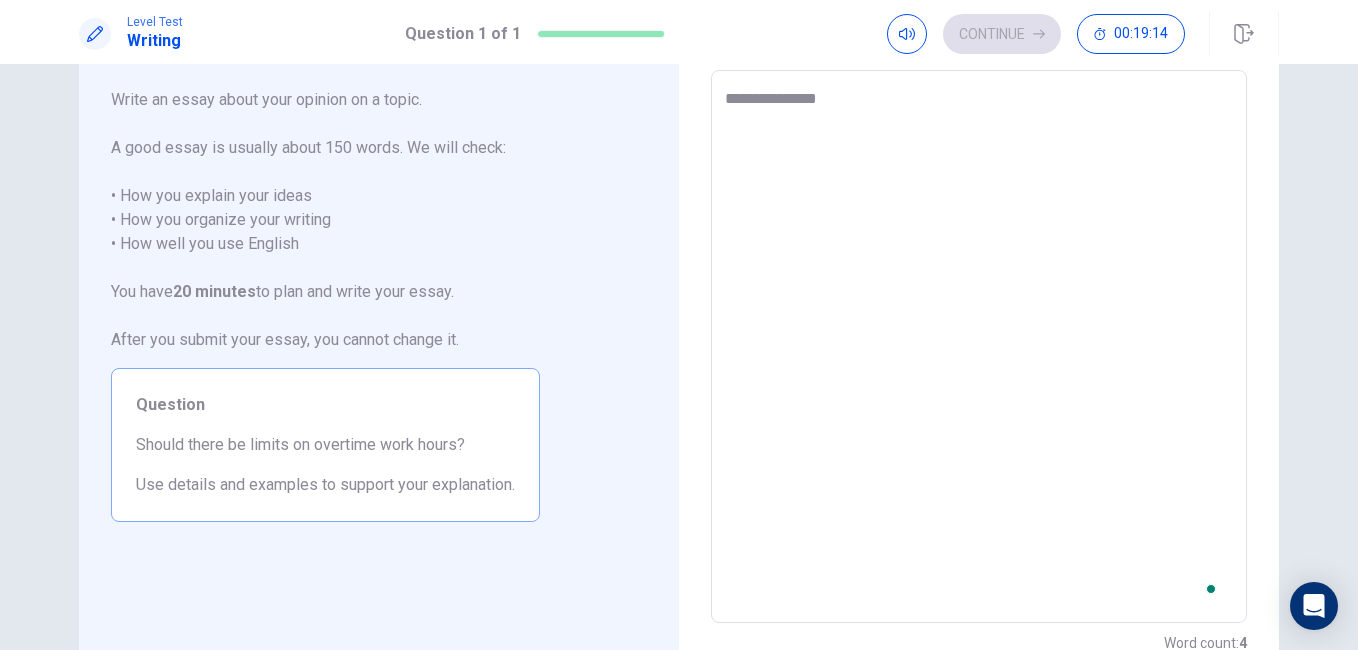 type on "*" 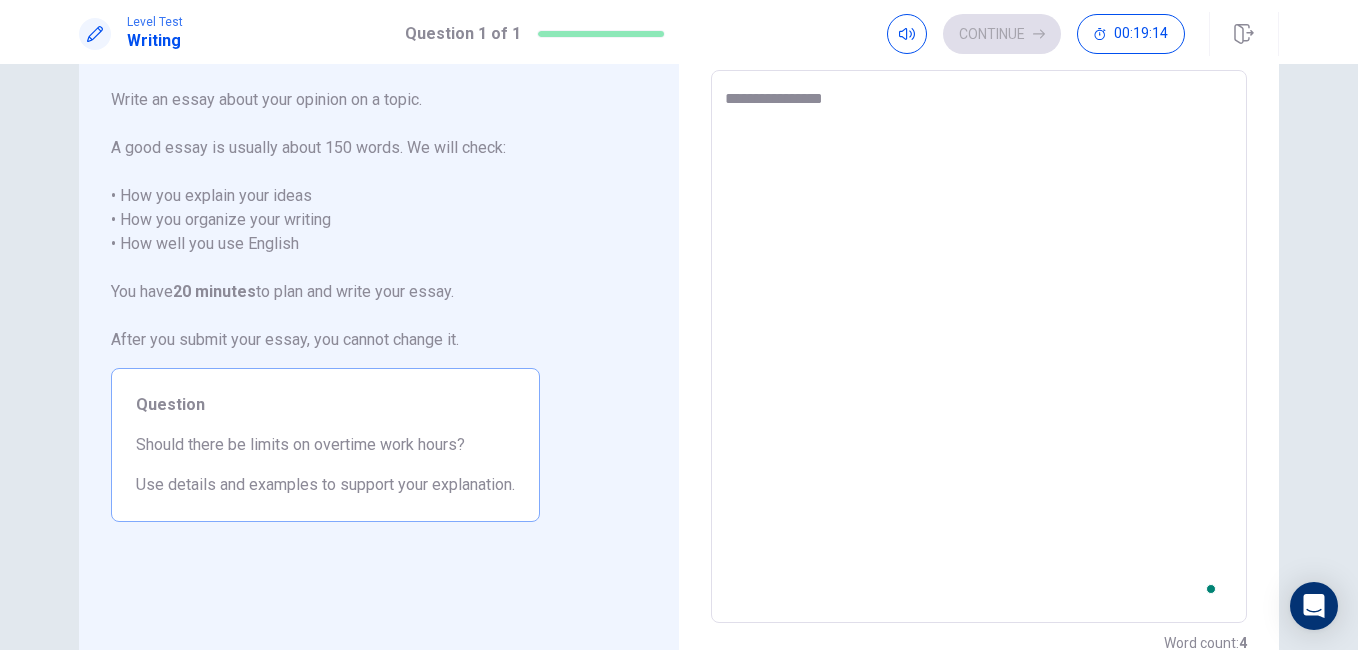 type on "*" 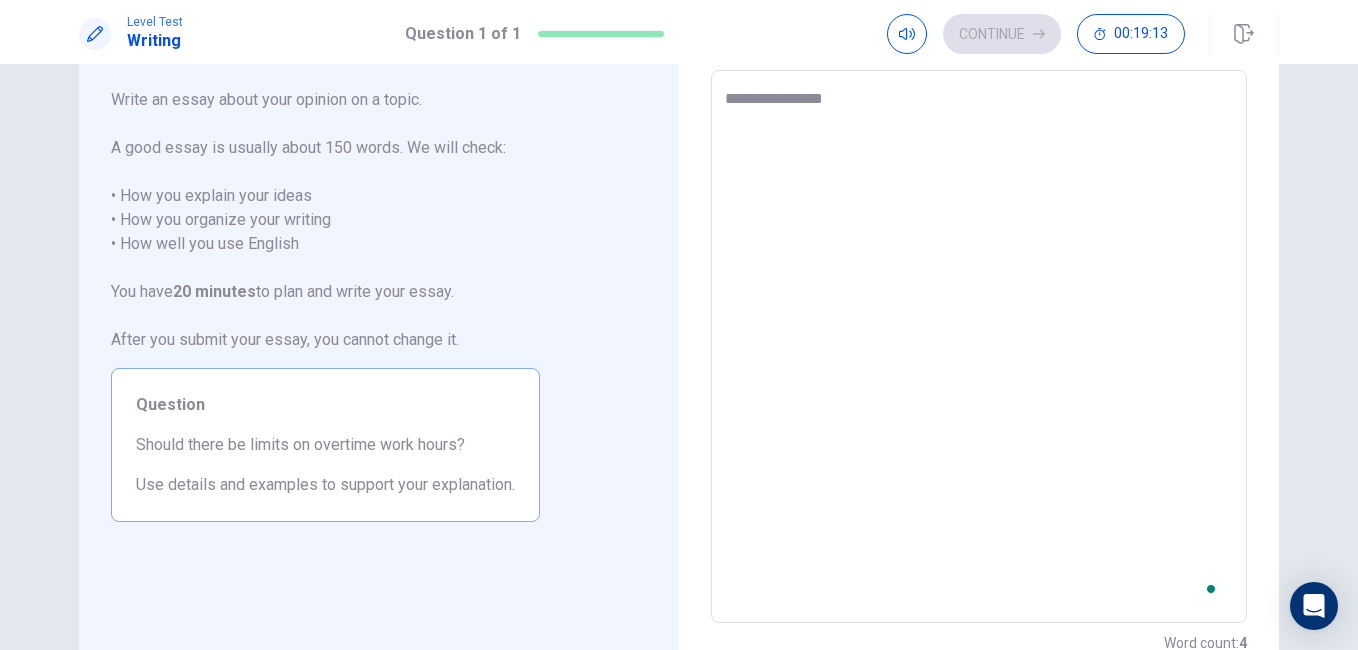 type on "**********" 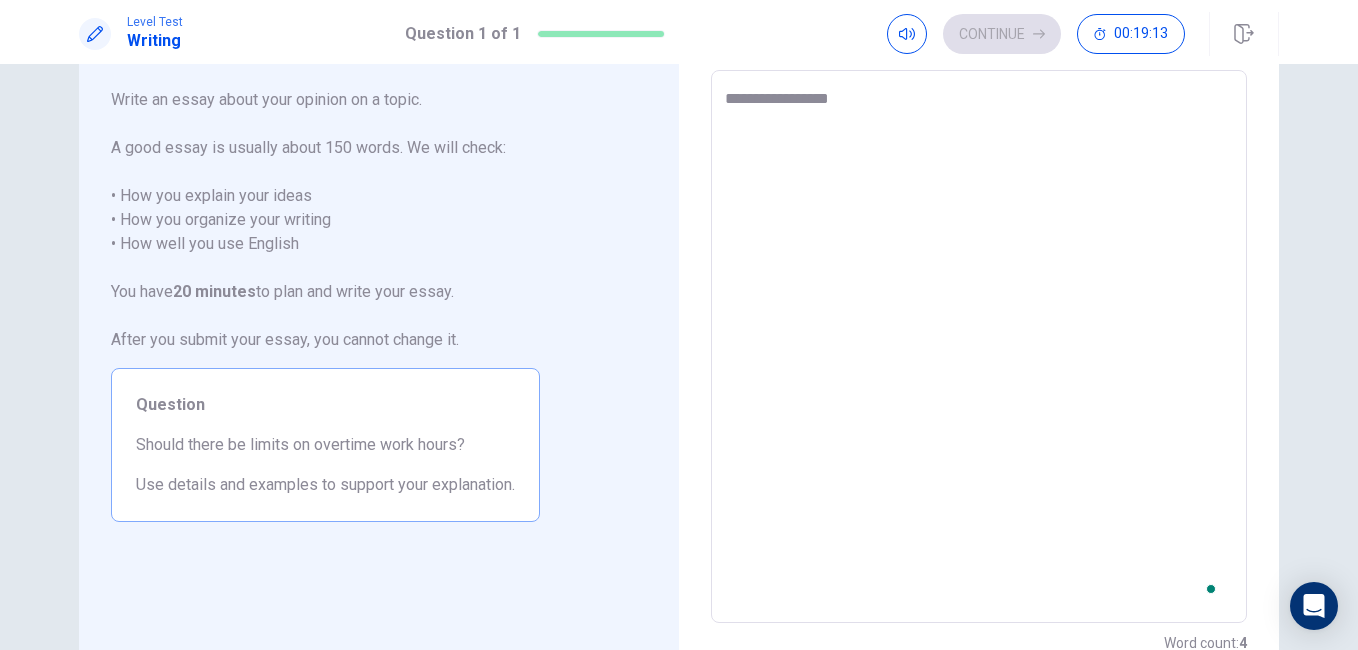 type on "*" 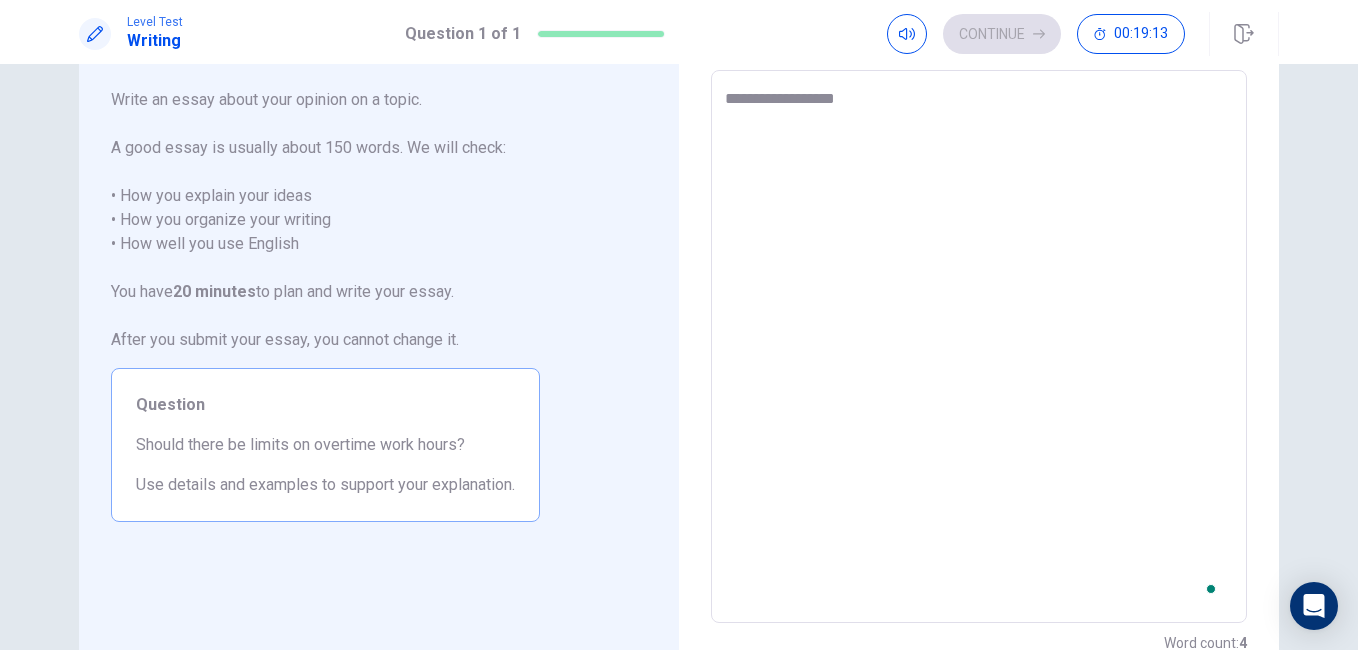 type on "*" 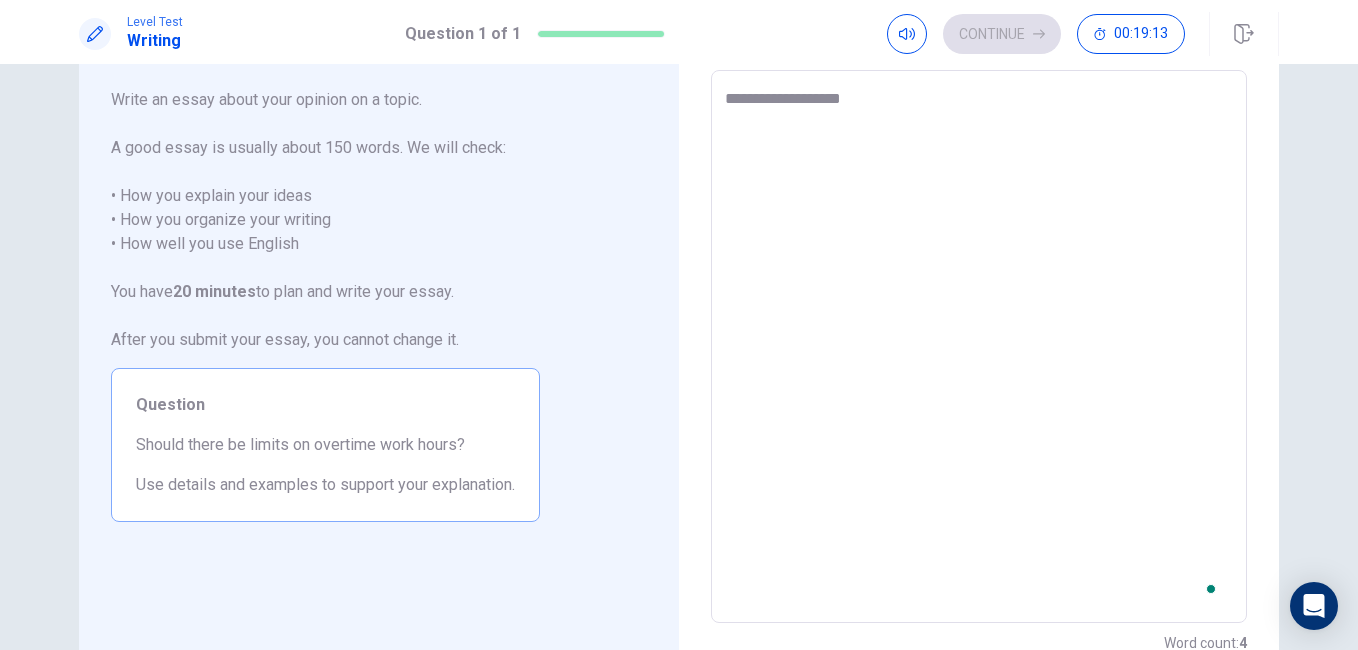 type on "*" 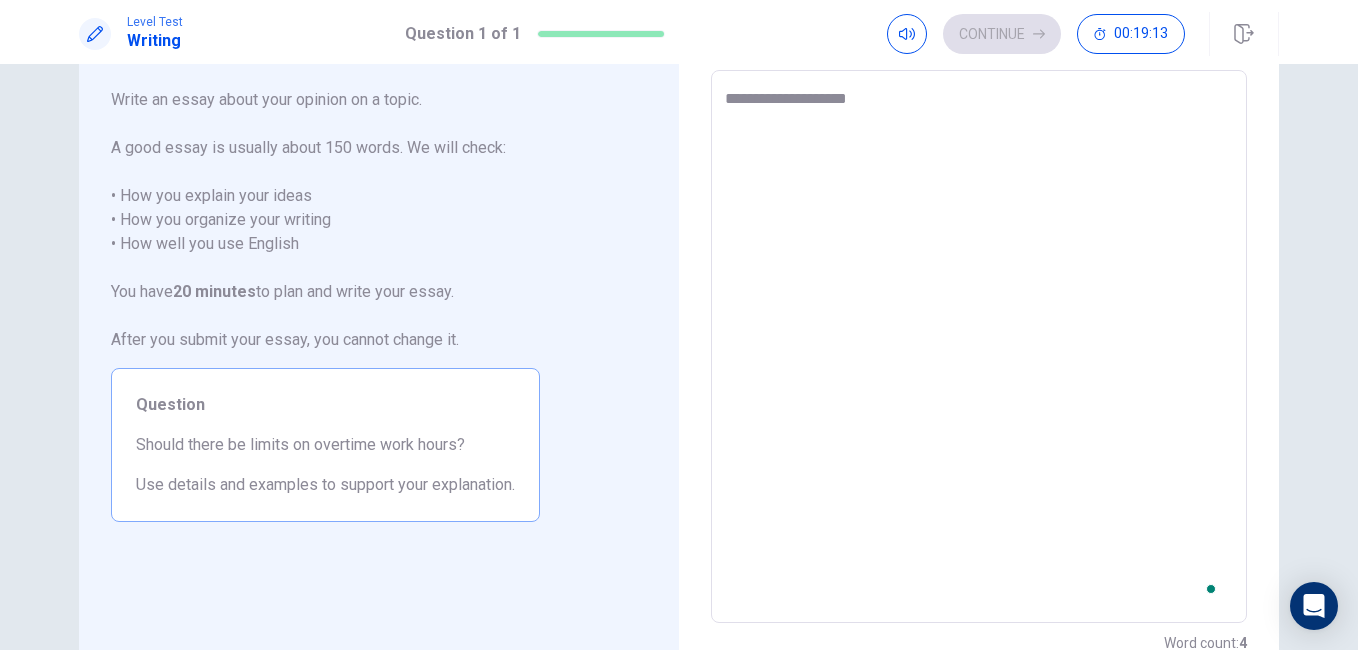 type on "*" 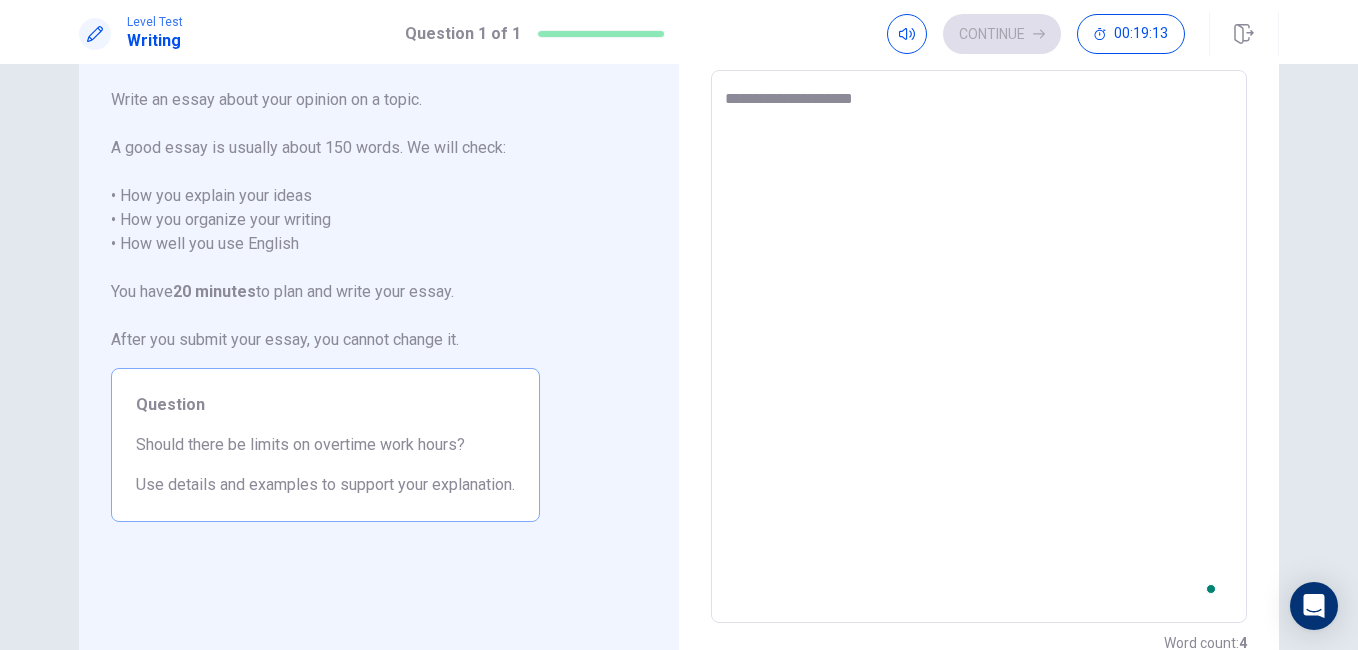 type on "*" 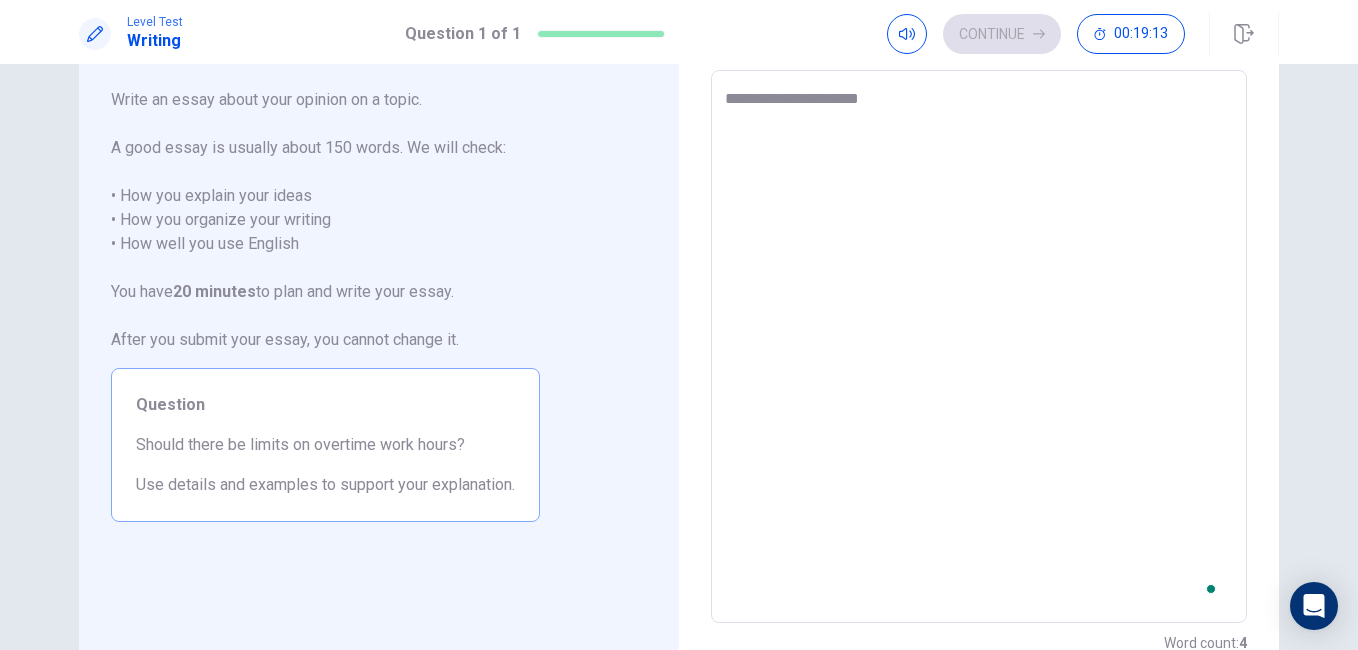type on "*" 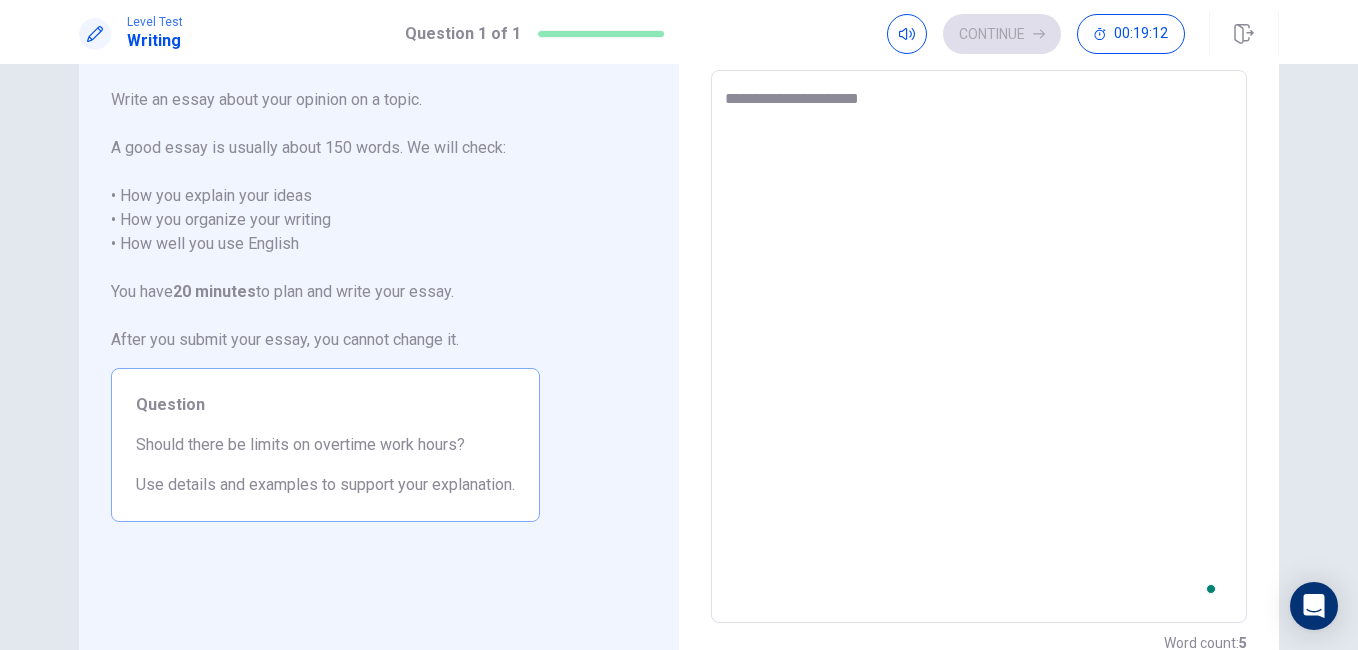 type on "**********" 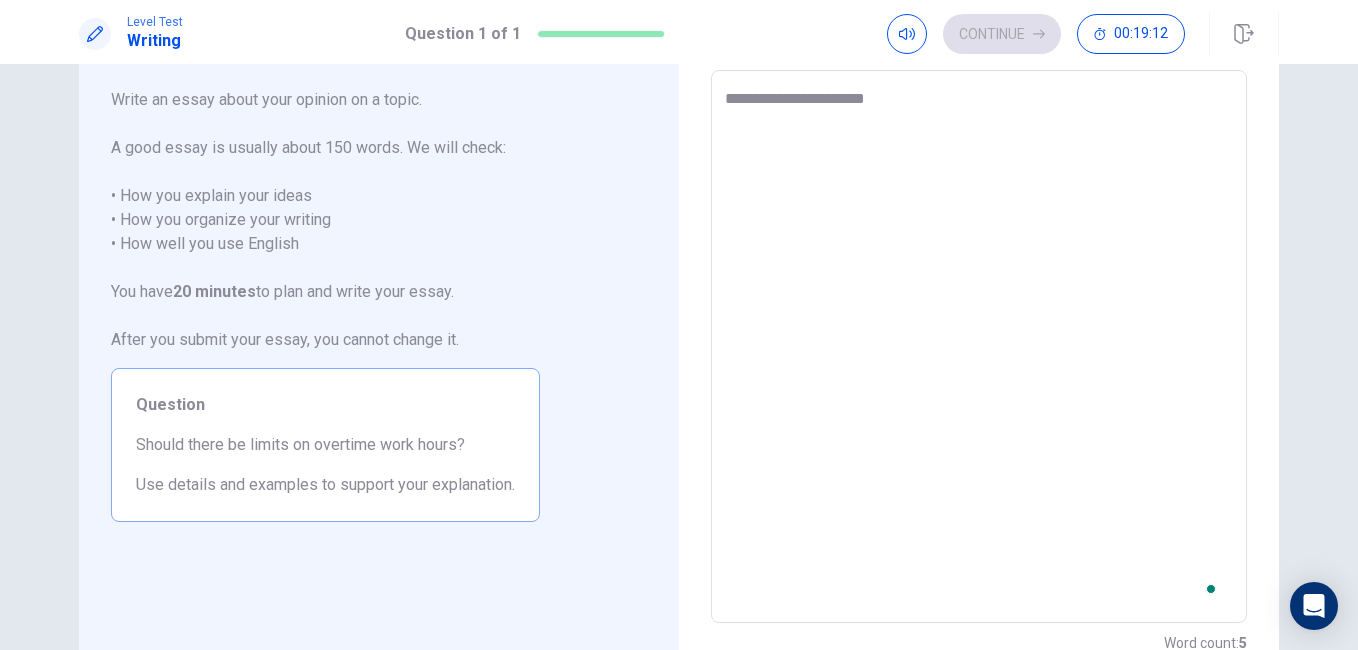 type on "*" 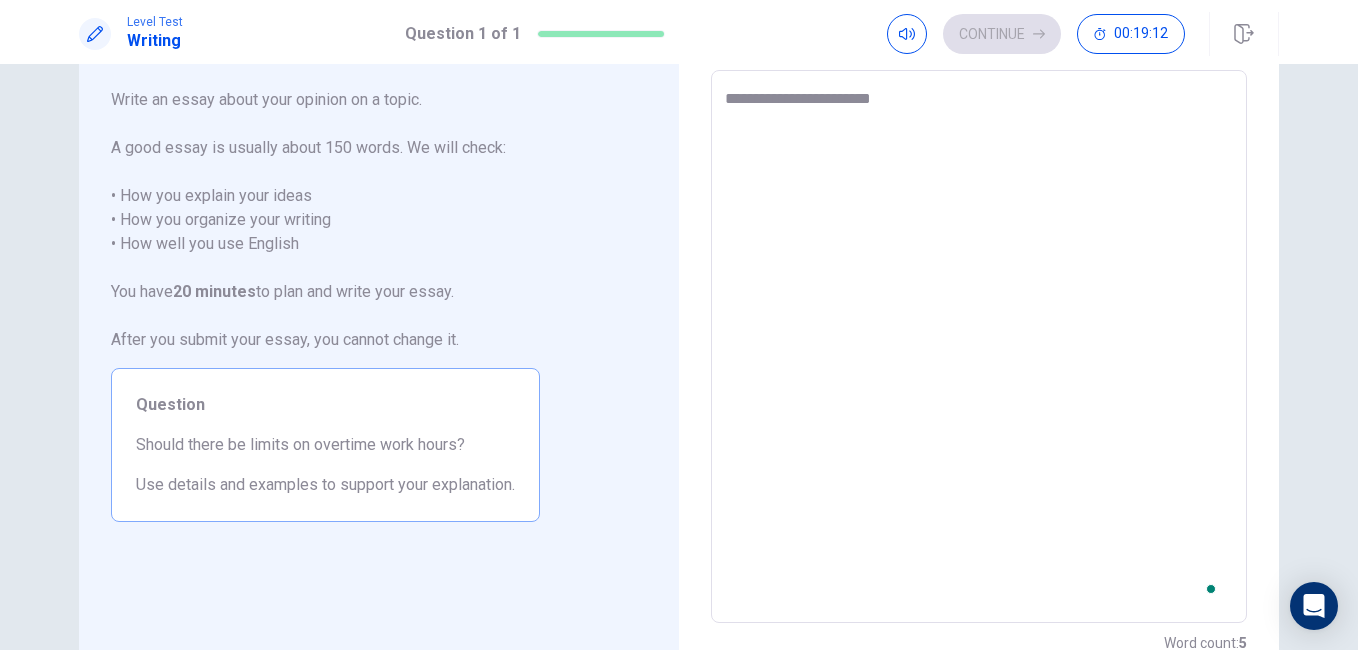type on "*" 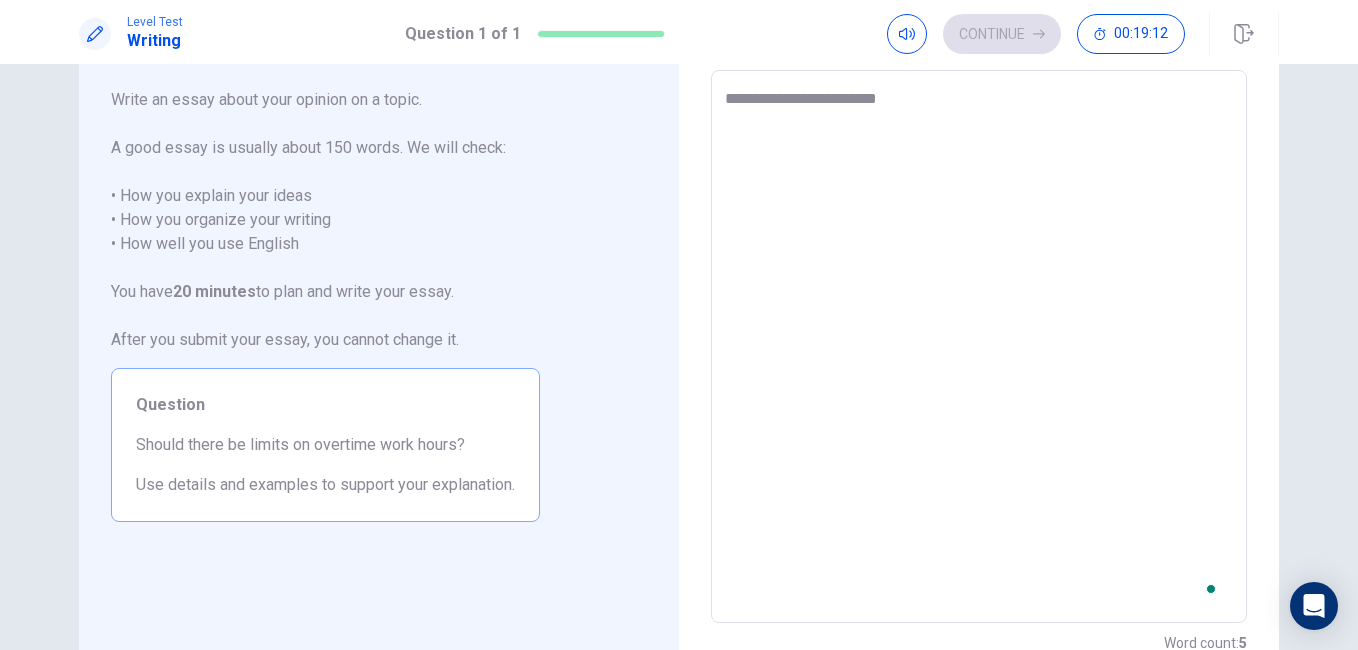 type on "*" 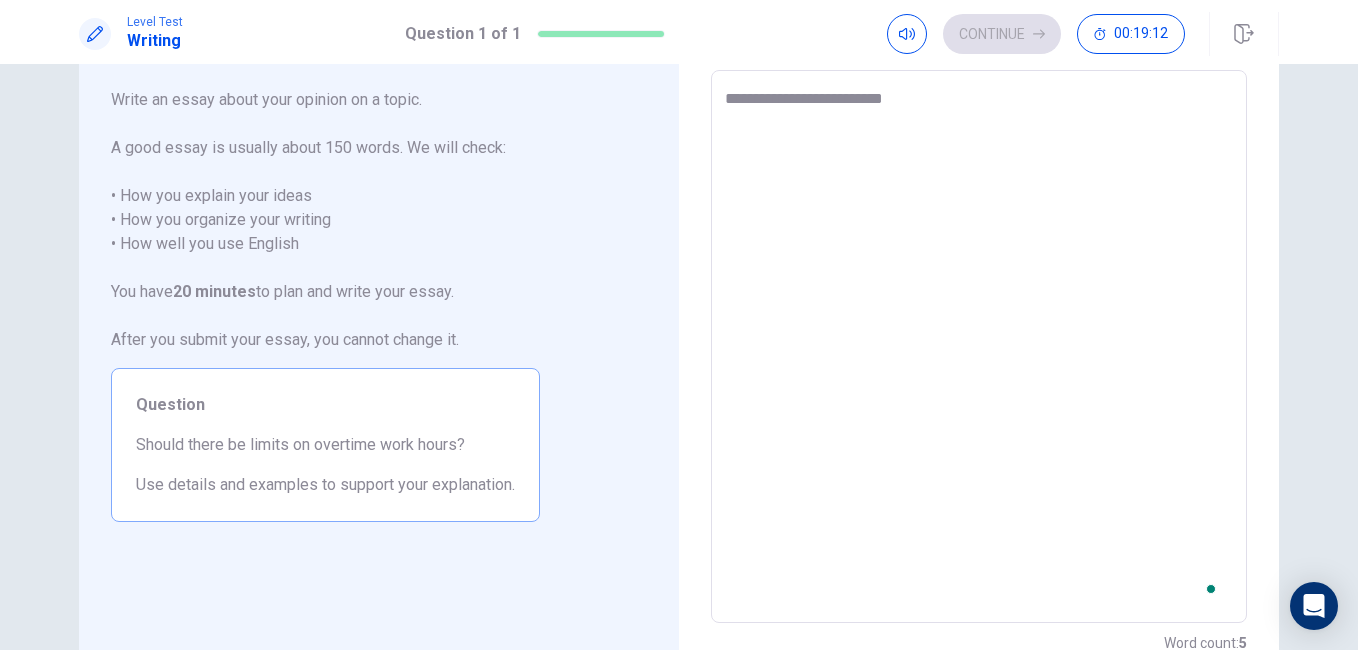 type on "*" 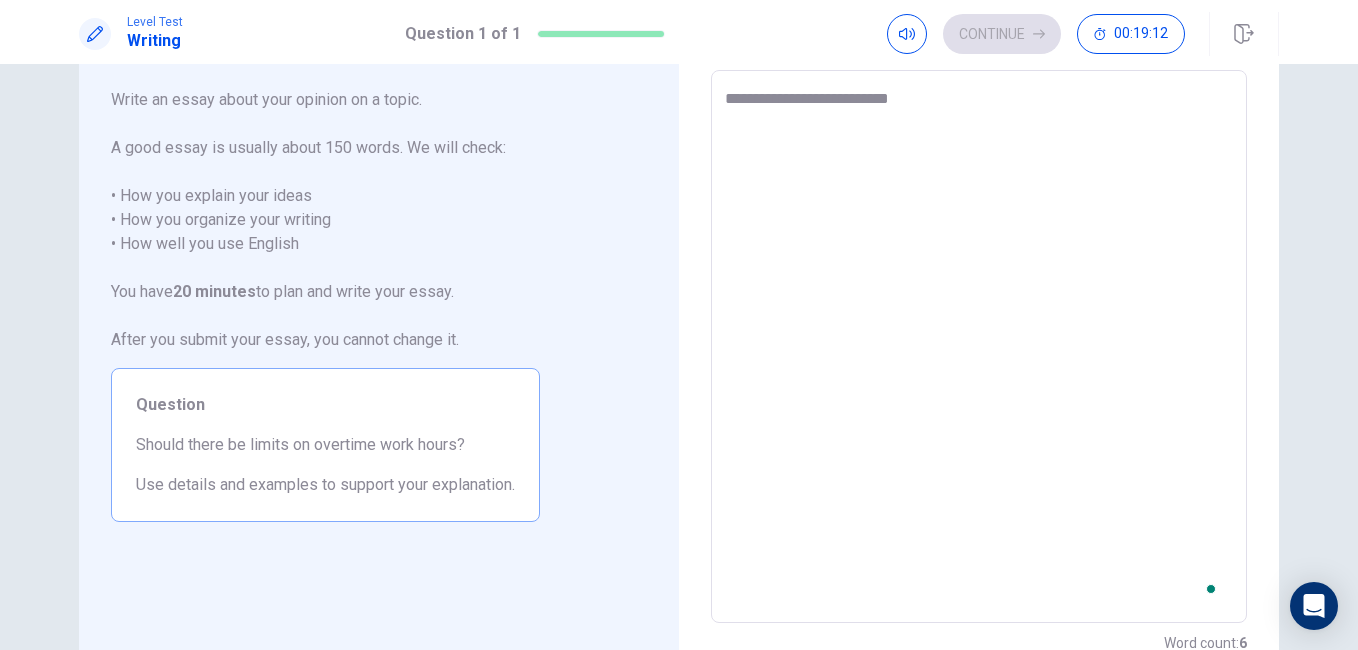 type on "*" 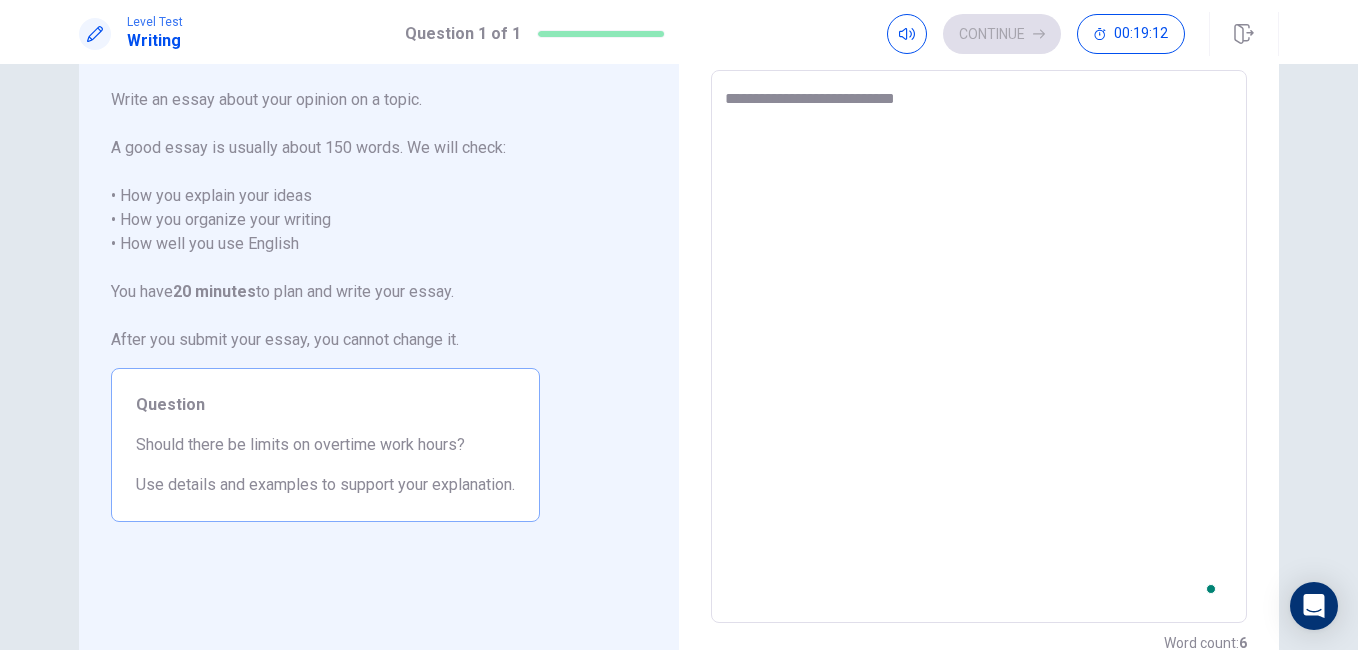 type on "*" 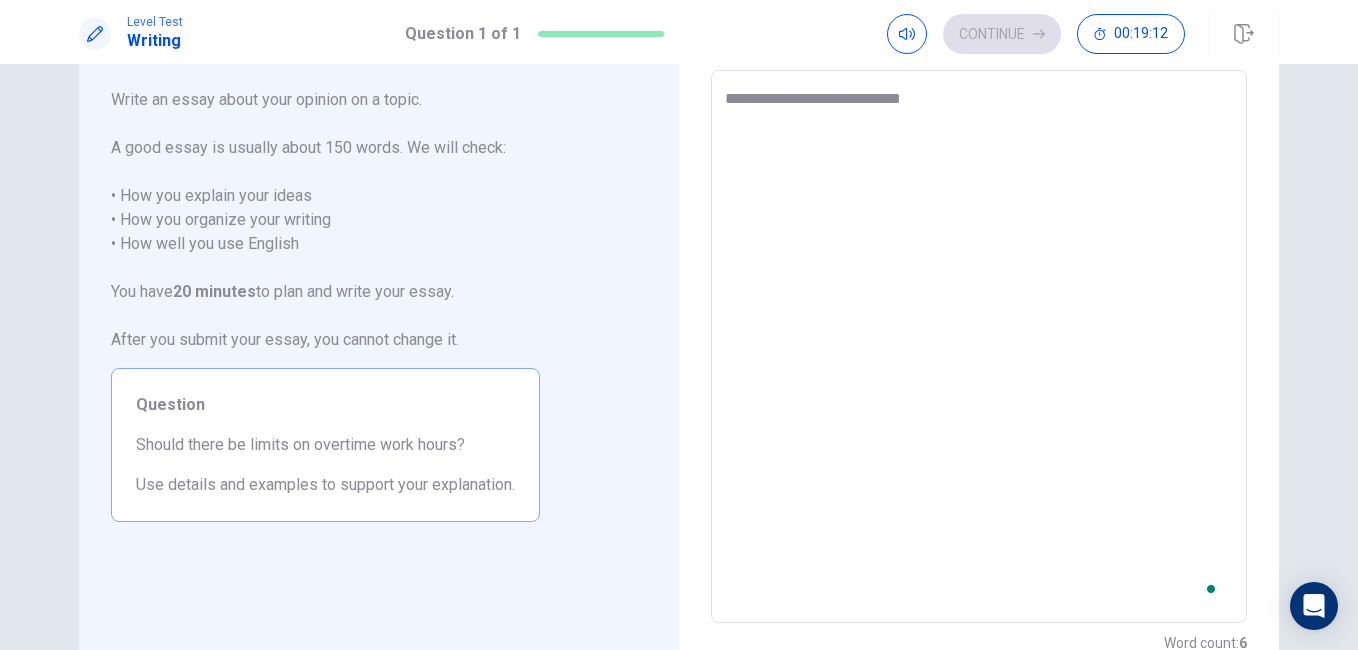 type on "*" 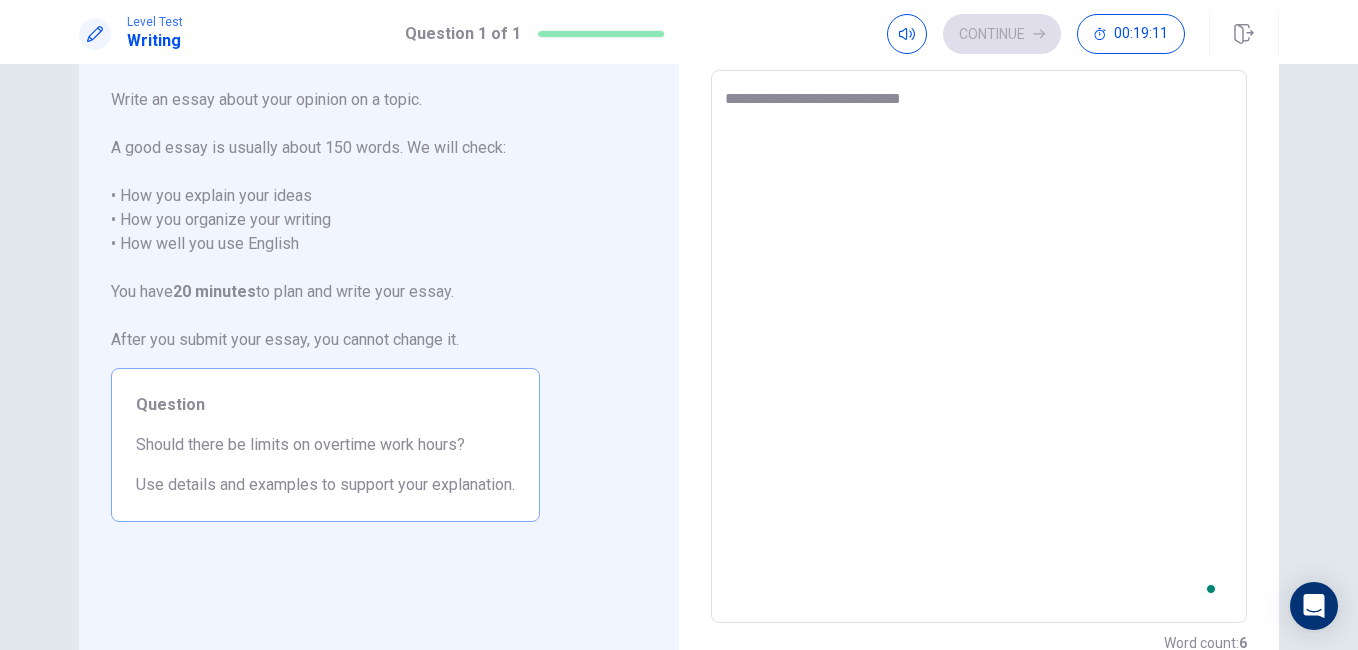 type on "**********" 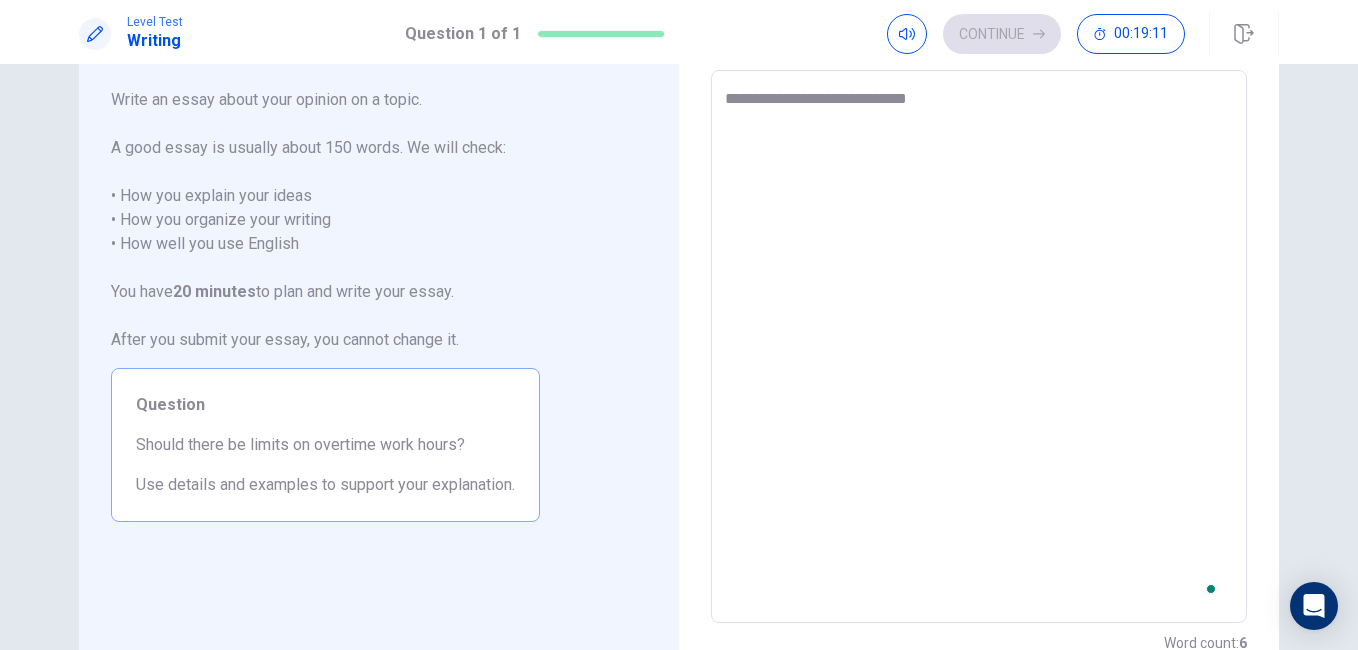 type on "*" 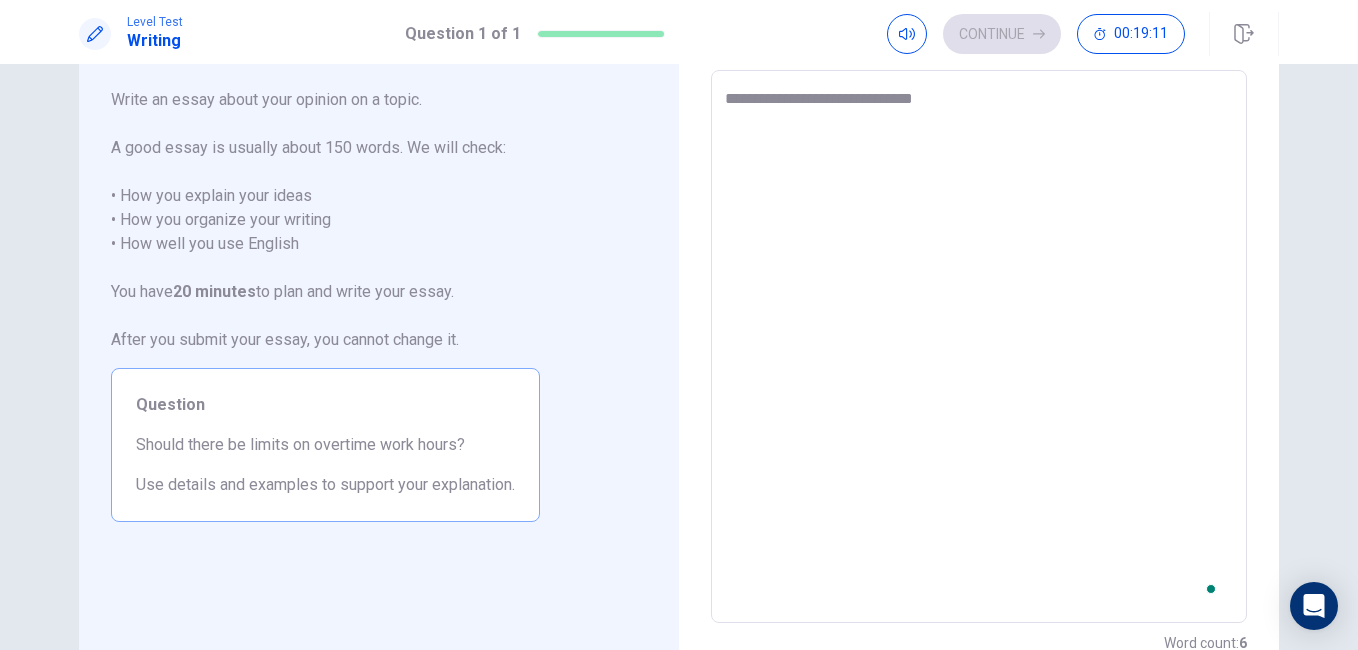 type on "*" 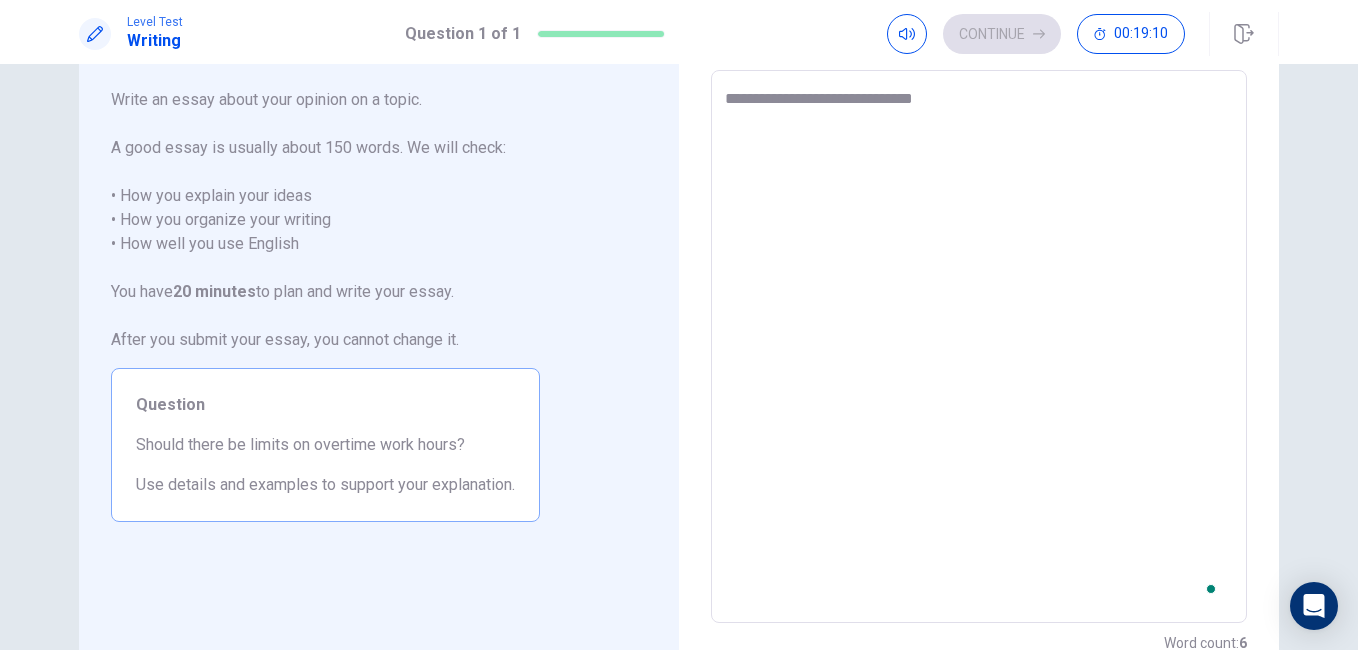 type on "**********" 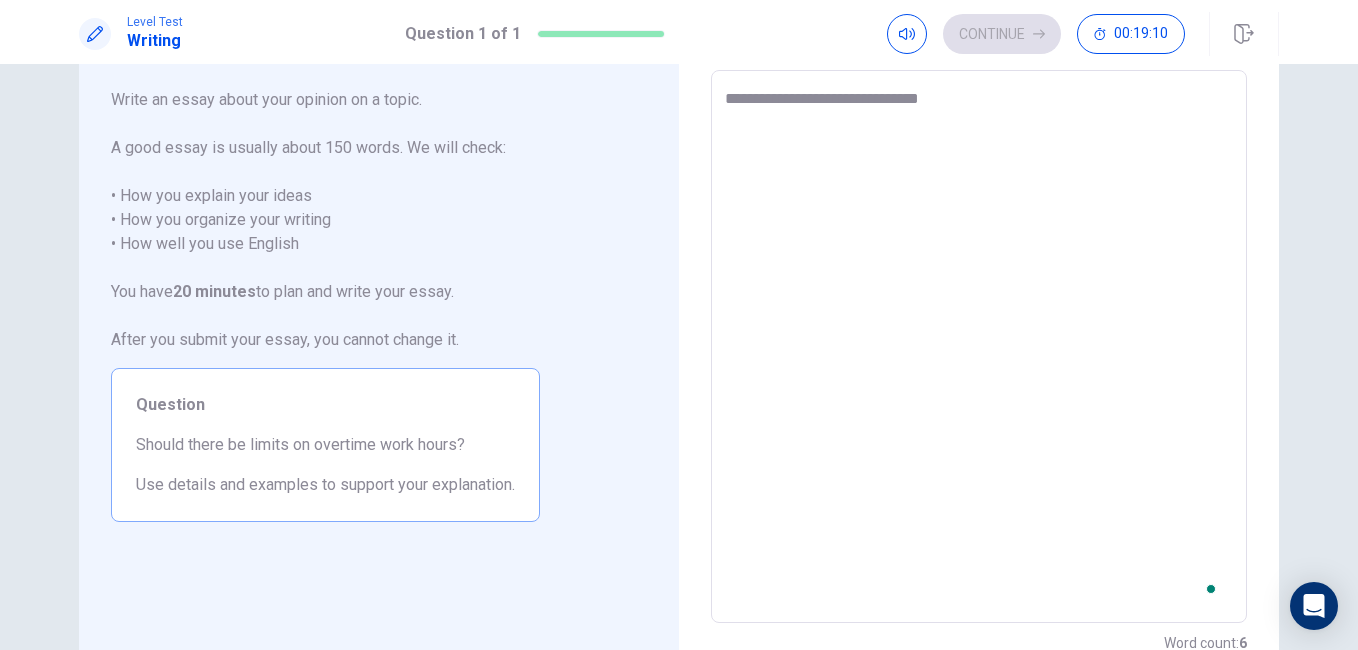type on "*" 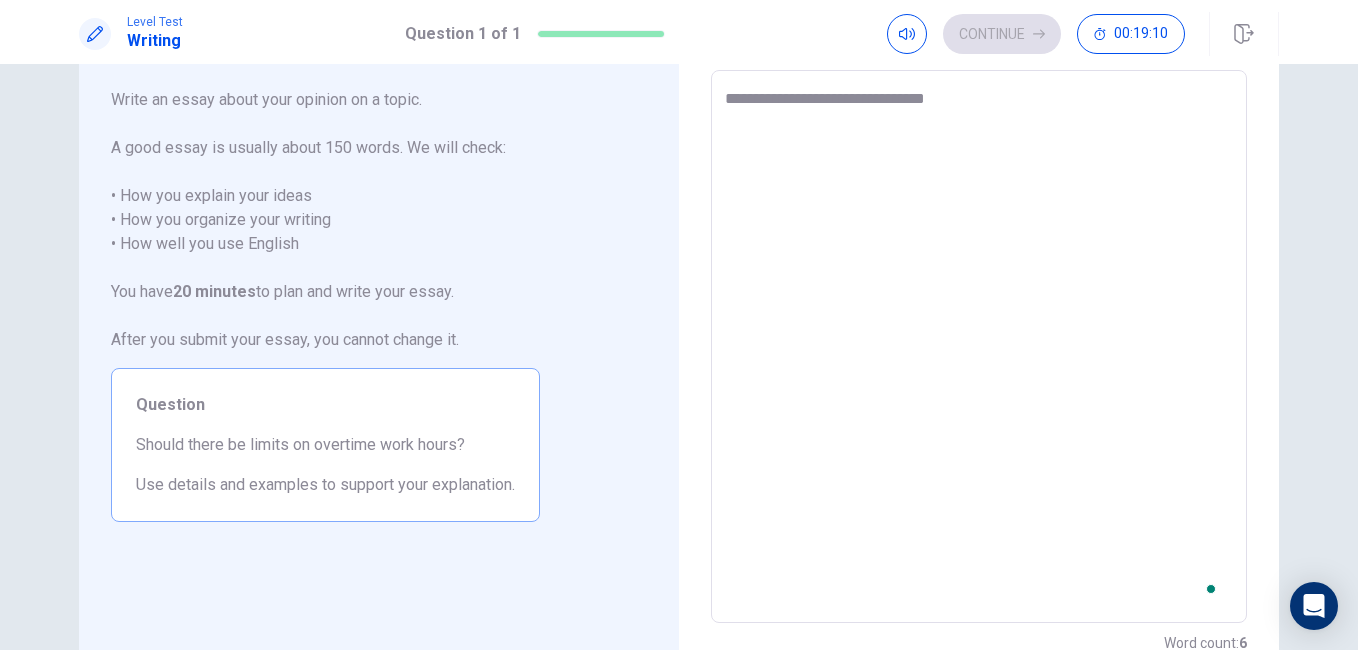 type on "*" 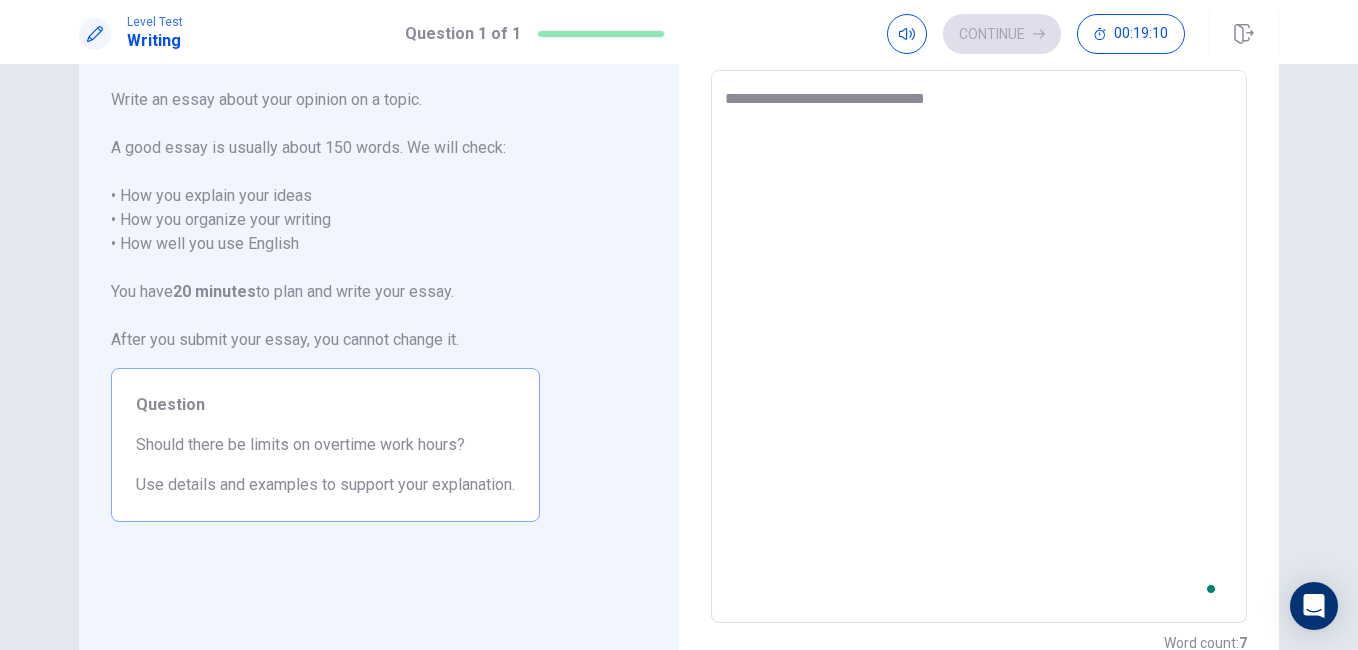 type on "**********" 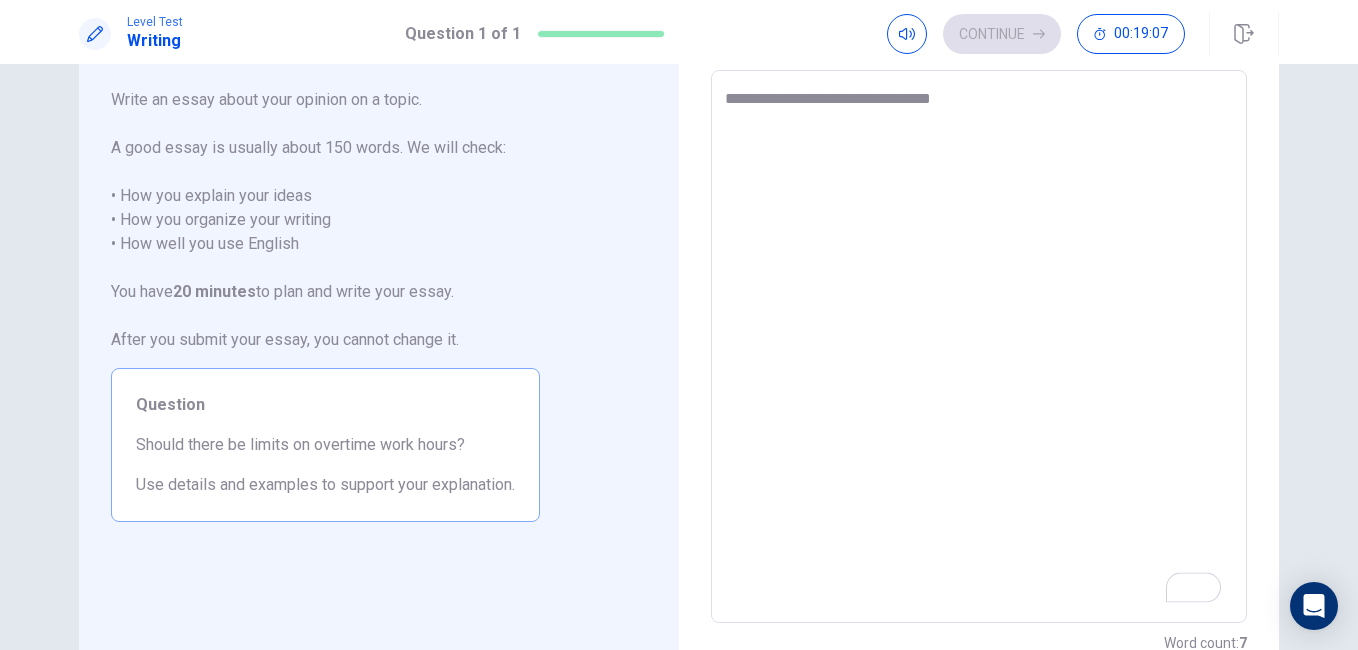 type on "*" 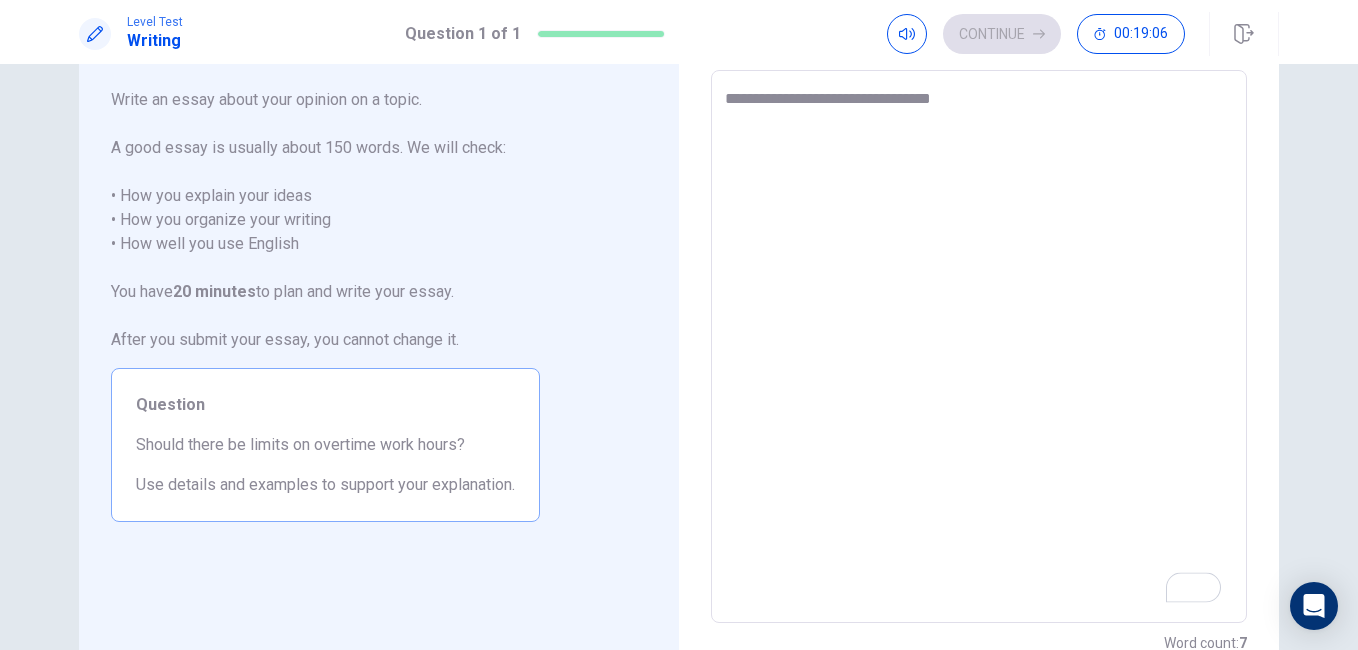 type on "**********" 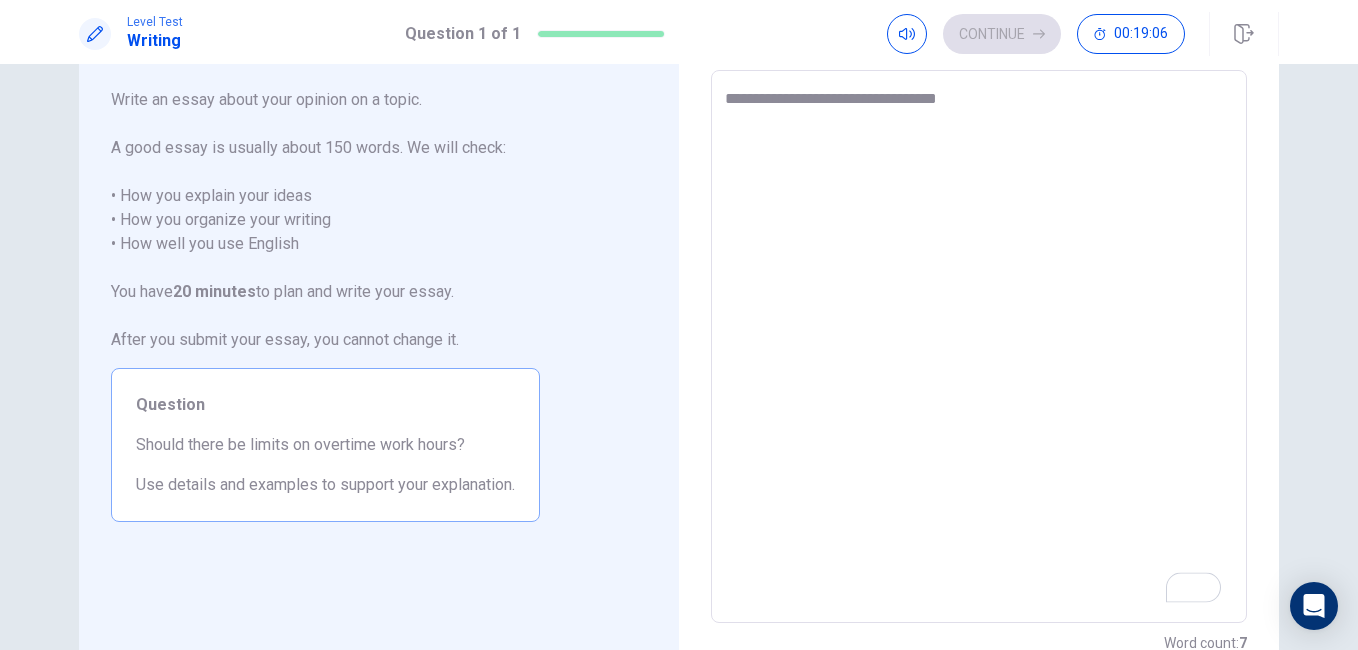 type on "*" 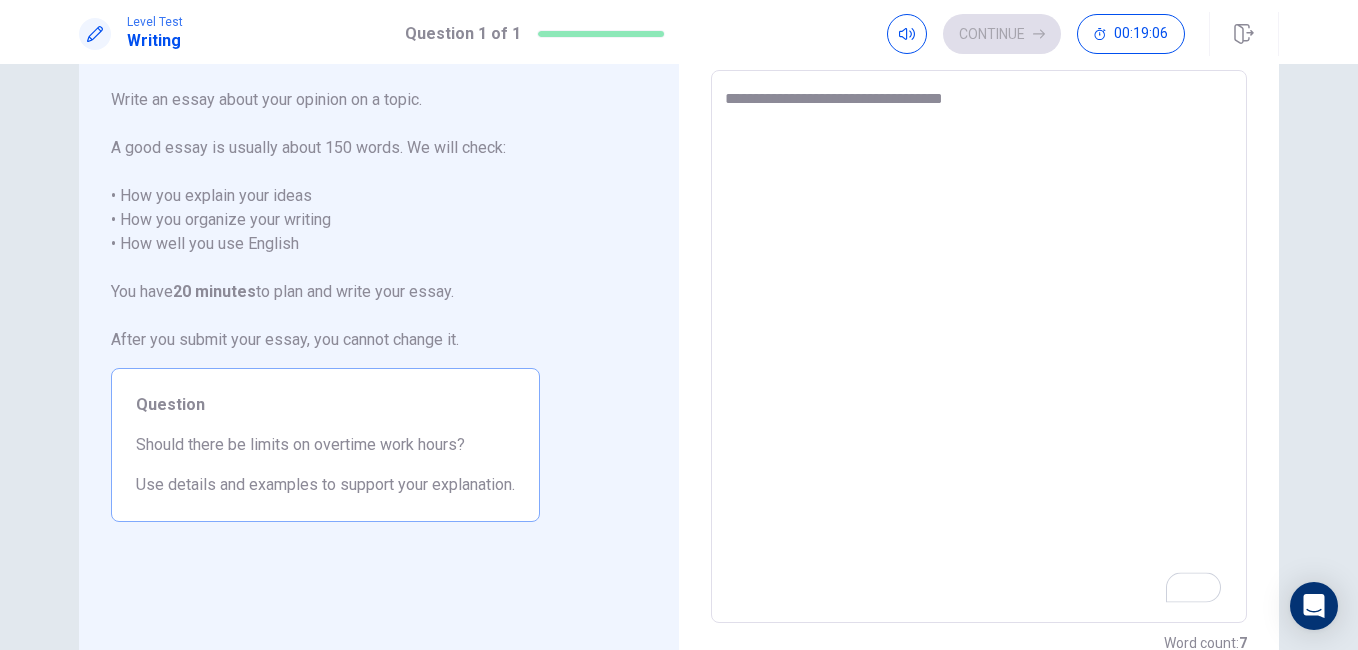 type on "*" 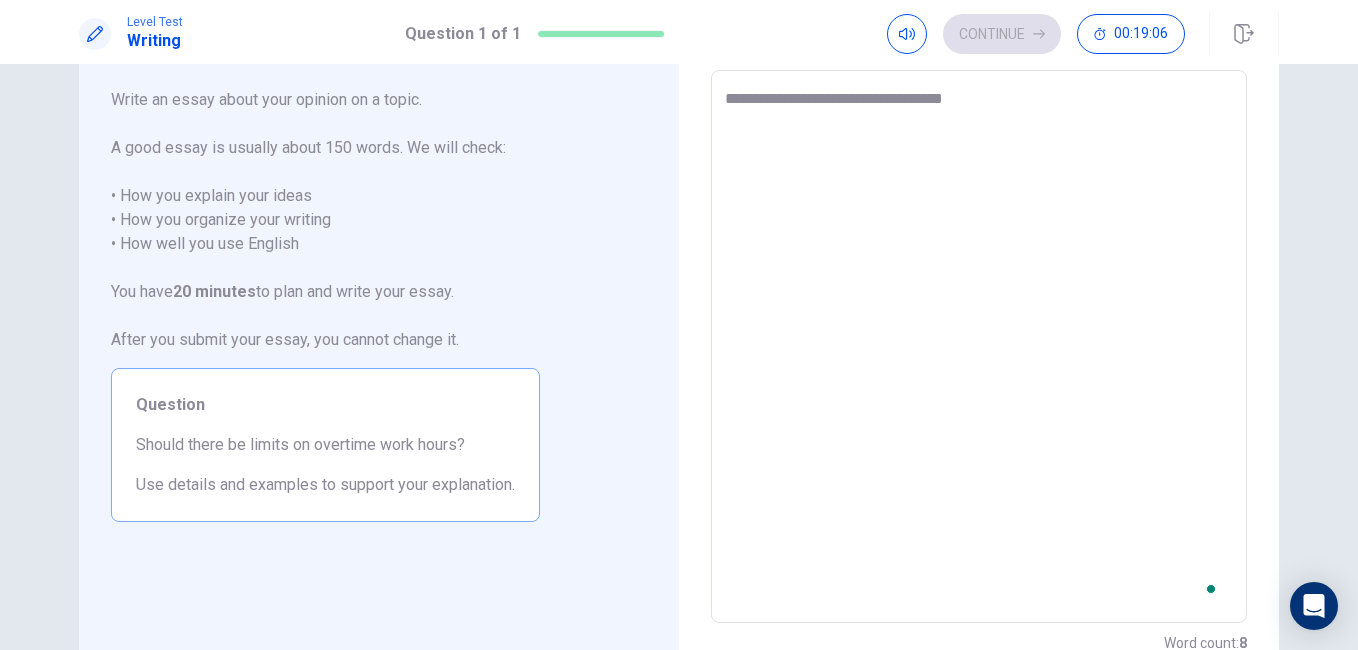 type on "**********" 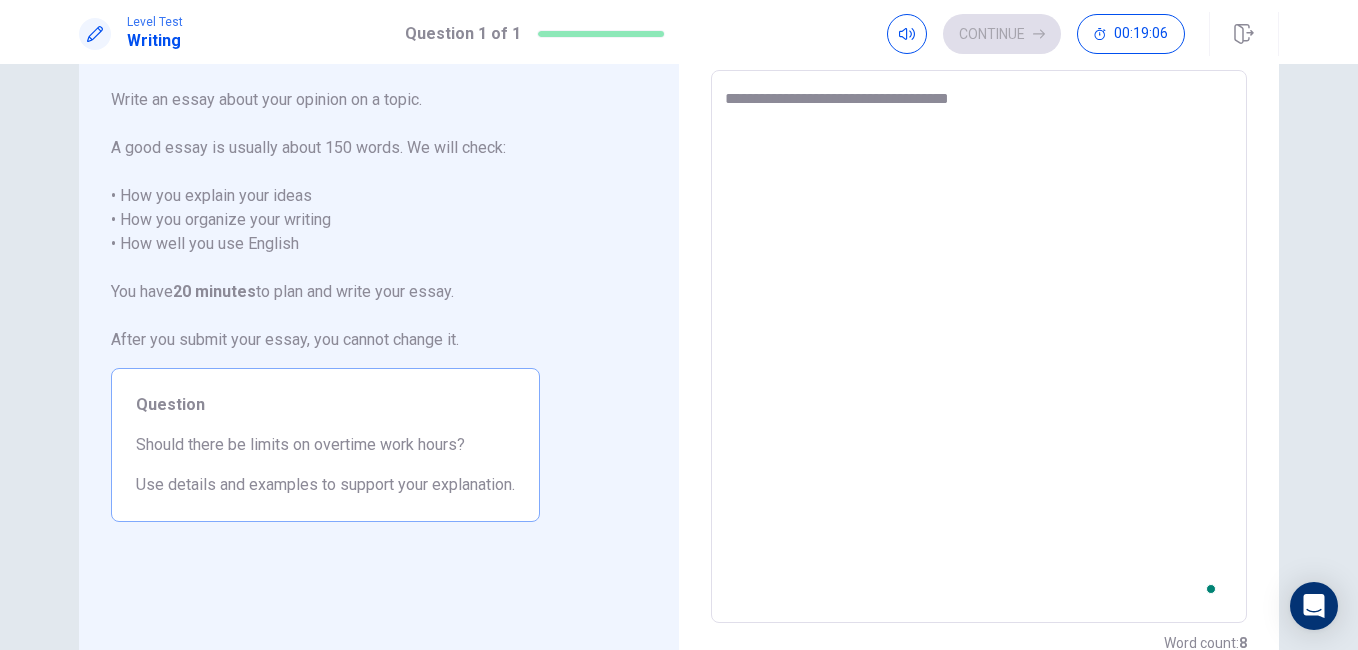 type on "*" 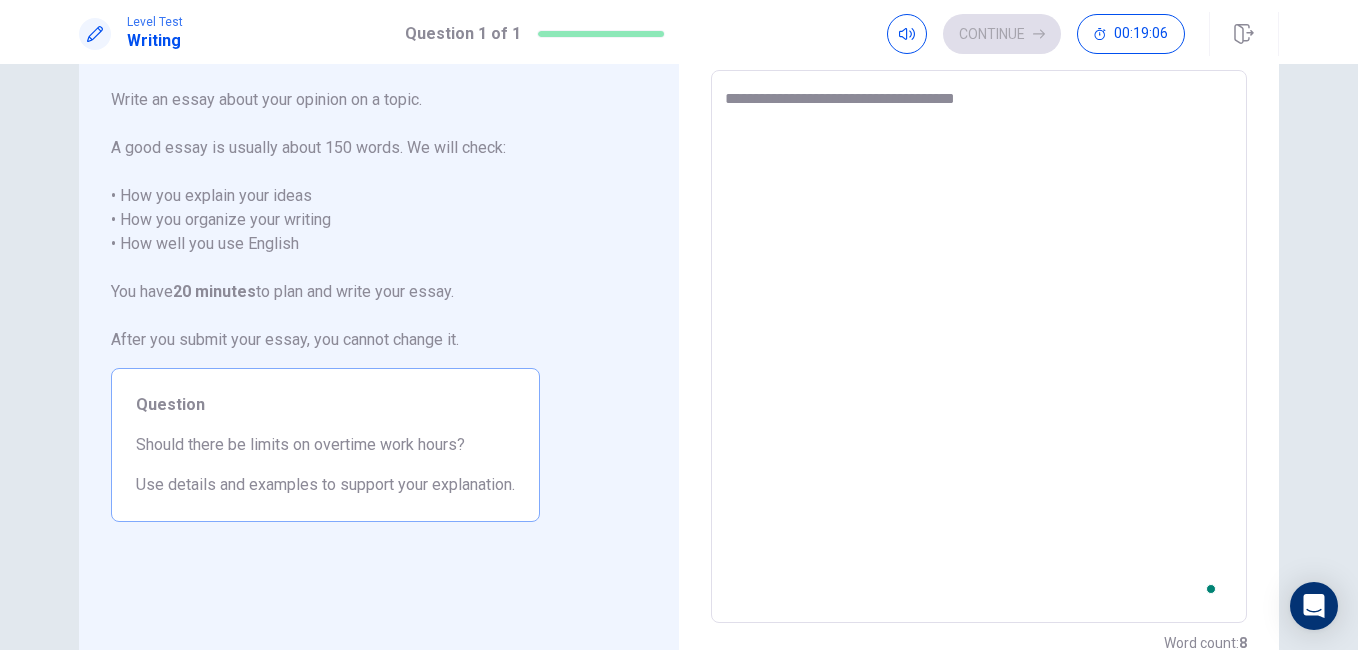 type on "*" 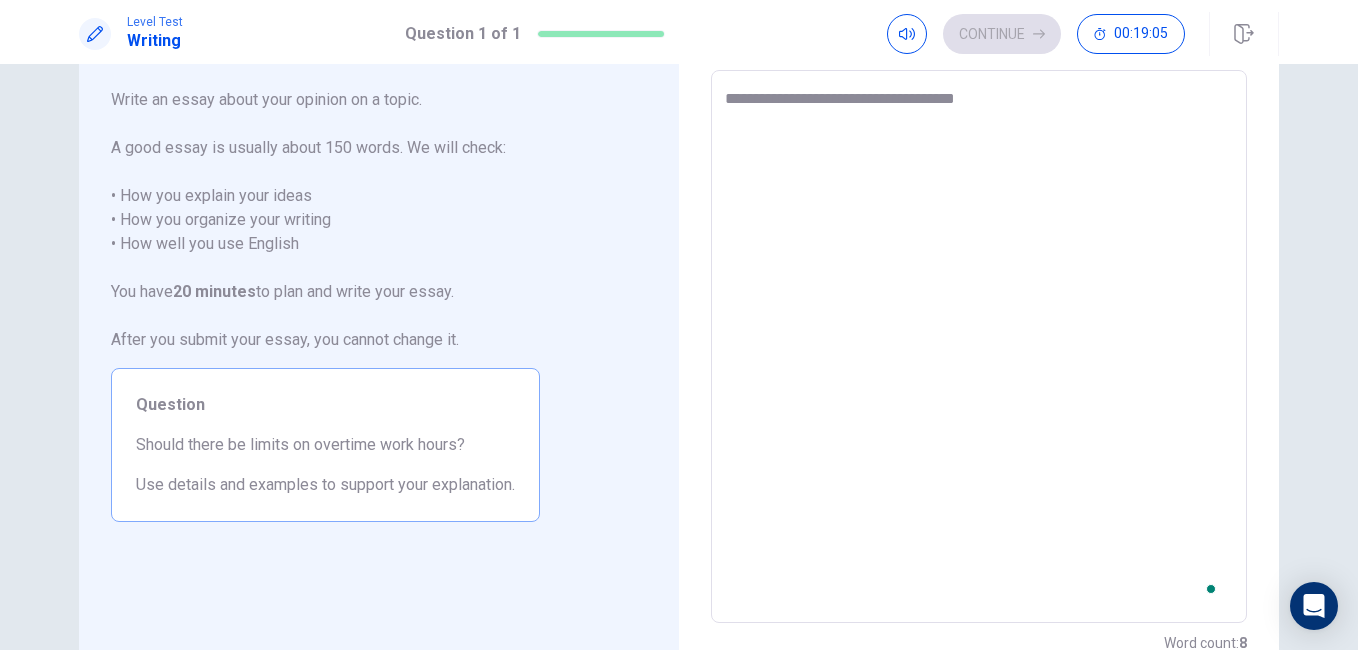 type on "**********" 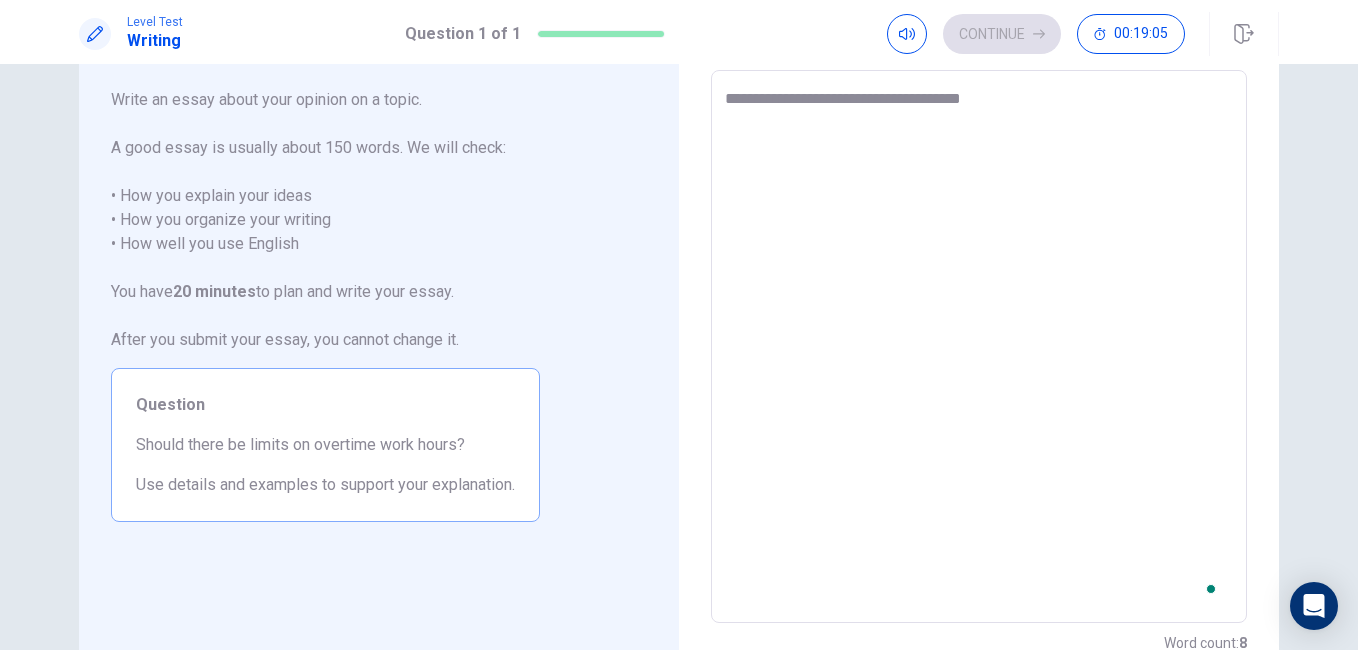 type on "*" 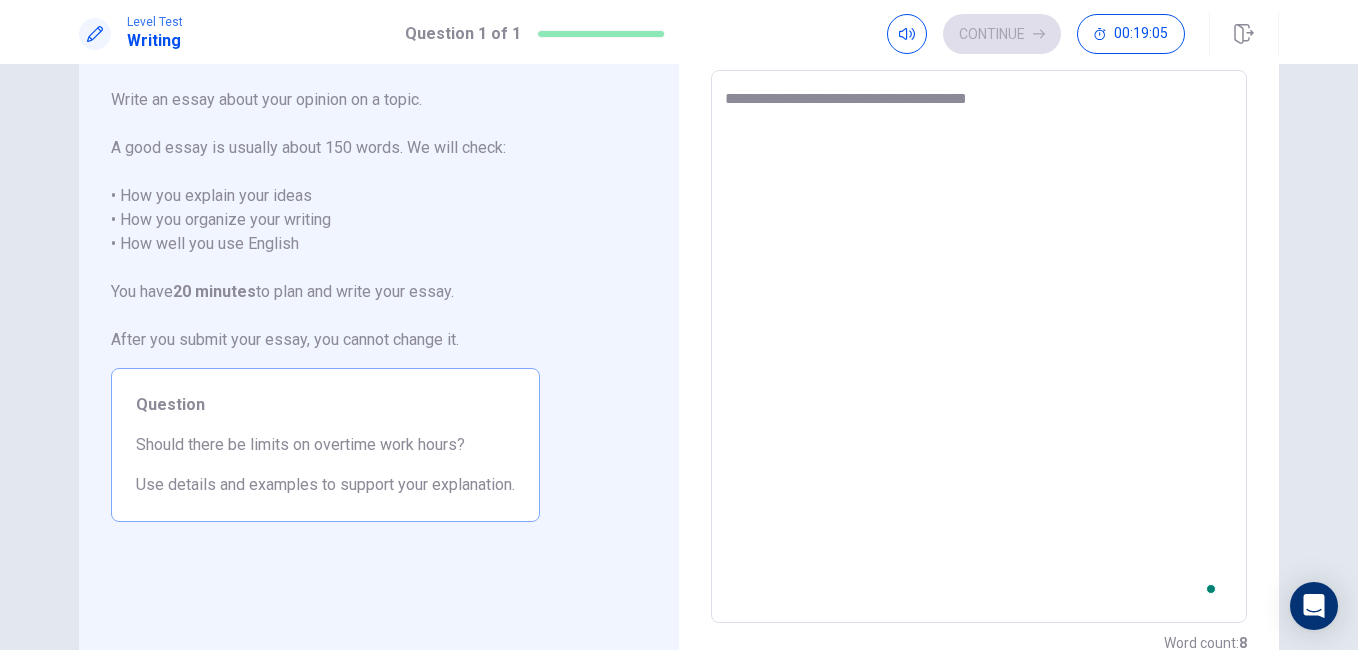 type on "*" 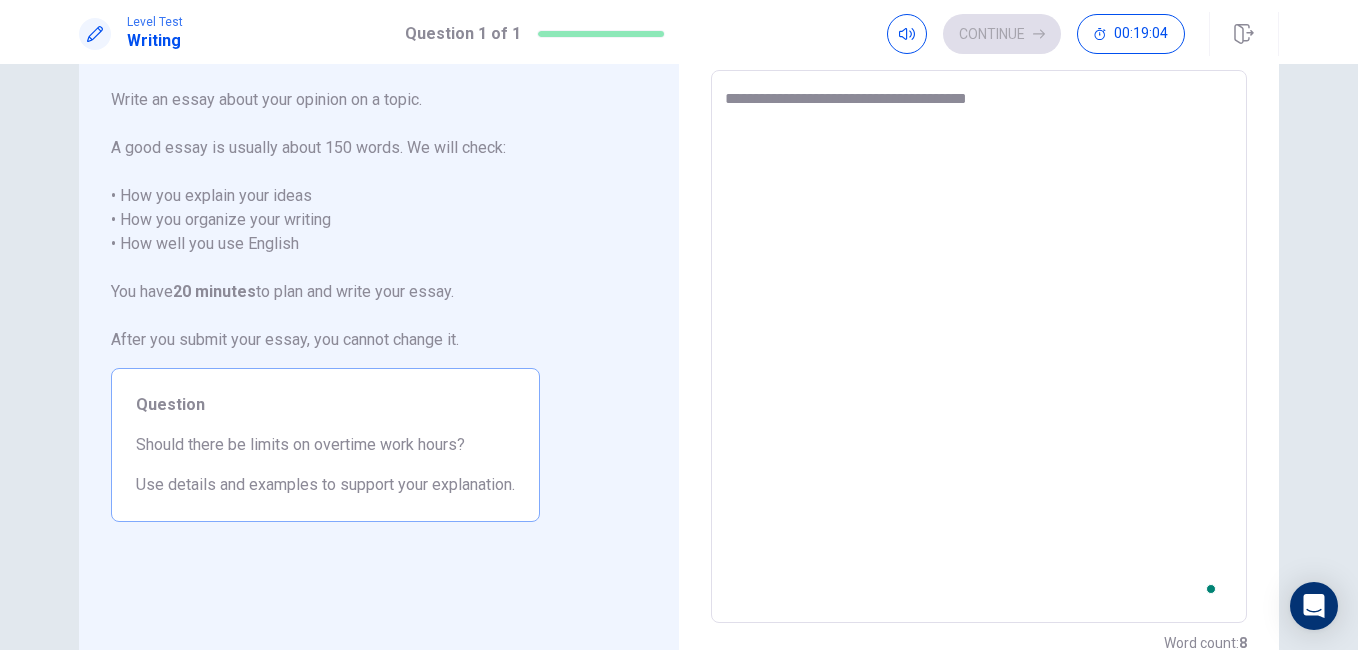type on "**********" 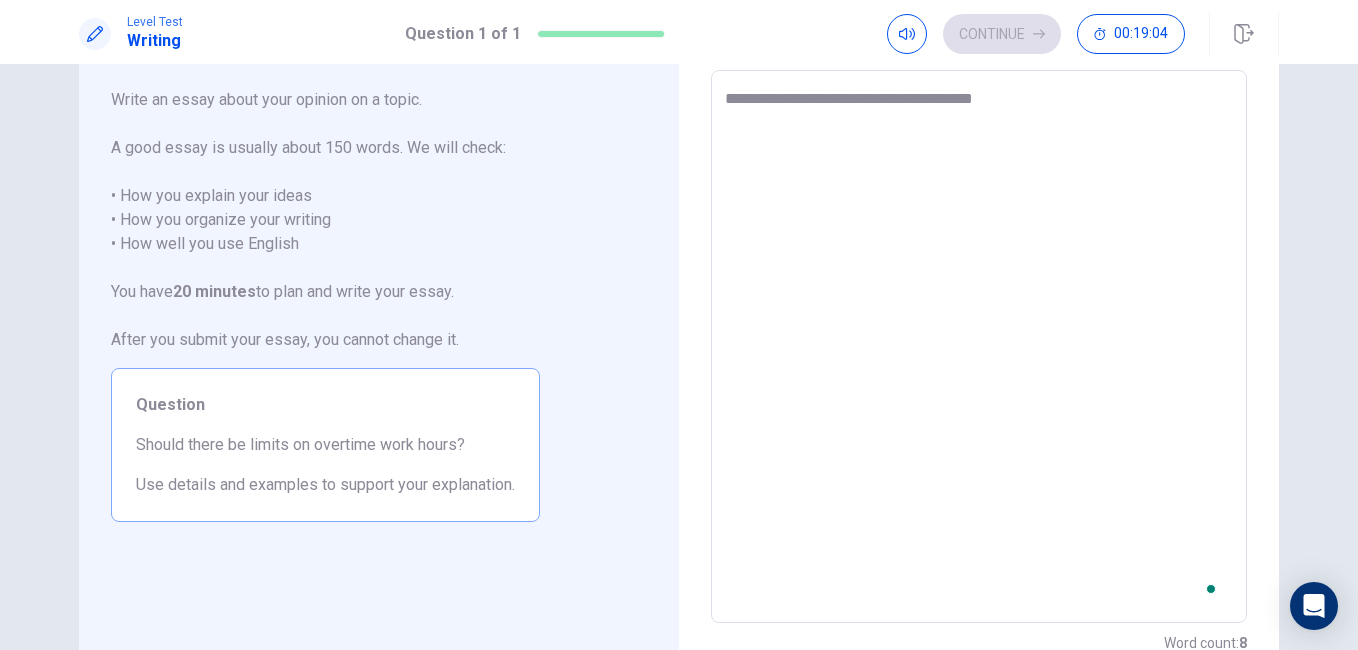 type on "*" 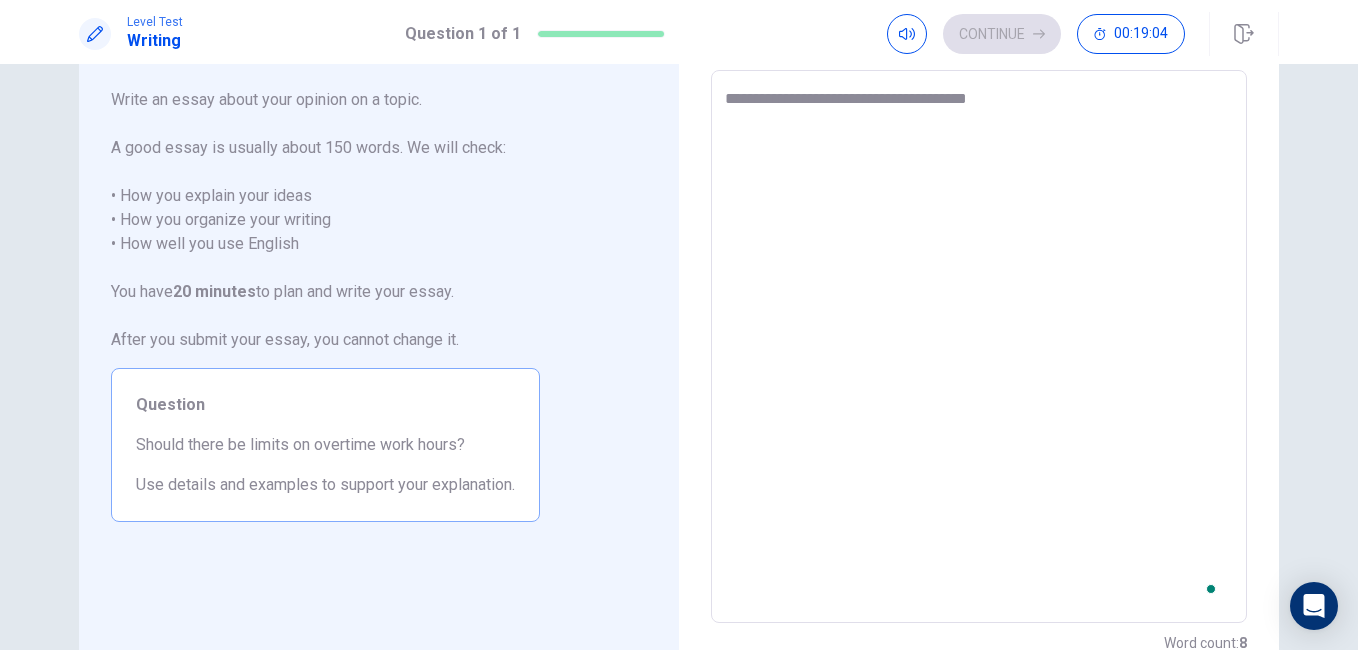 type on "*" 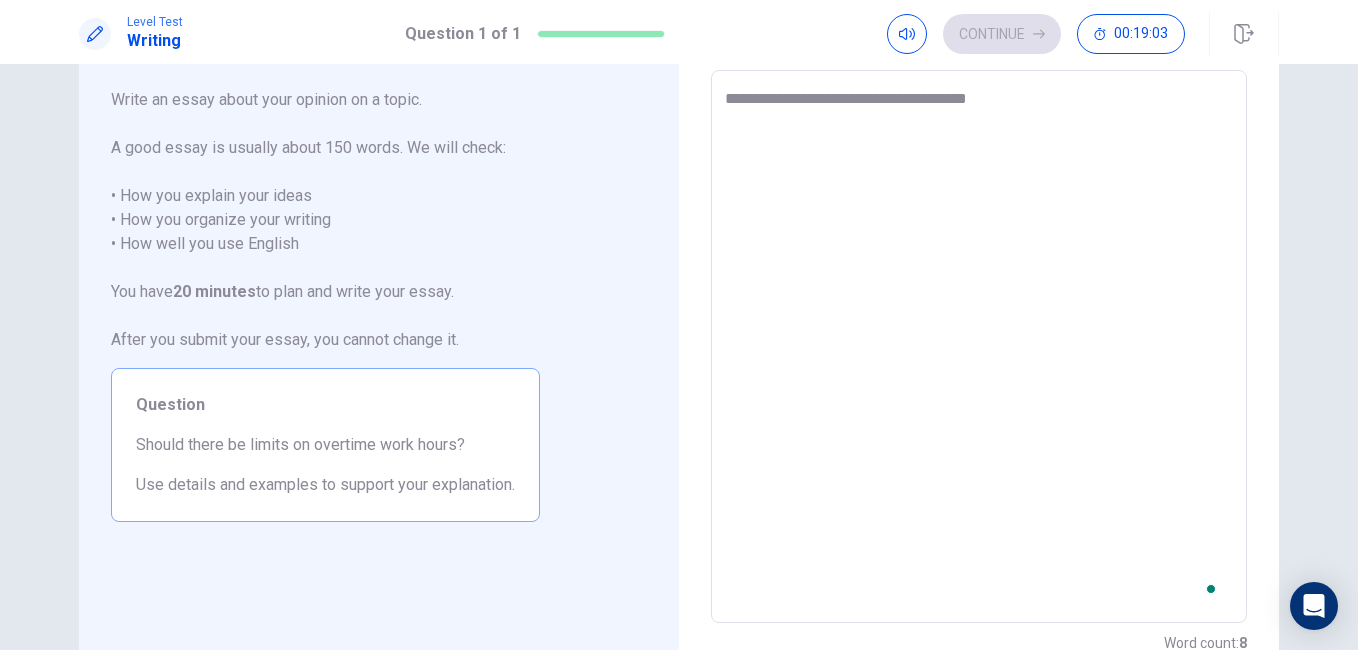 type on "**********" 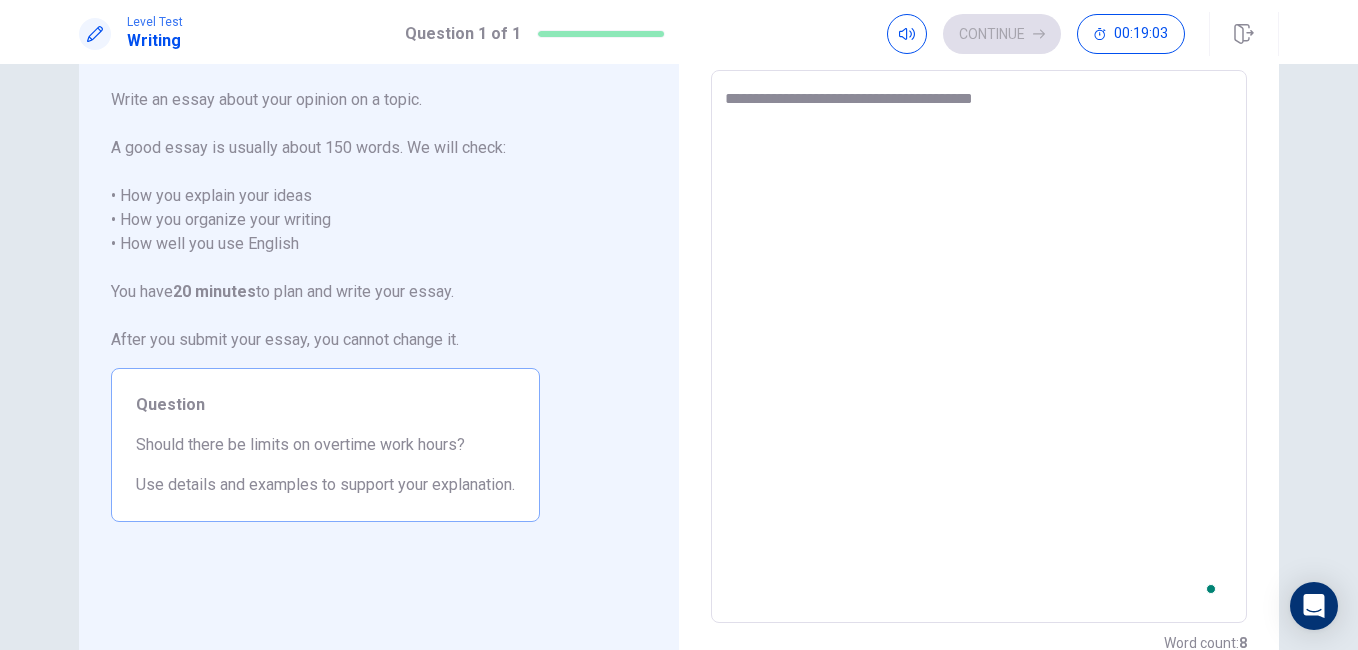type on "*" 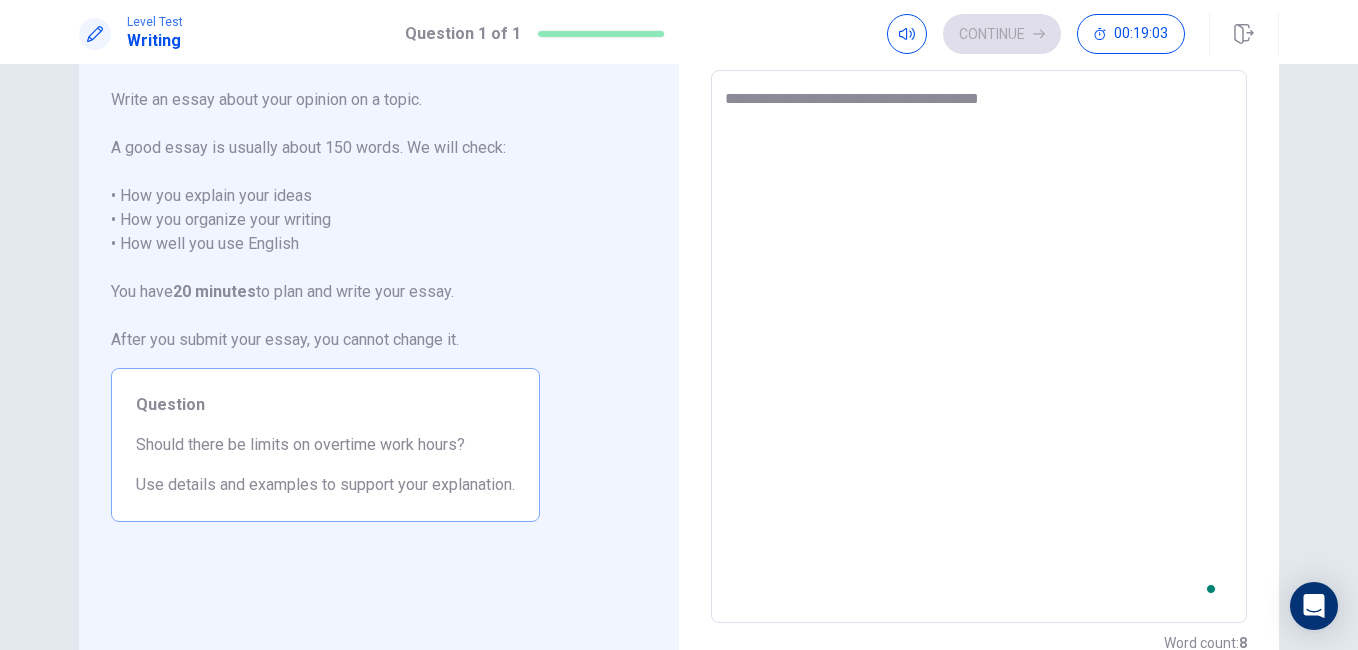 type on "*" 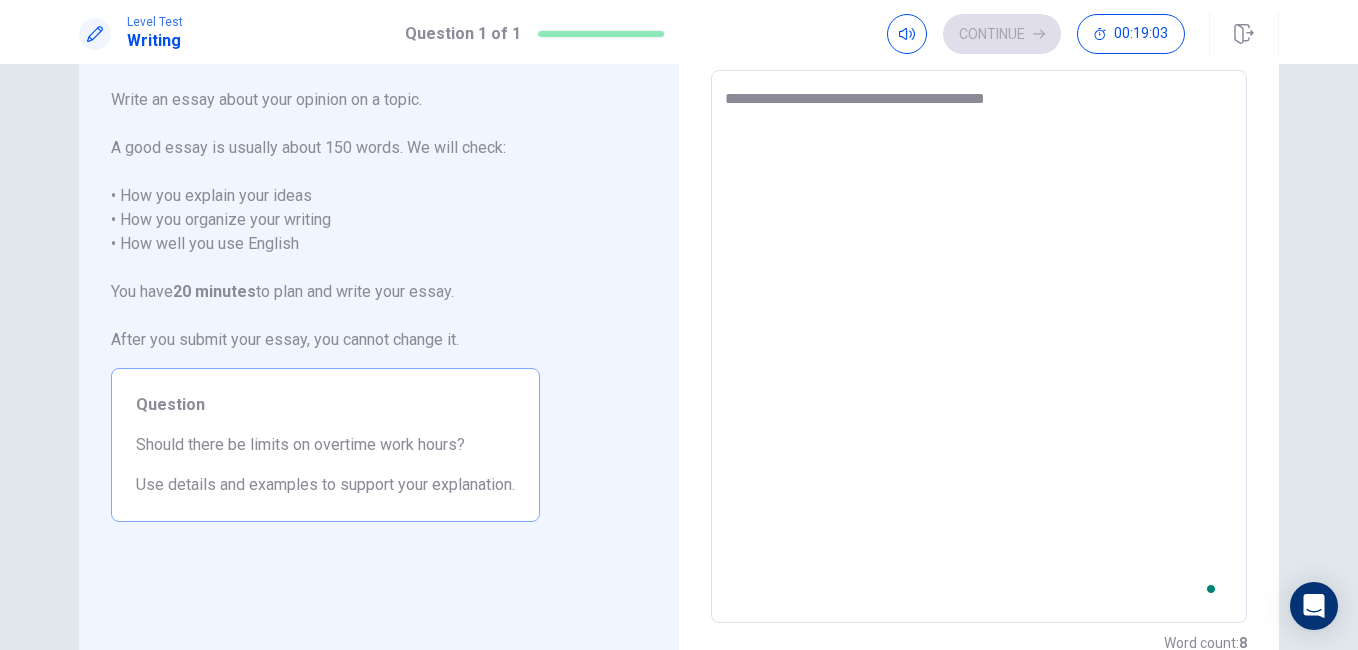 type on "*" 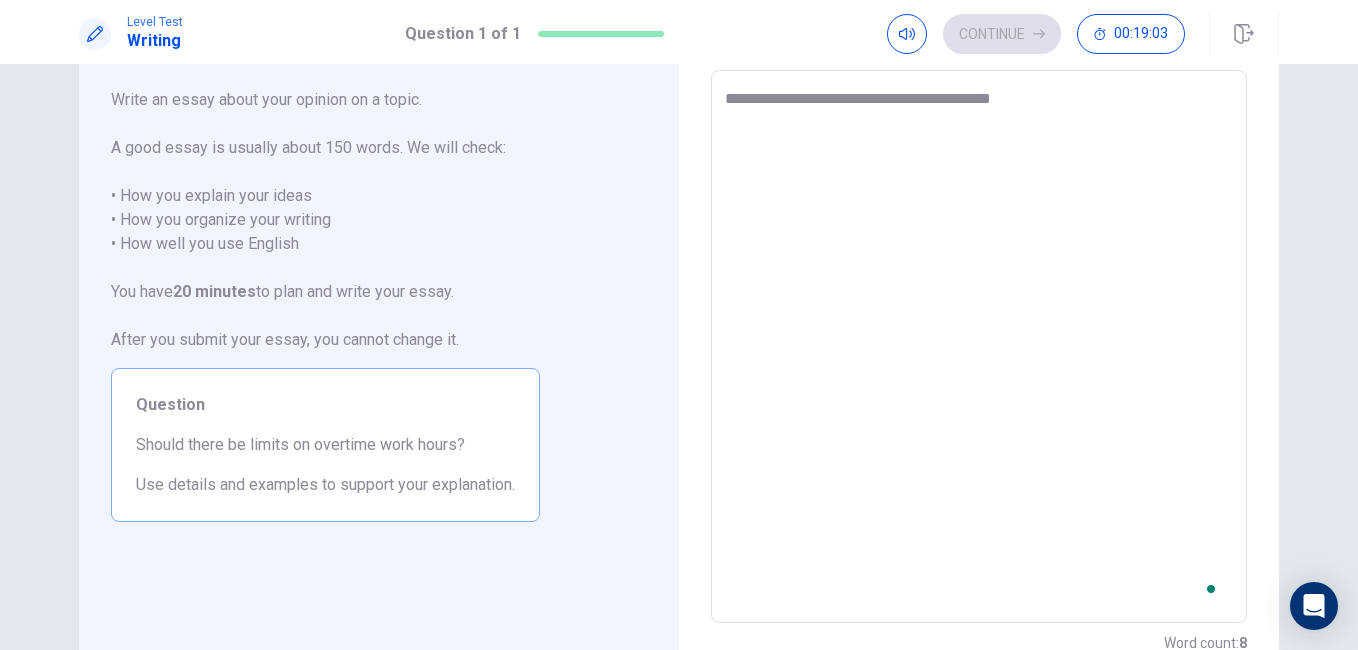 type on "*" 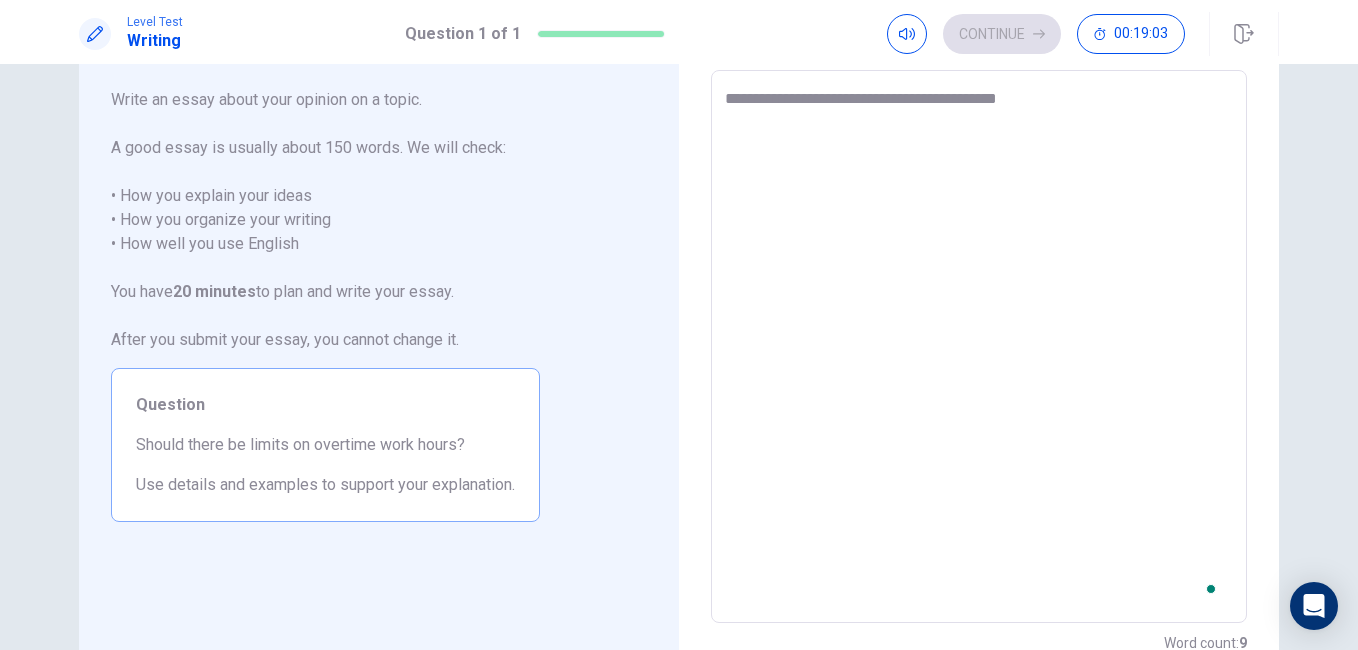 type on "**********" 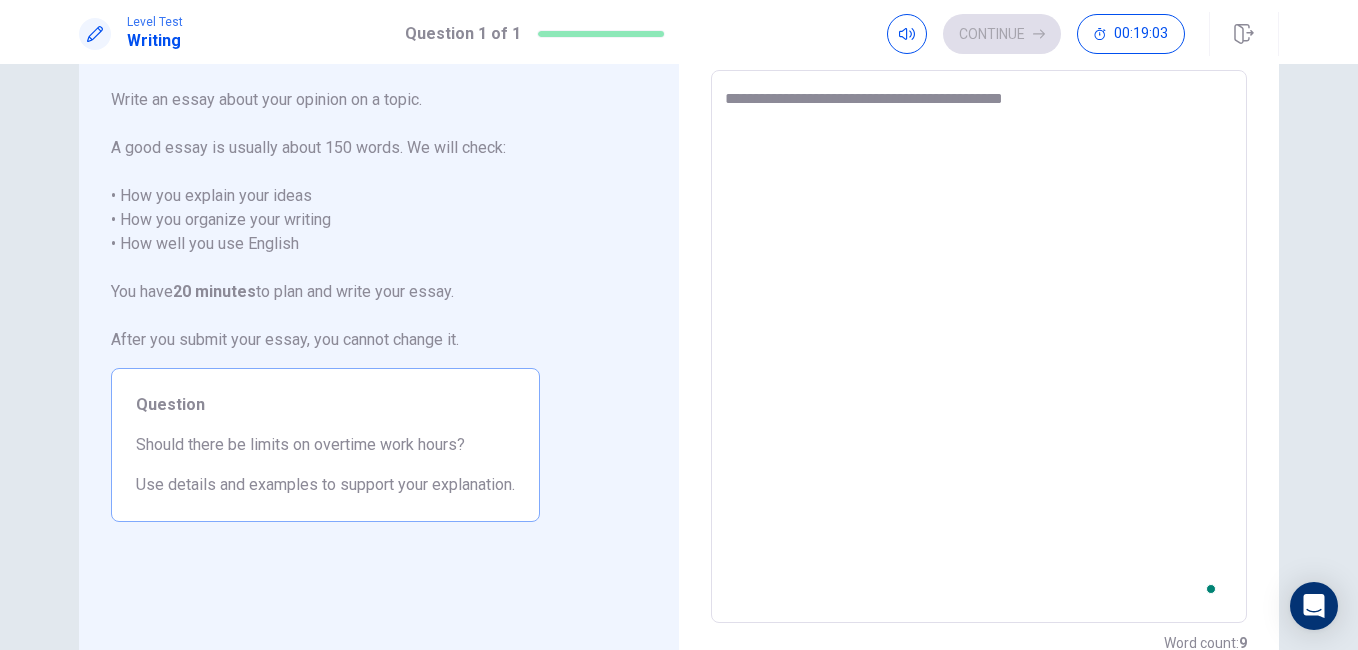 type on "*" 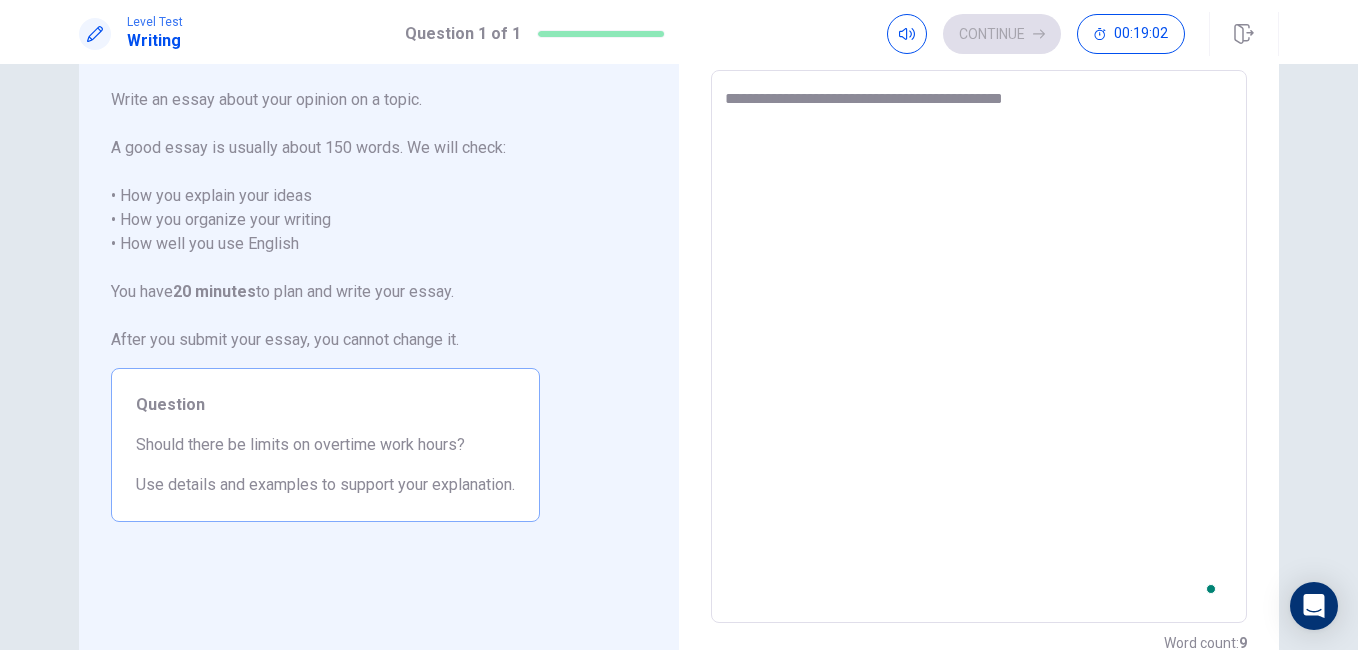 type on "**********" 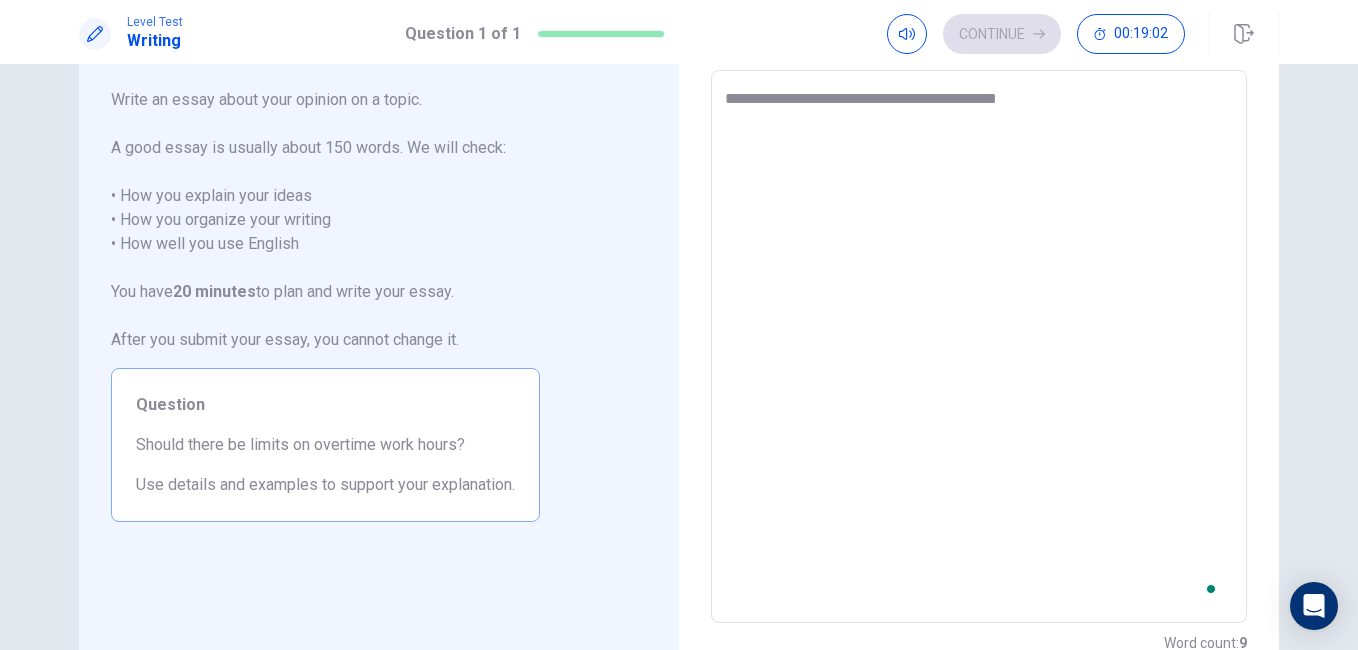 type on "*" 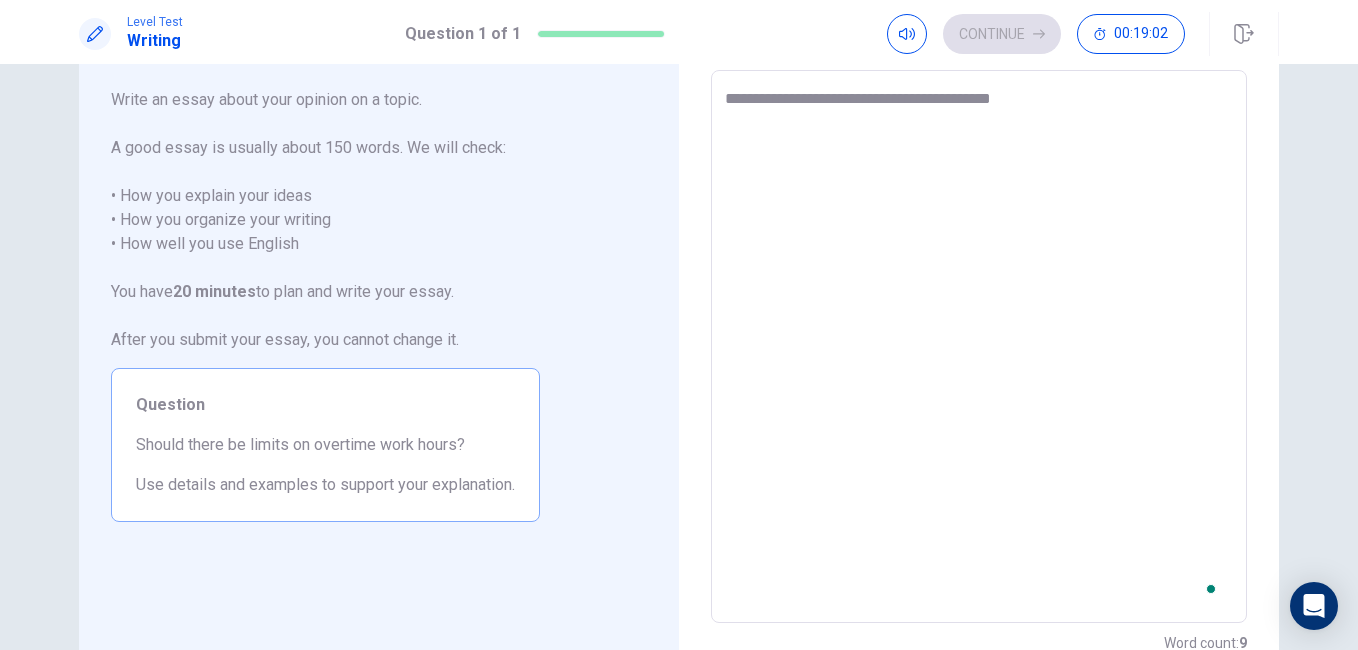 type on "*" 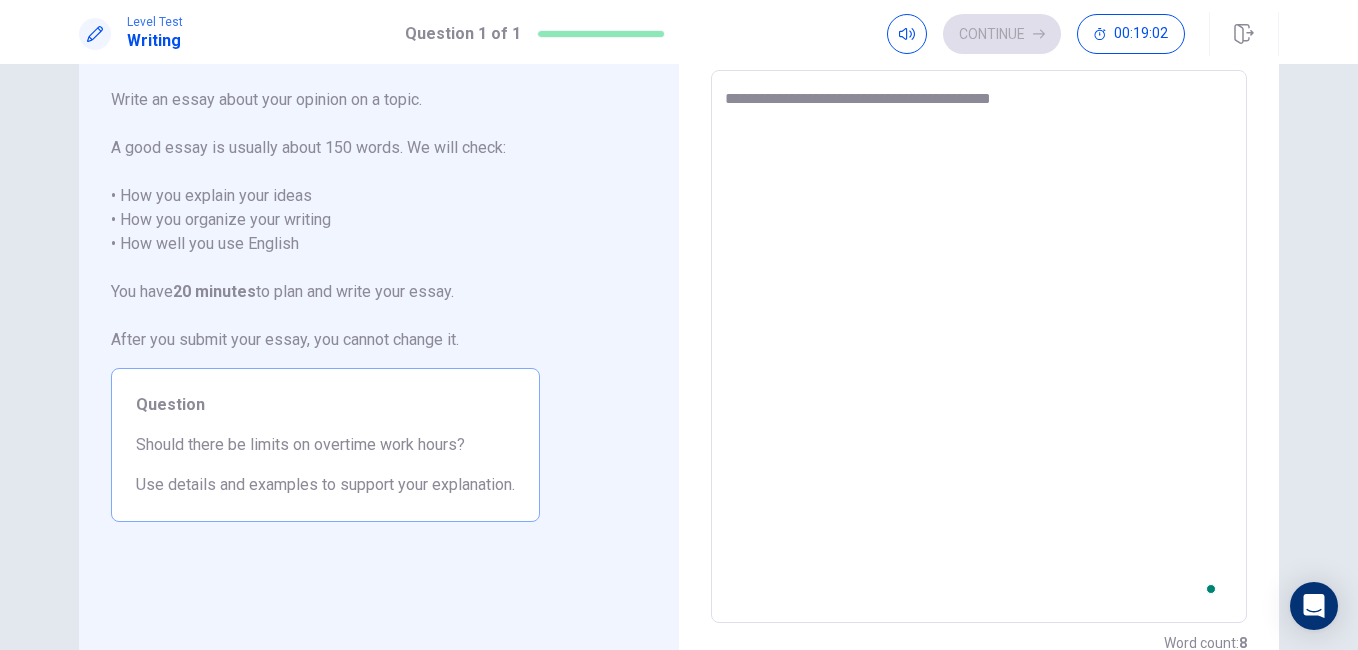 type on "**********" 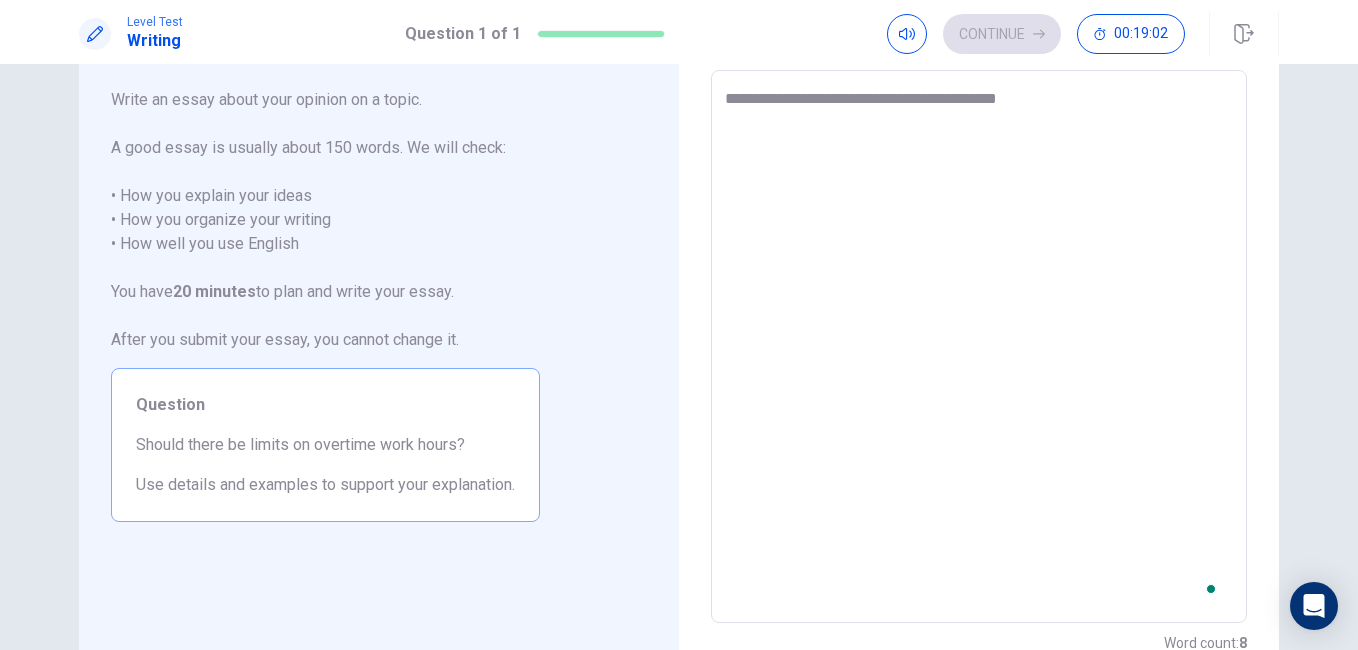 type on "*" 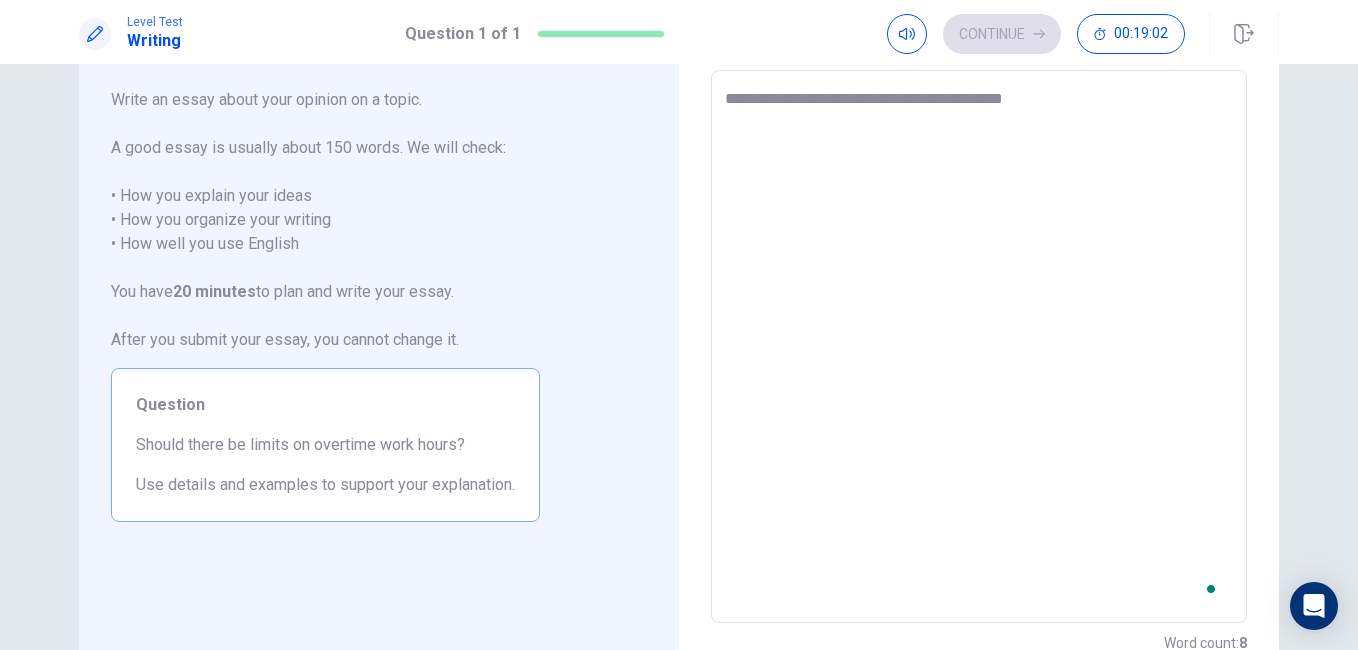 type on "*" 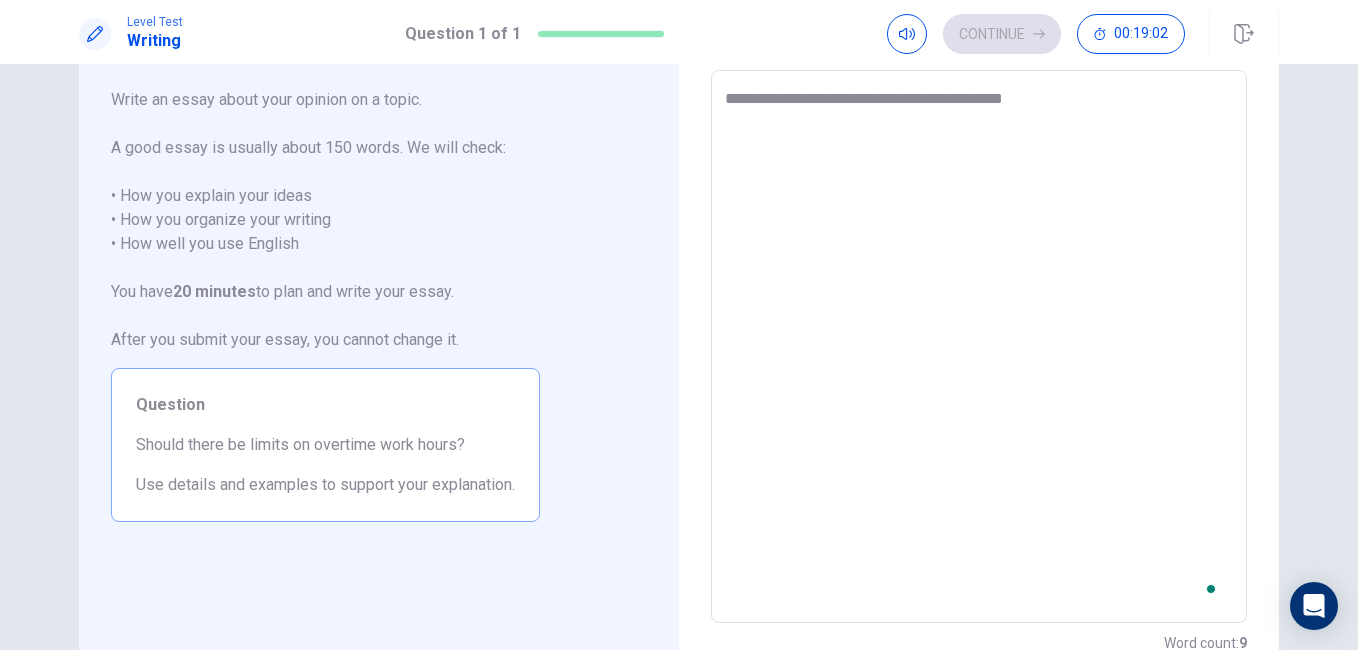 type on "**********" 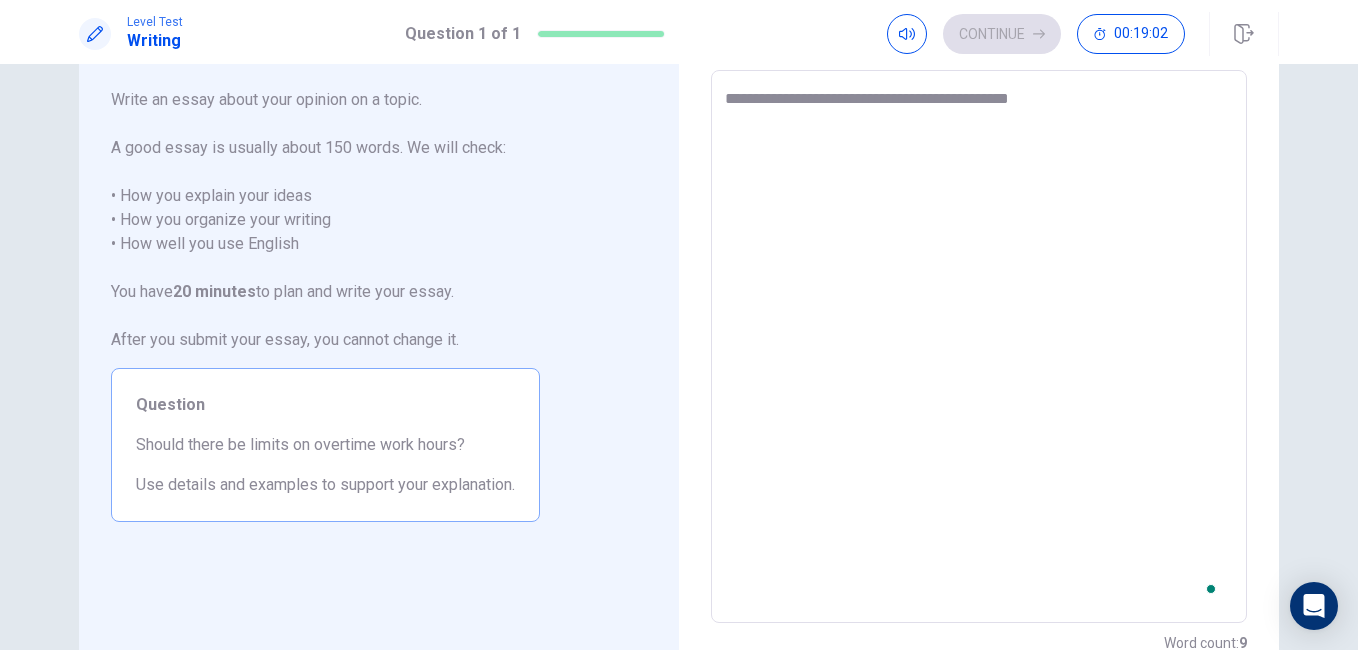 type on "*" 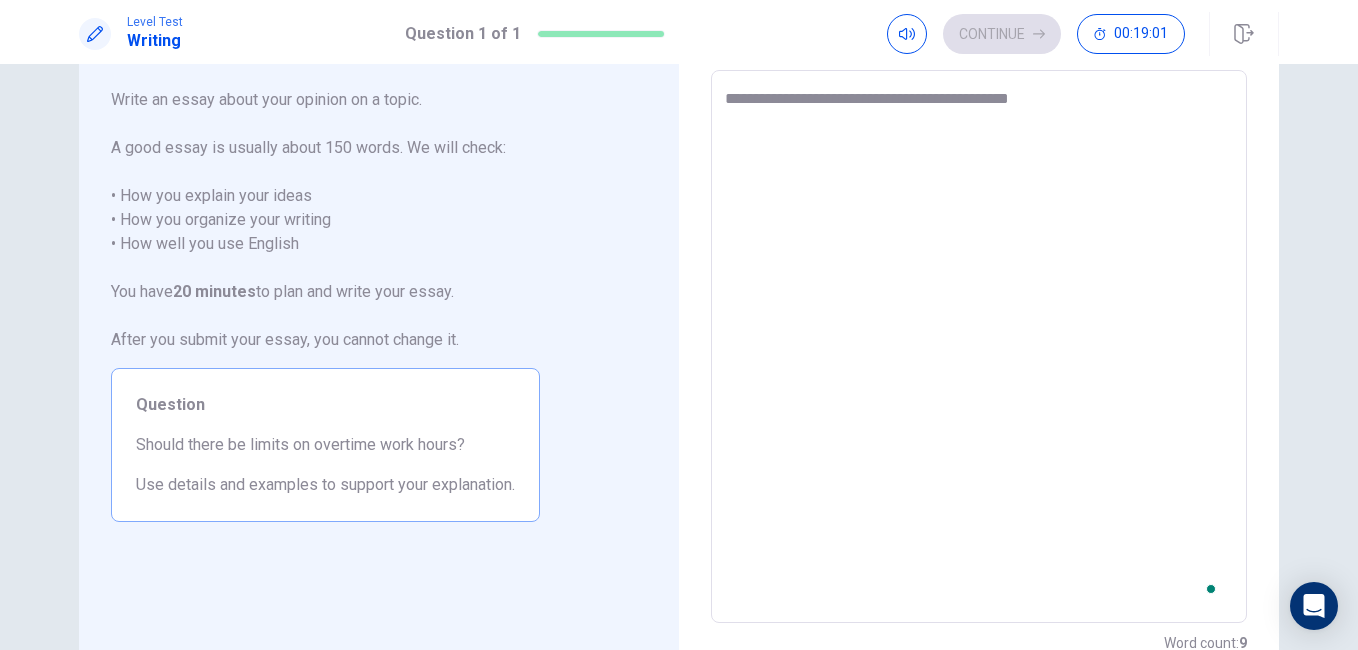 type on "**********" 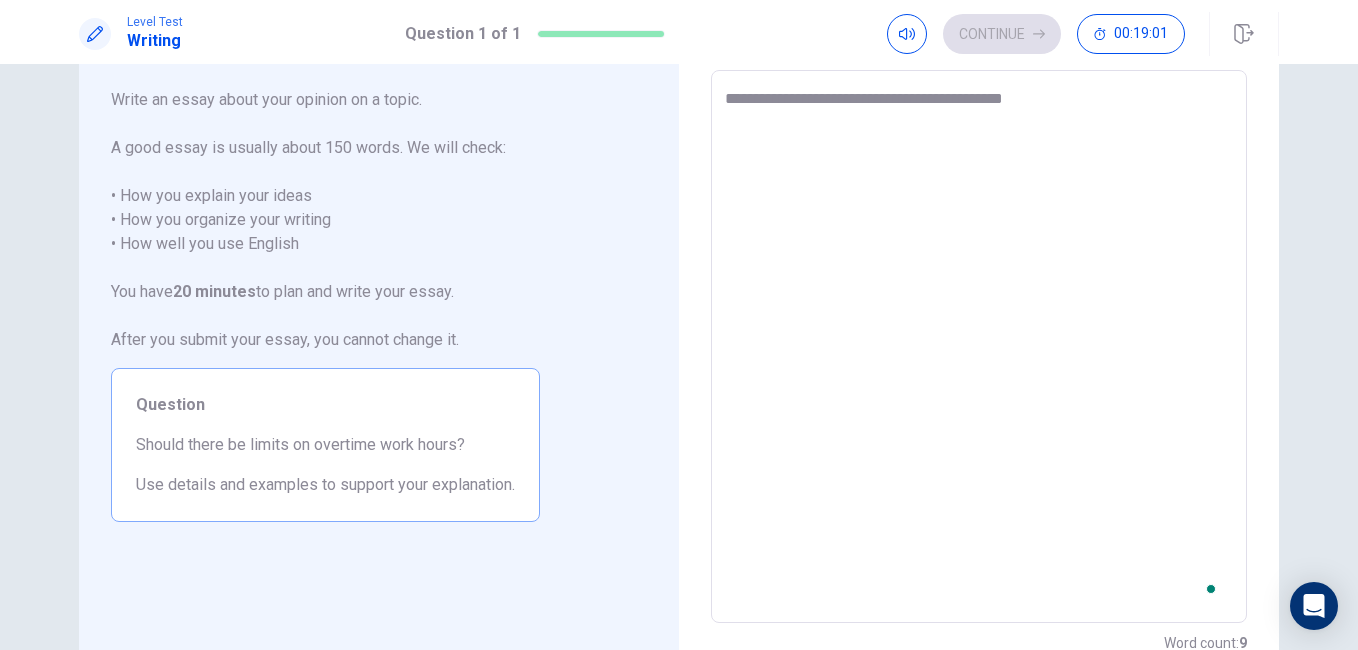 type on "*" 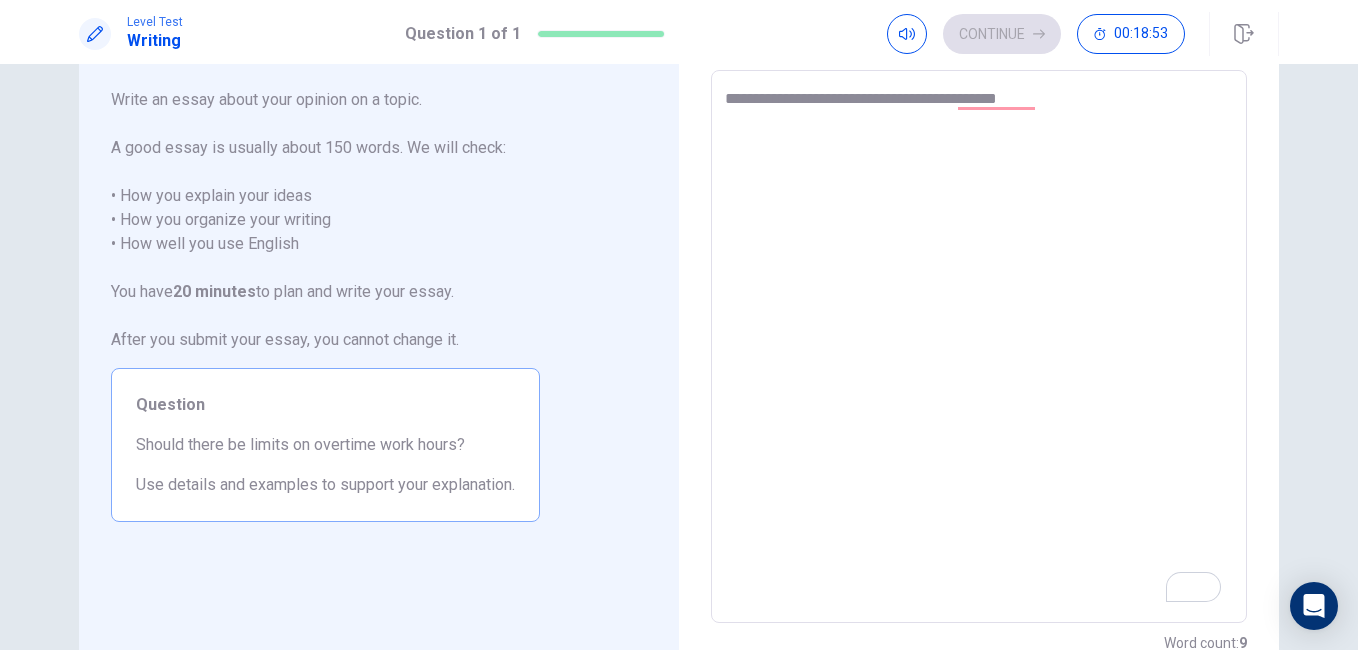 click on "**********" at bounding box center (979, 347) 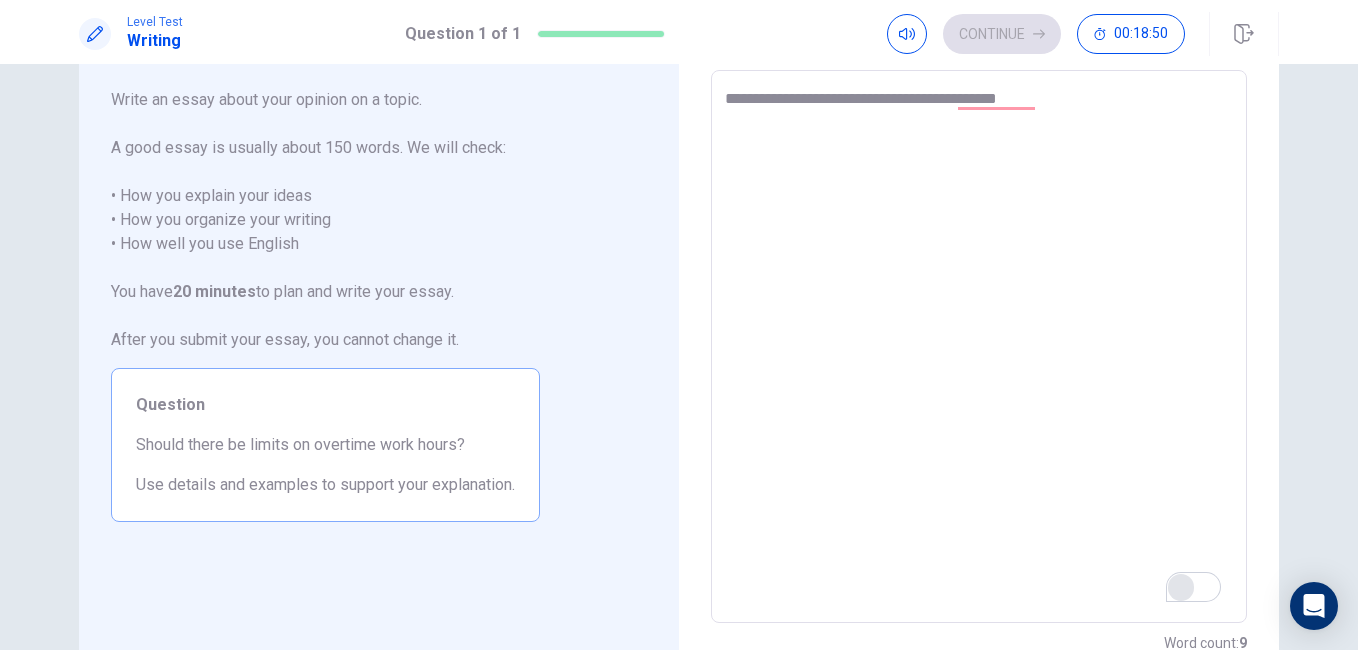 type on "*" 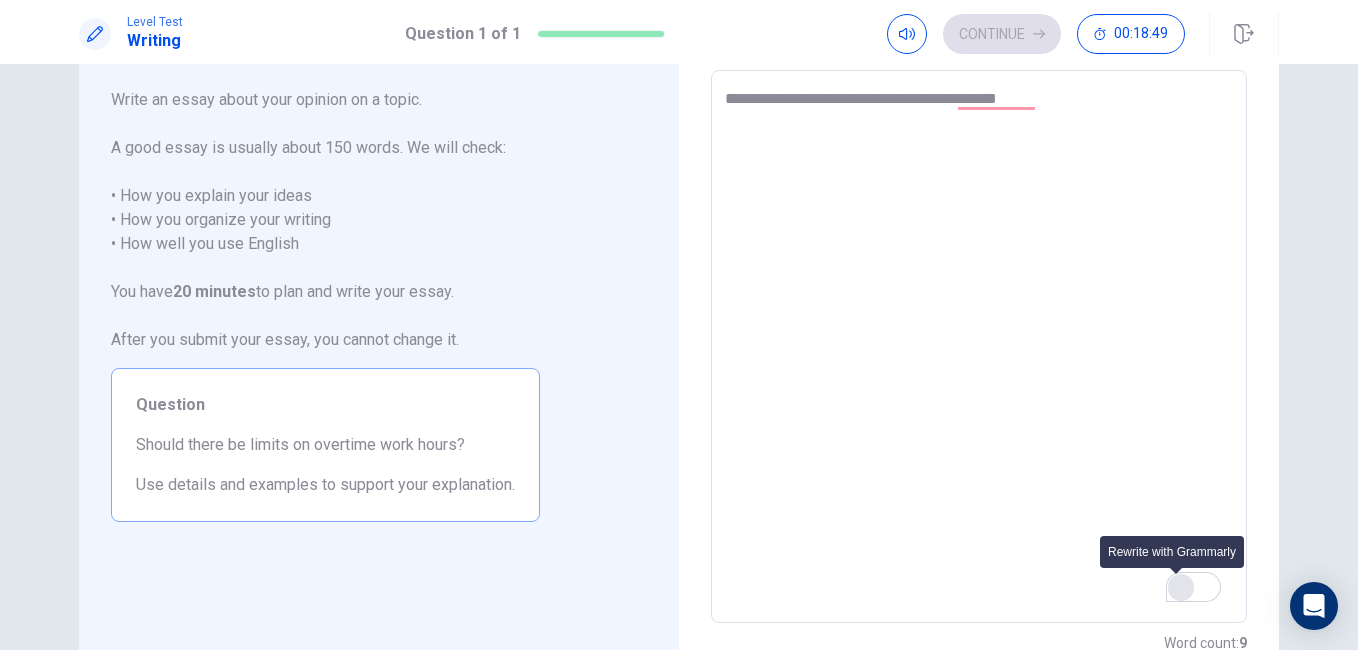 type on "**********" 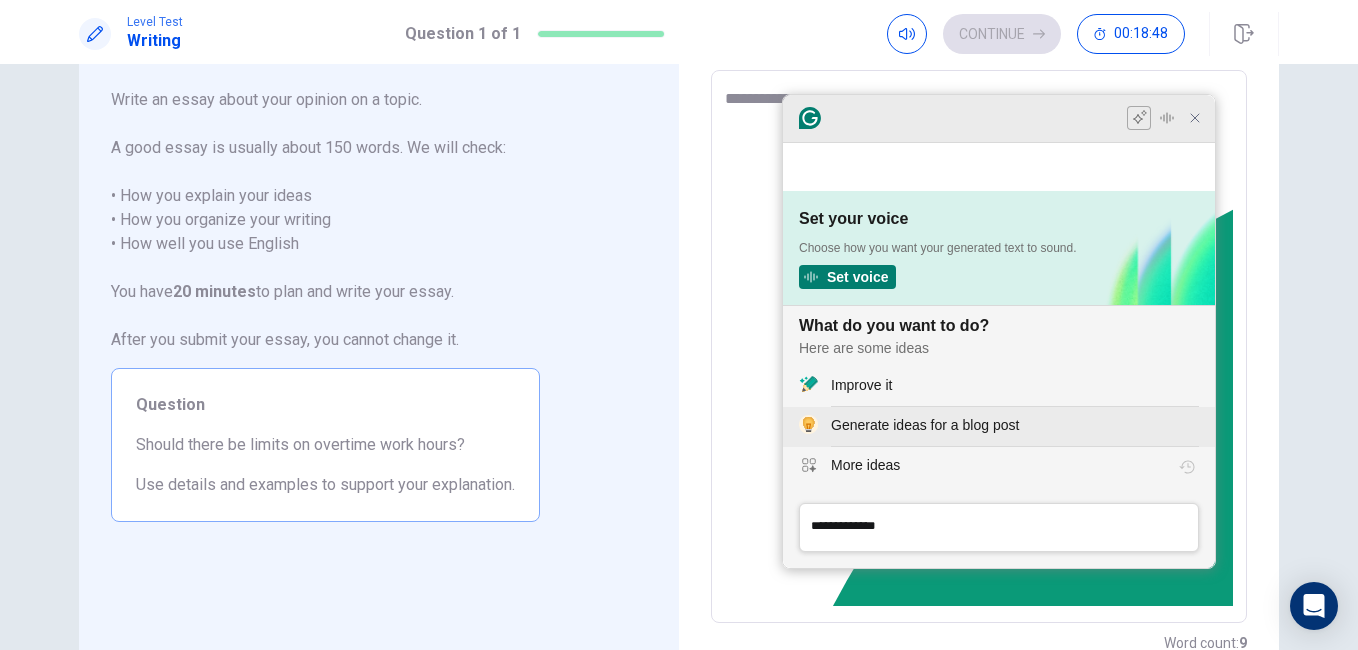 scroll, scrollTop: 0, scrollLeft: 0, axis: both 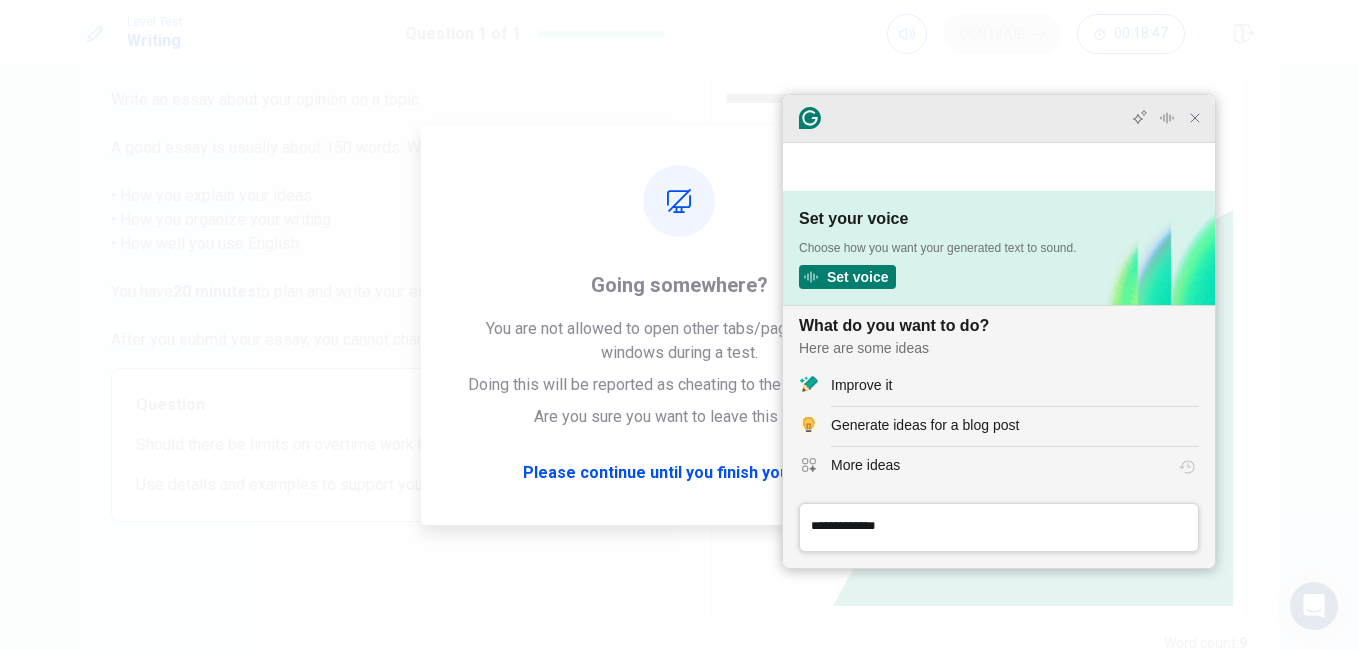 click 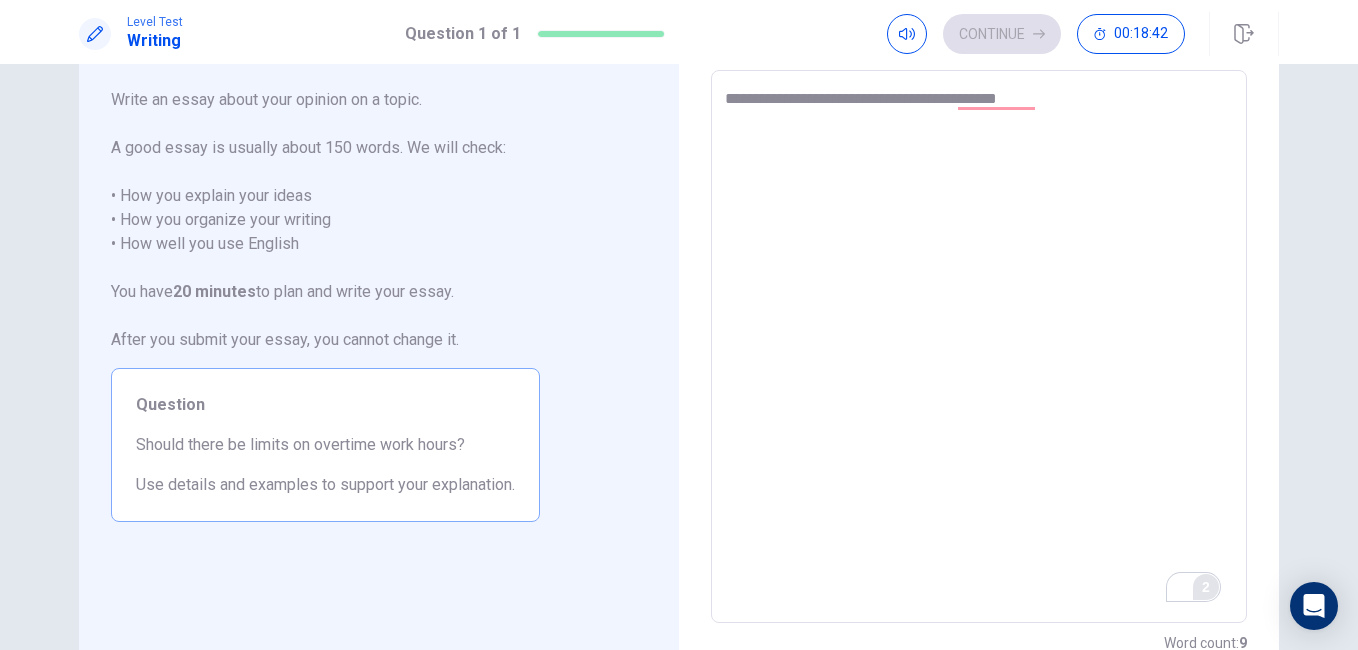 click on "**********" at bounding box center (979, 347) 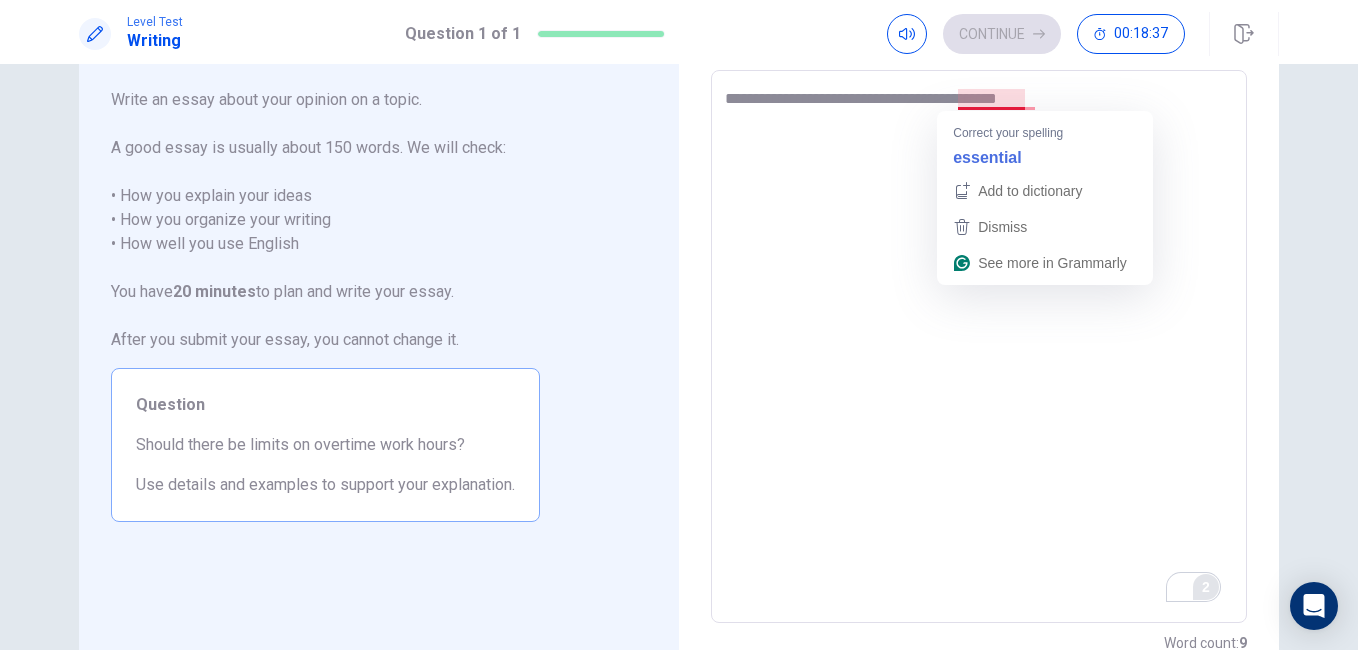 click on "**********" at bounding box center [979, 347] 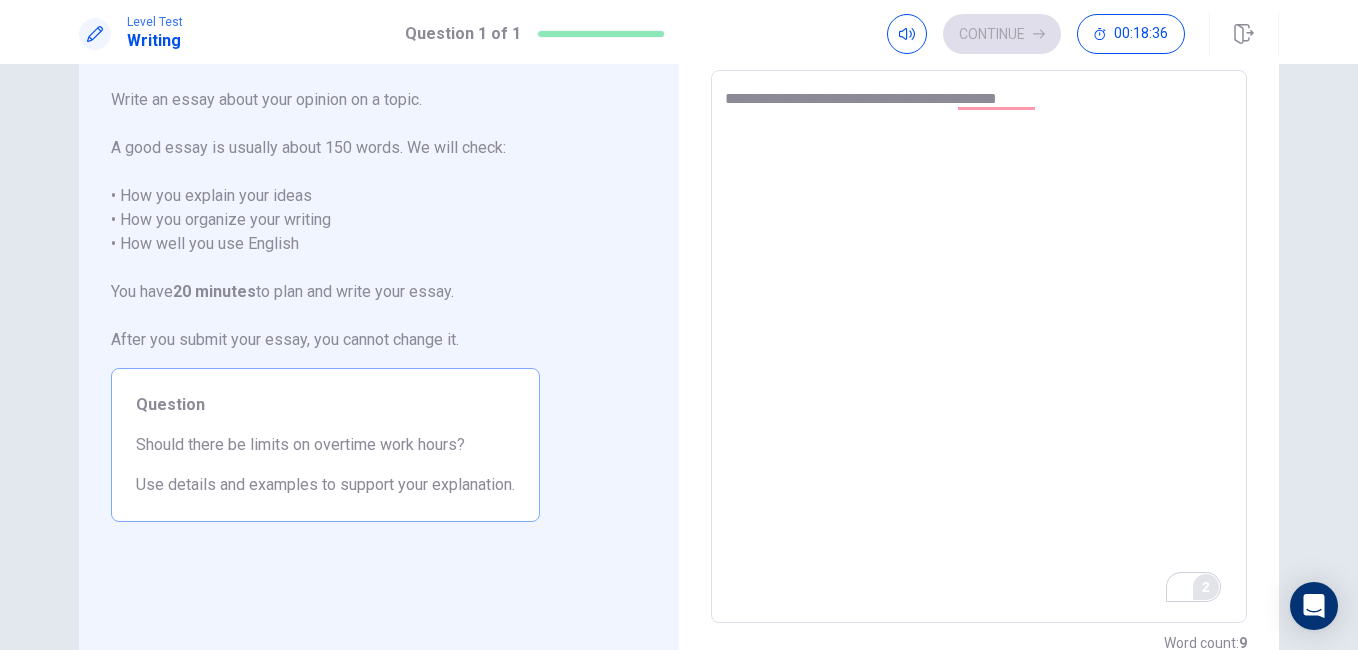 click on "**********" at bounding box center (979, 347) 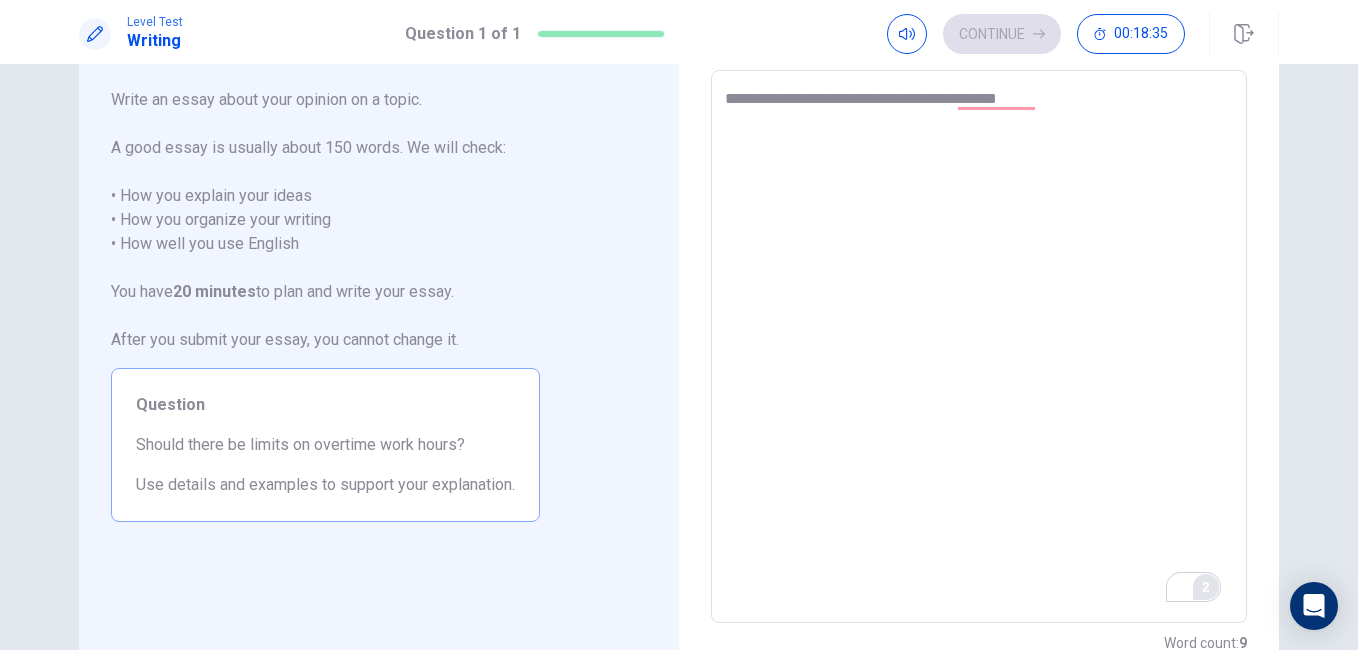 type on "*" 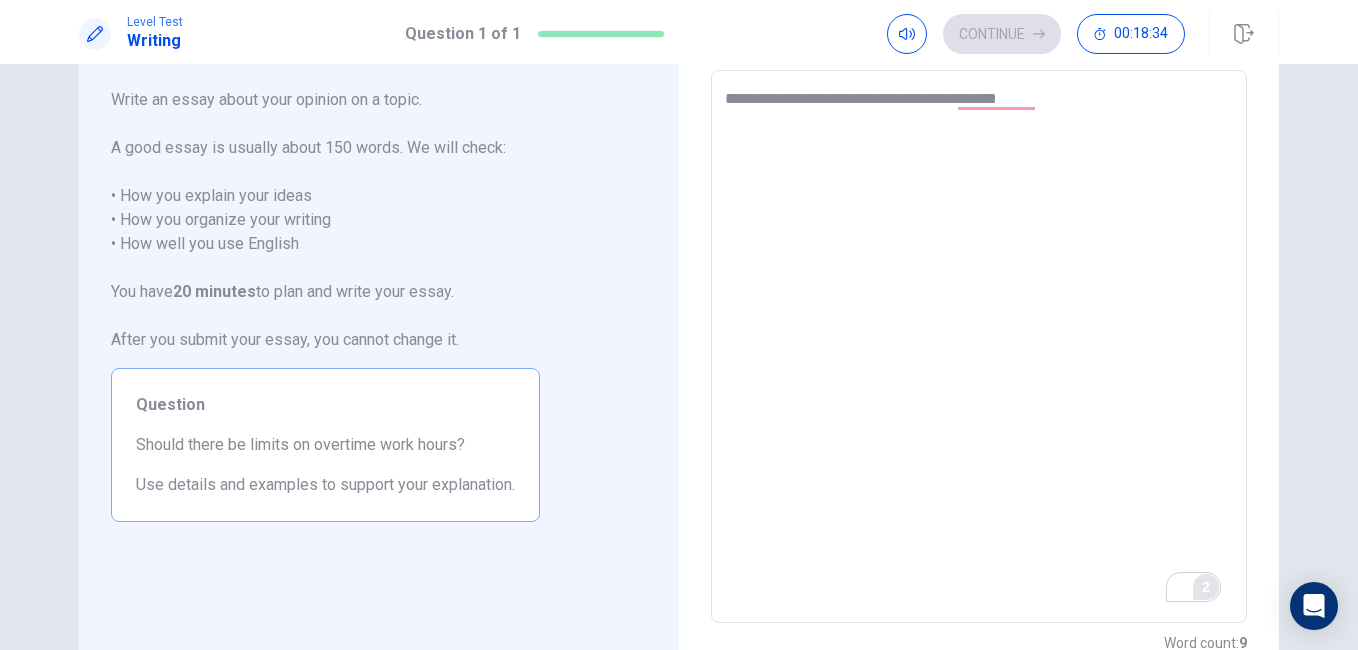 type on "**********" 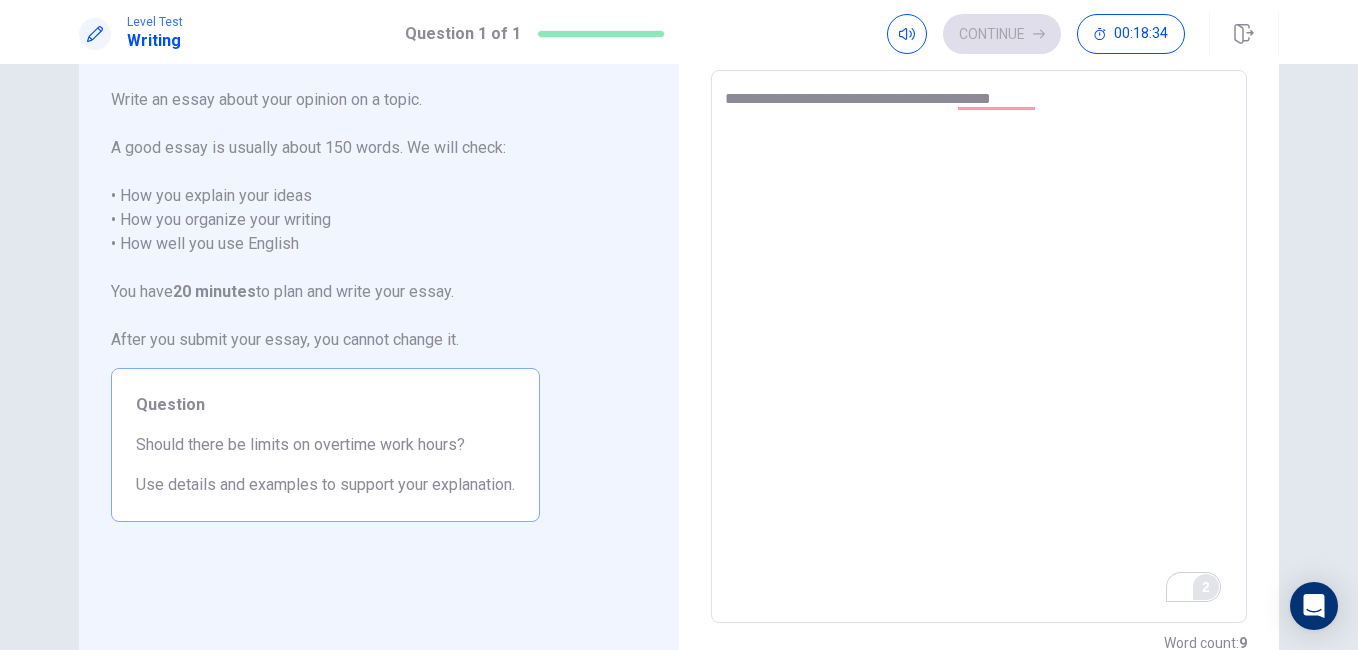 type on "*" 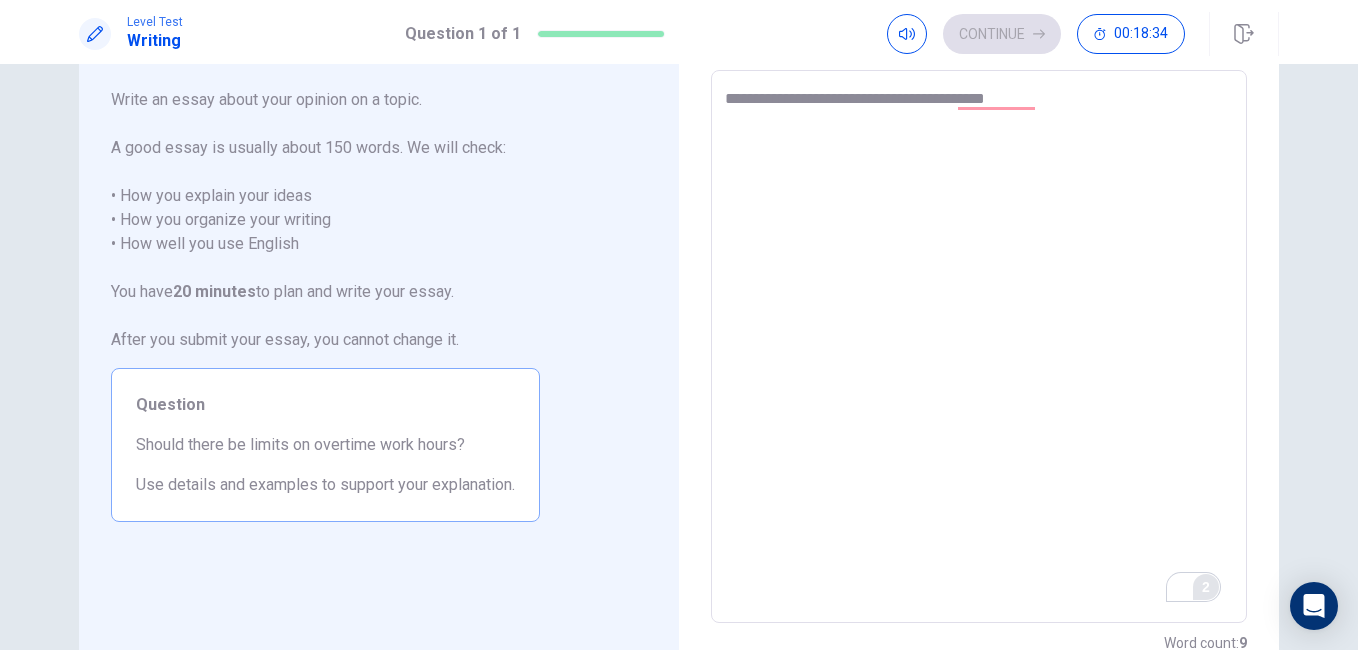 type on "*" 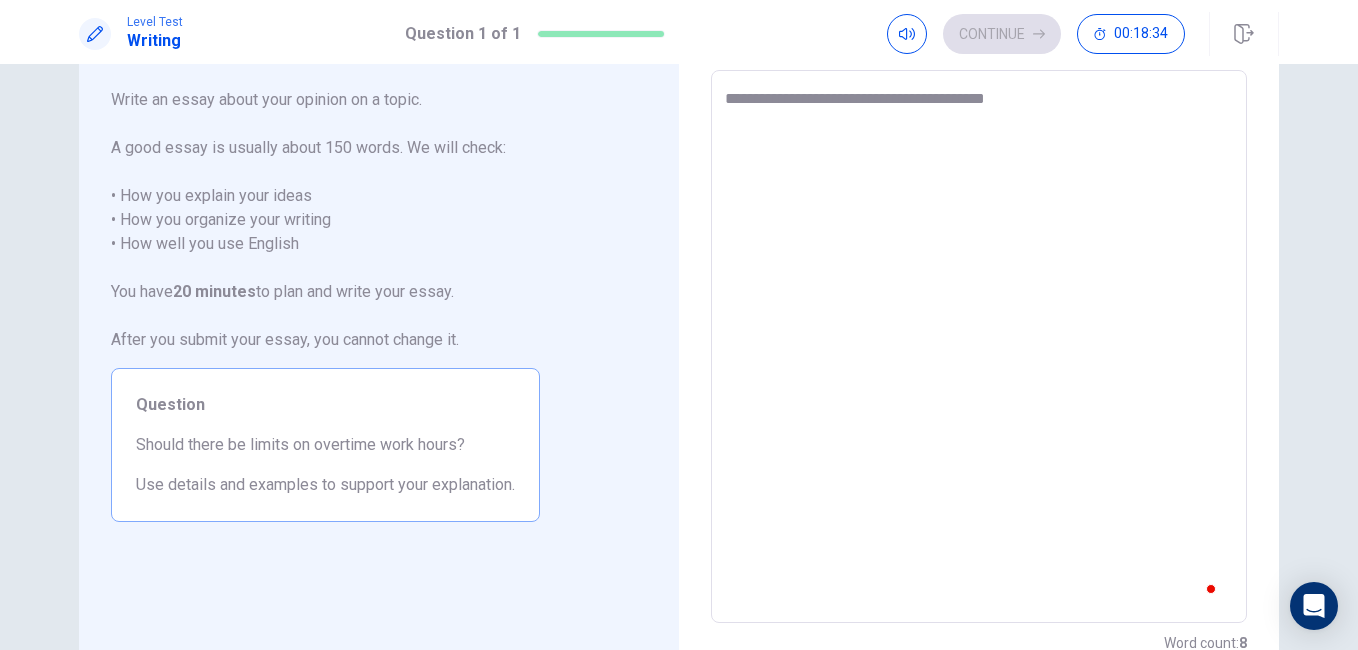 type on "**********" 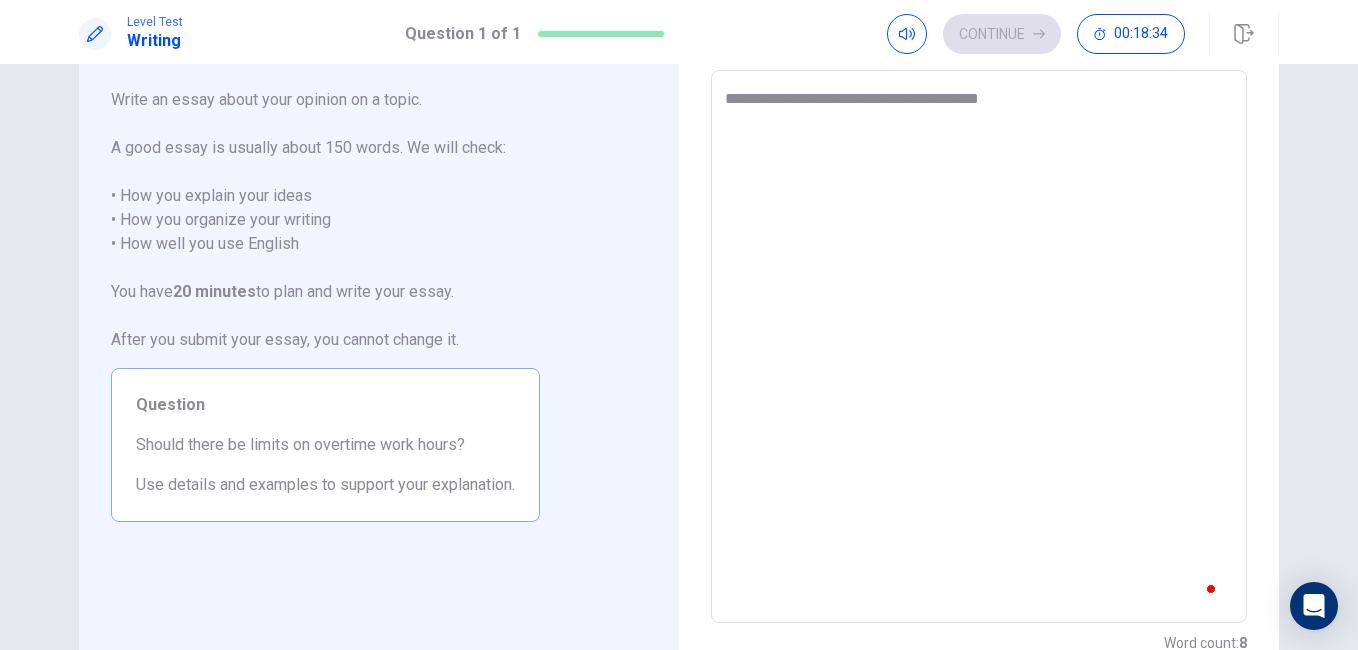 type on "*" 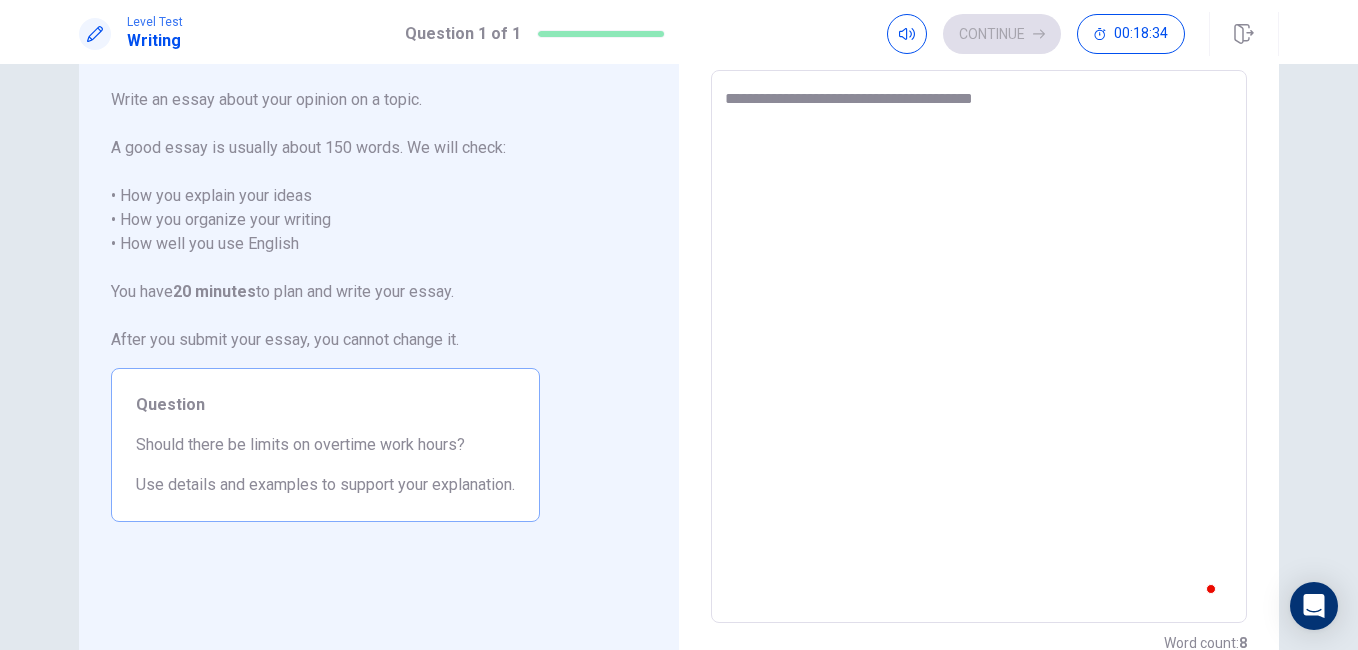type on "*" 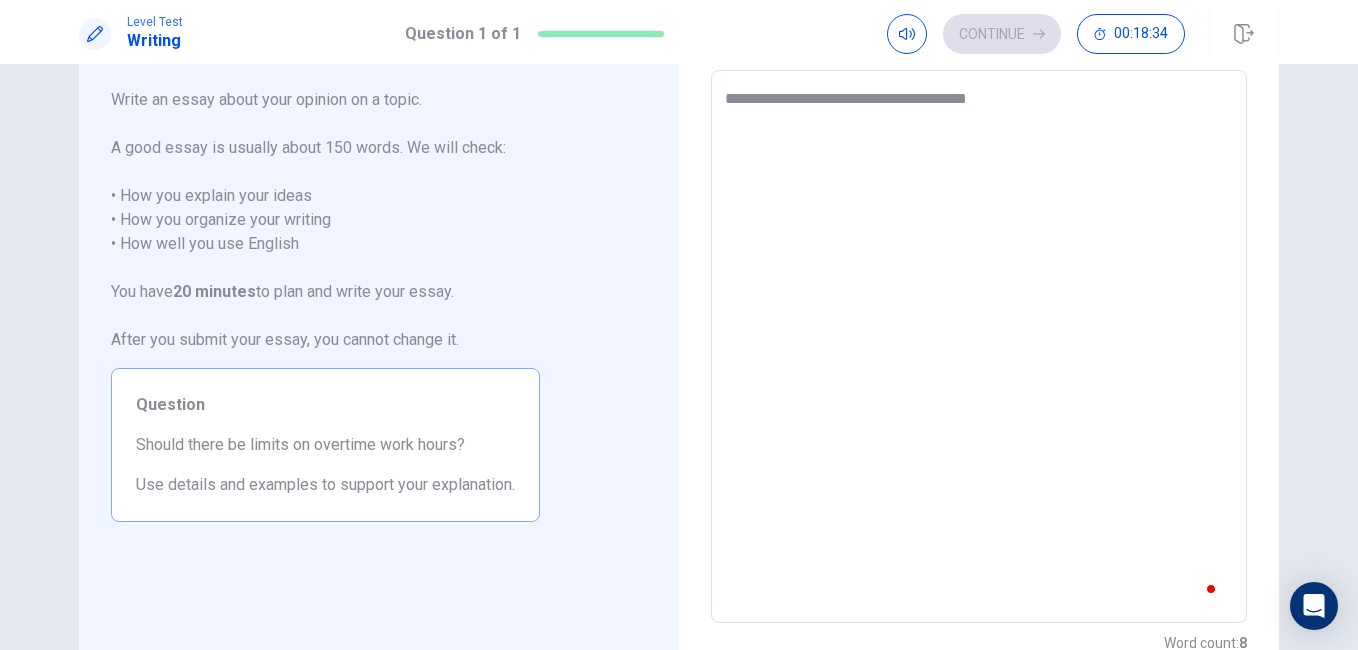 type on "*" 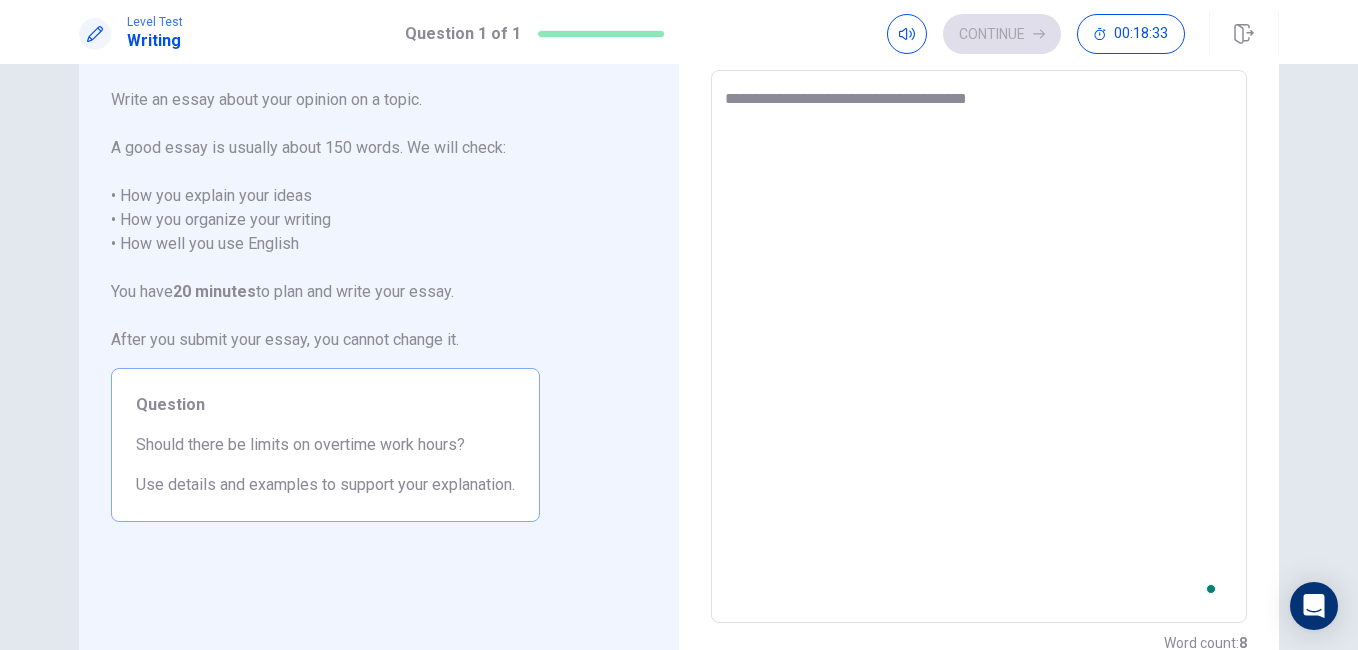 type on "**********" 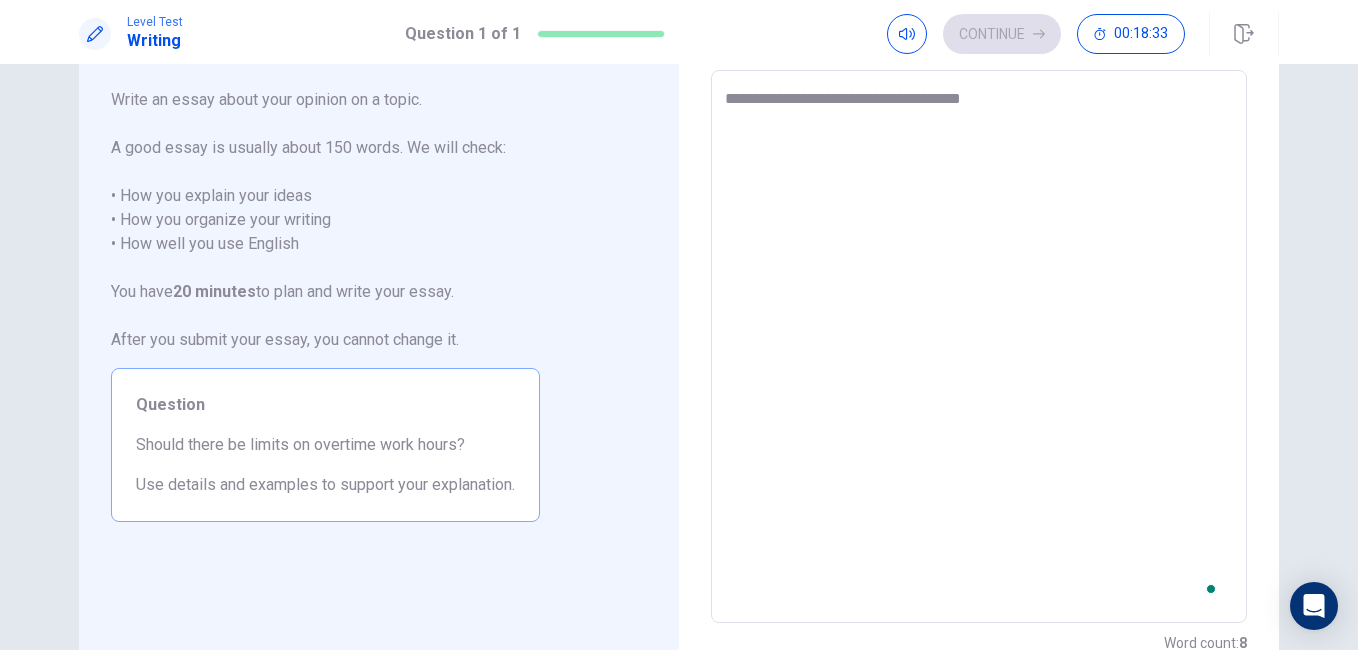 type on "*" 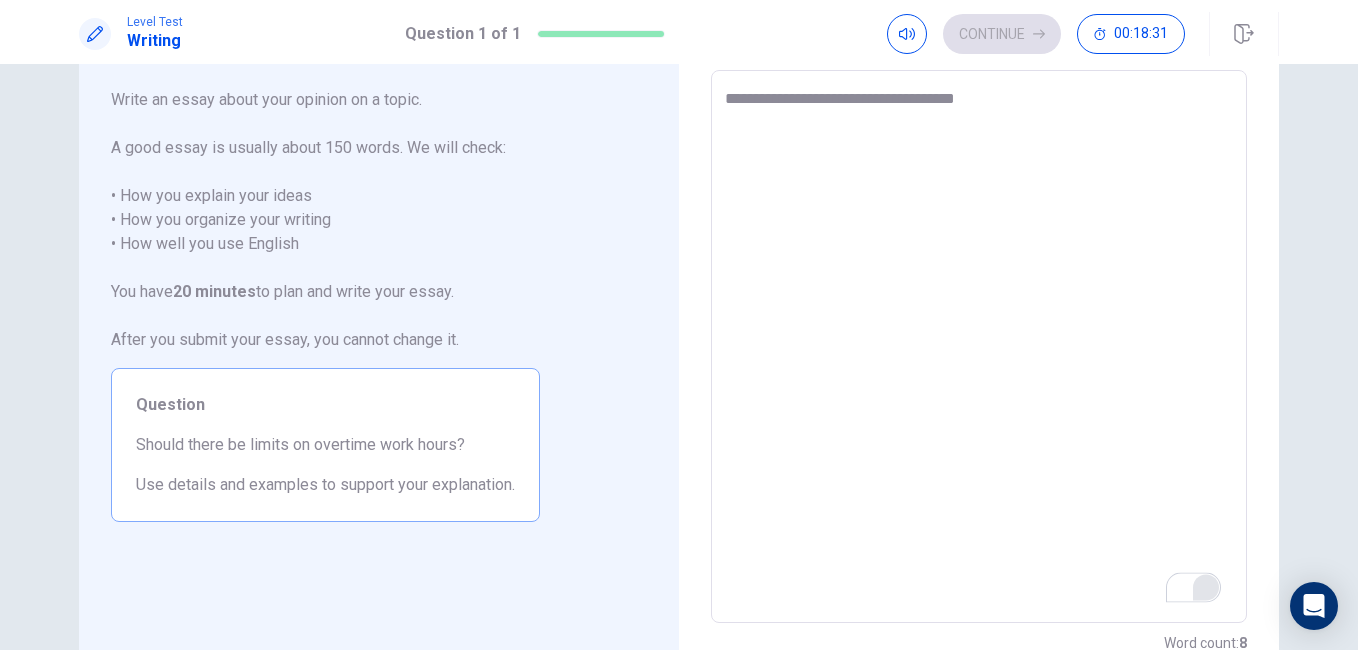type on "*" 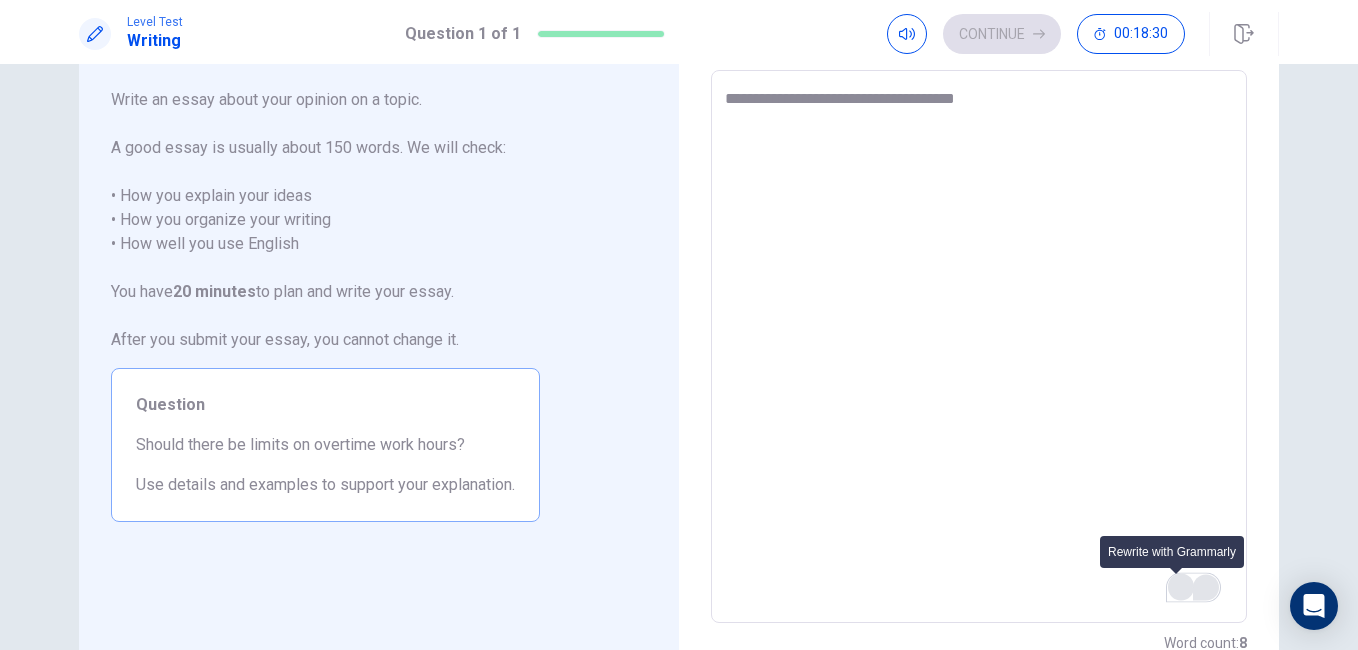 type on "**********" 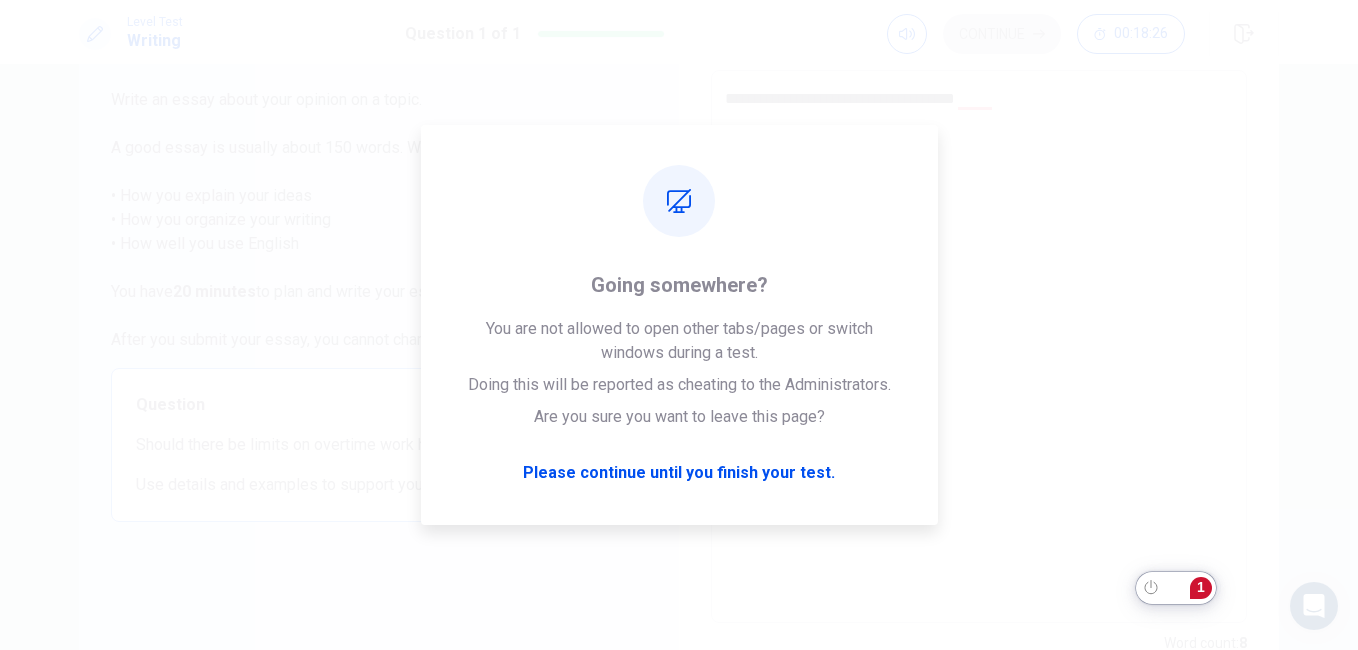 click on "**********" at bounding box center (979, 347) 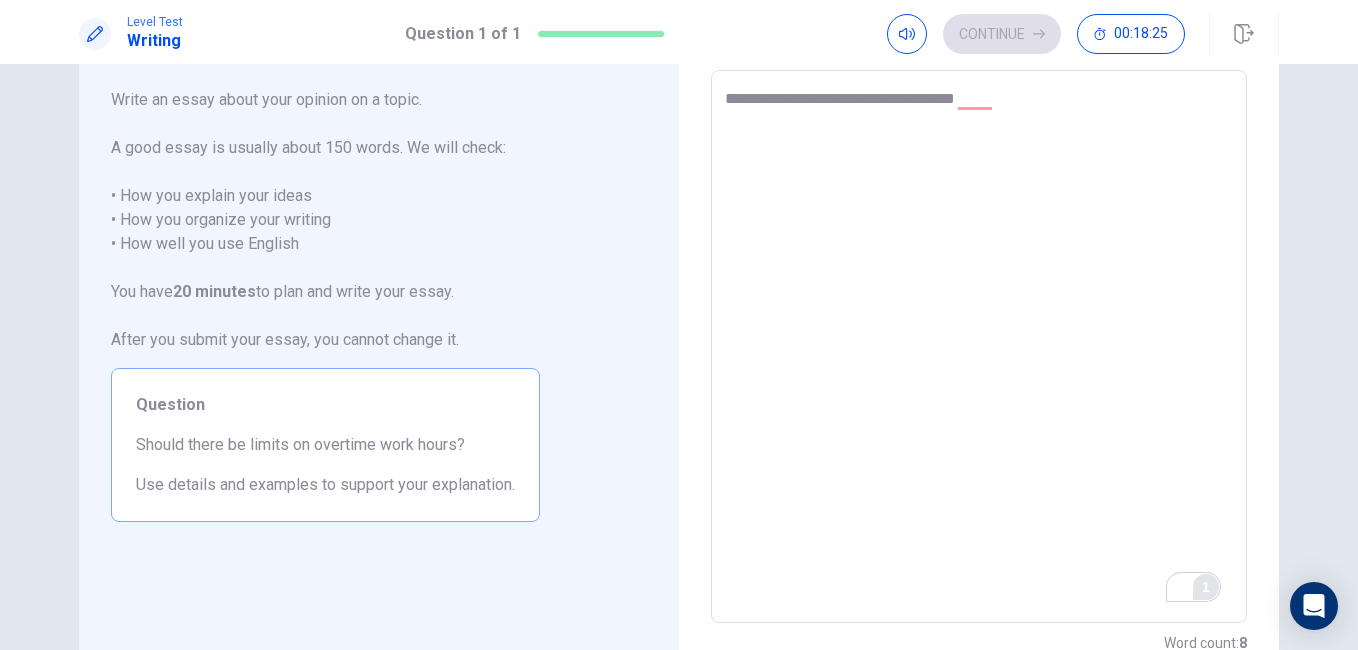 click on "**********" at bounding box center (979, 347) 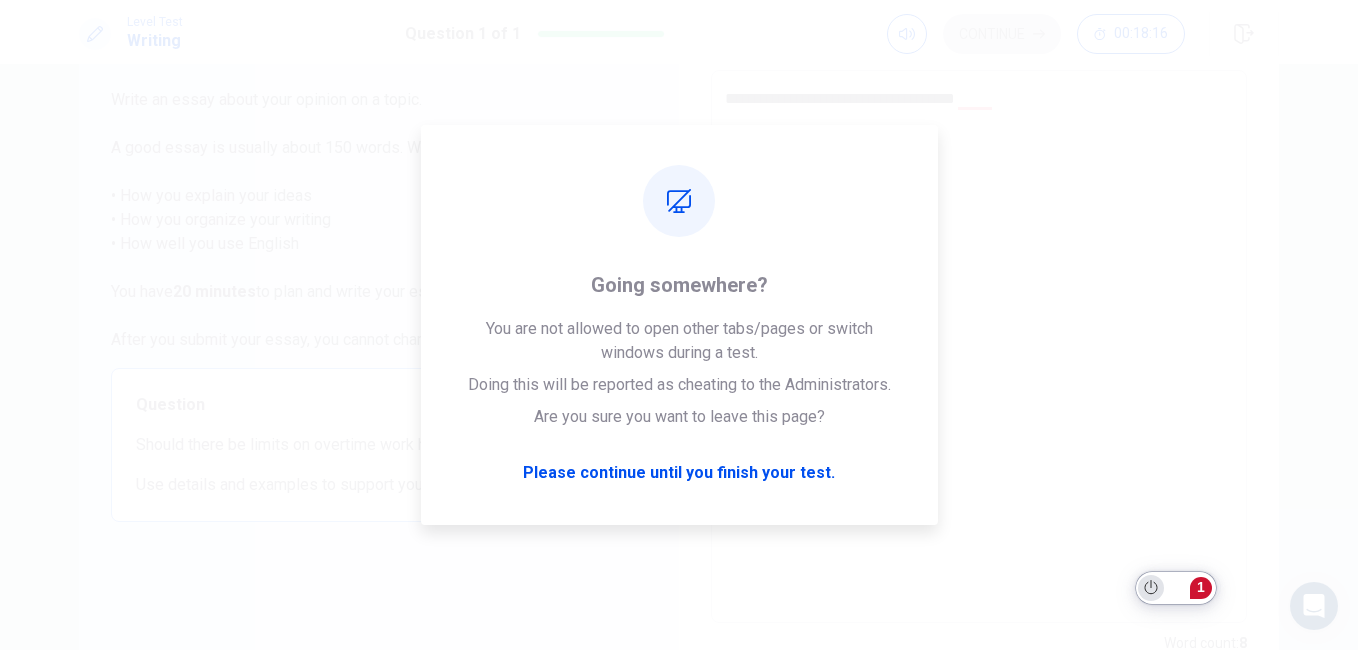 click 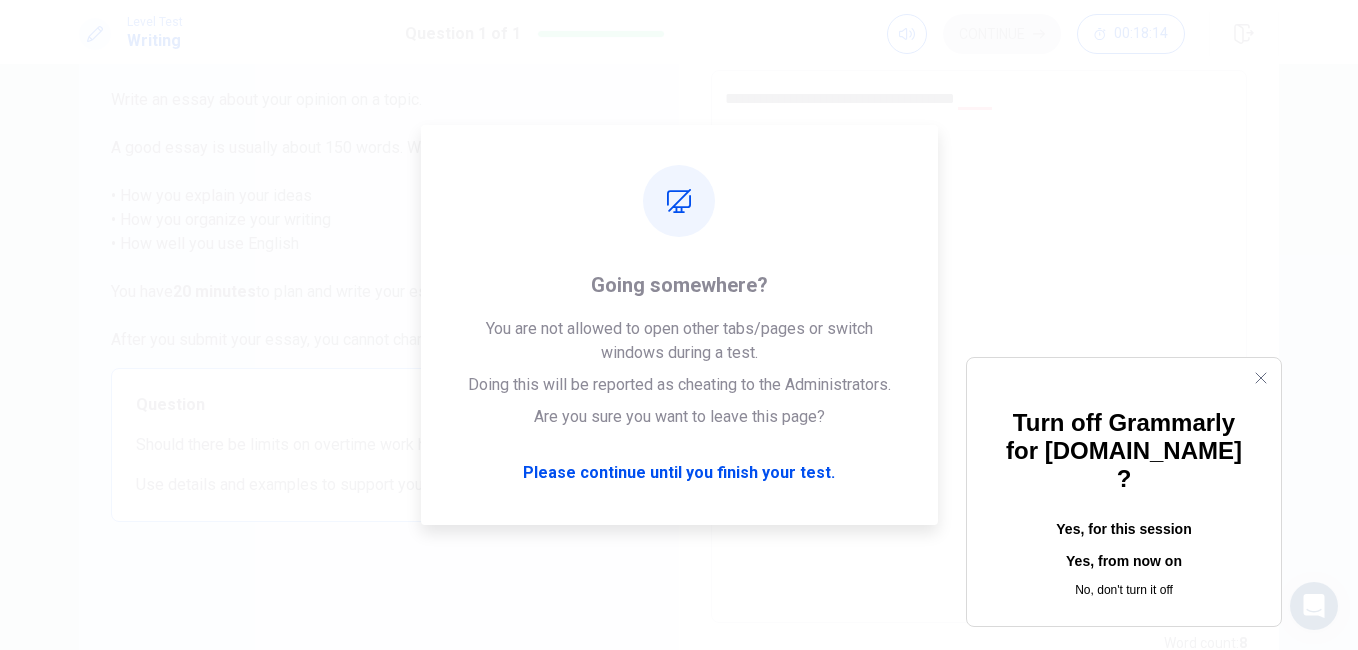 click on "Yes, for this session" 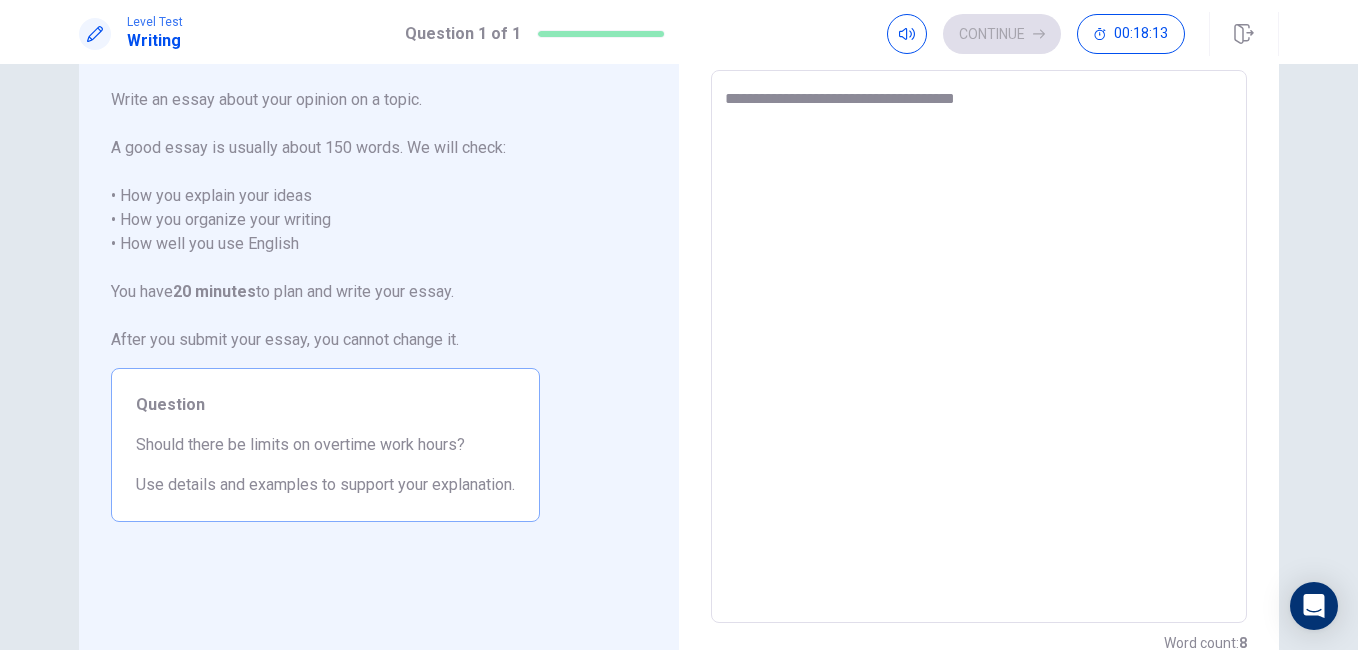 click on "**********" at bounding box center (979, 347) 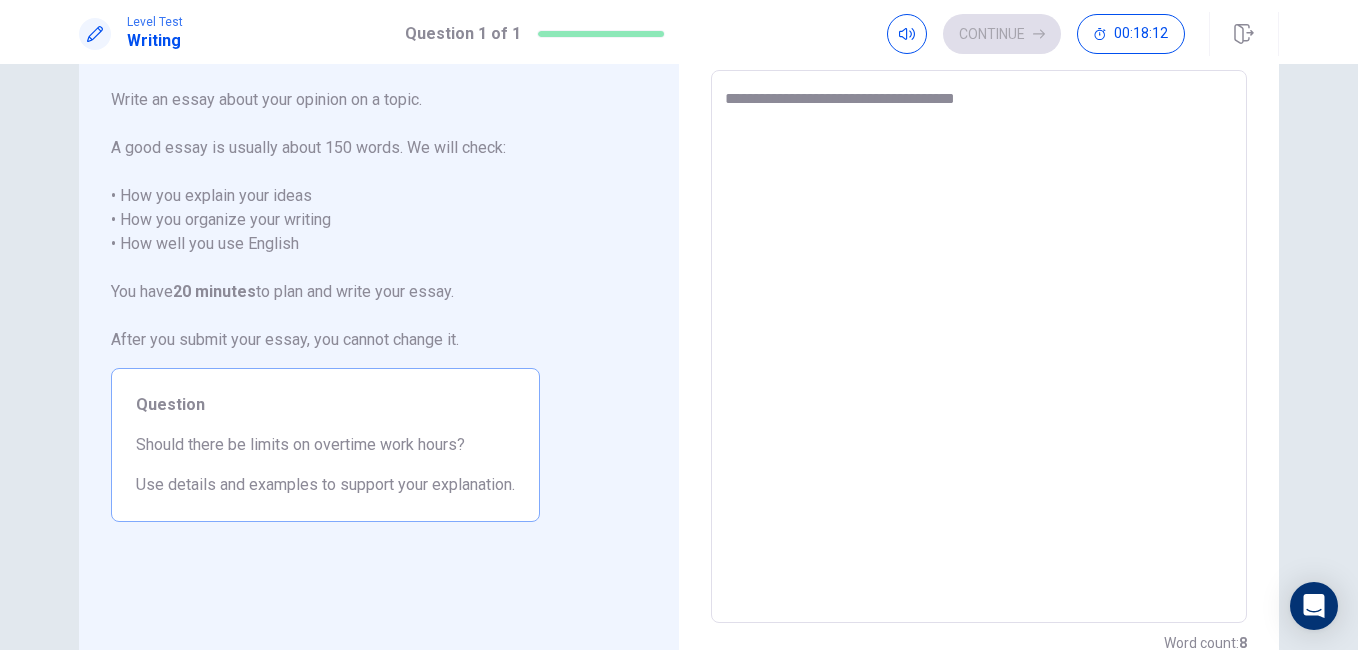 type on "**********" 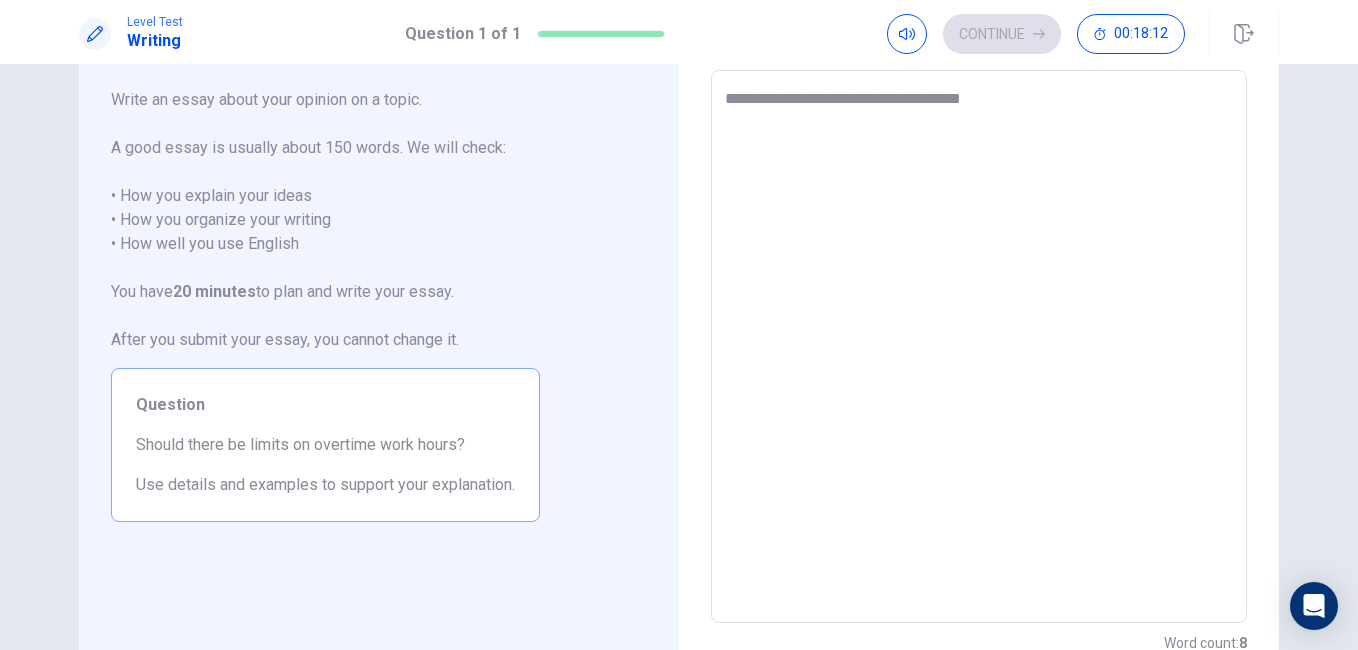 type on "*" 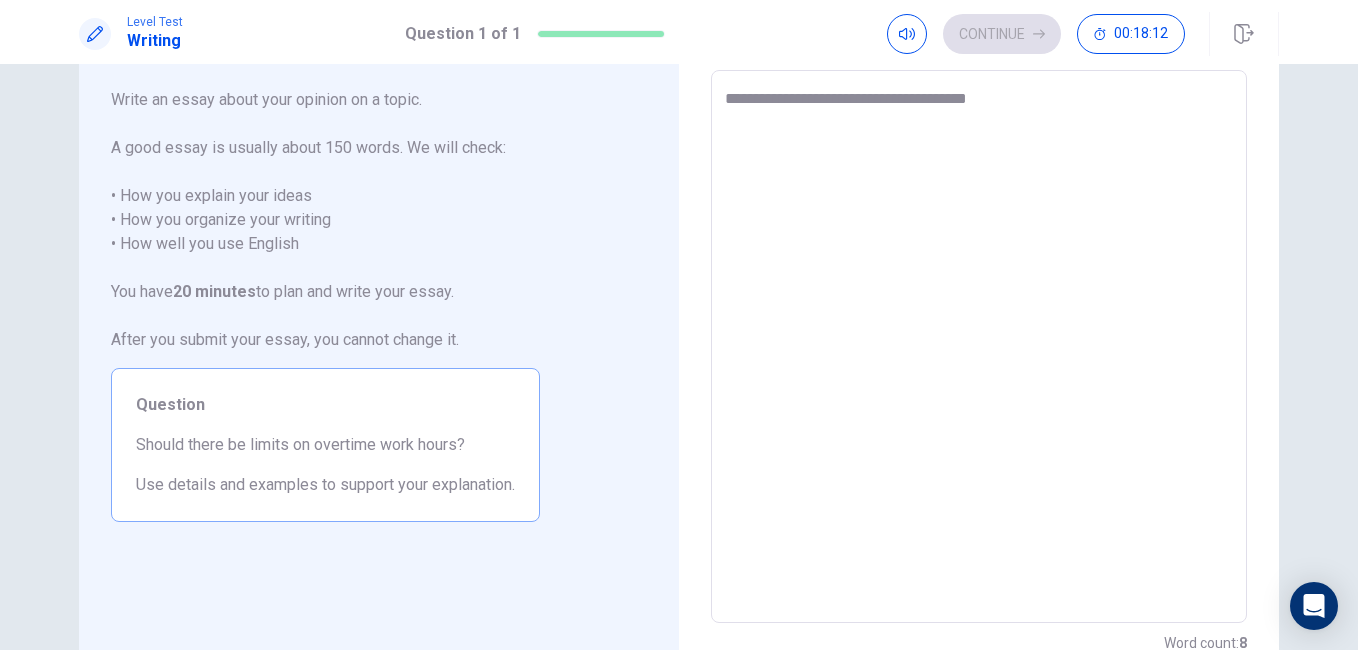 type on "*" 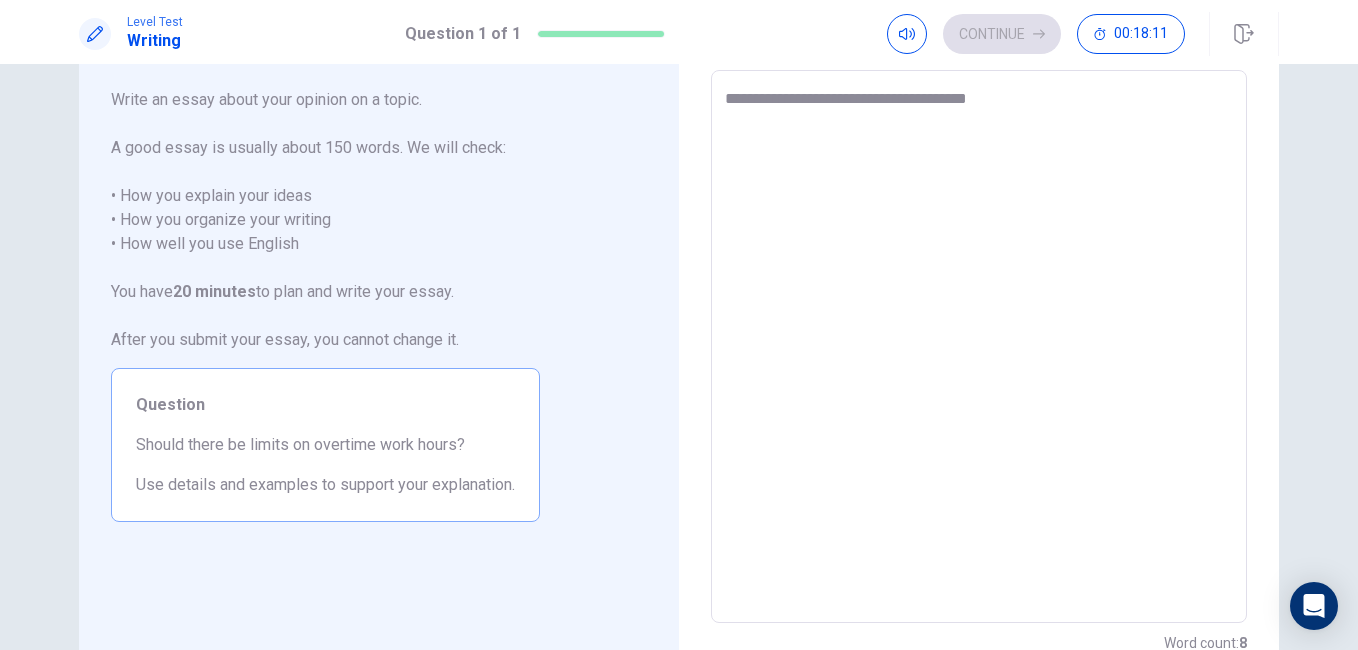 type on "**********" 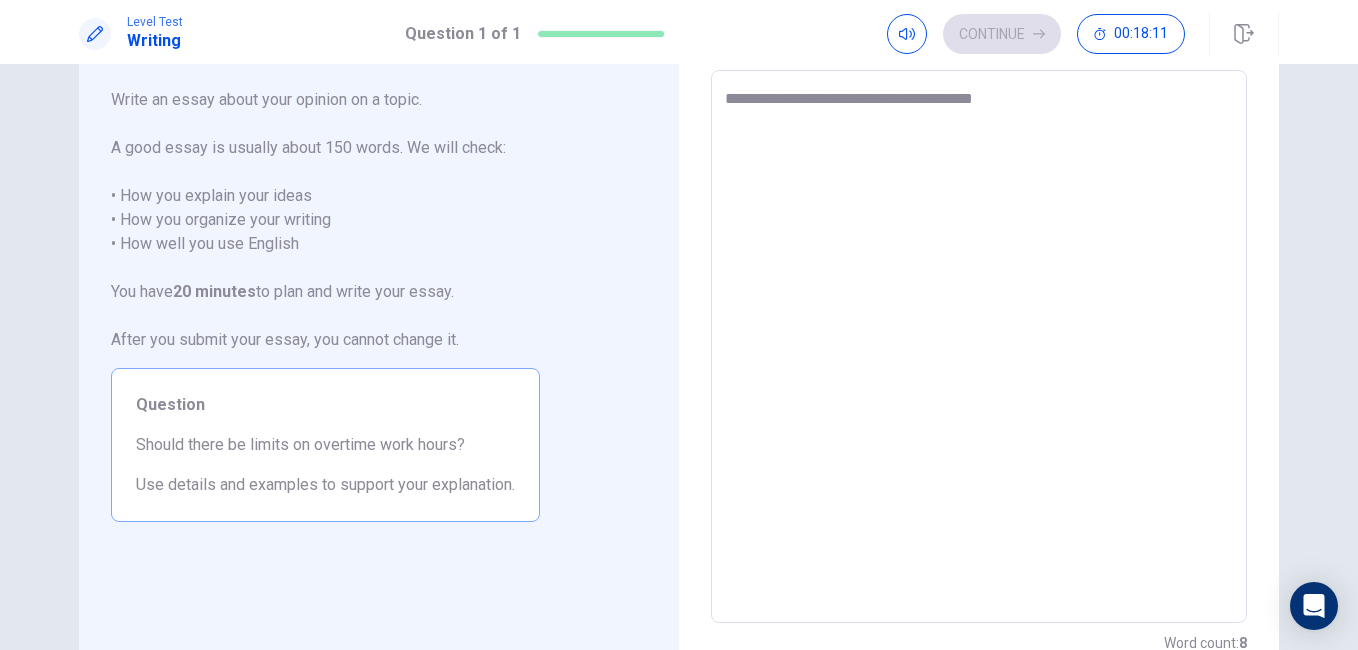 type on "*" 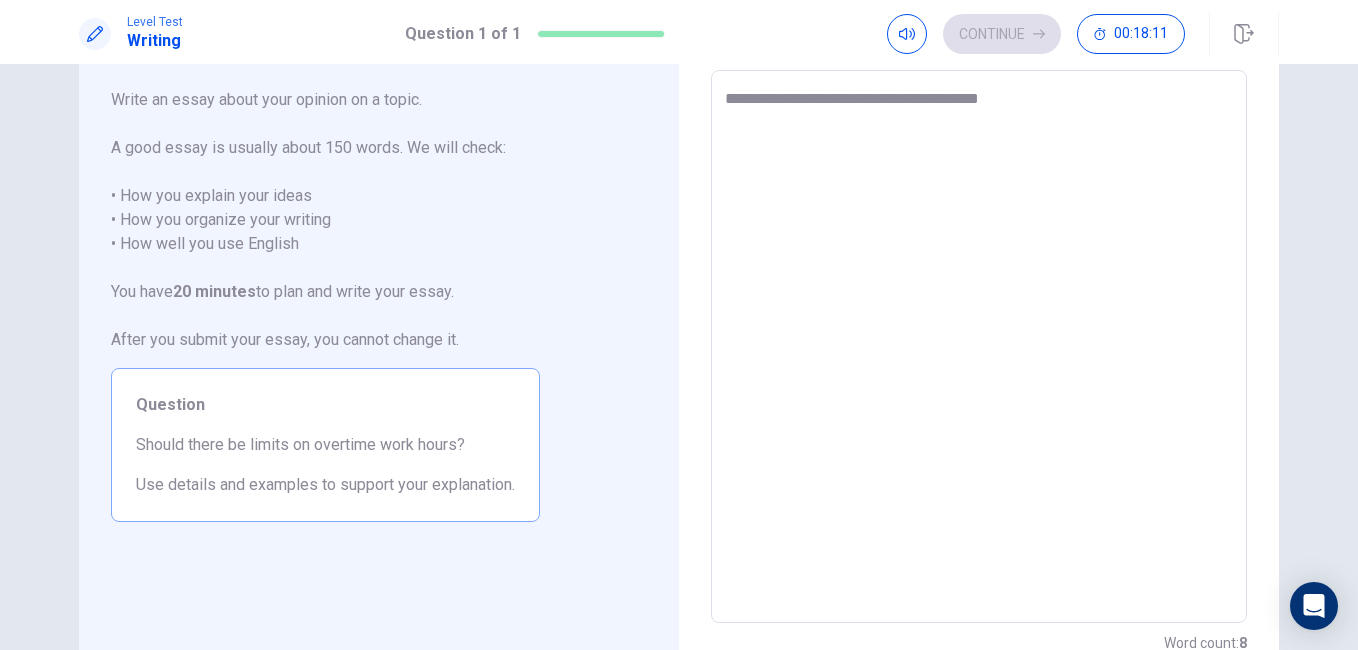 type on "*" 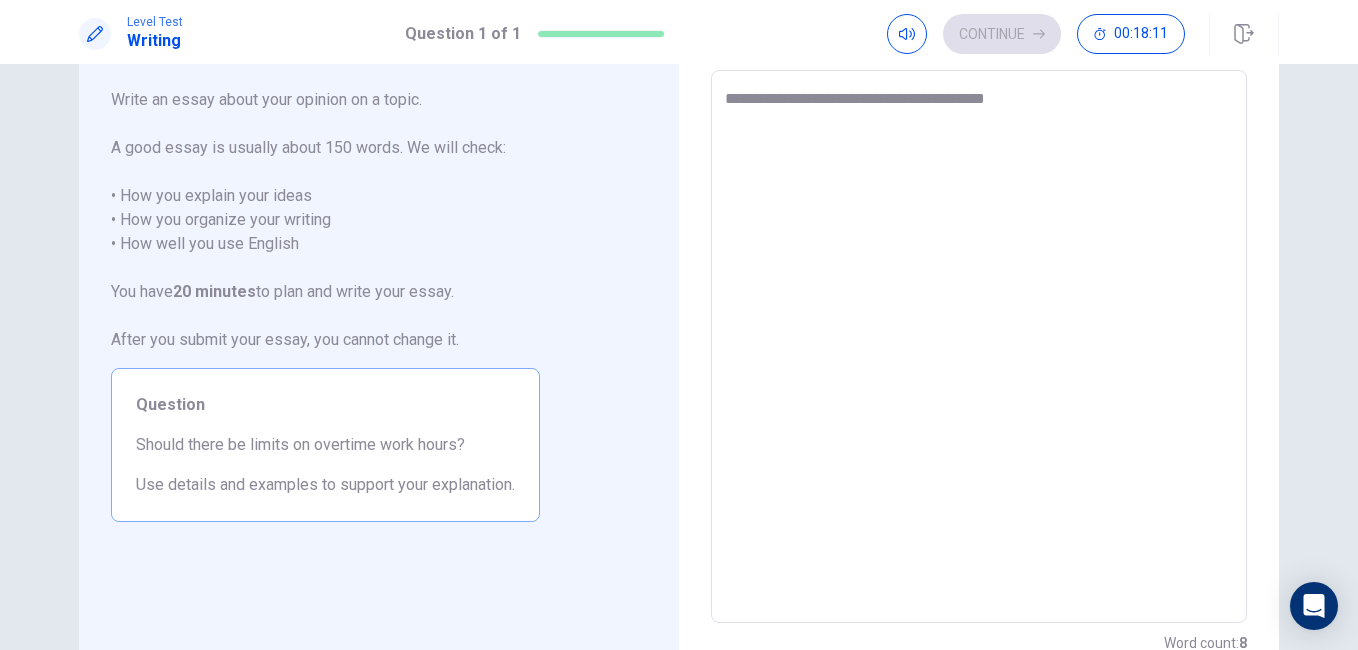 type on "*" 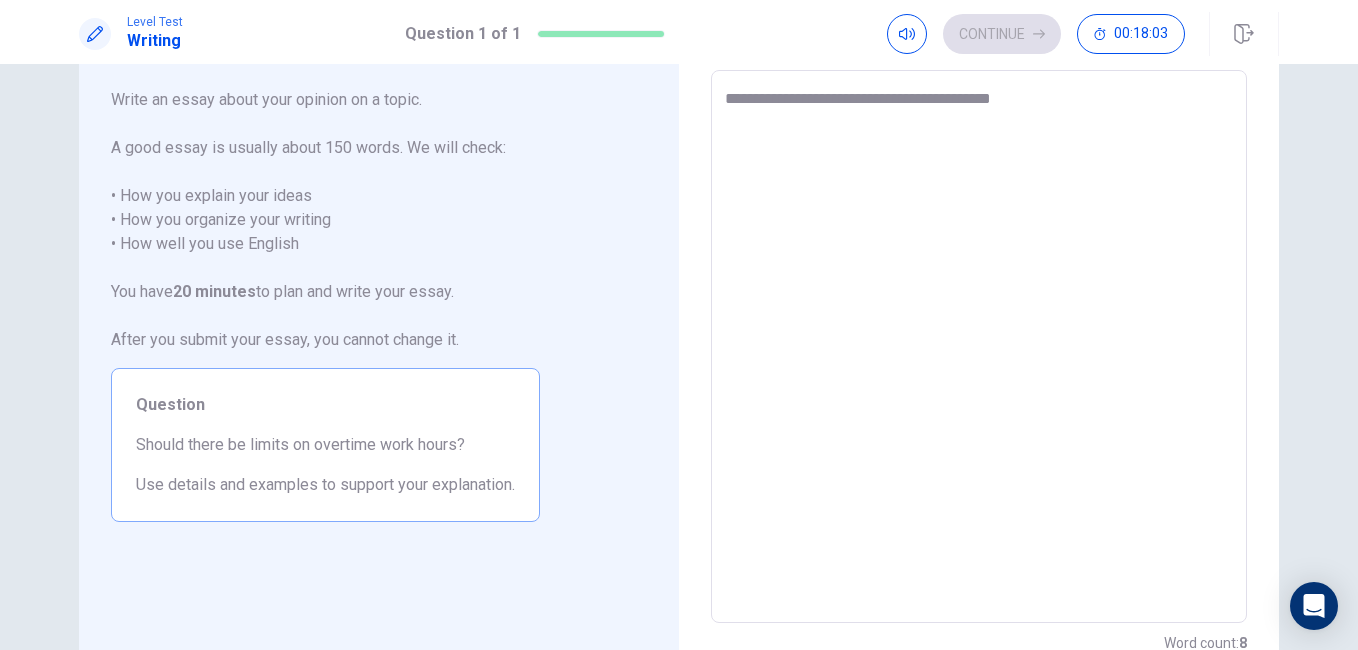 type on "*" 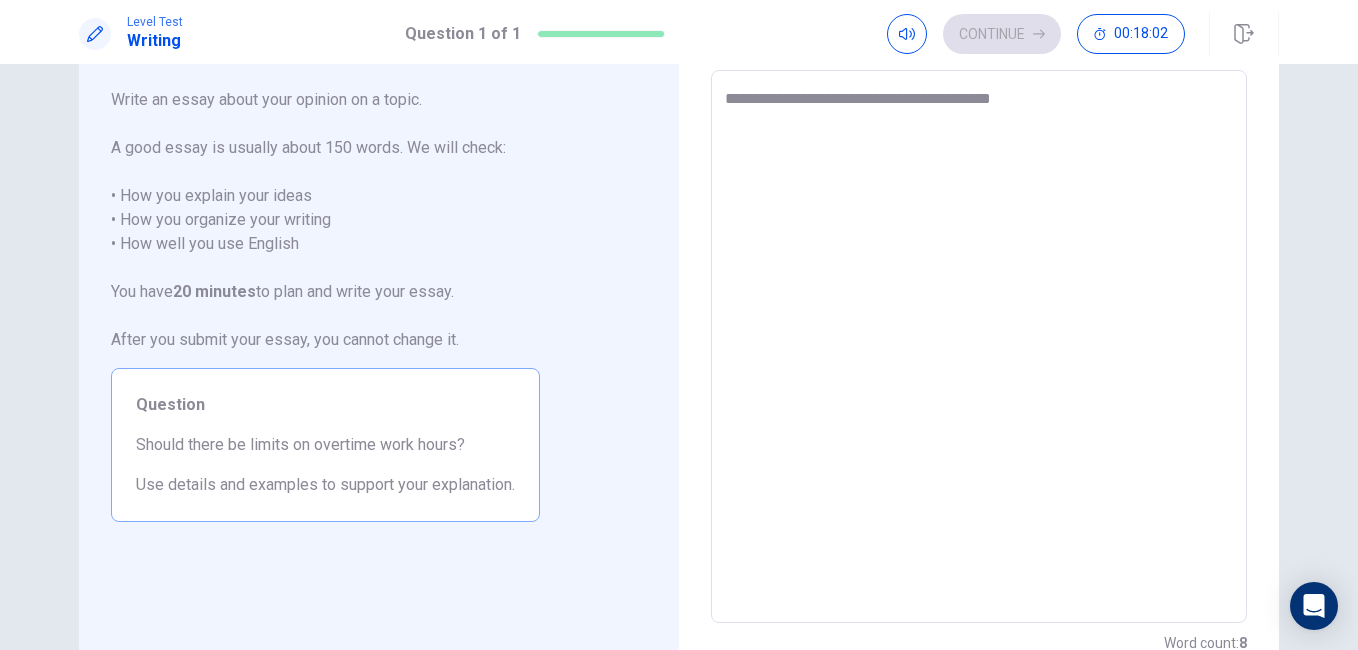 type on "**********" 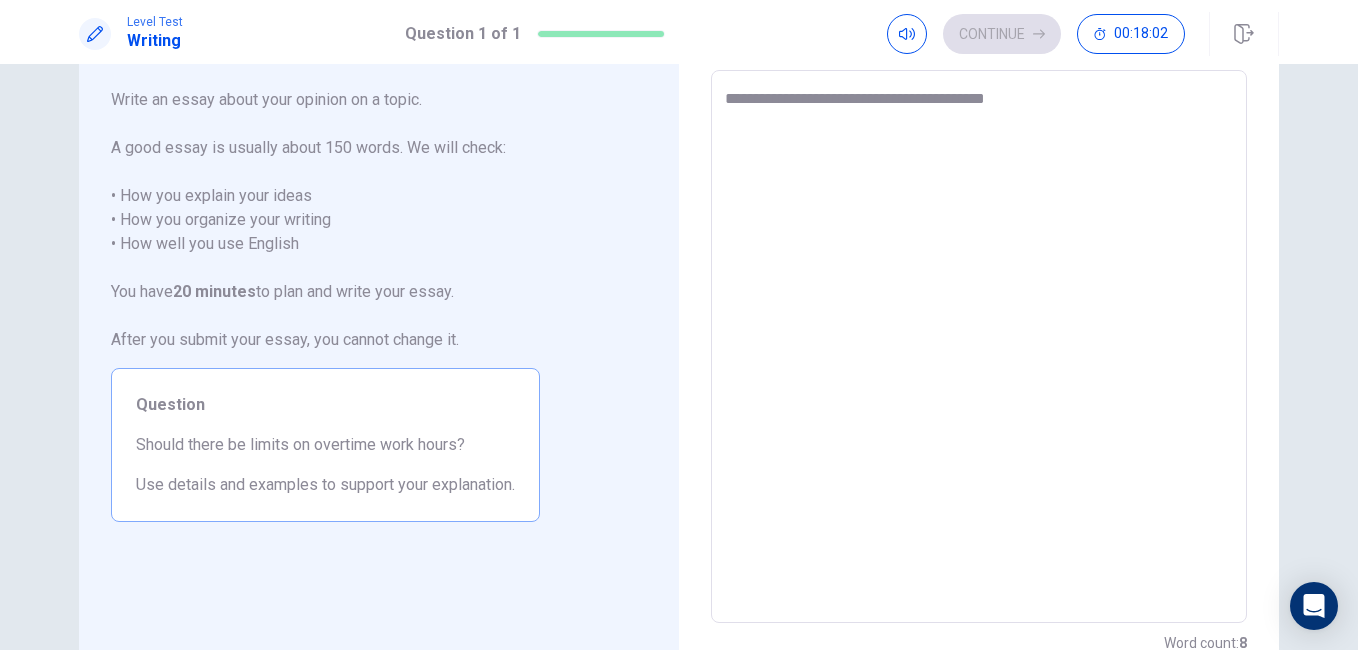 type on "*" 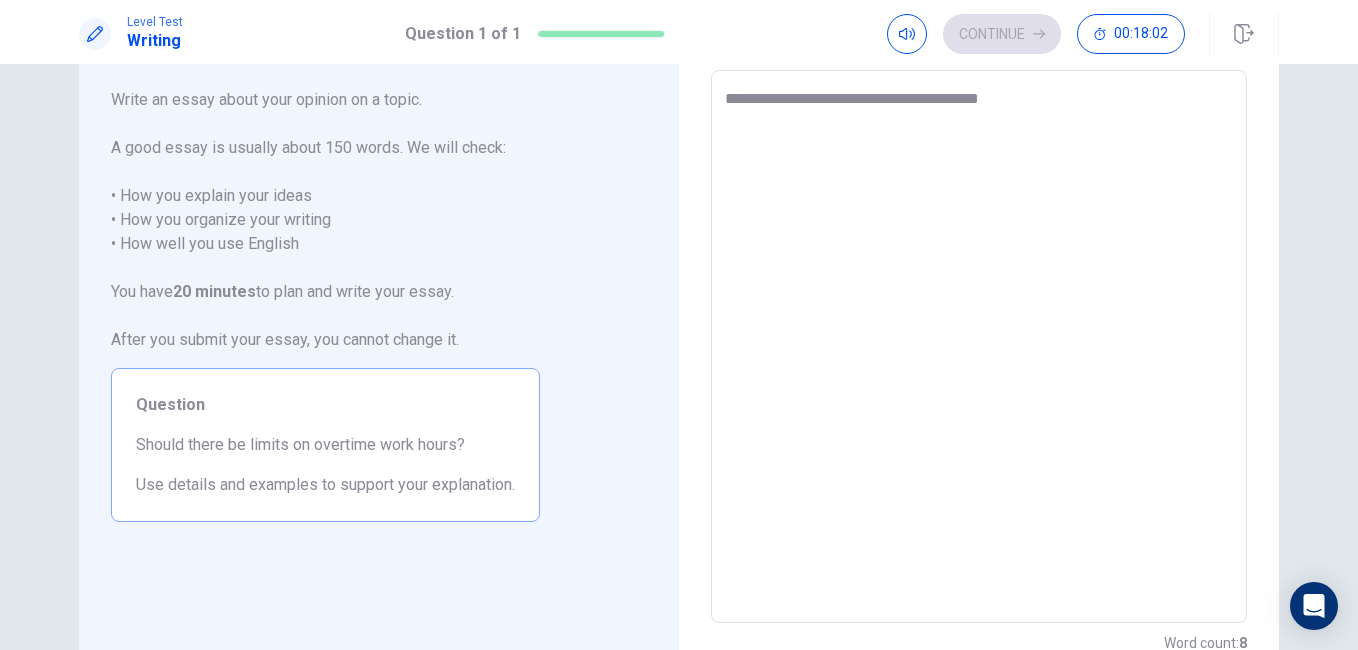 type on "*" 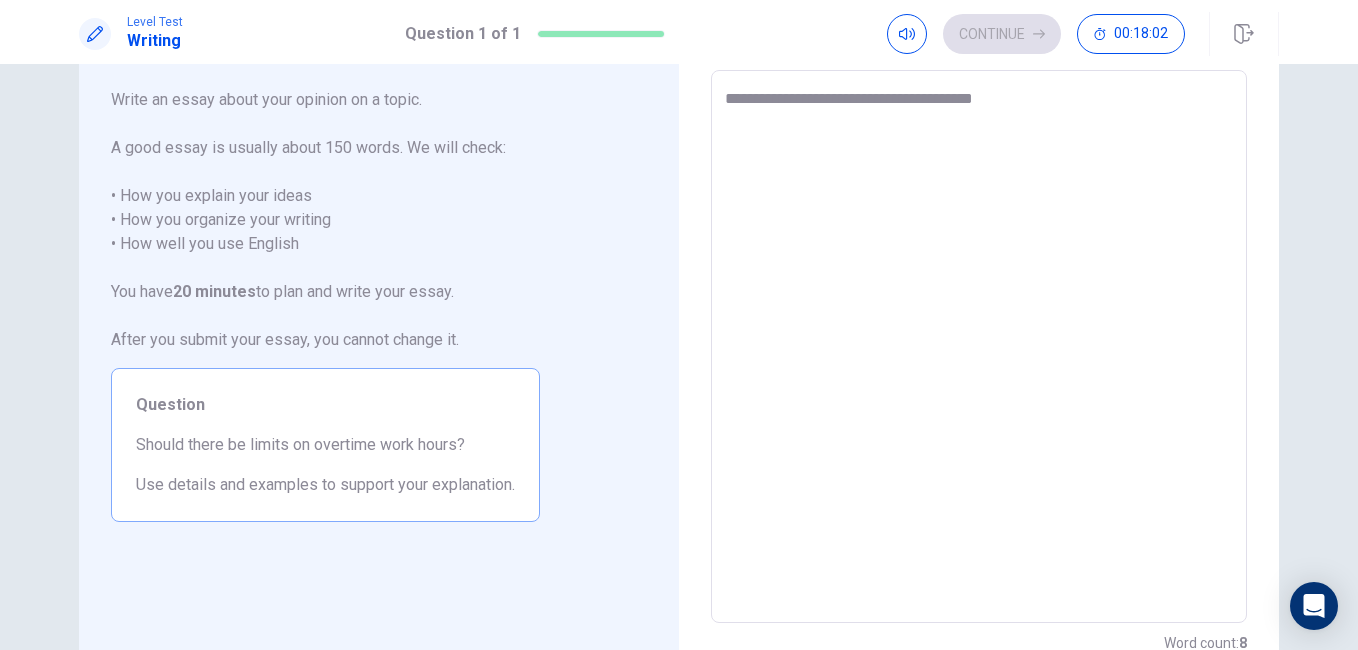 type on "*" 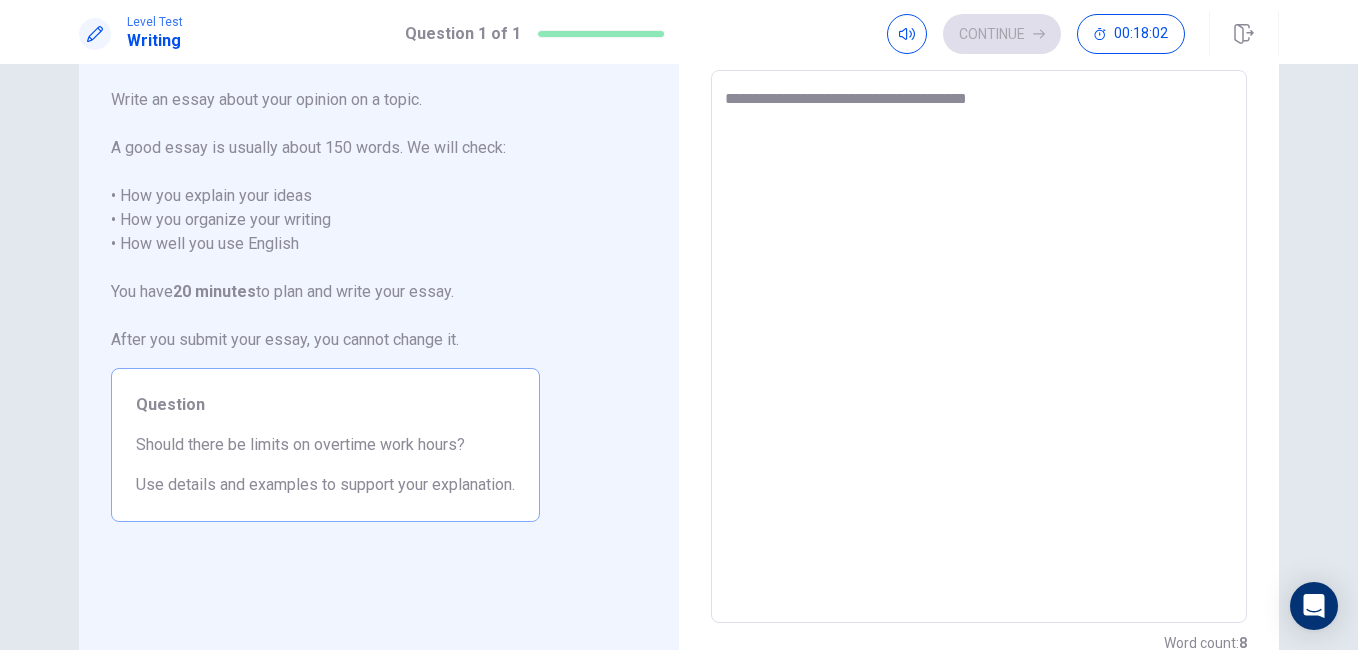 type on "*" 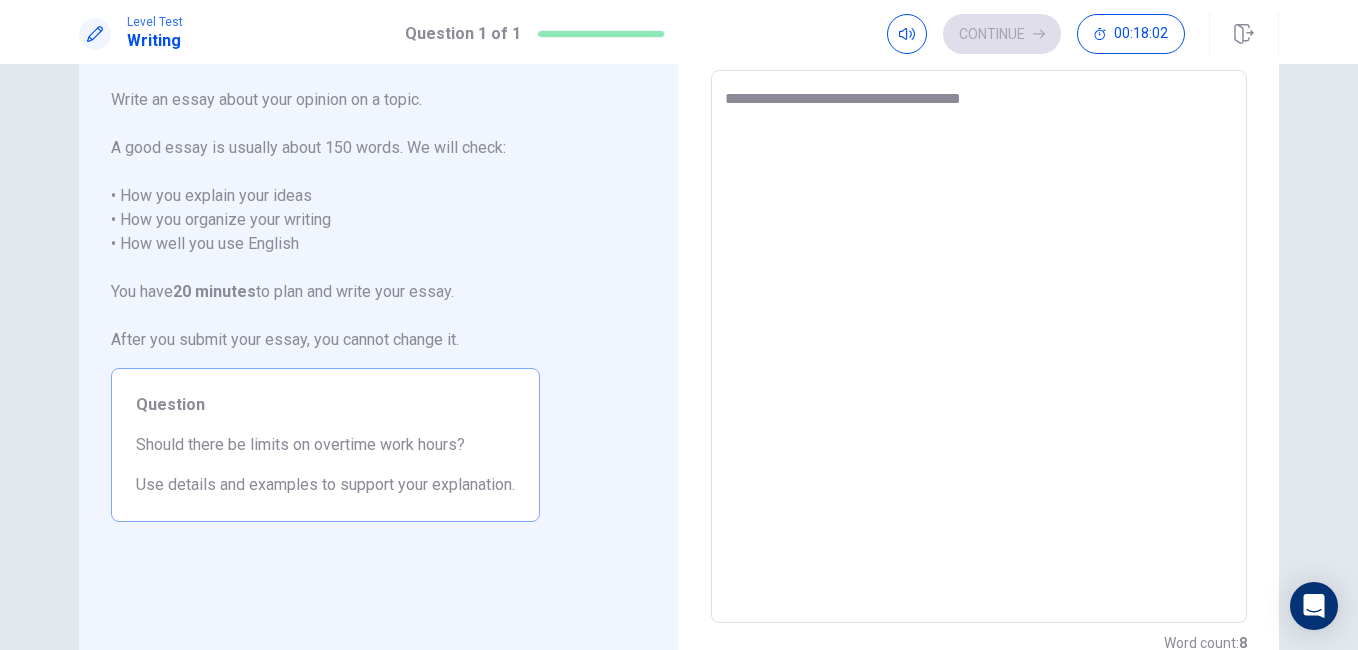 type on "*" 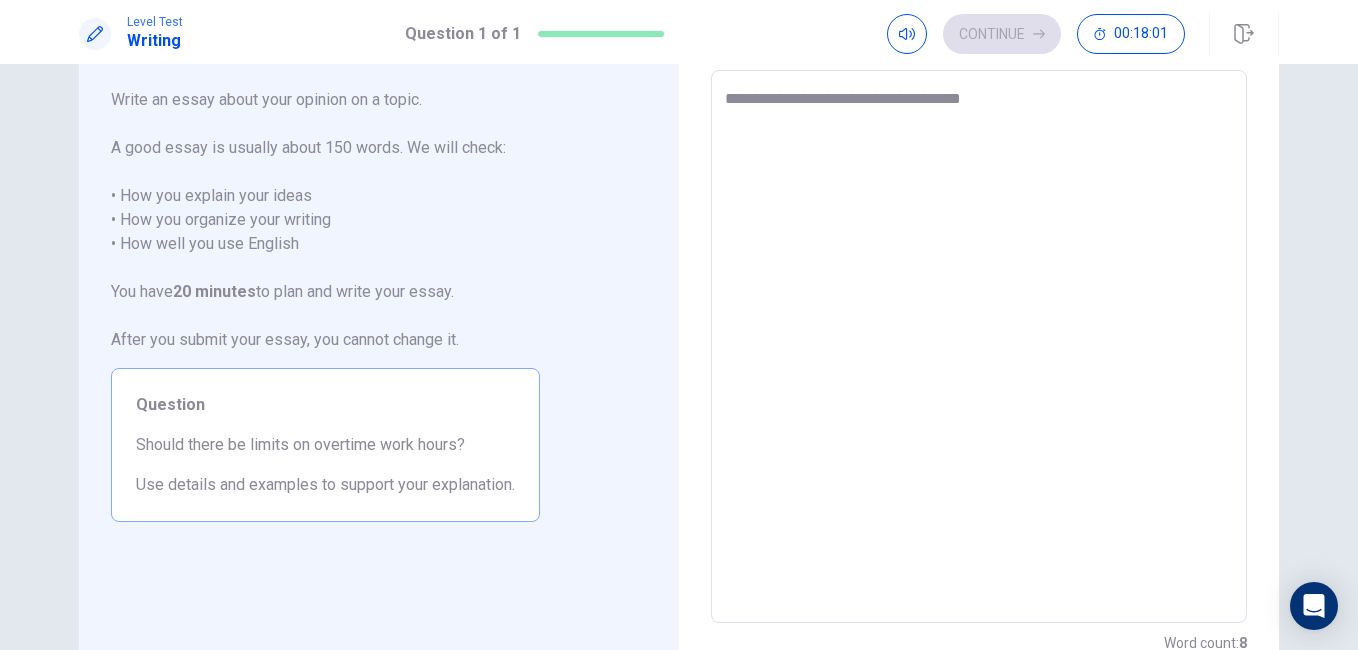 type on "**********" 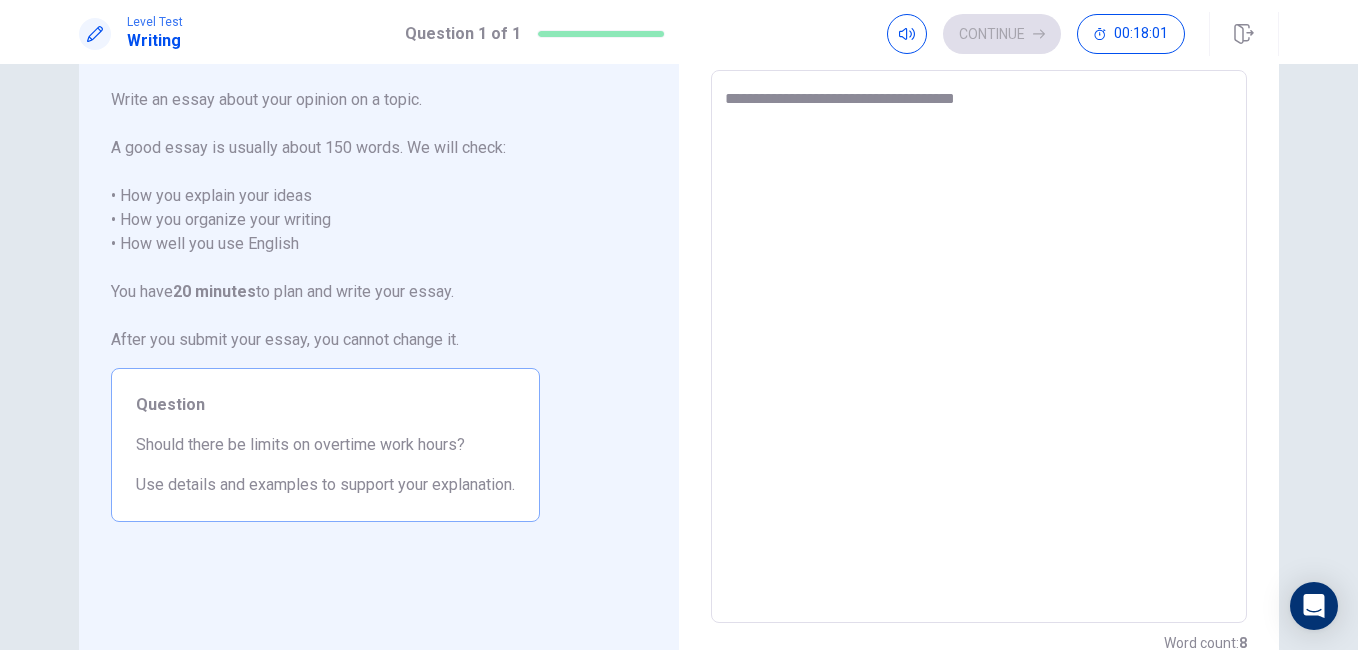 type on "*" 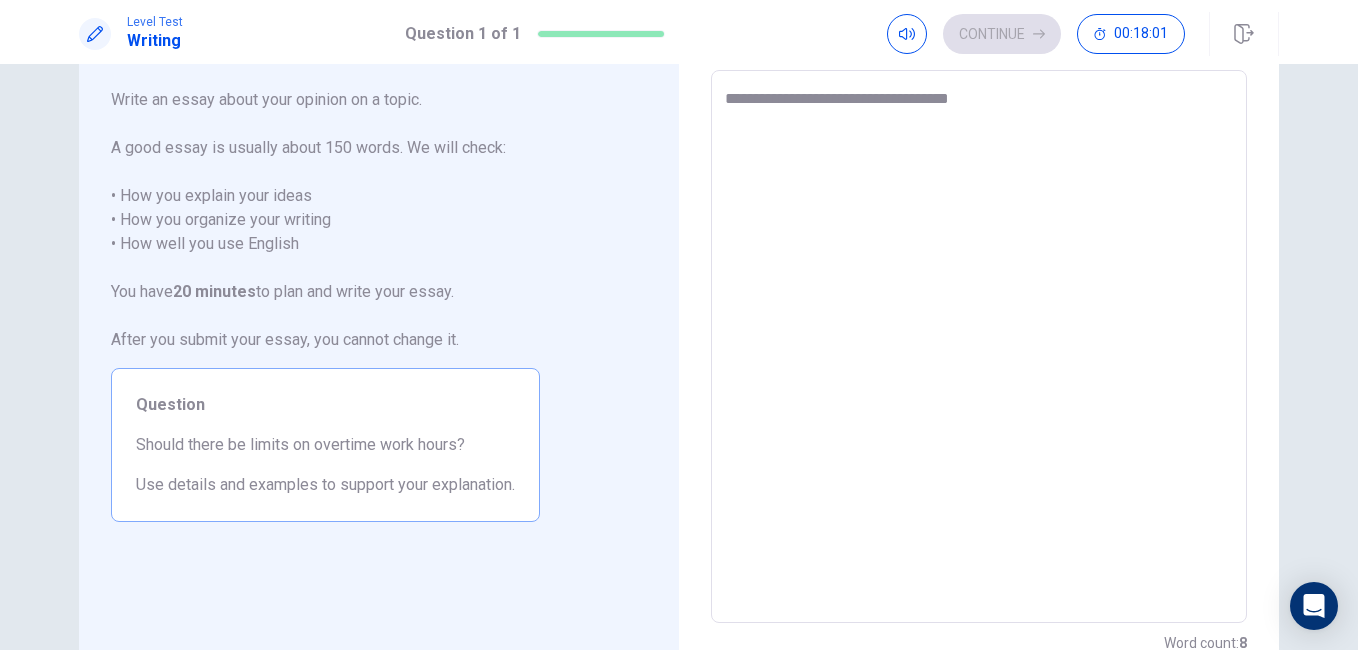 type on "*" 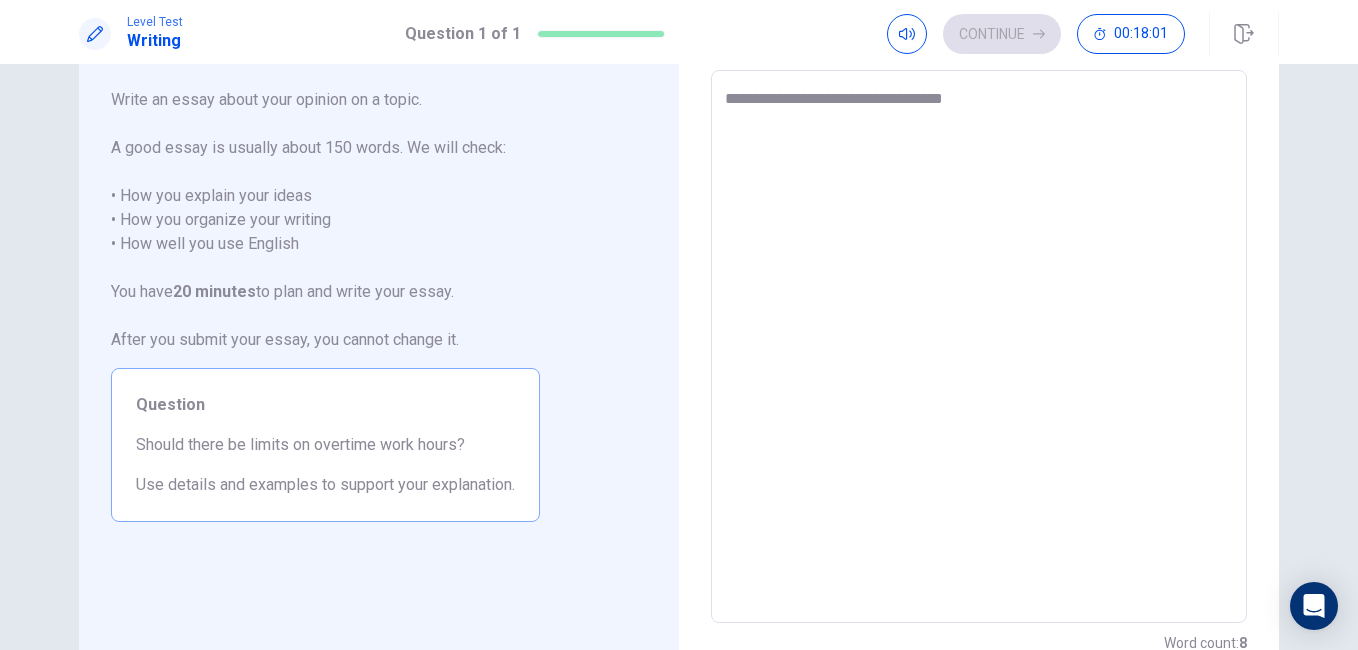 type on "*" 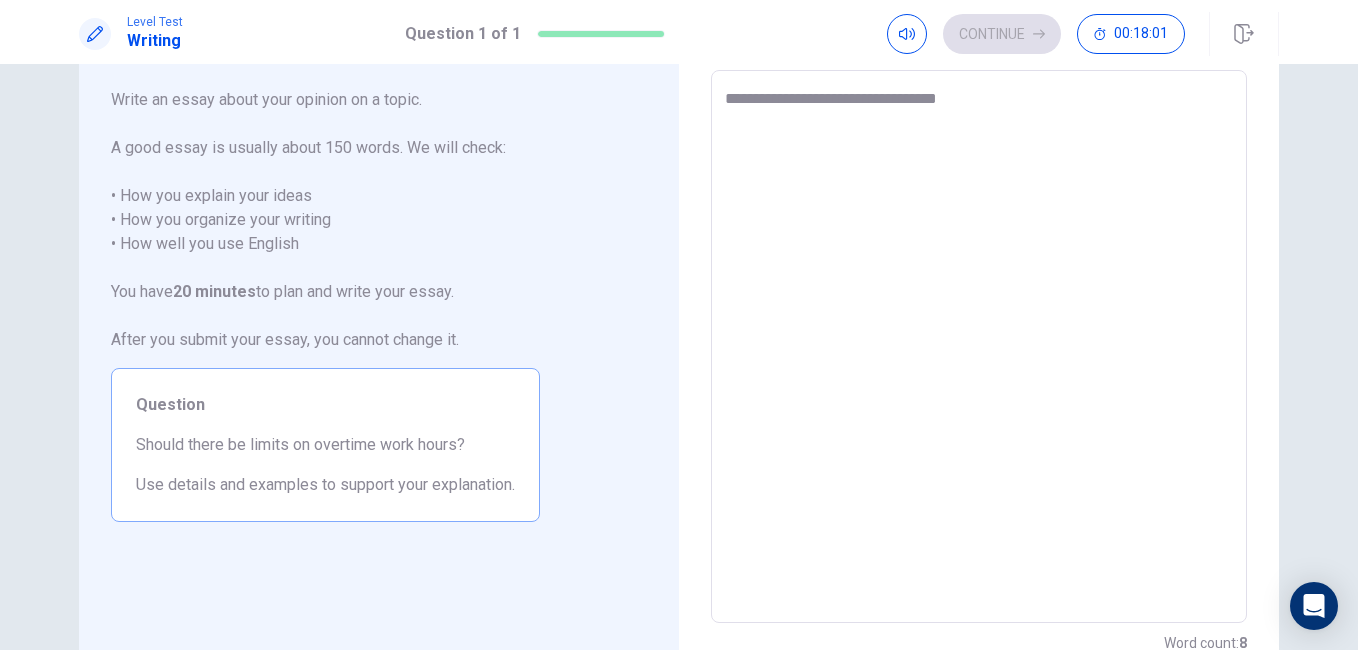 type on "*" 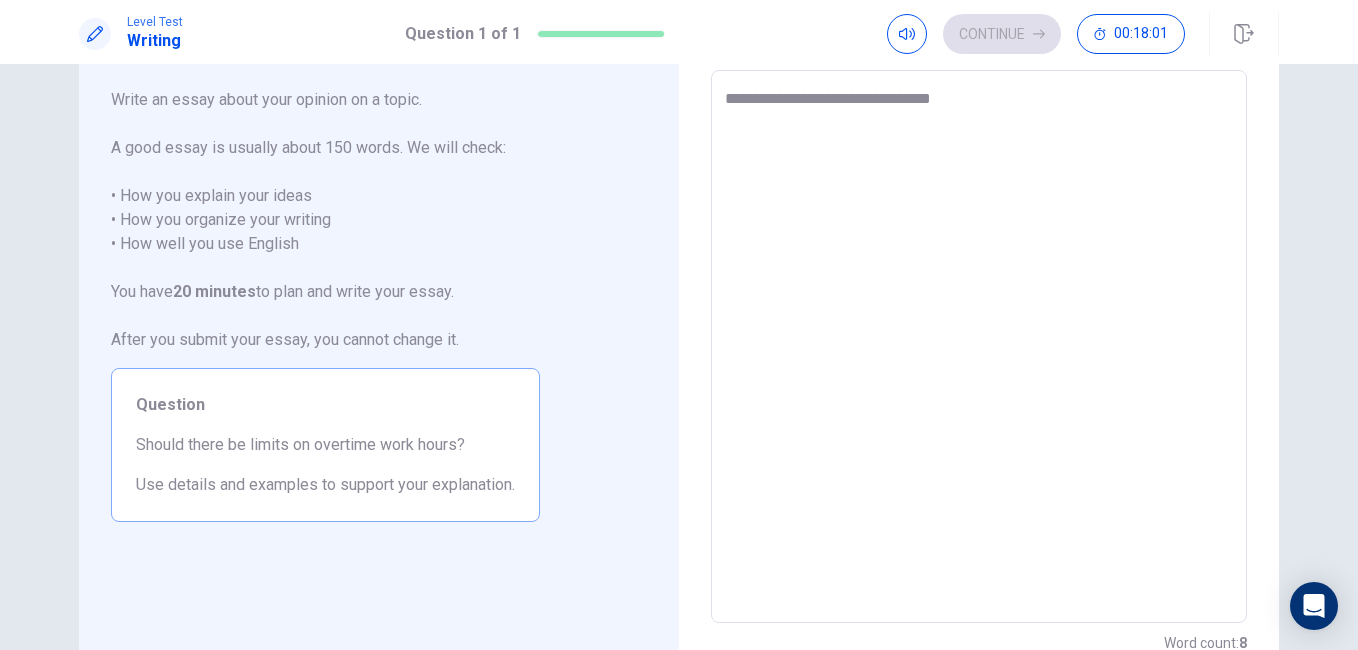 type on "*" 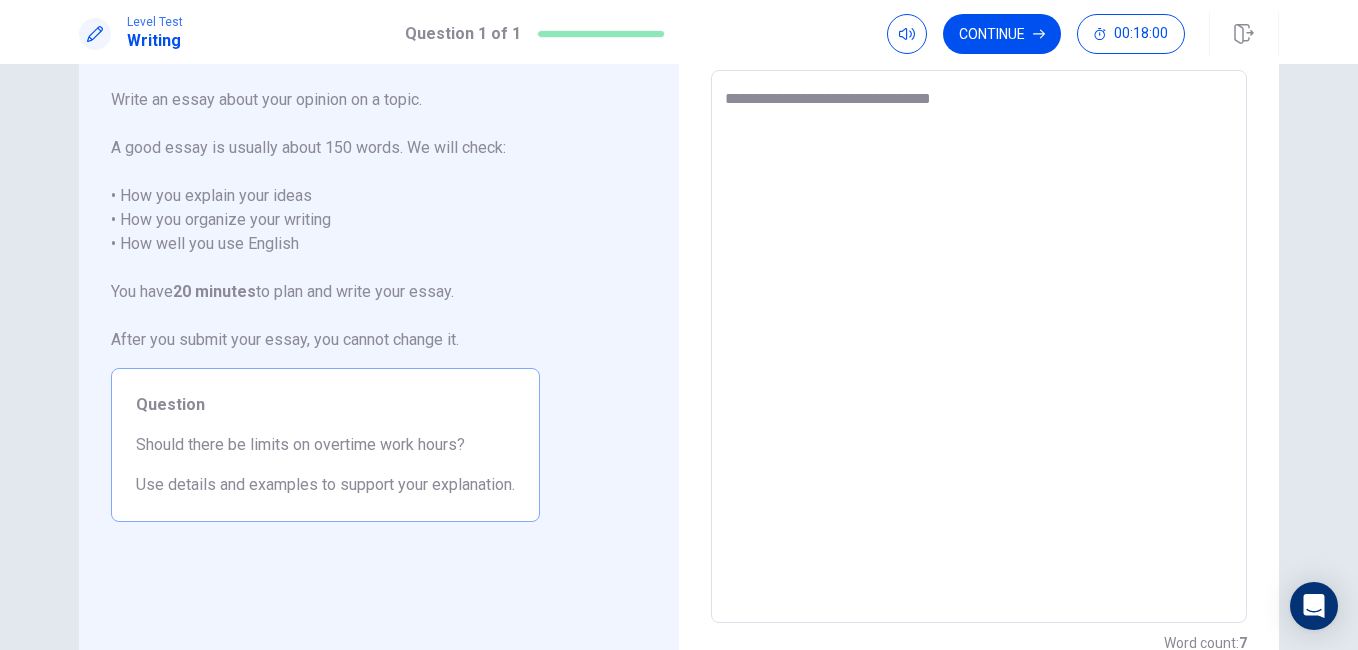 type on "**********" 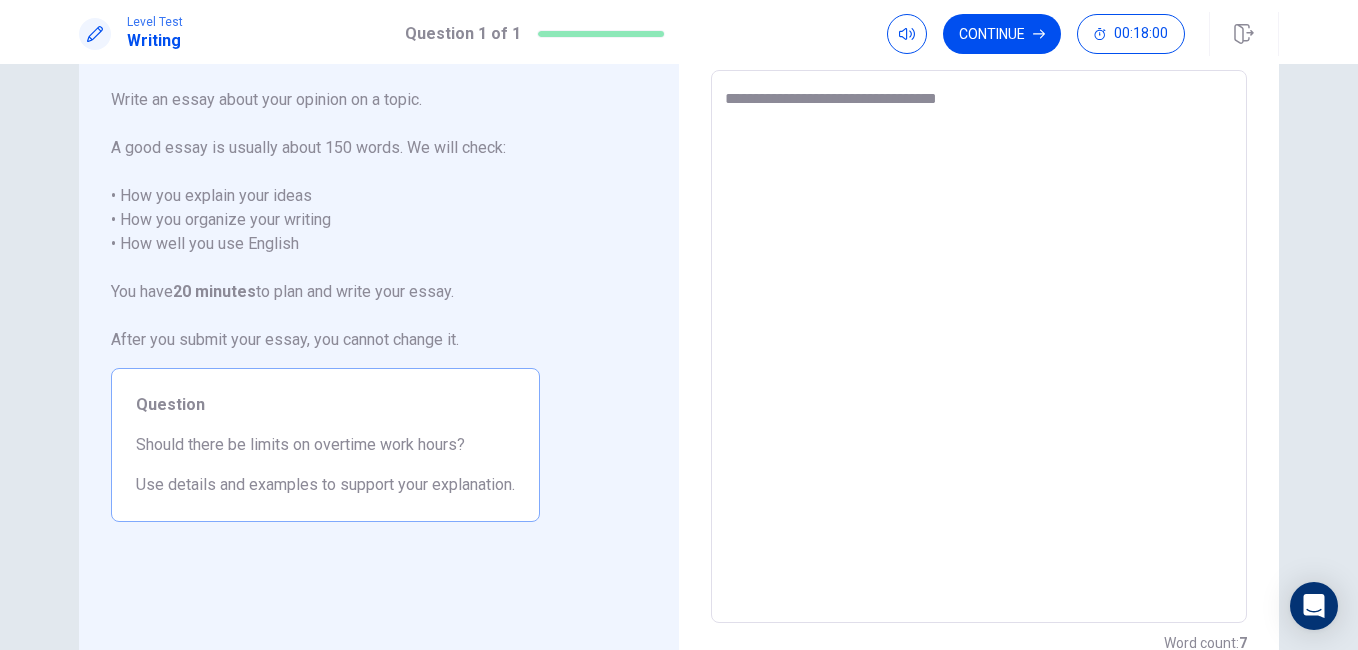 type on "*" 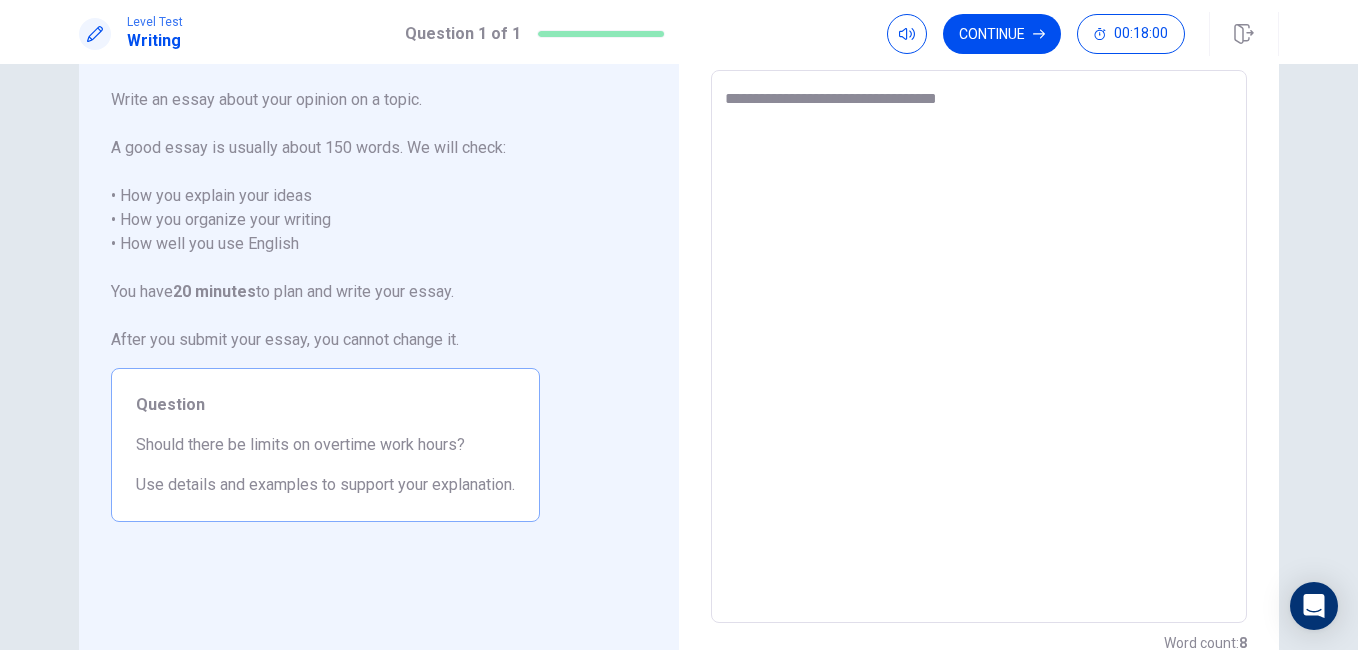 type on "**********" 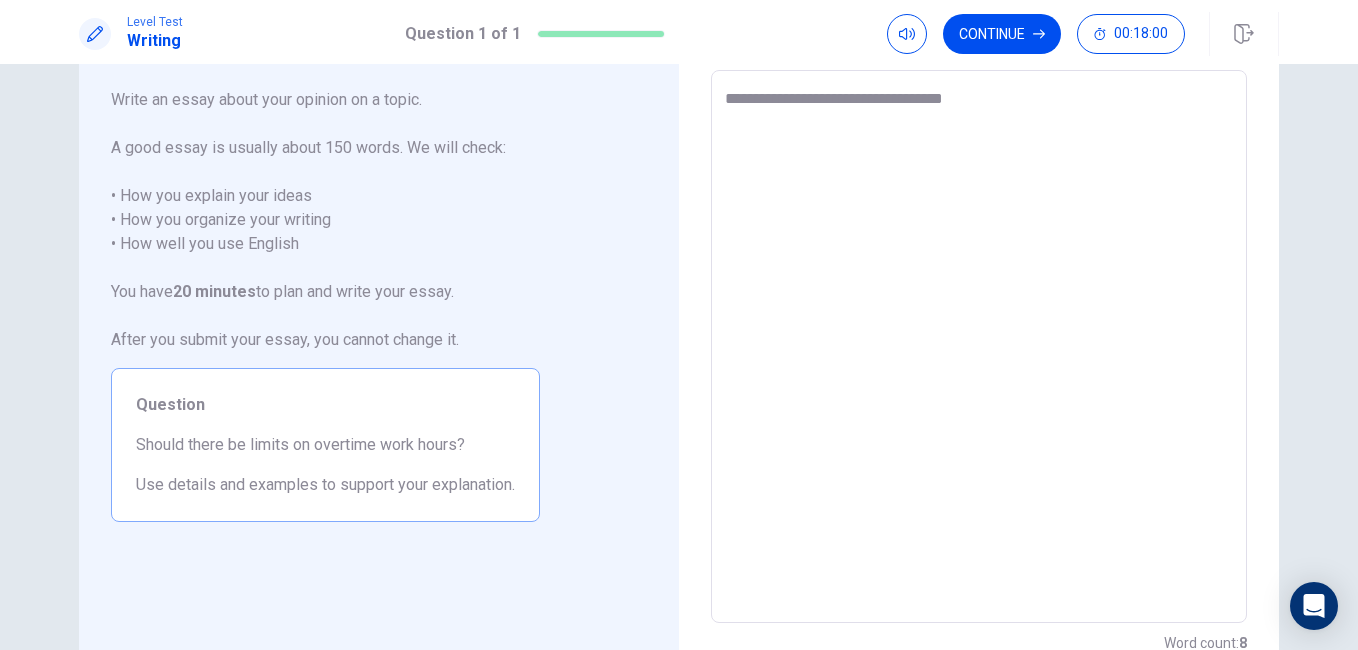 type on "*" 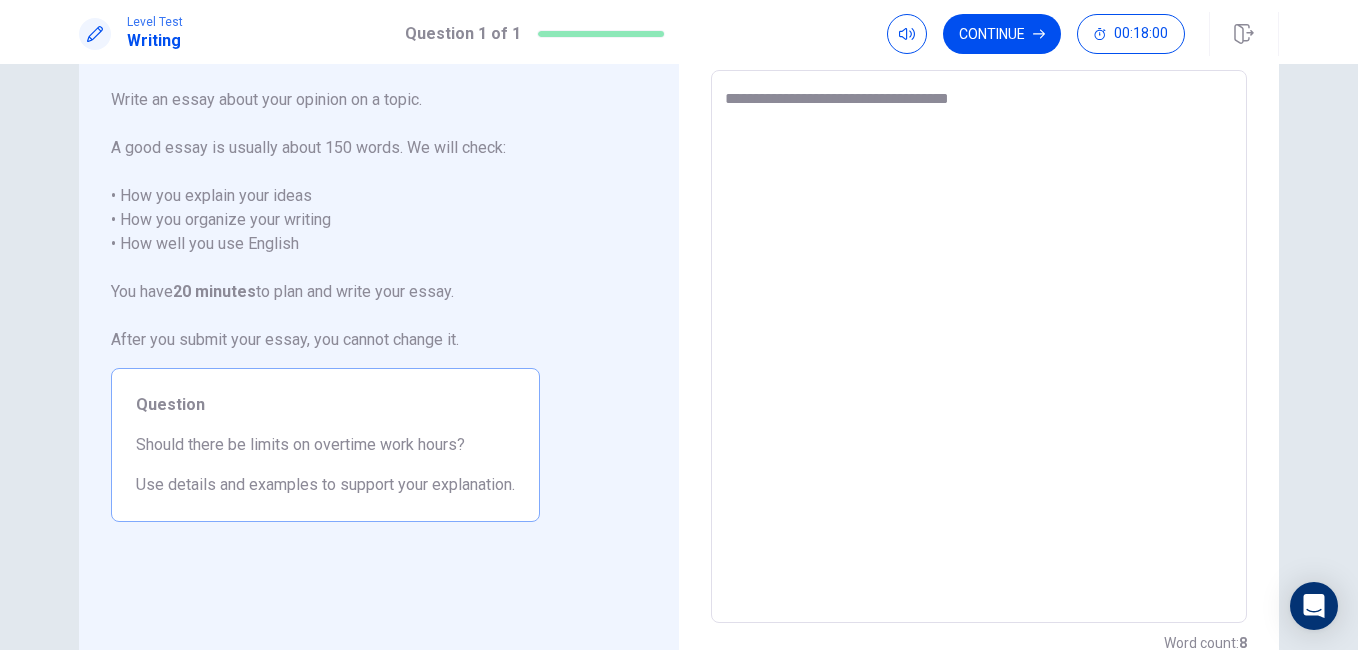 type on "*" 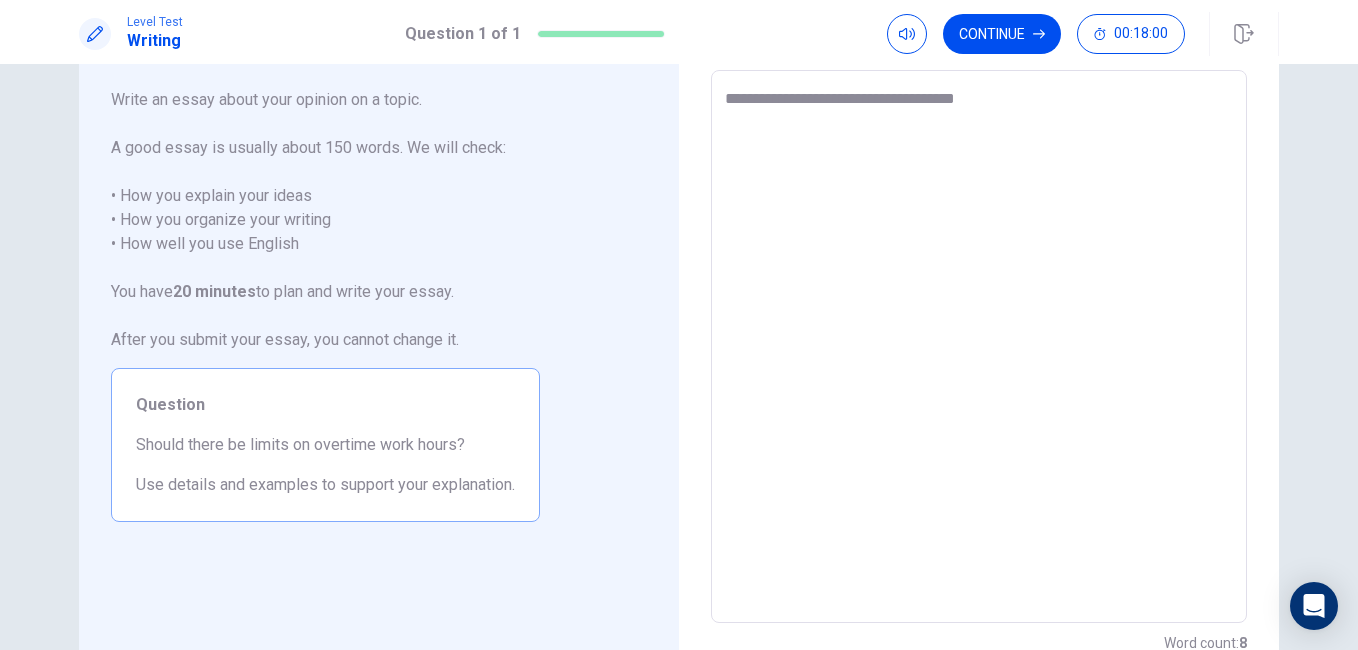 type on "*" 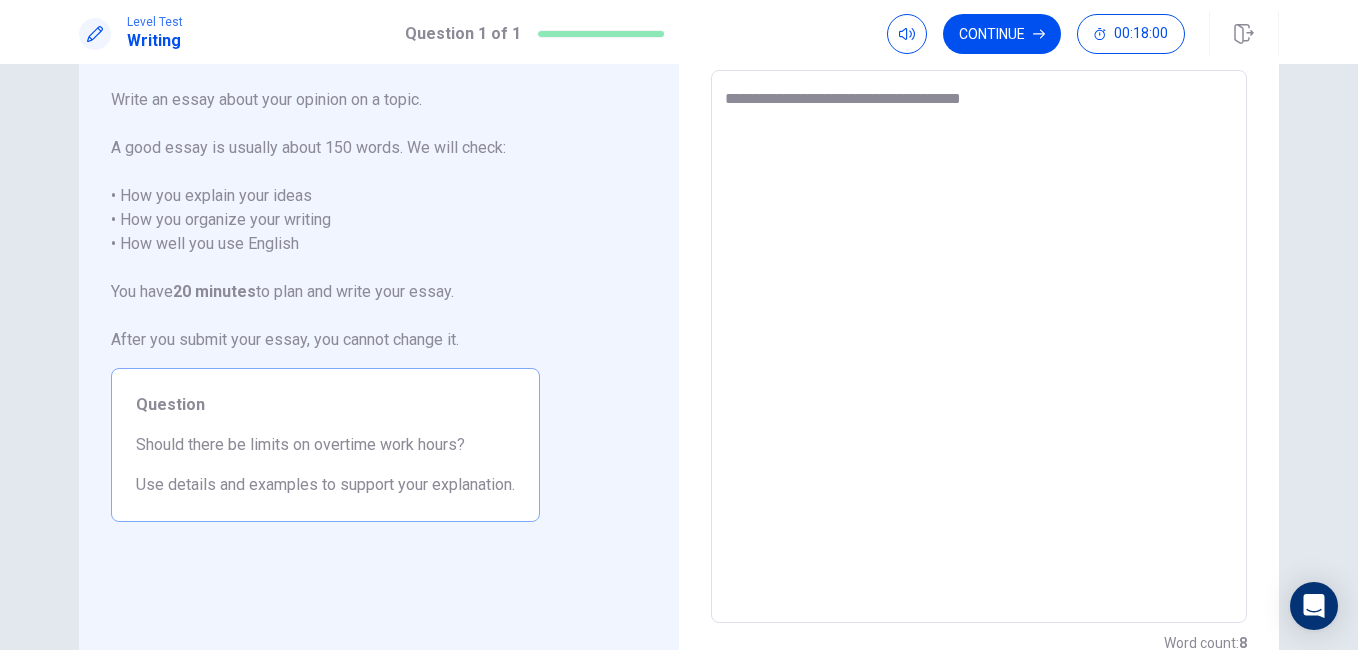 type on "*" 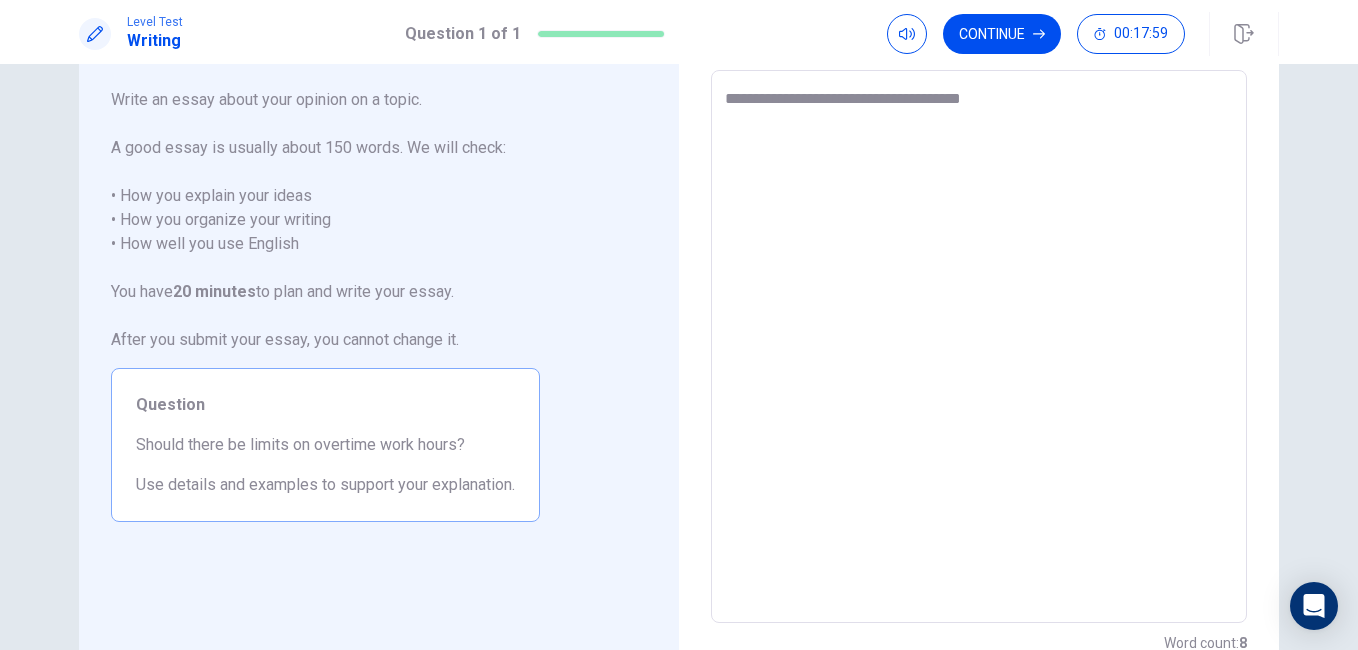 type on "**********" 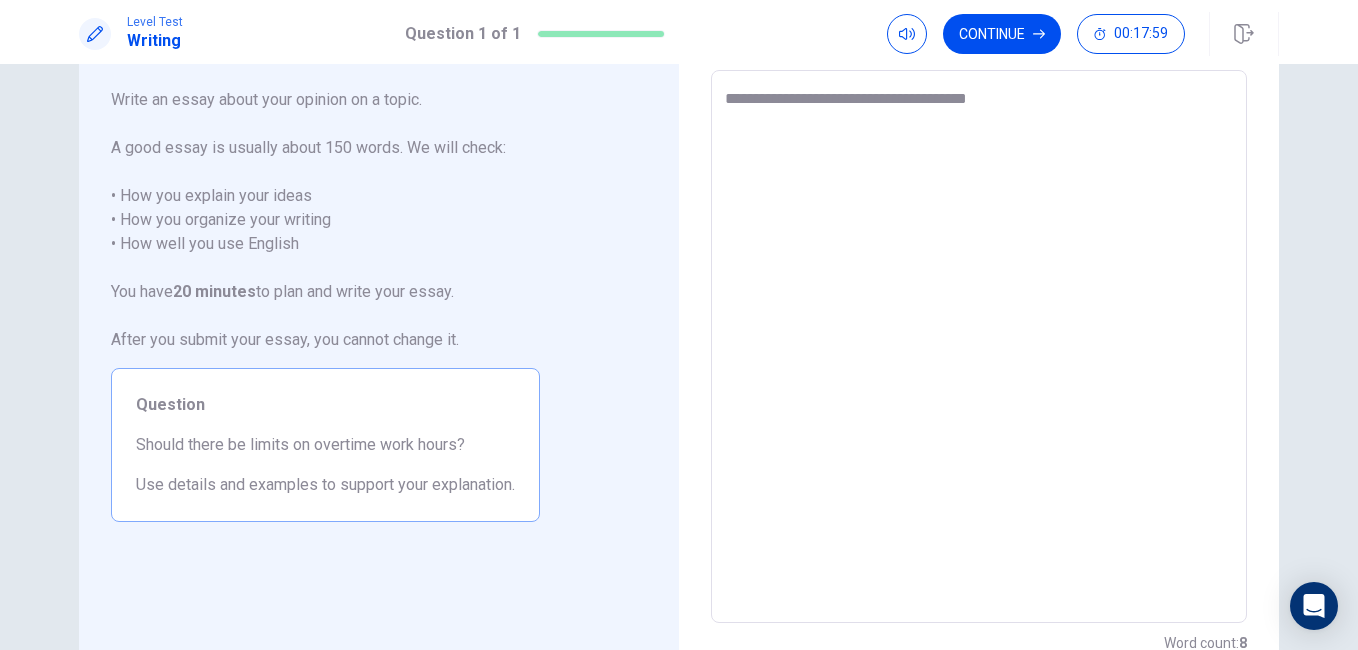 type on "*" 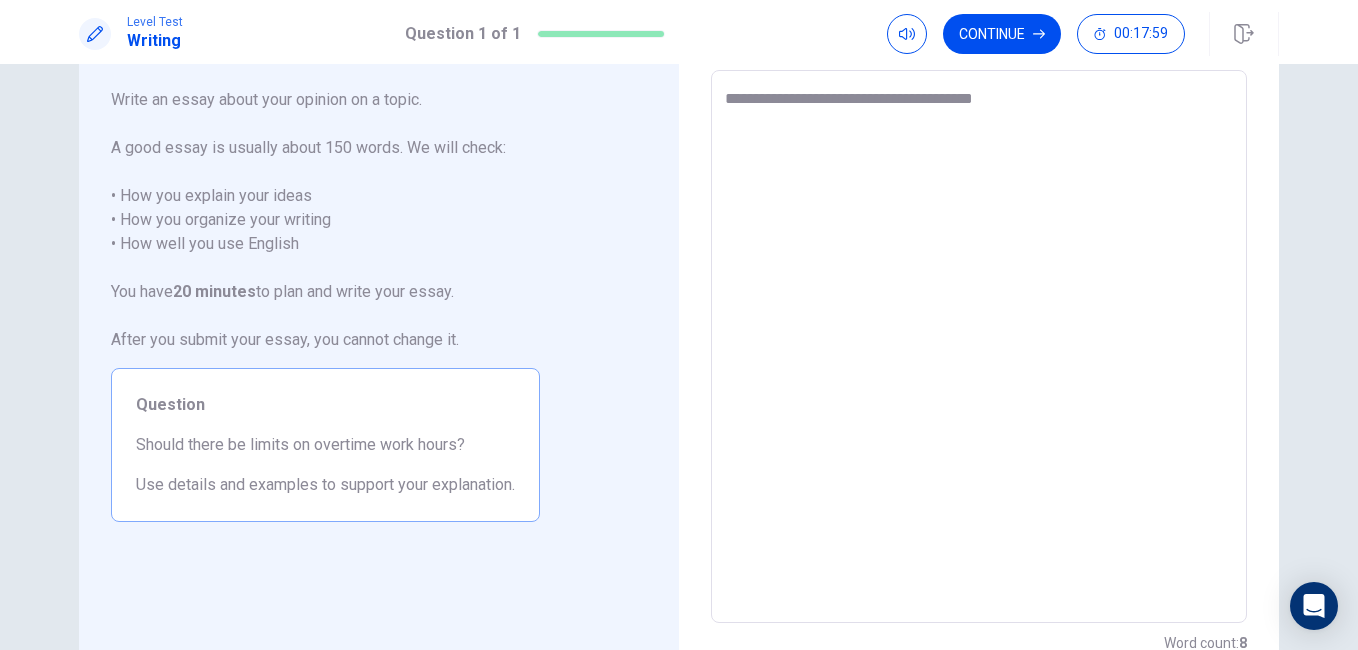 type on "*" 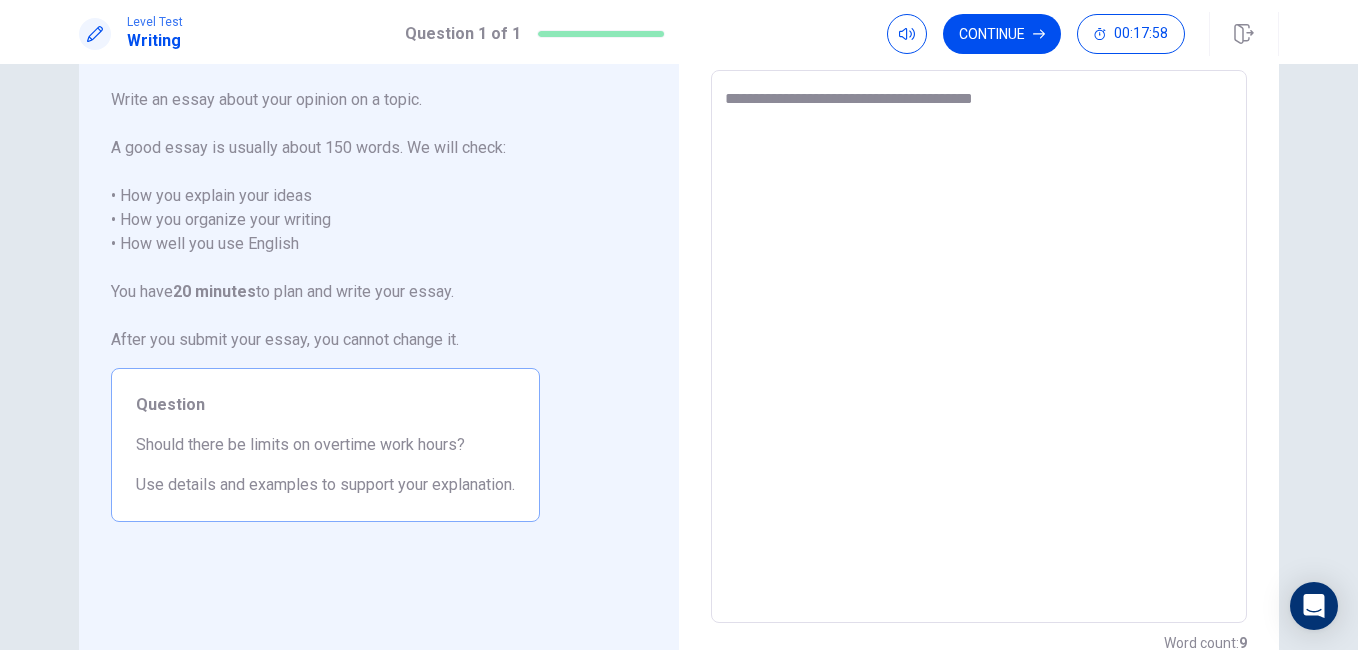 type on "**********" 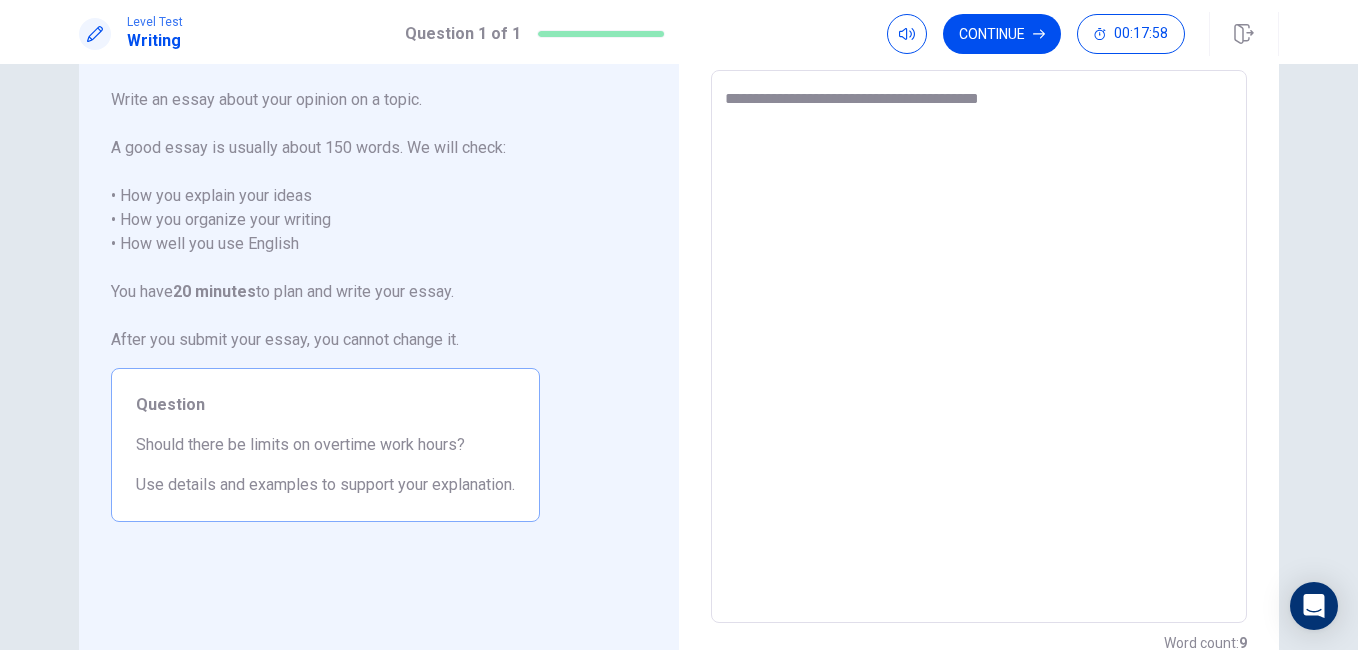 type on "*" 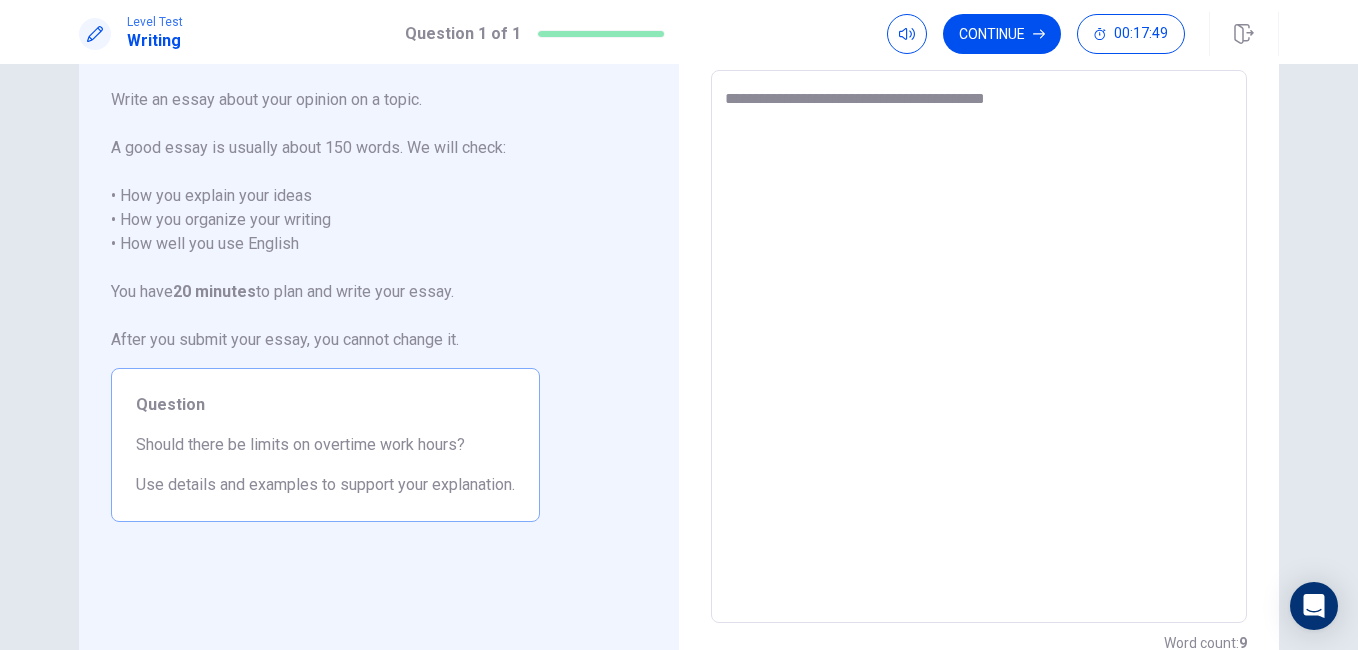 type on "*" 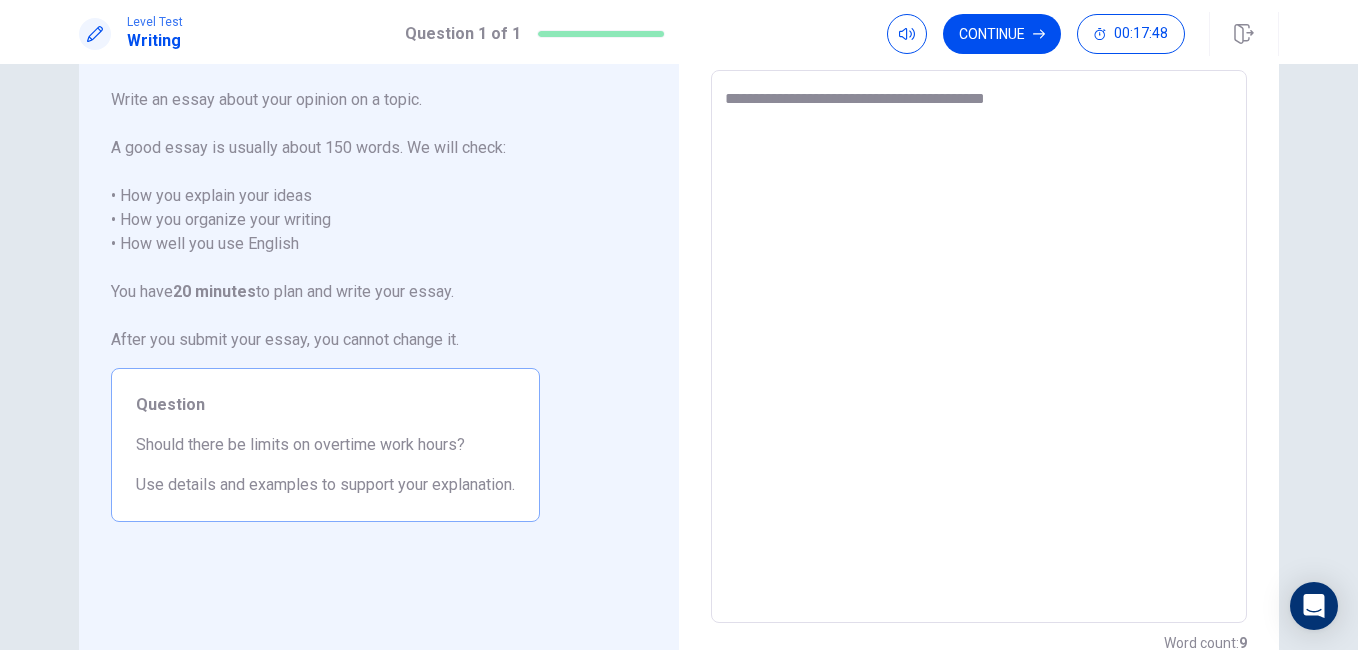 type on "**********" 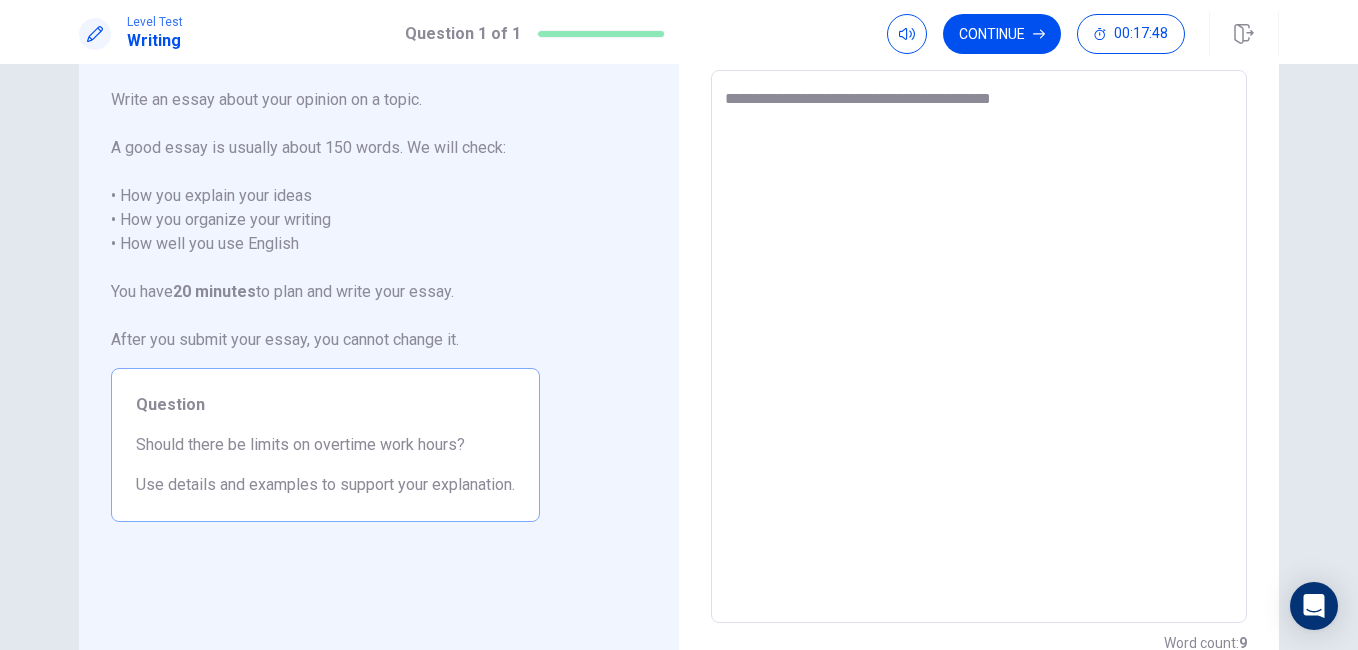 type on "*" 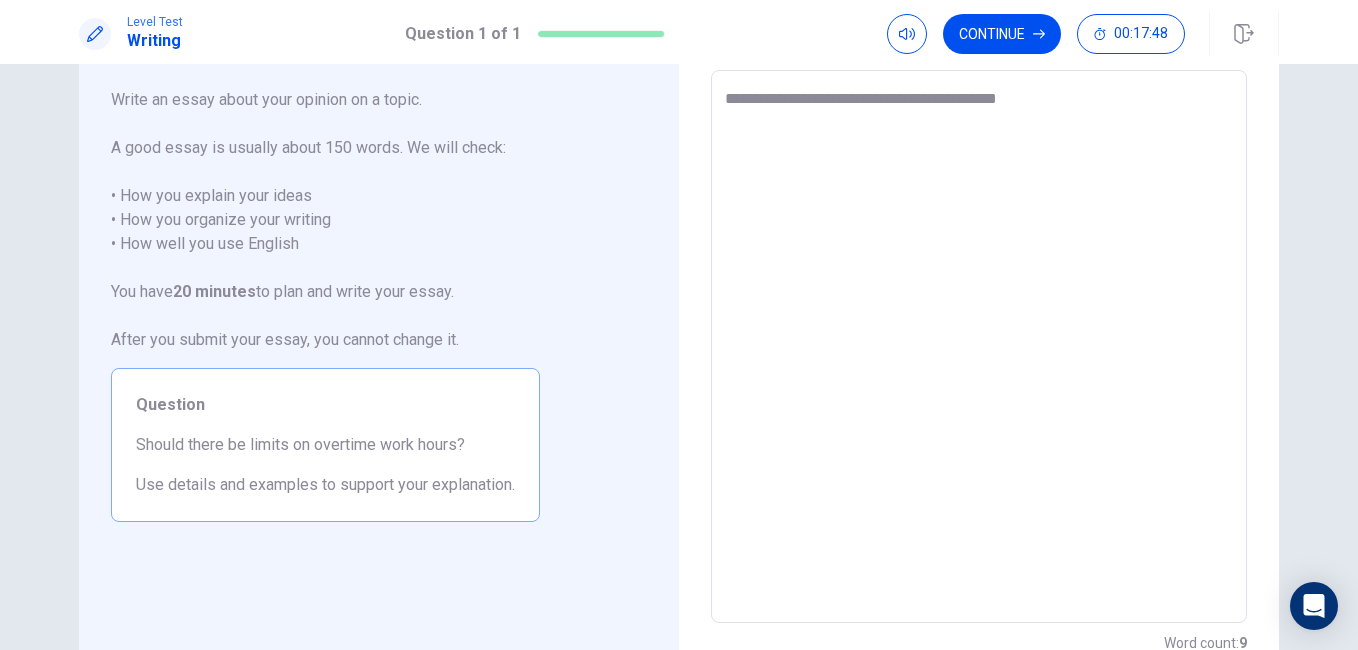 type on "*" 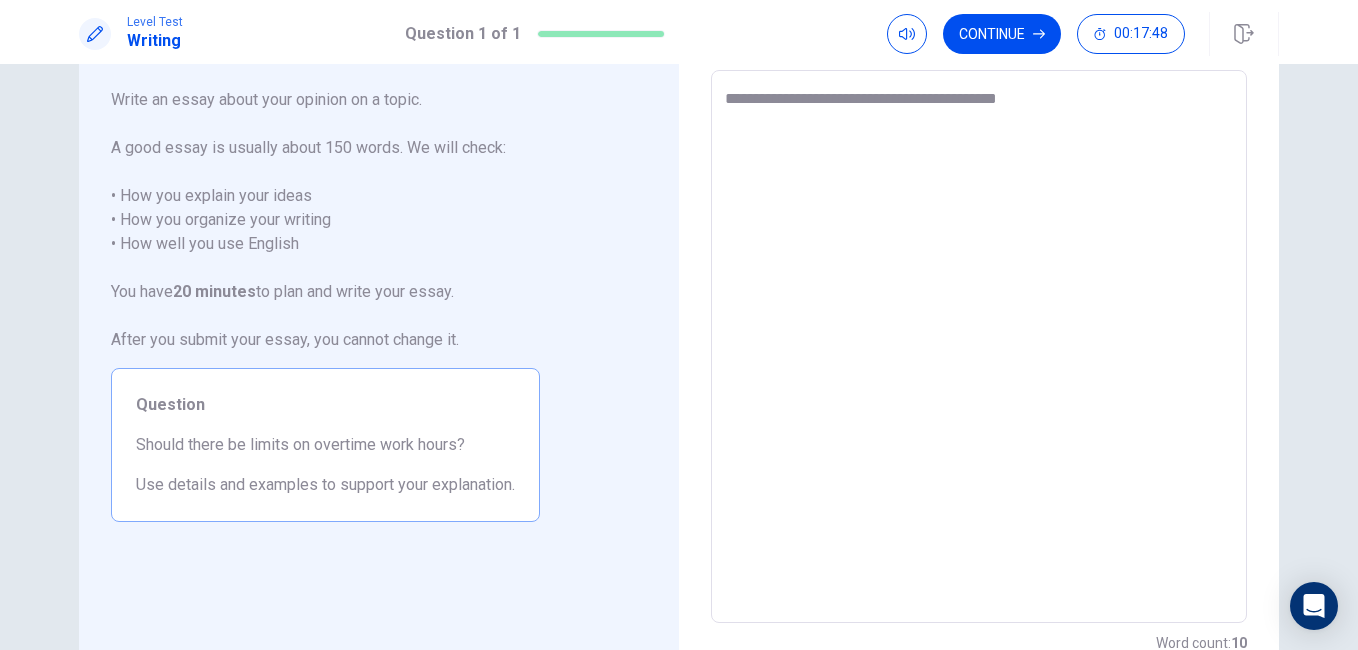 type on "**********" 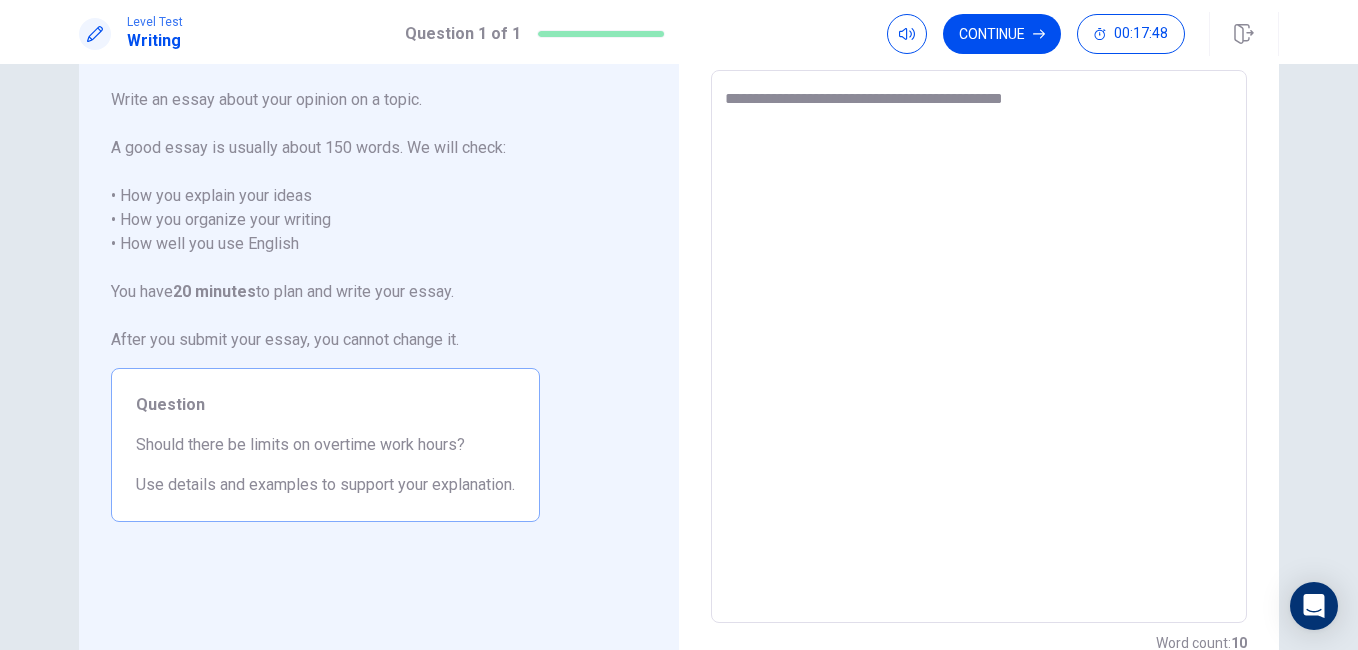 type on "*" 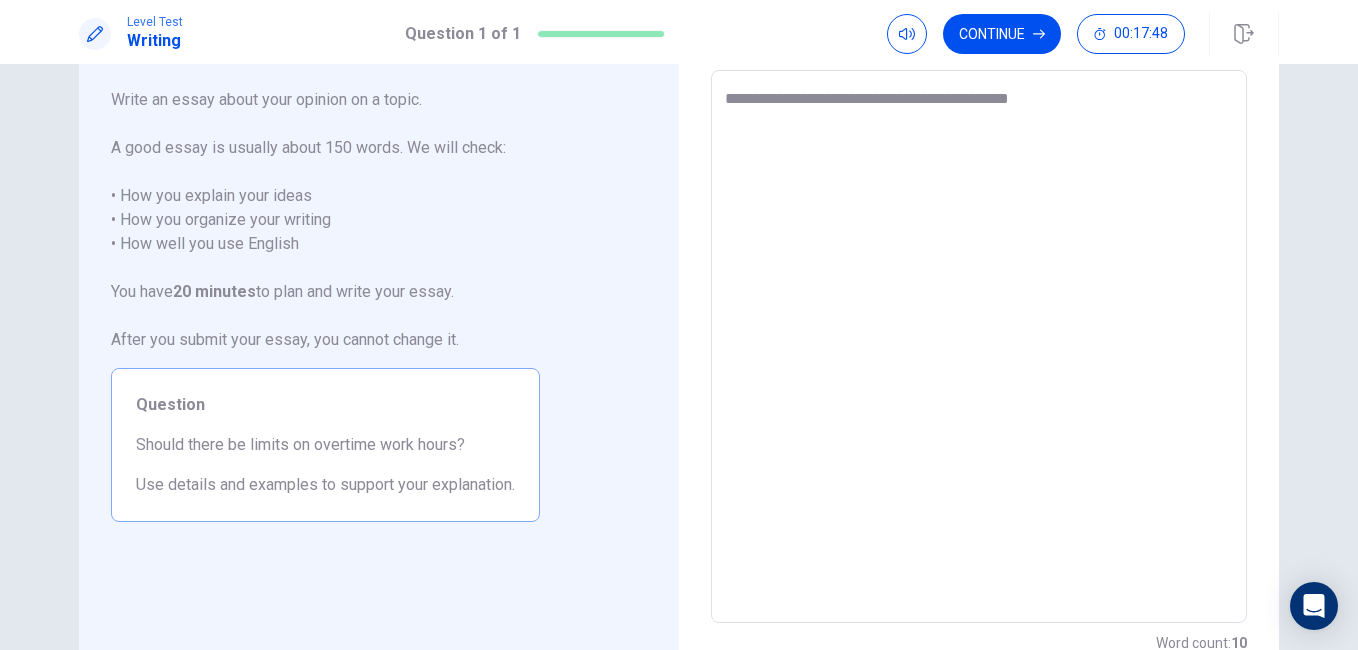 type on "*" 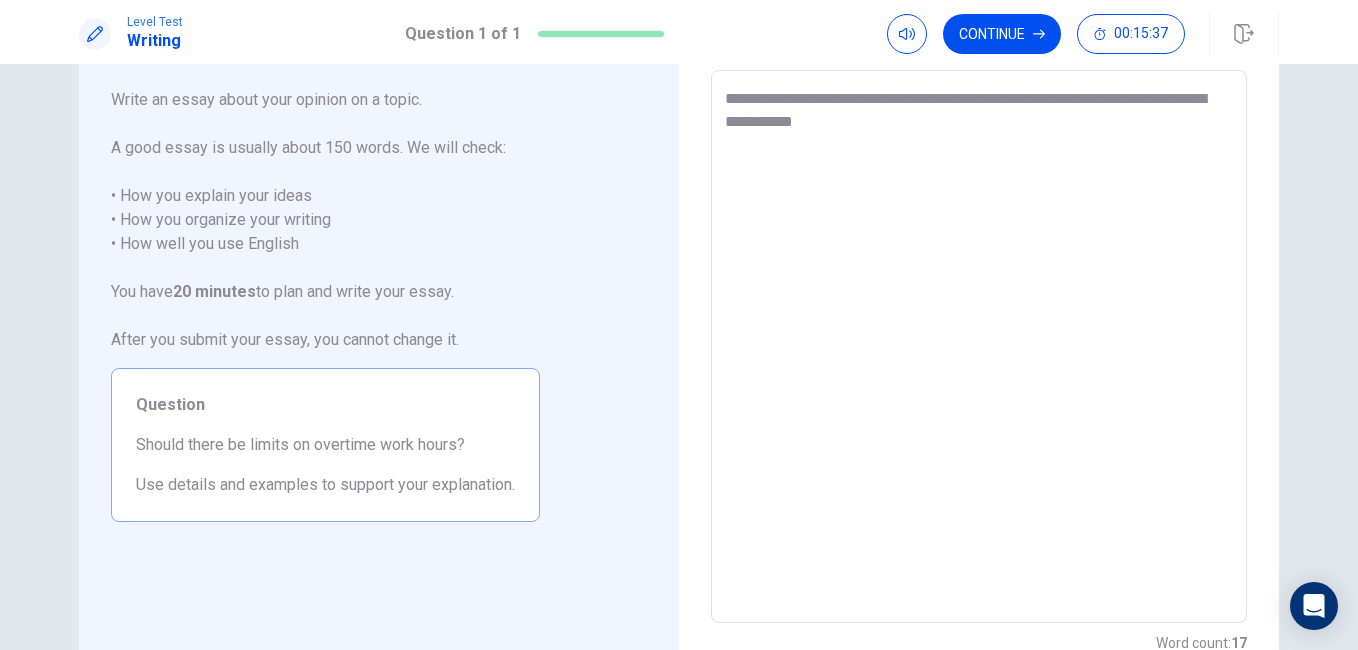 click on "**********" at bounding box center (979, 347) 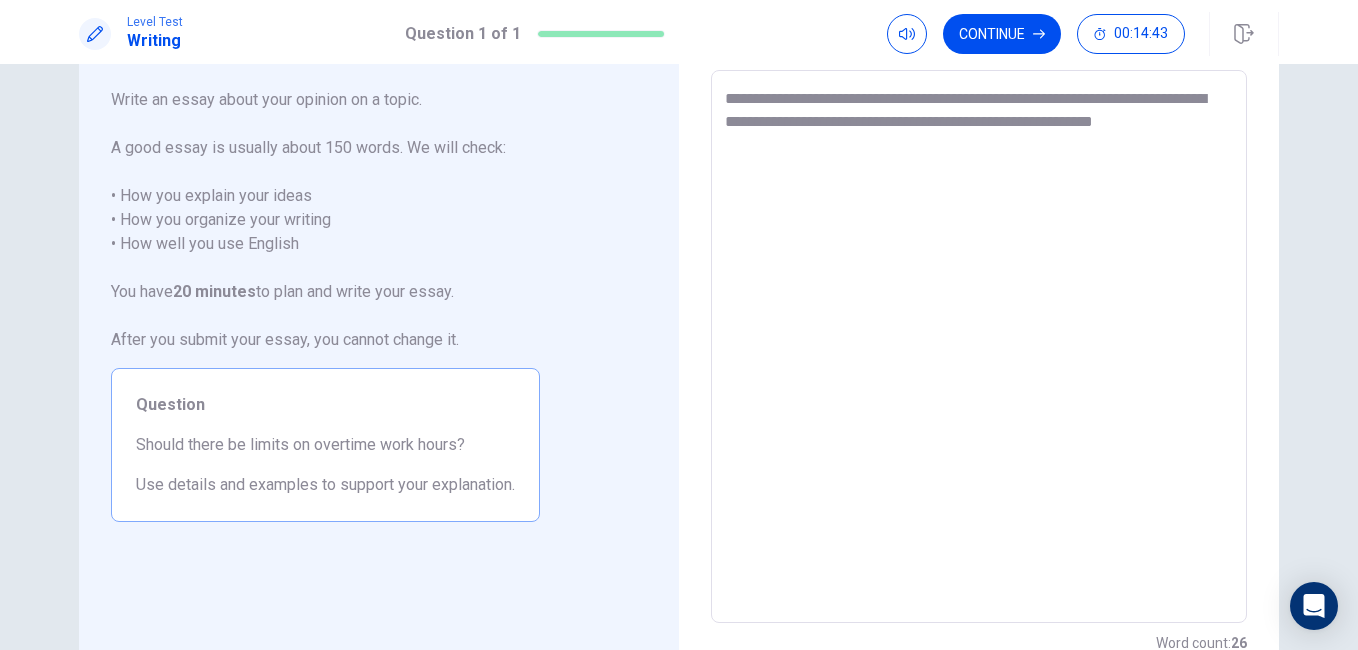 click on "**********" at bounding box center [979, 347] 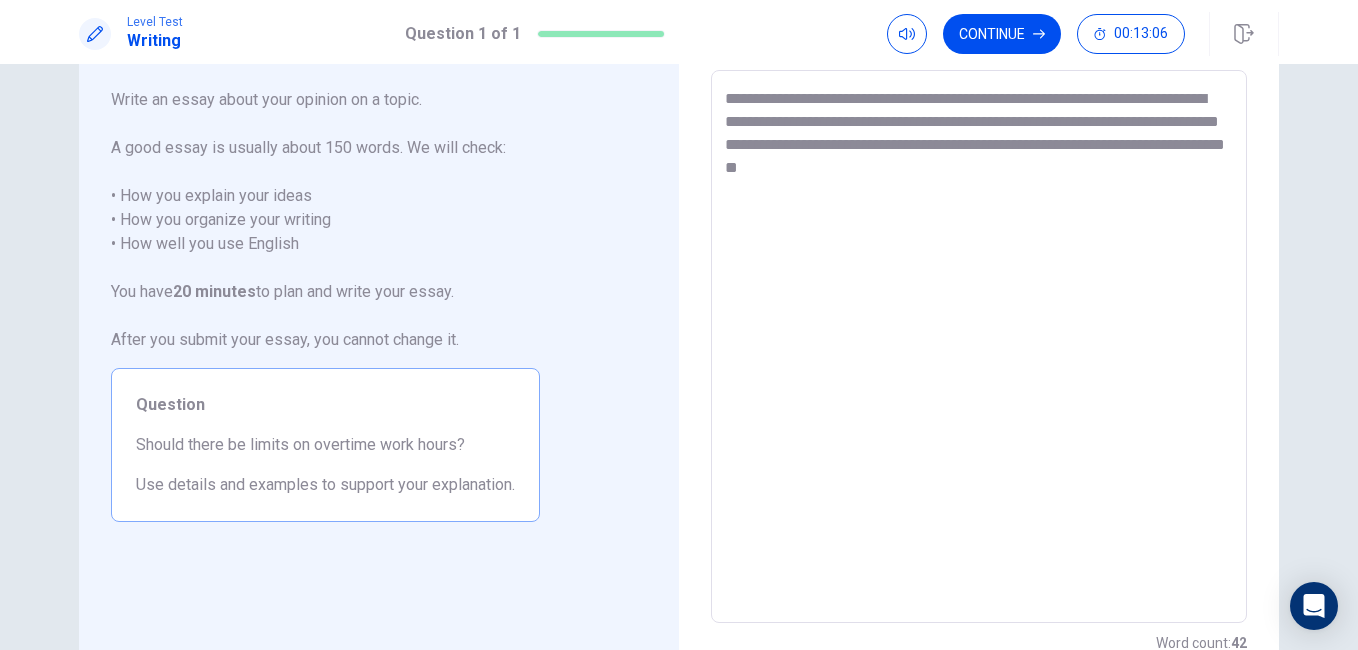 click on "**********" at bounding box center [979, 347] 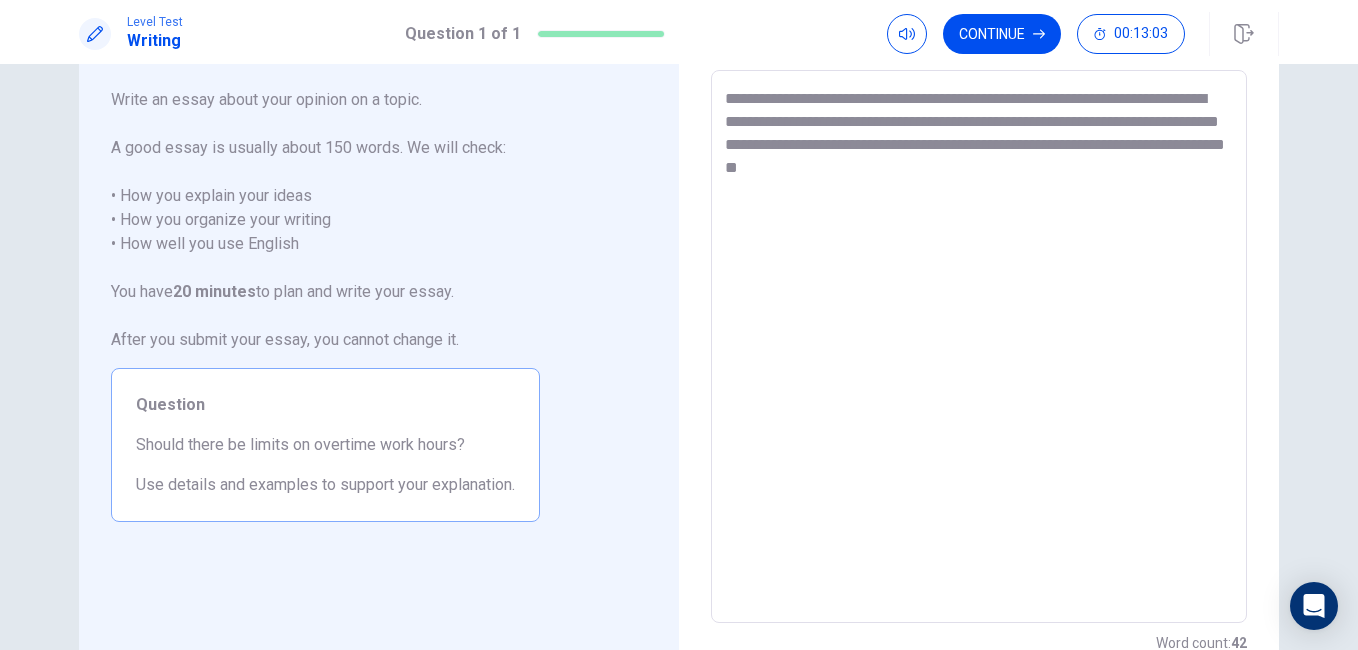 click on "**********" at bounding box center [979, 347] 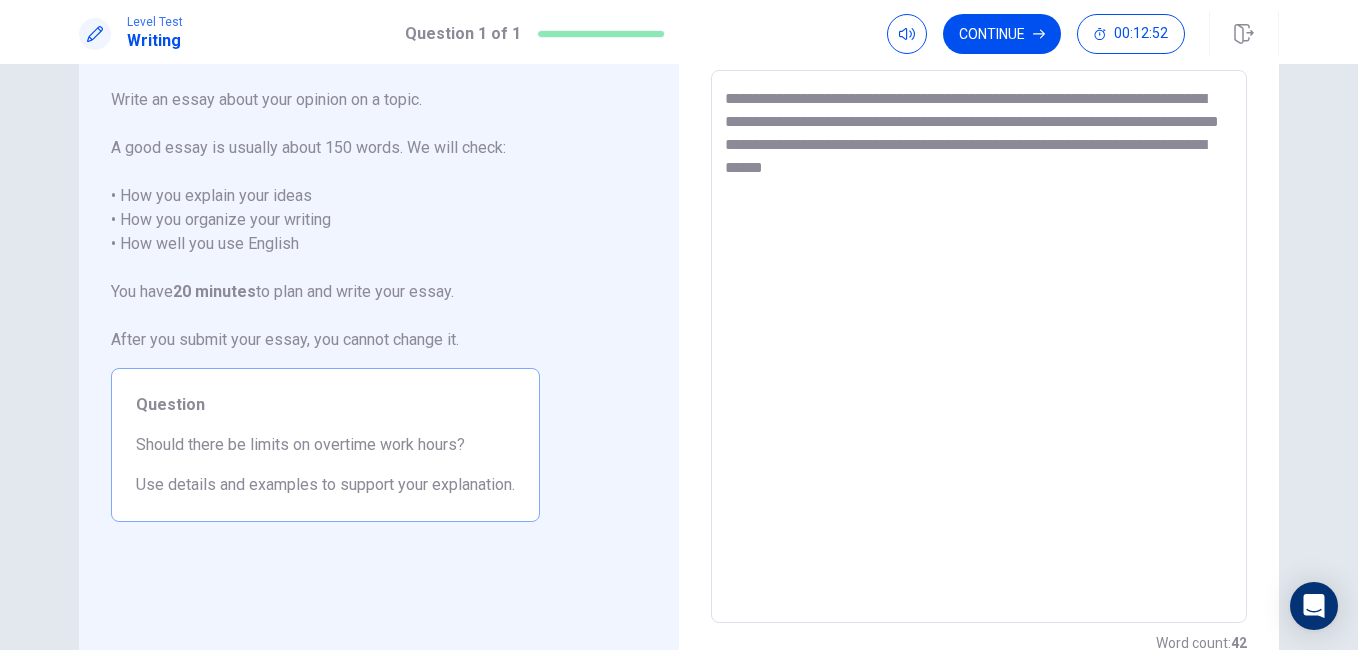 click on "**********" at bounding box center (979, 347) 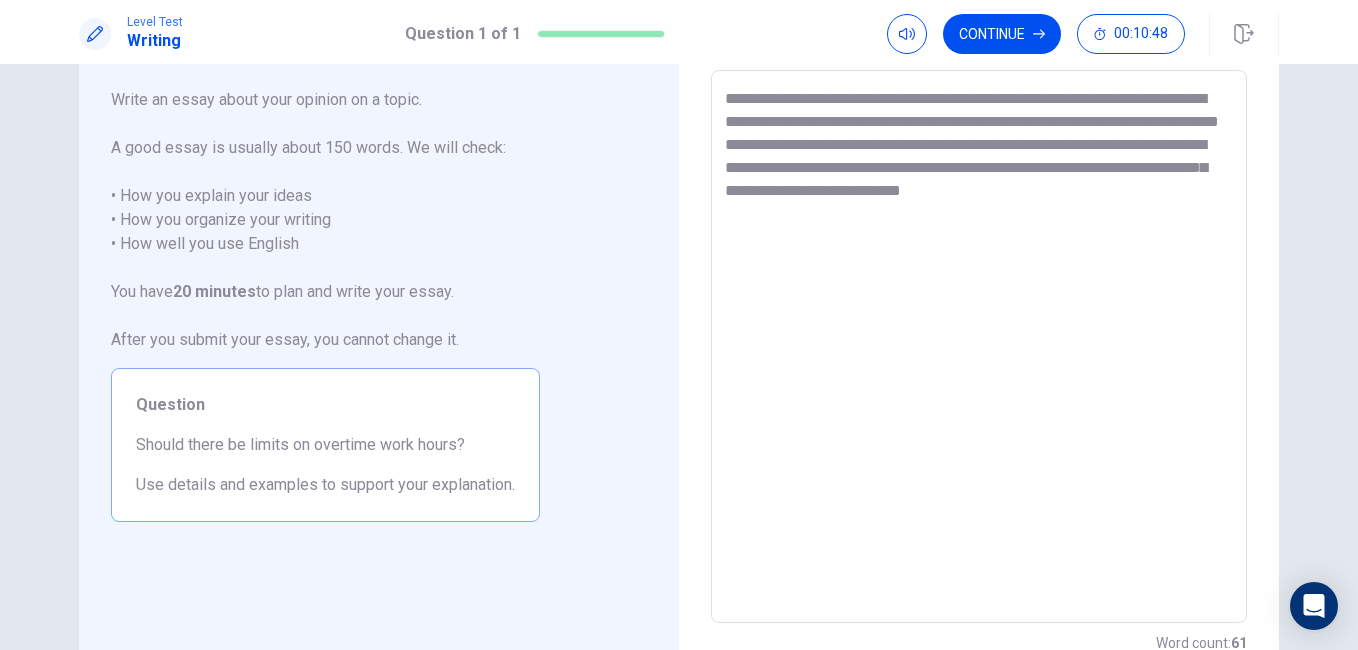 drag, startPoint x: 1178, startPoint y: 189, endPoint x: 1196, endPoint y: 211, distance: 28.42534 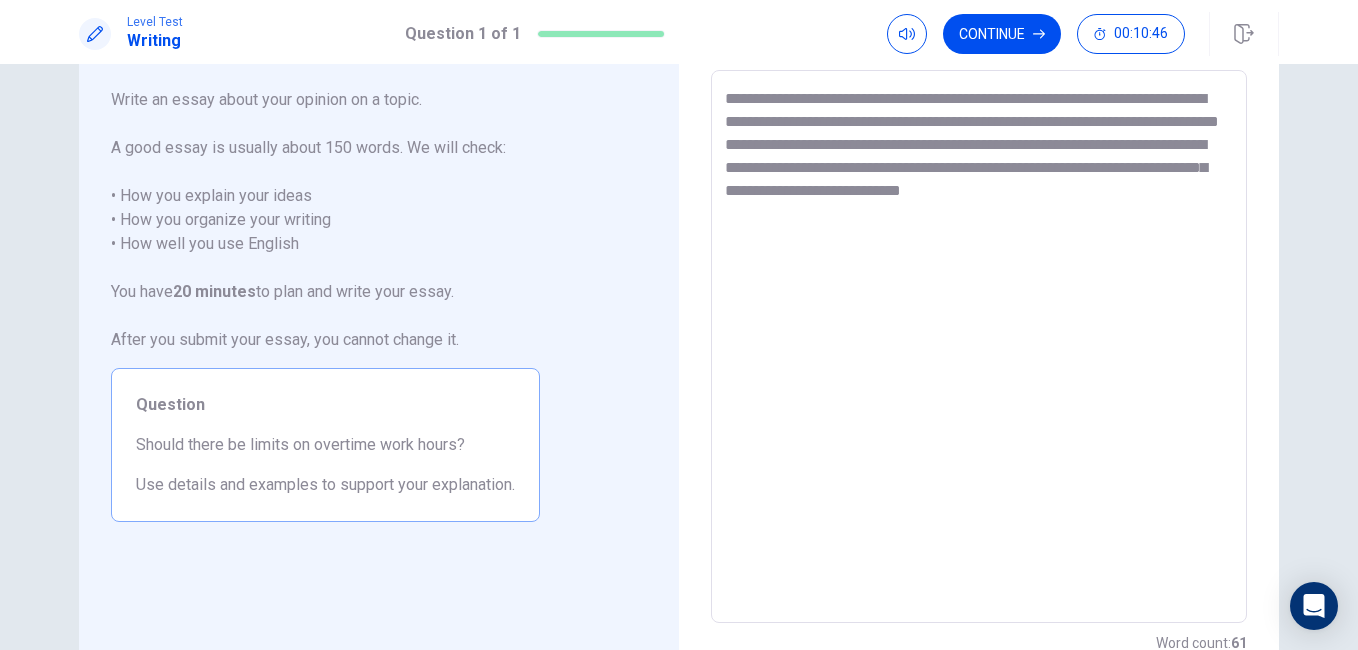 click on "**********" at bounding box center (979, 346) 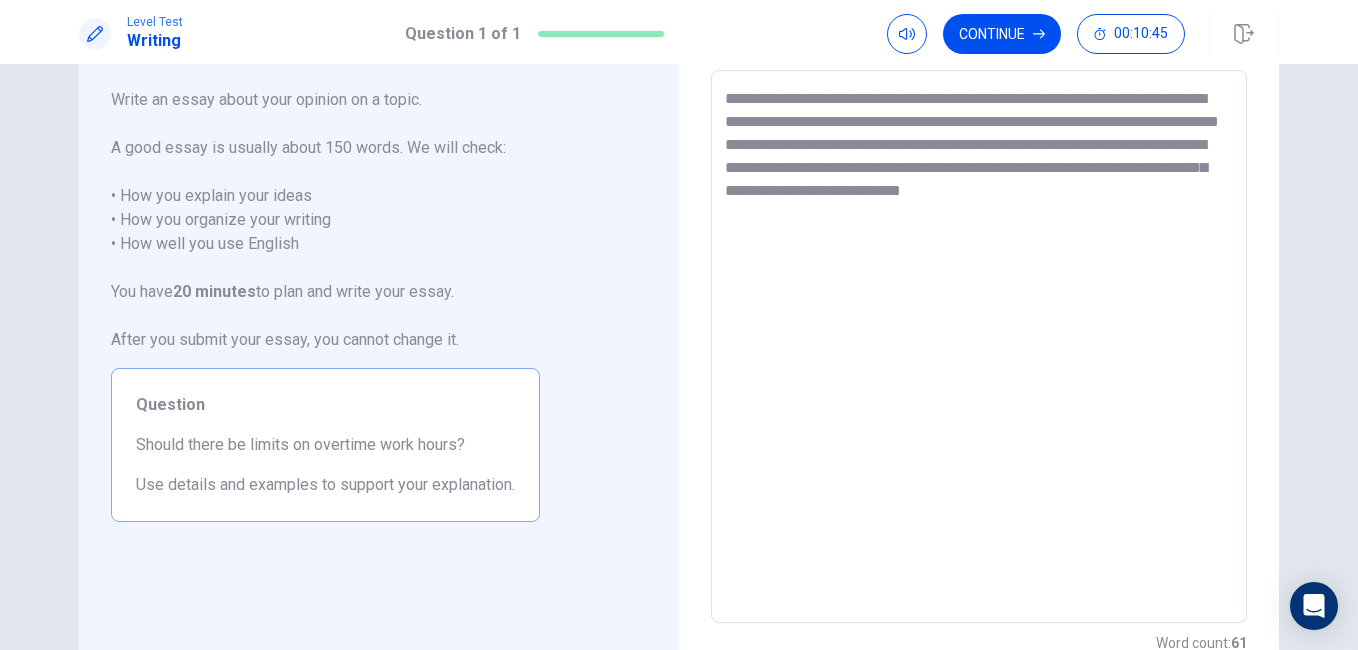 click on "**********" at bounding box center (979, 347) 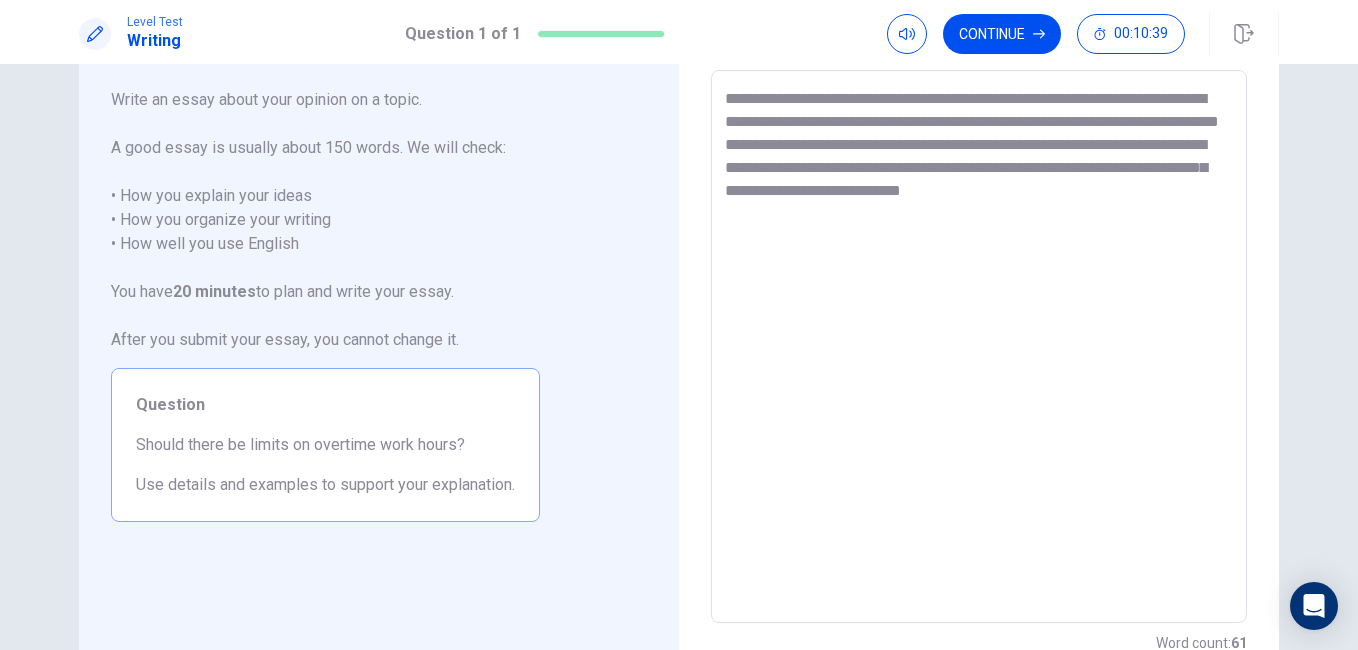 drag, startPoint x: 1176, startPoint y: 184, endPoint x: 1215, endPoint y: 219, distance: 52.40229 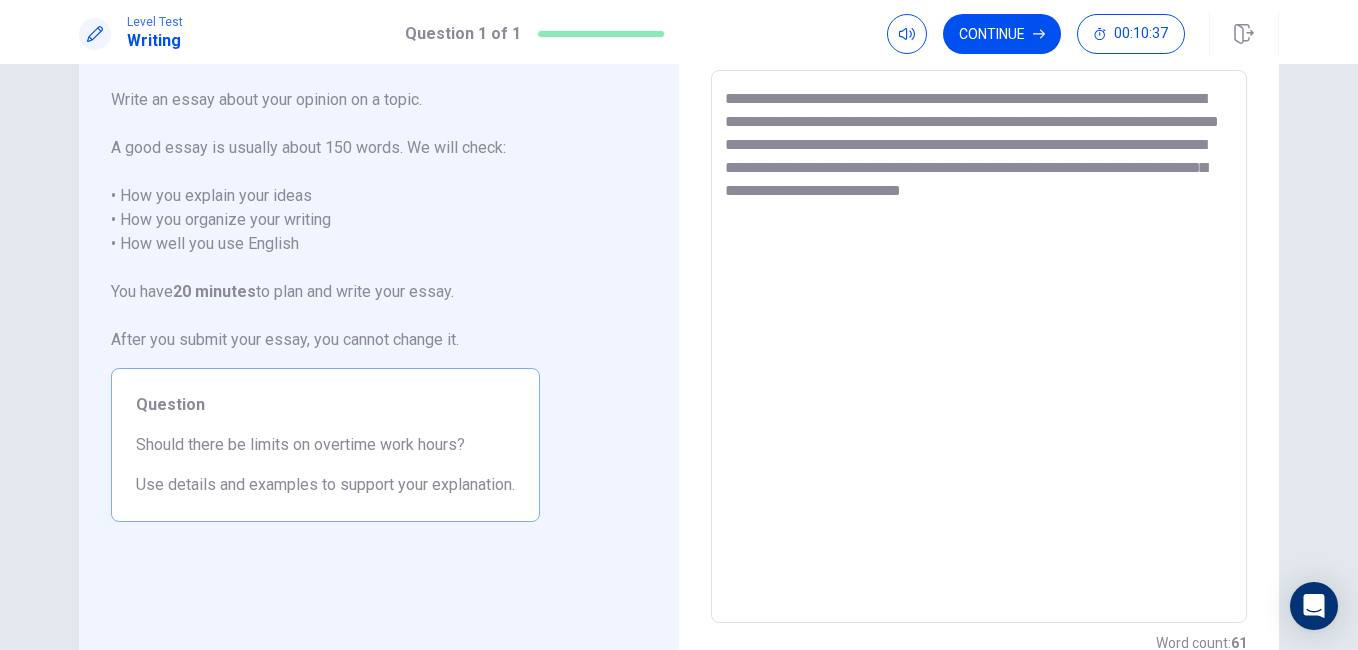 click on "**********" at bounding box center (979, 347) 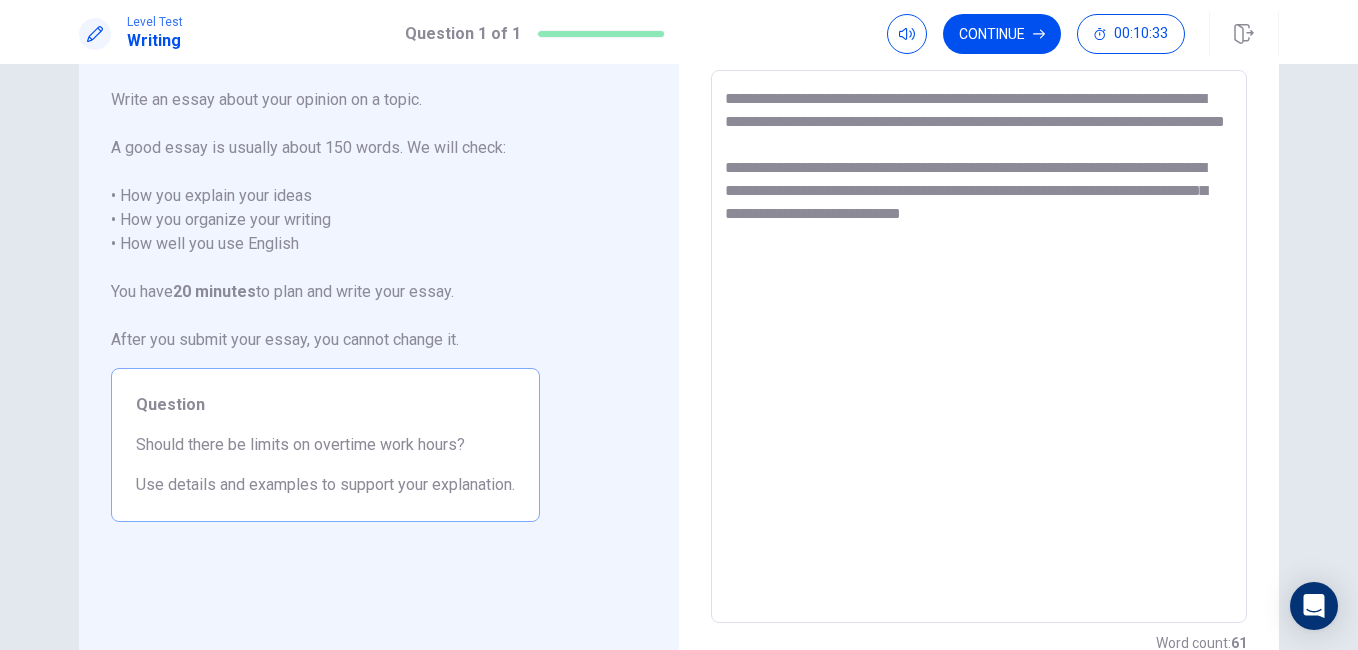 paste on "*" 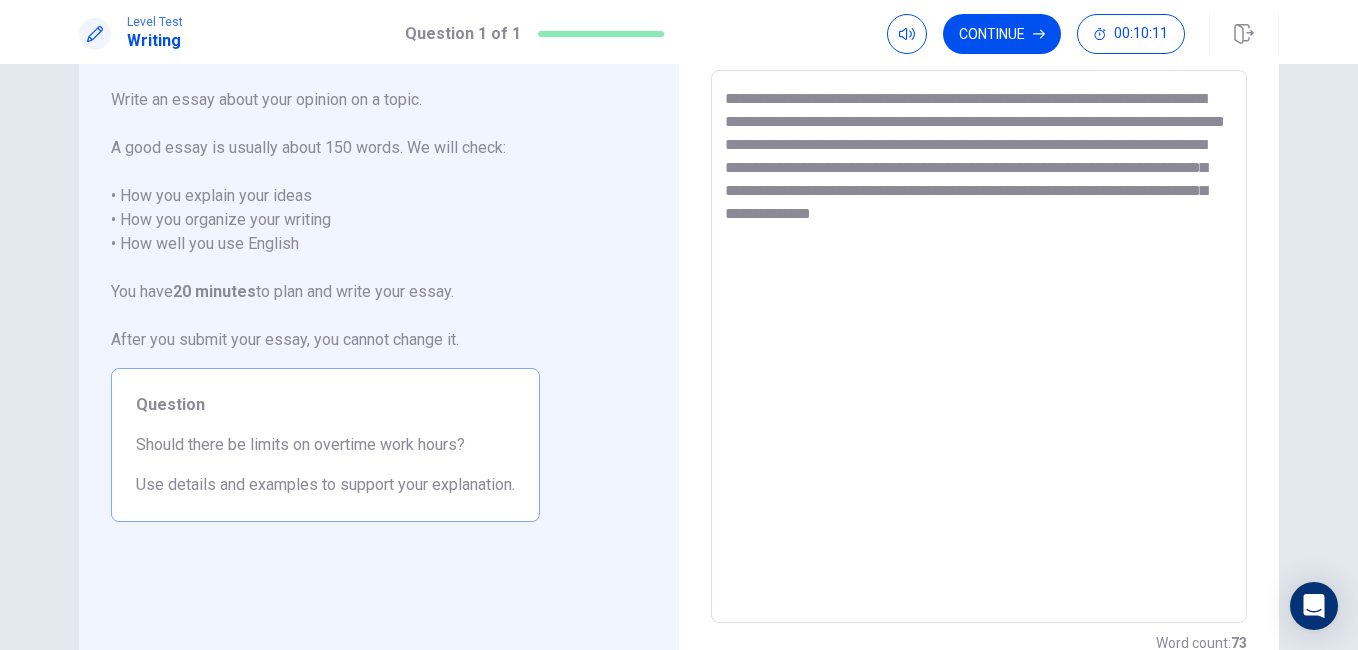 click on "**********" at bounding box center [979, 347] 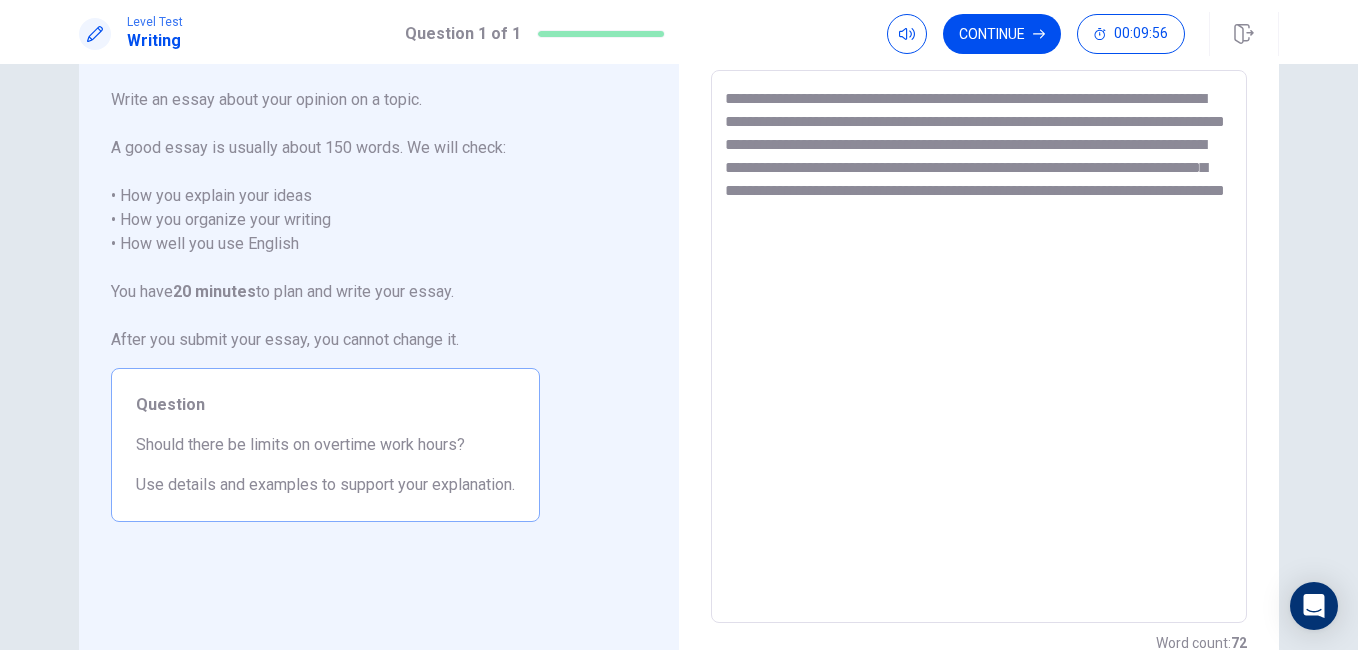 drag, startPoint x: 1077, startPoint y: 237, endPoint x: 1066, endPoint y: 221, distance: 19.416489 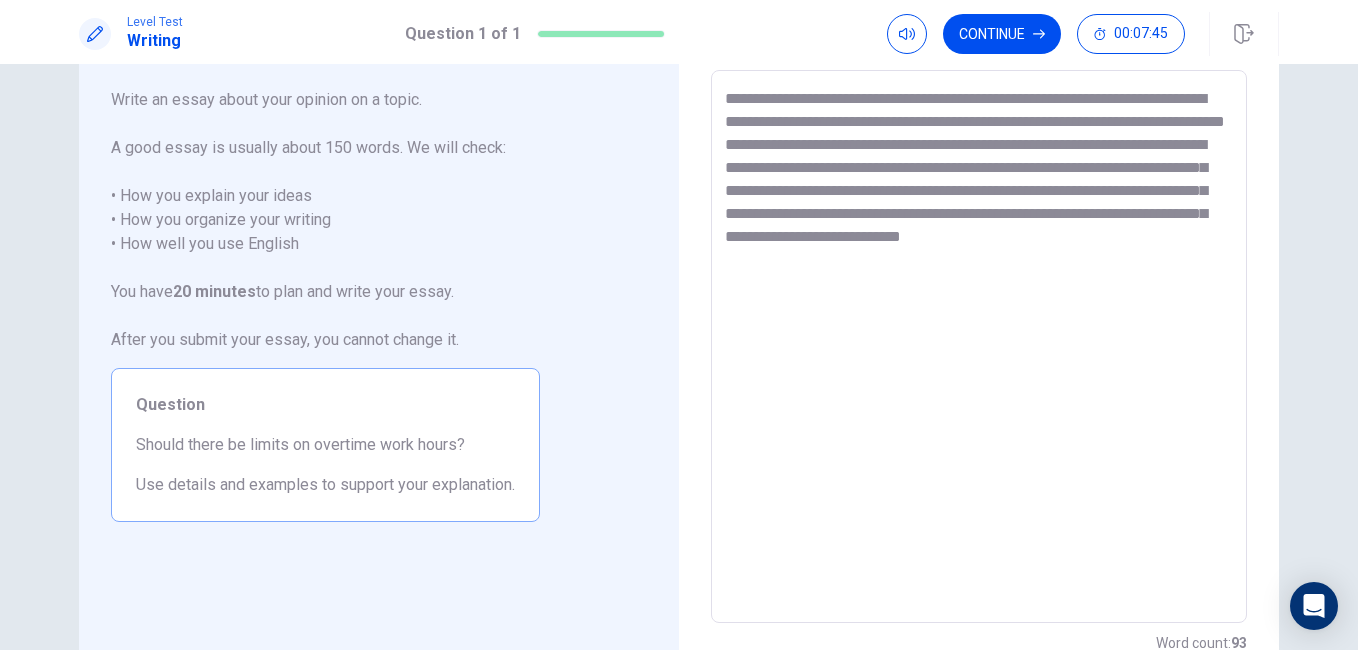 click on "**********" at bounding box center [979, 347] 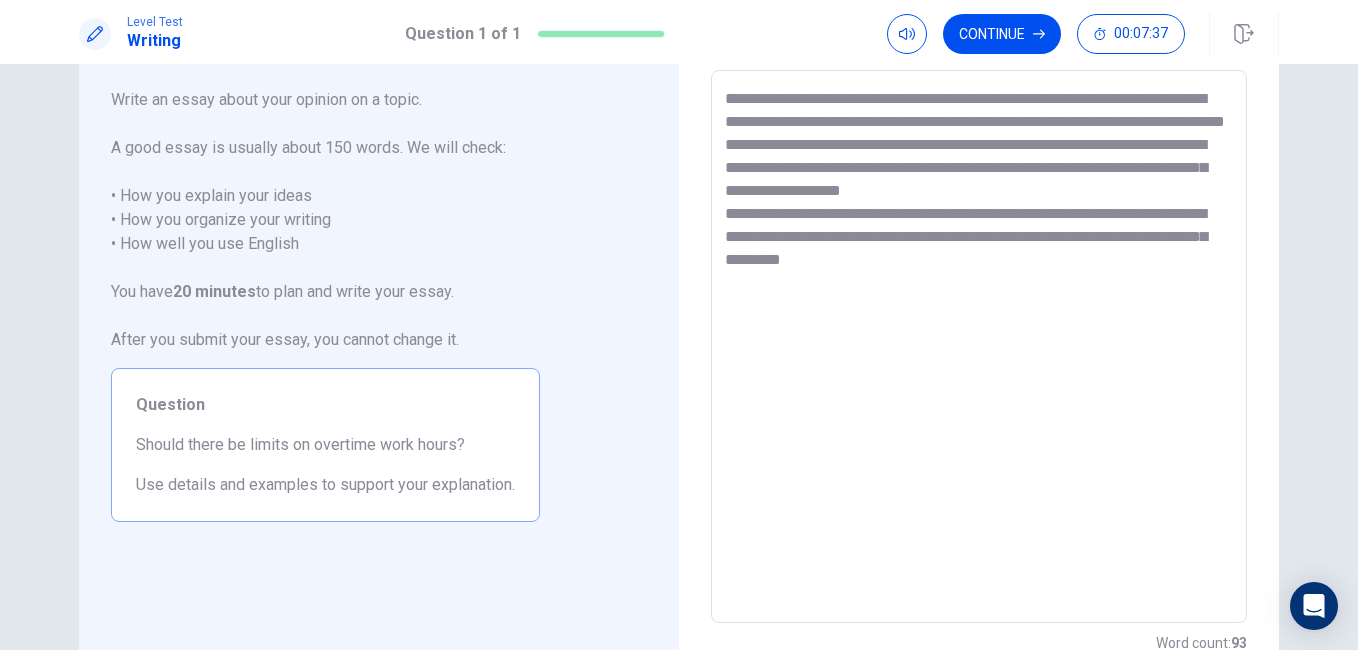 click on "**********" at bounding box center [979, 347] 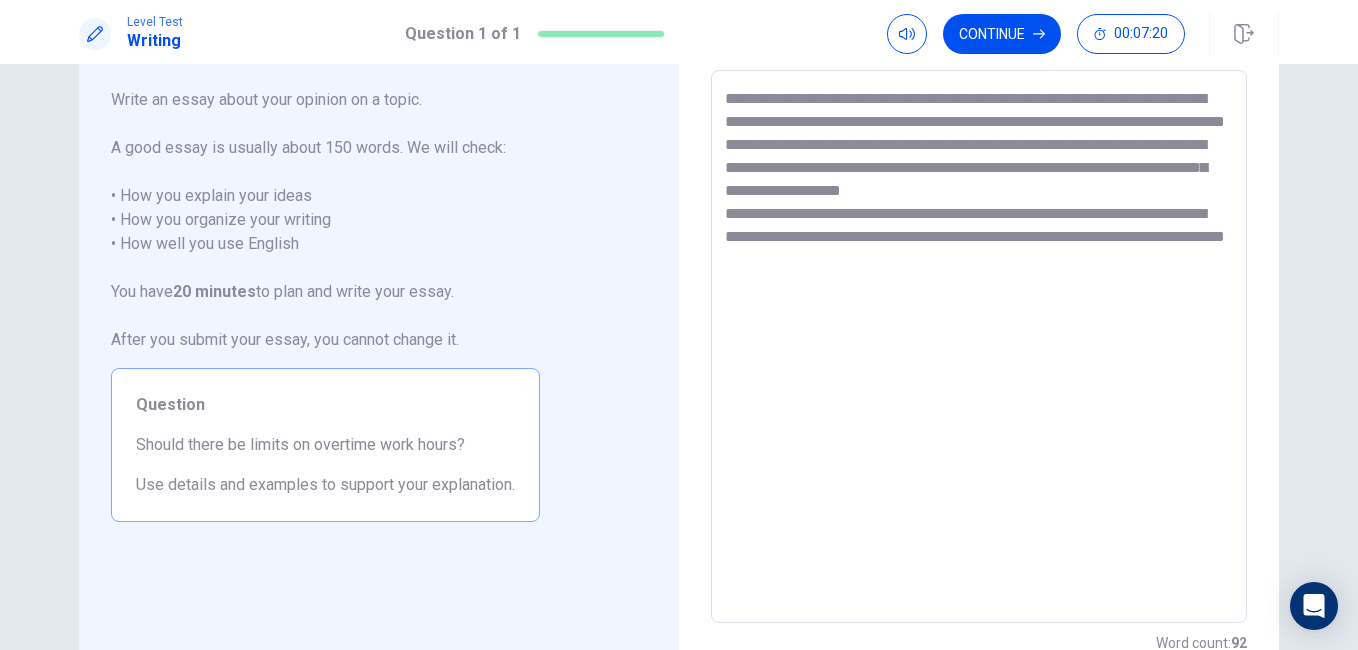 click on "**********" at bounding box center [979, 347] 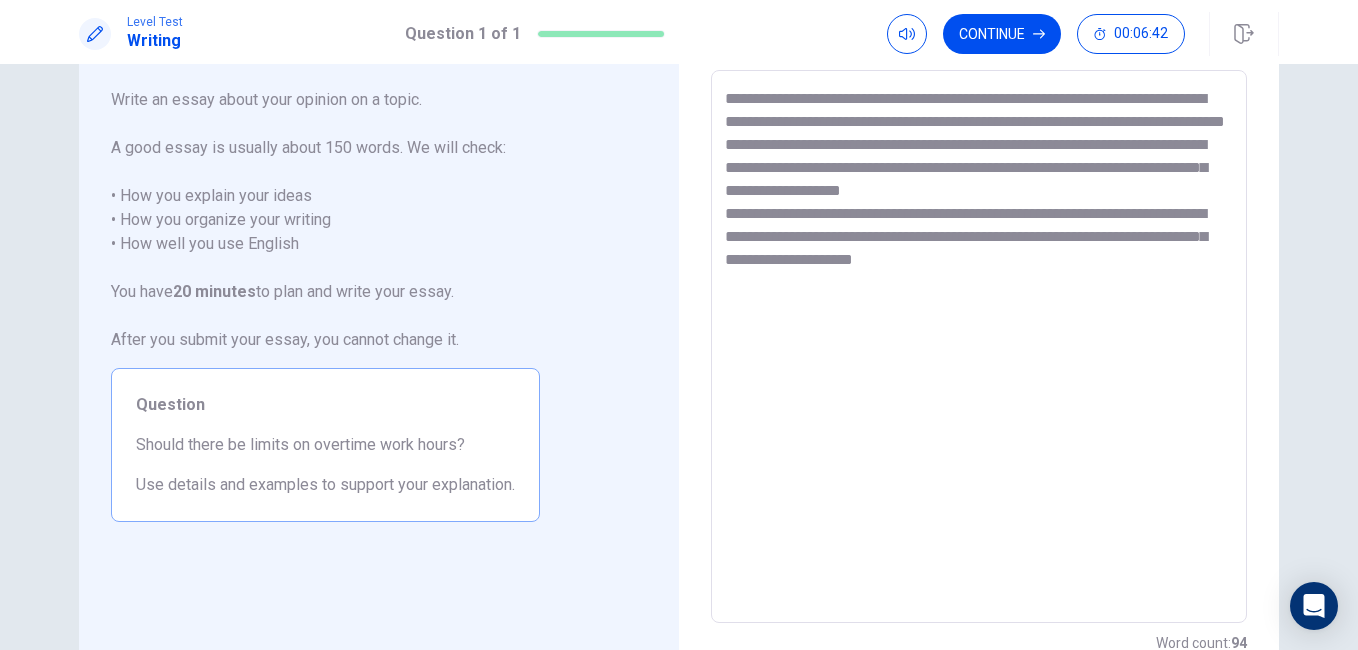 click on "**********" at bounding box center [979, 347] 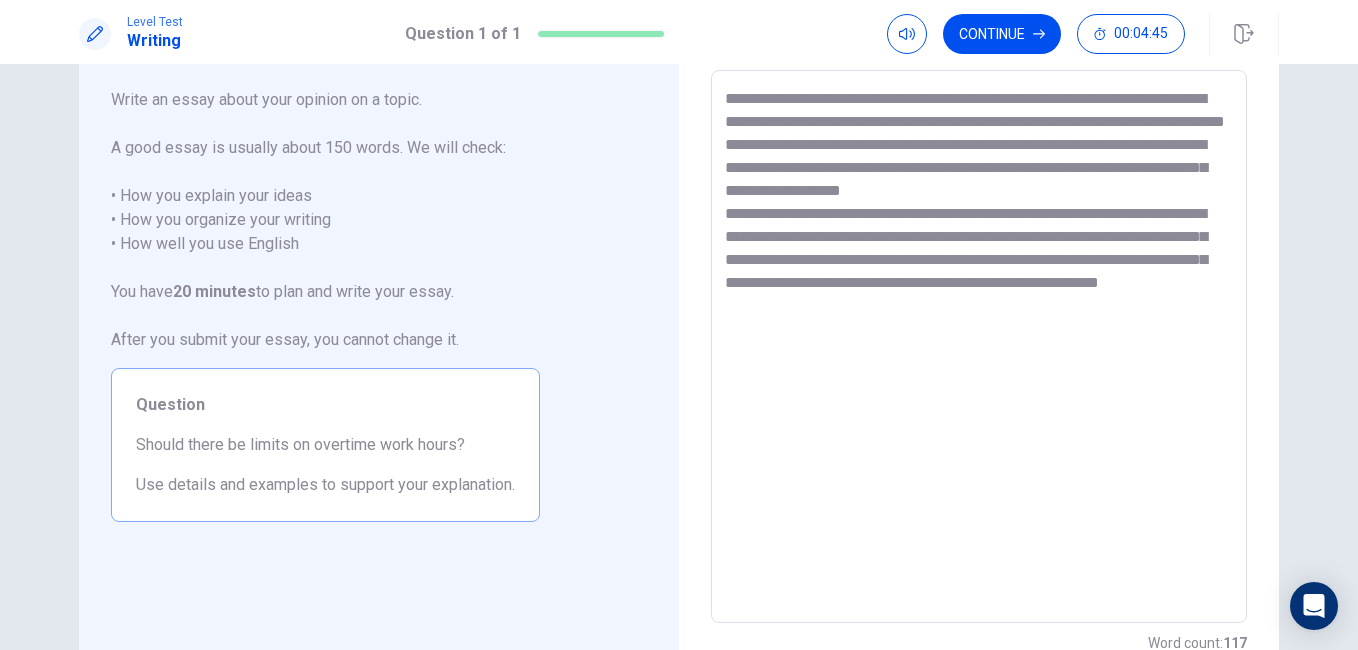 click on "**********" at bounding box center [979, 347] 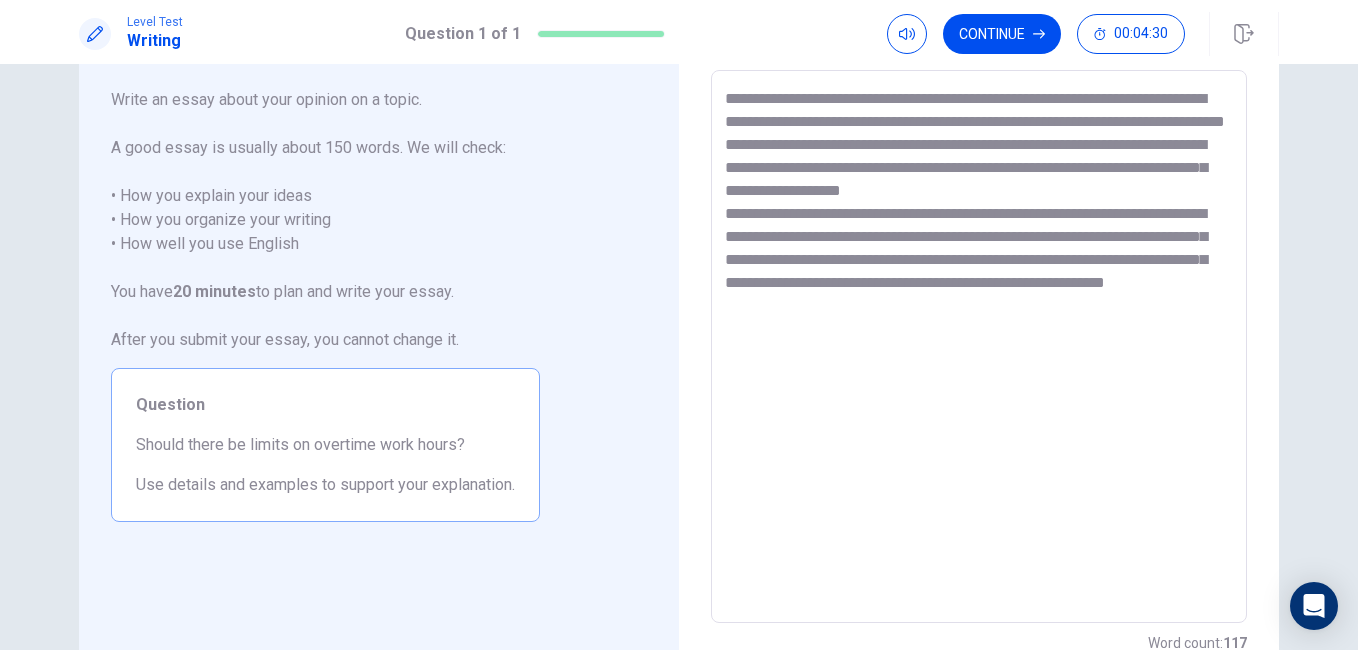 drag, startPoint x: 1055, startPoint y: 307, endPoint x: 1106, endPoint y: 330, distance: 55.946404 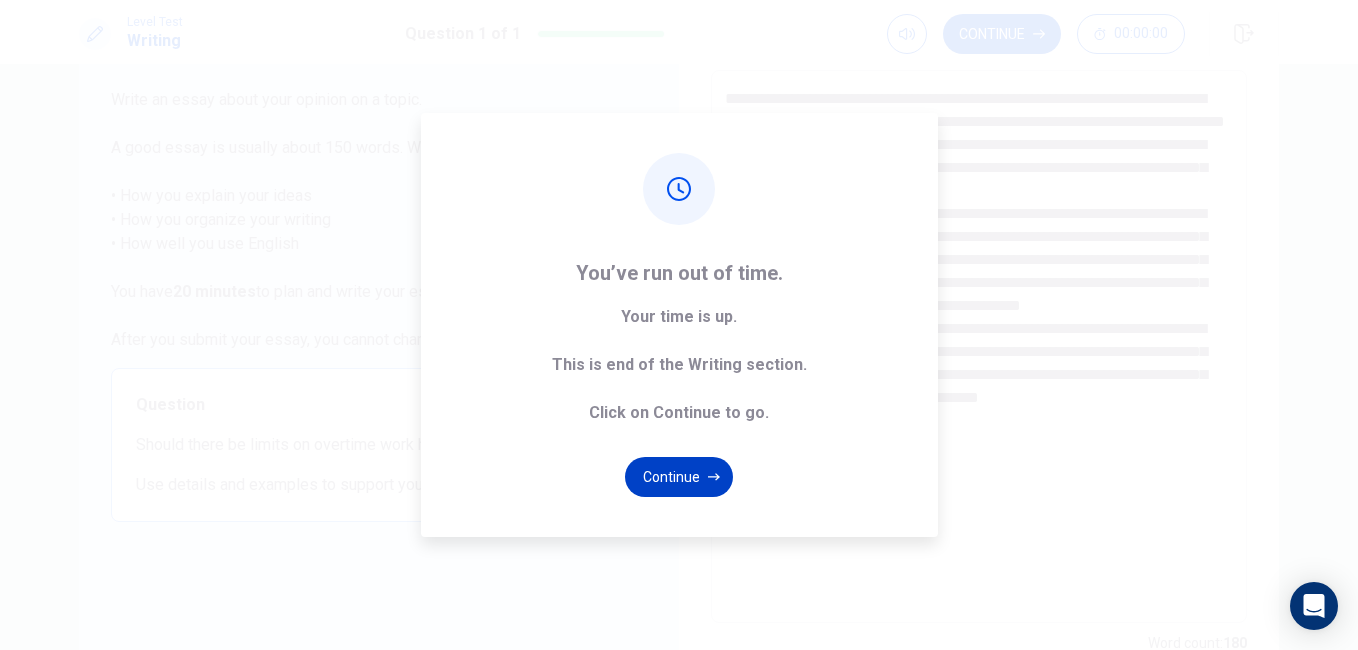 click on "Continue" at bounding box center (679, 477) 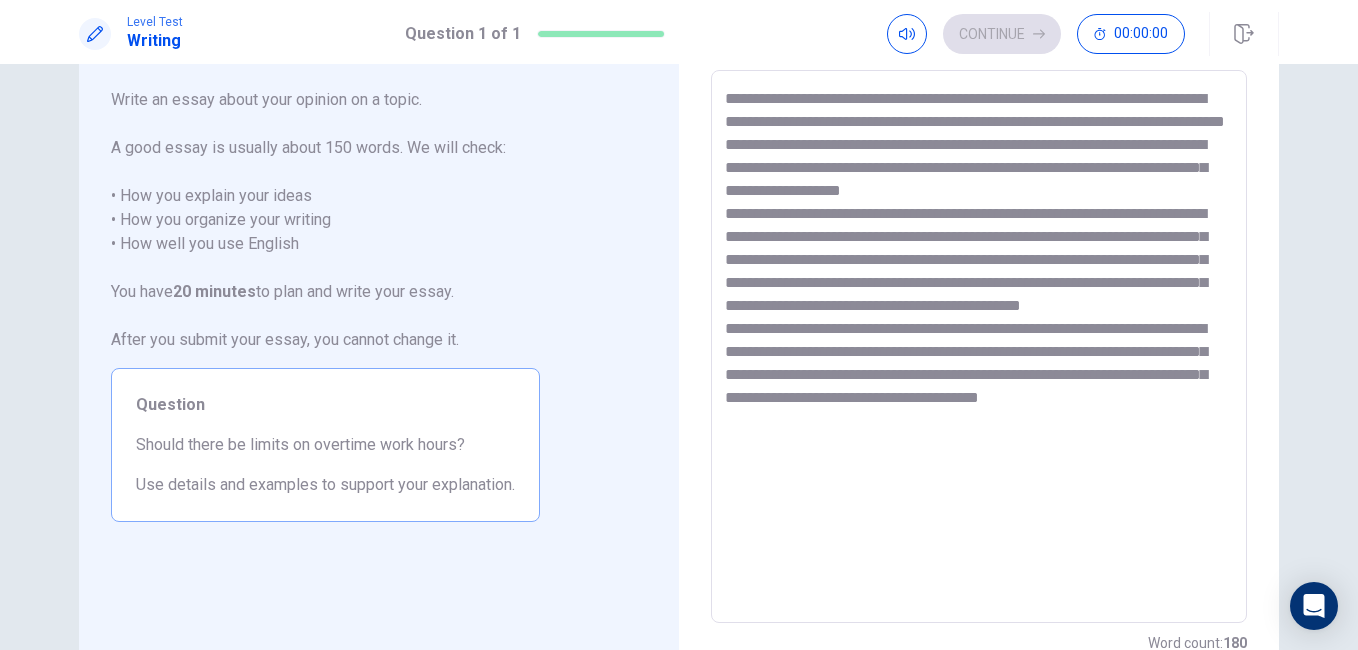 scroll, scrollTop: 78, scrollLeft: 0, axis: vertical 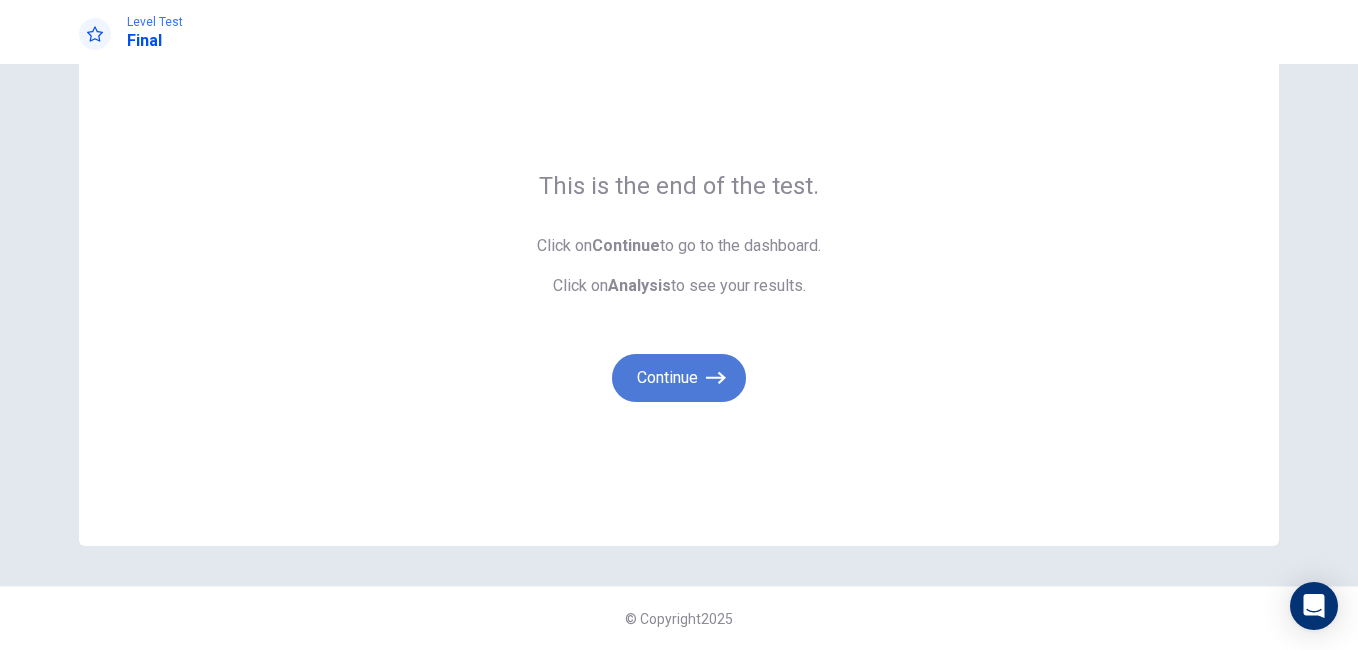 click on "Continue" at bounding box center [679, 378] 